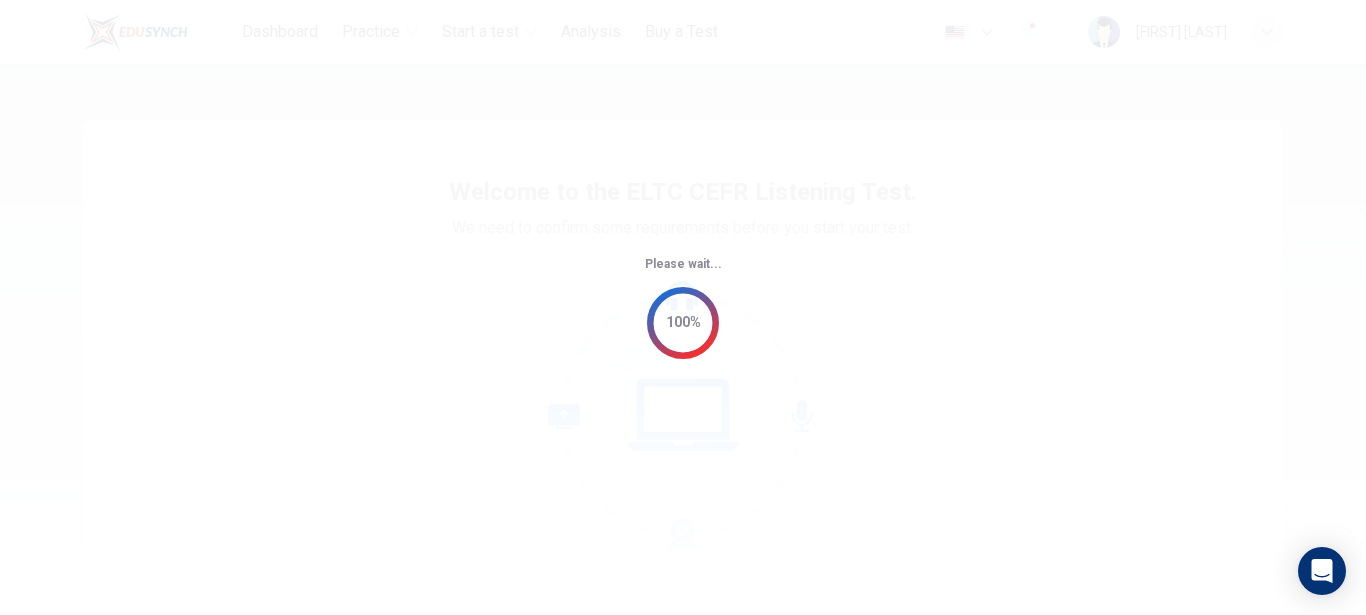 scroll, scrollTop: 0, scrollLeft: 0, axis: both 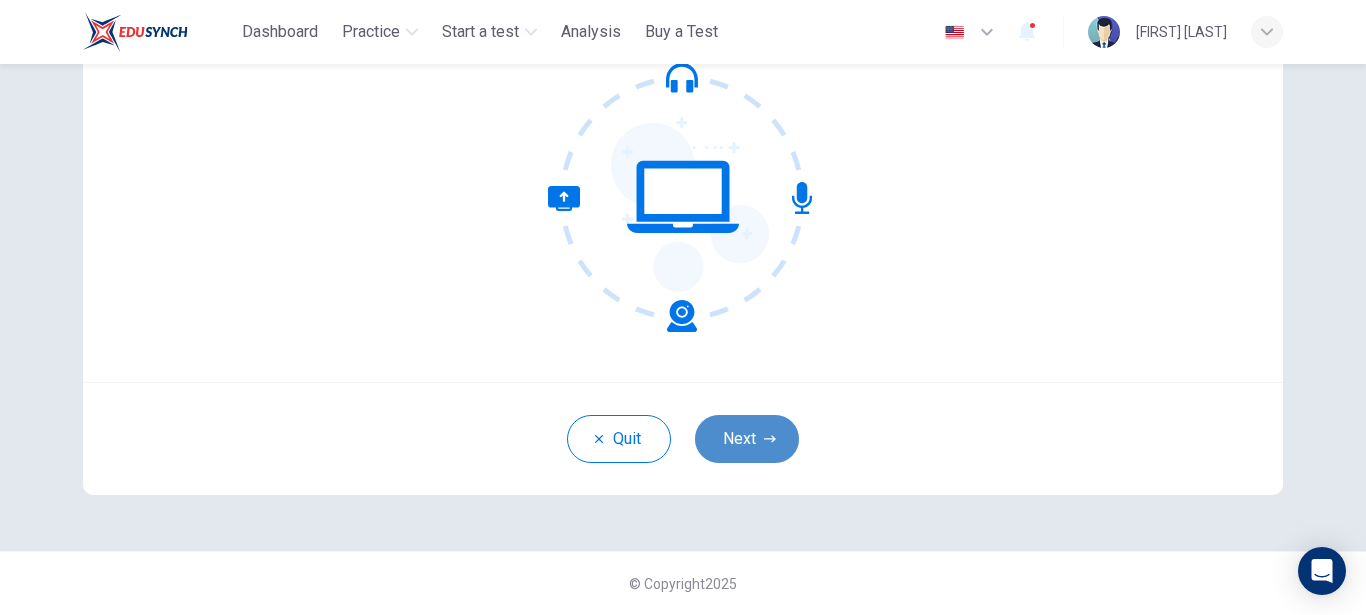 click on "Next" at bounding box center (747, 439) 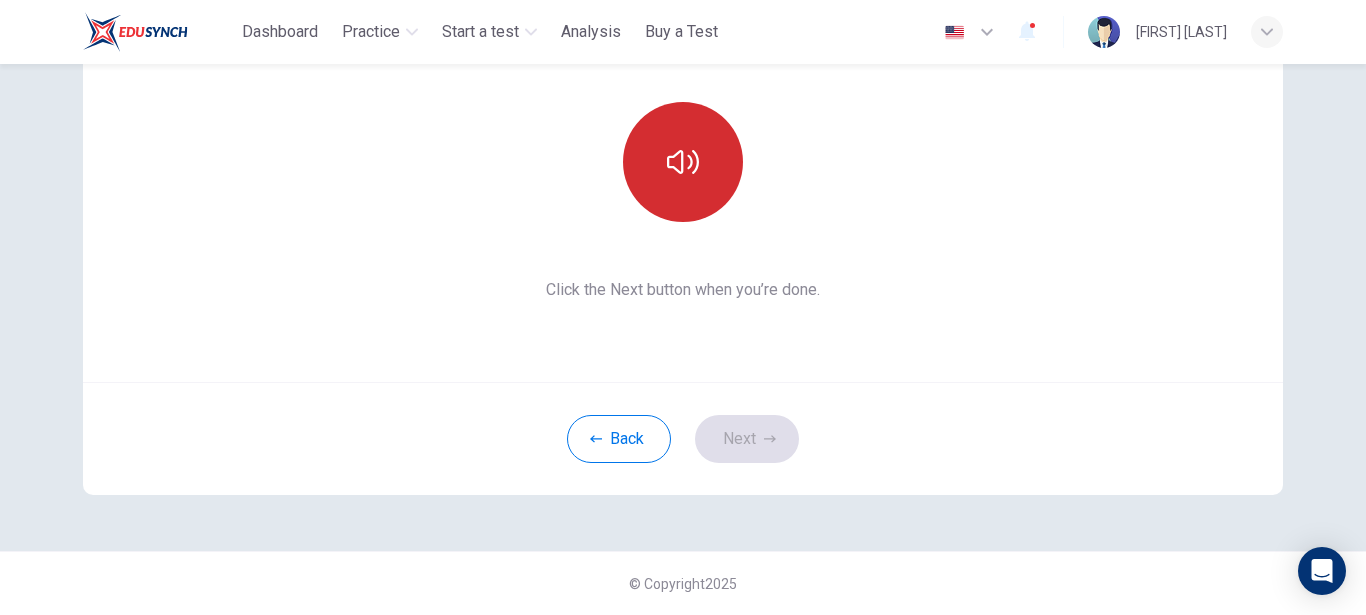 click 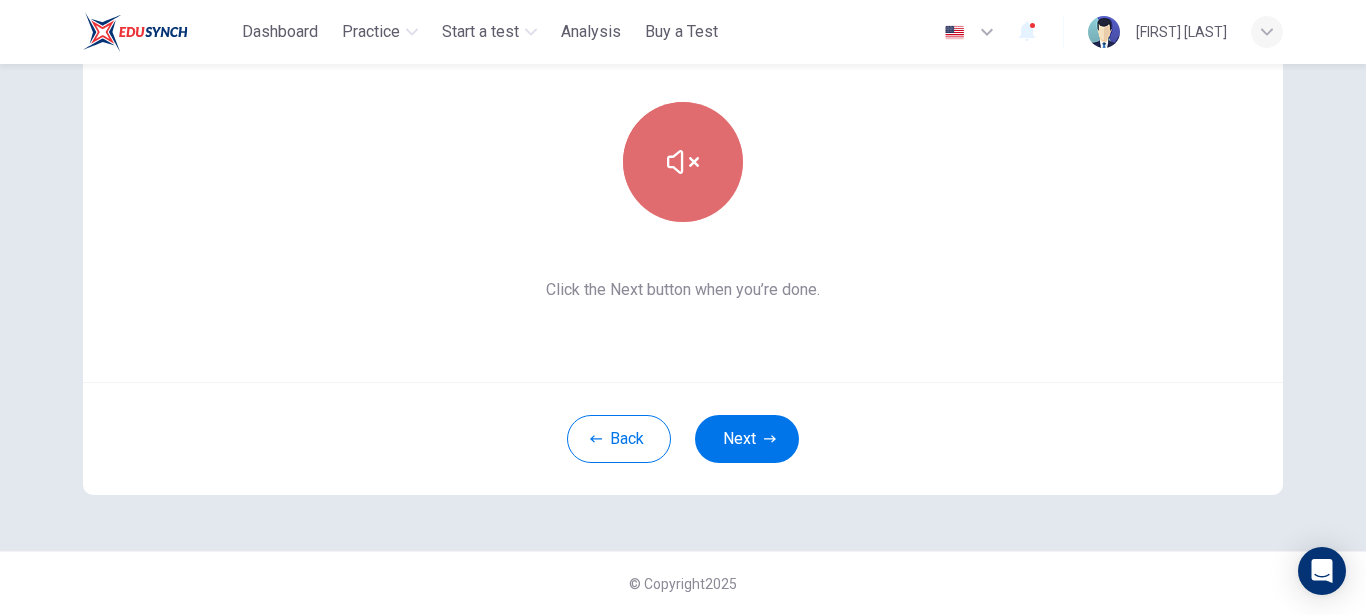 click 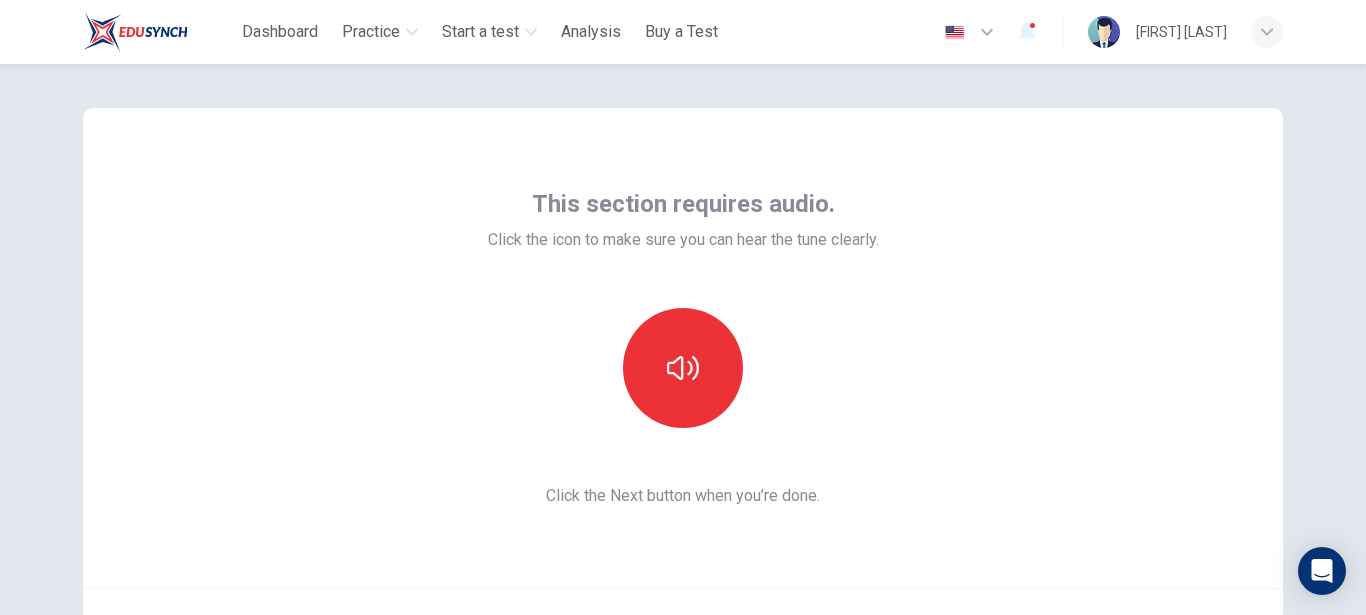 scroll, scrollTop: 0, scrollLeft: 0, axis: both 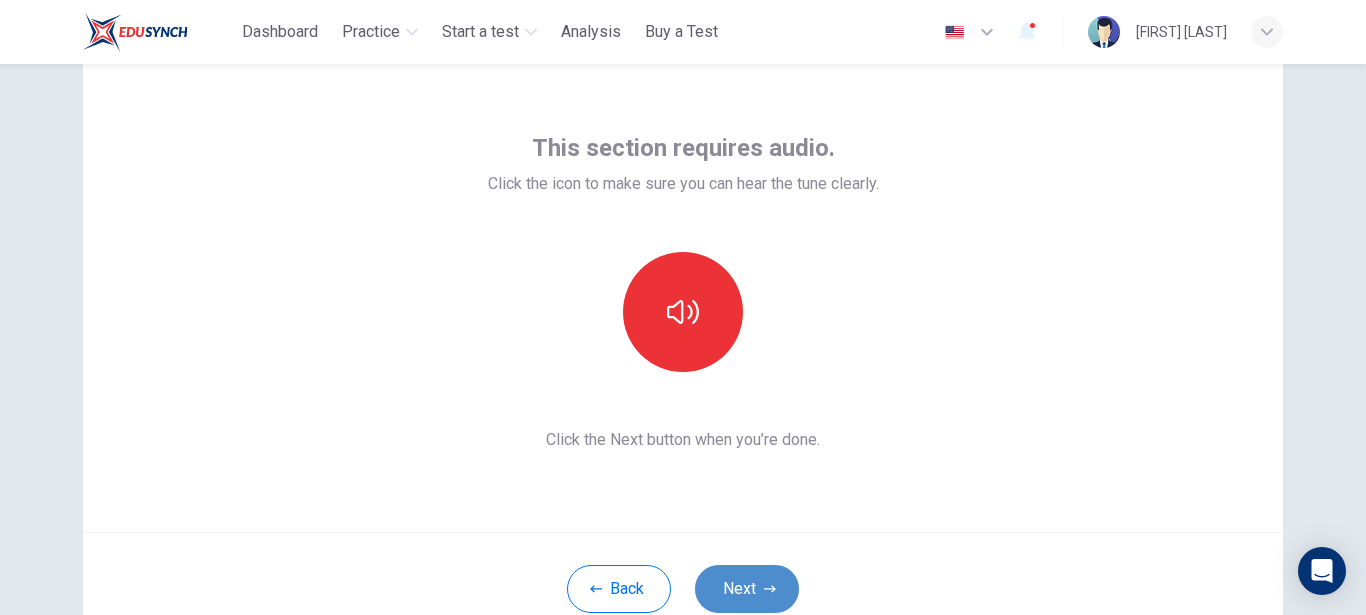 click on "Next" at bounding box center (747, 589) 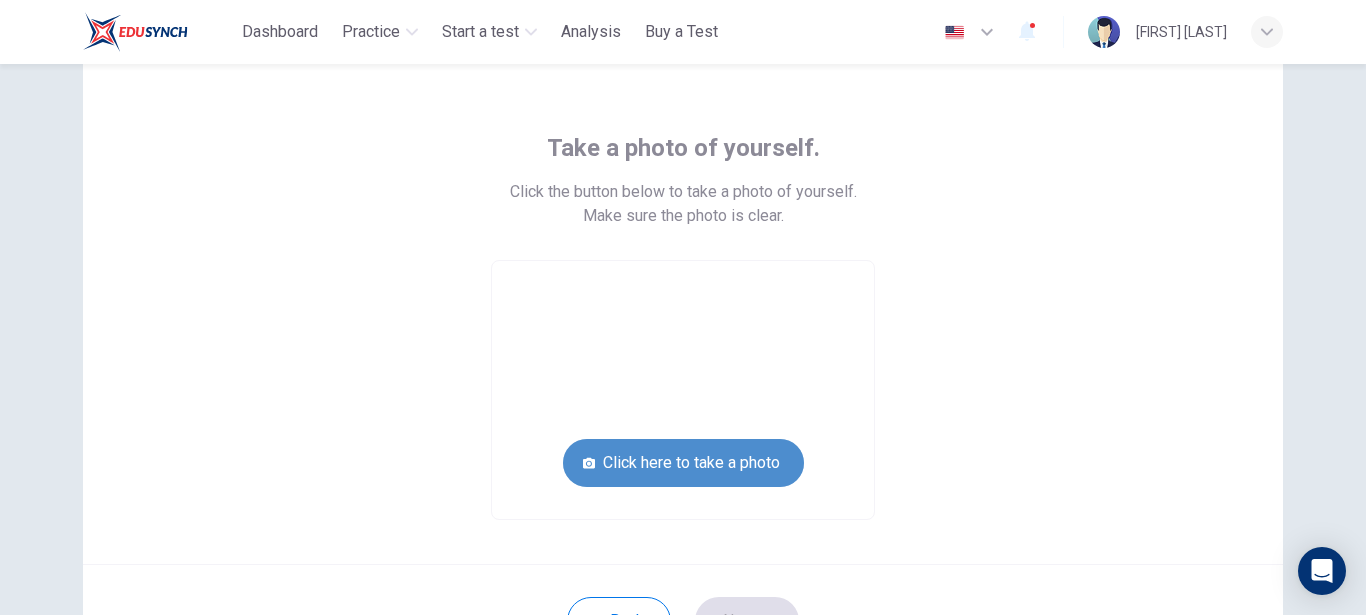 click on "Click here to take a photo" at bounding box center (683, 463) 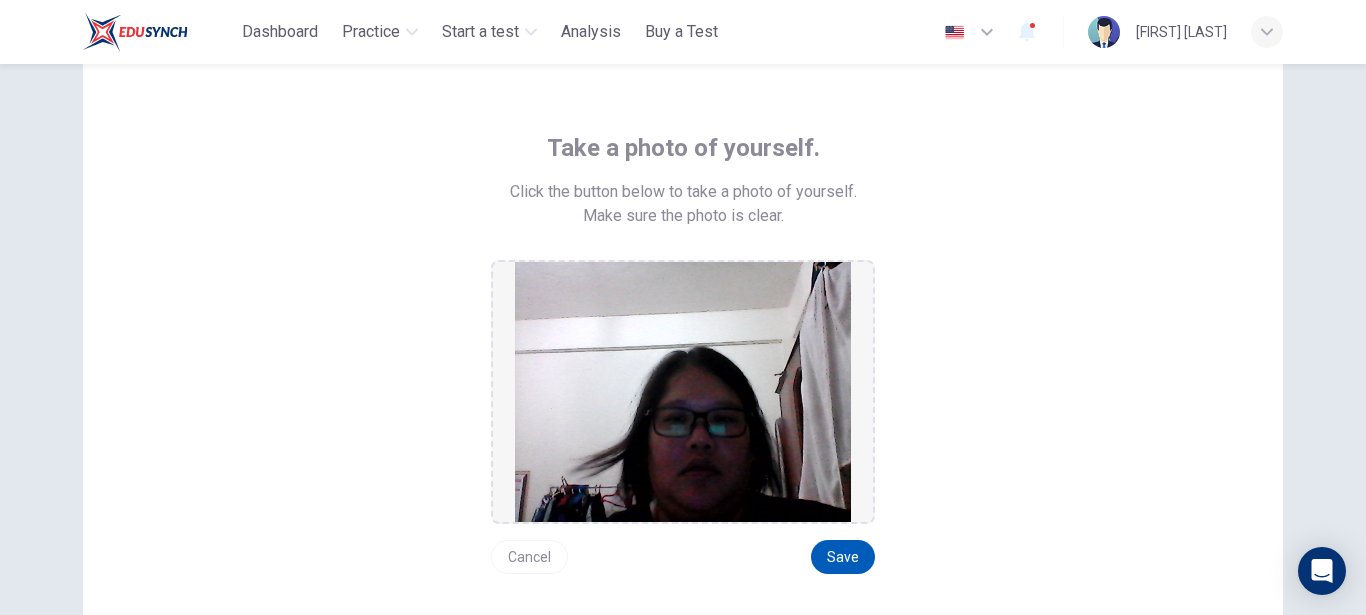 click on "Save" at bounding box center [843, 557] 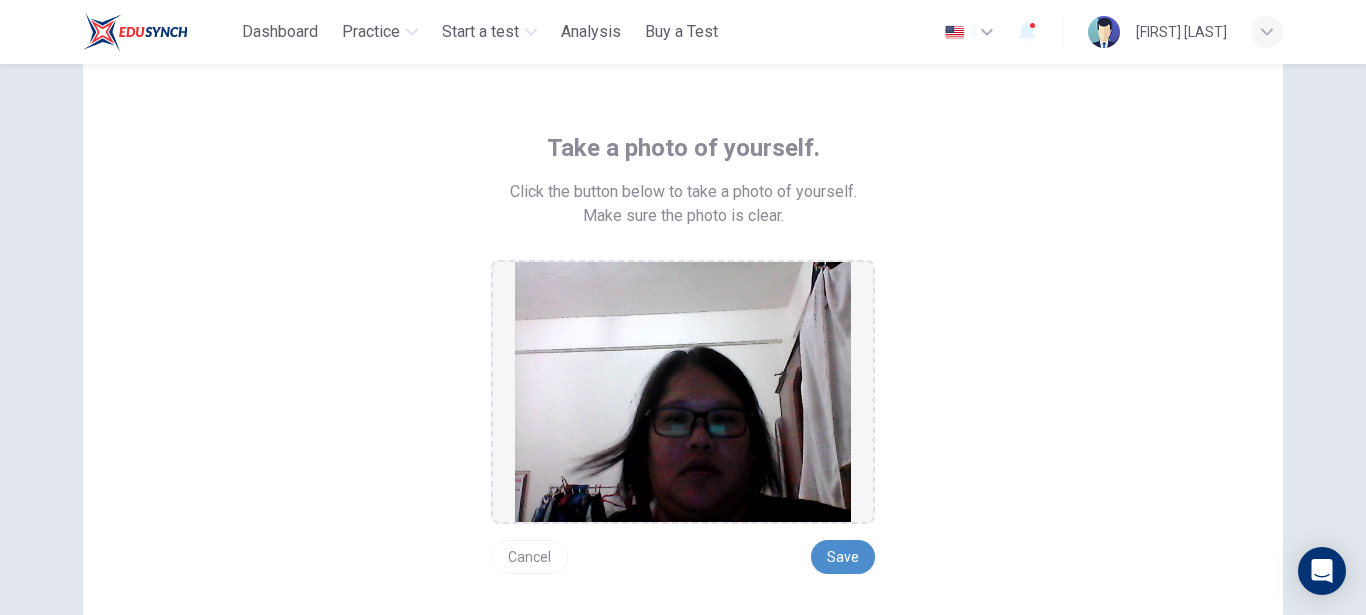 click on "Save" at bounding box center (843, 557) 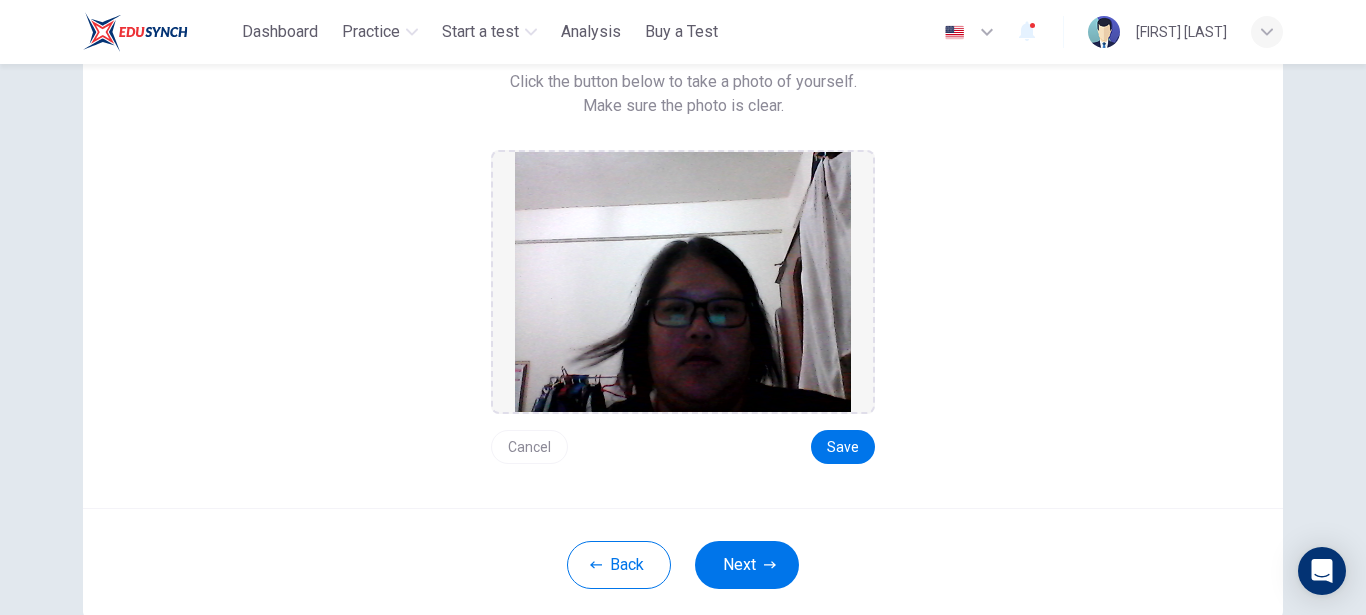 scroll, scrollTop: 180, scrollLeft: 0, axis: vertical 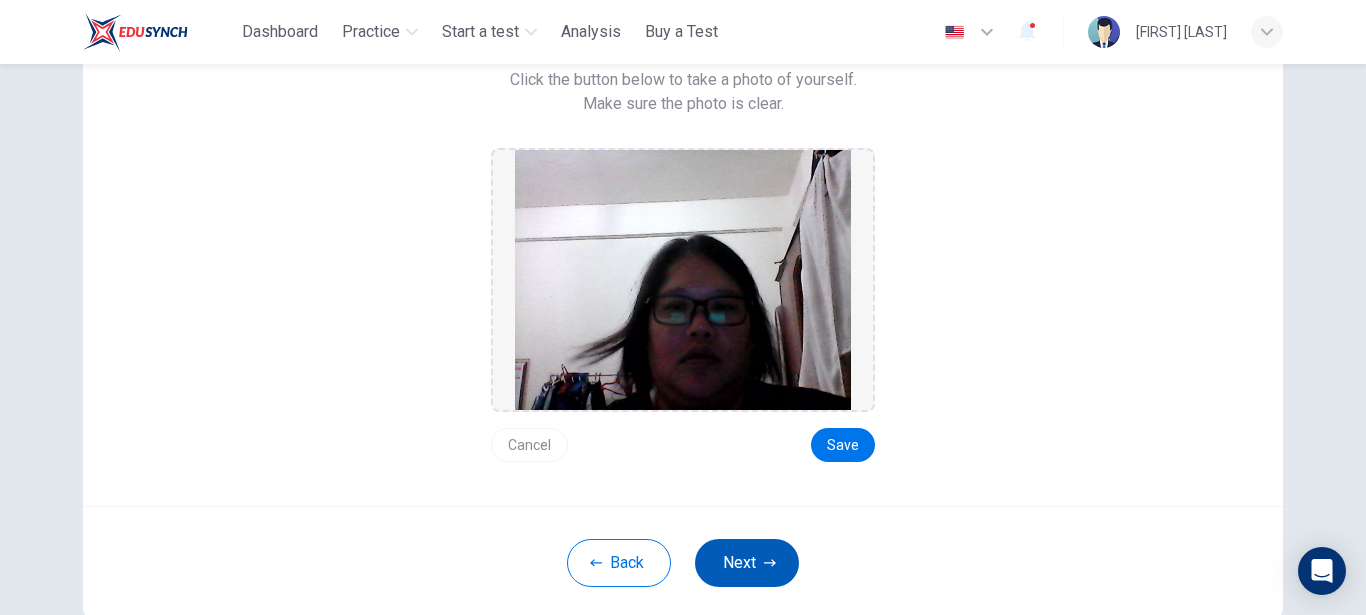 click on "Next" at bounding box center [747, 563] 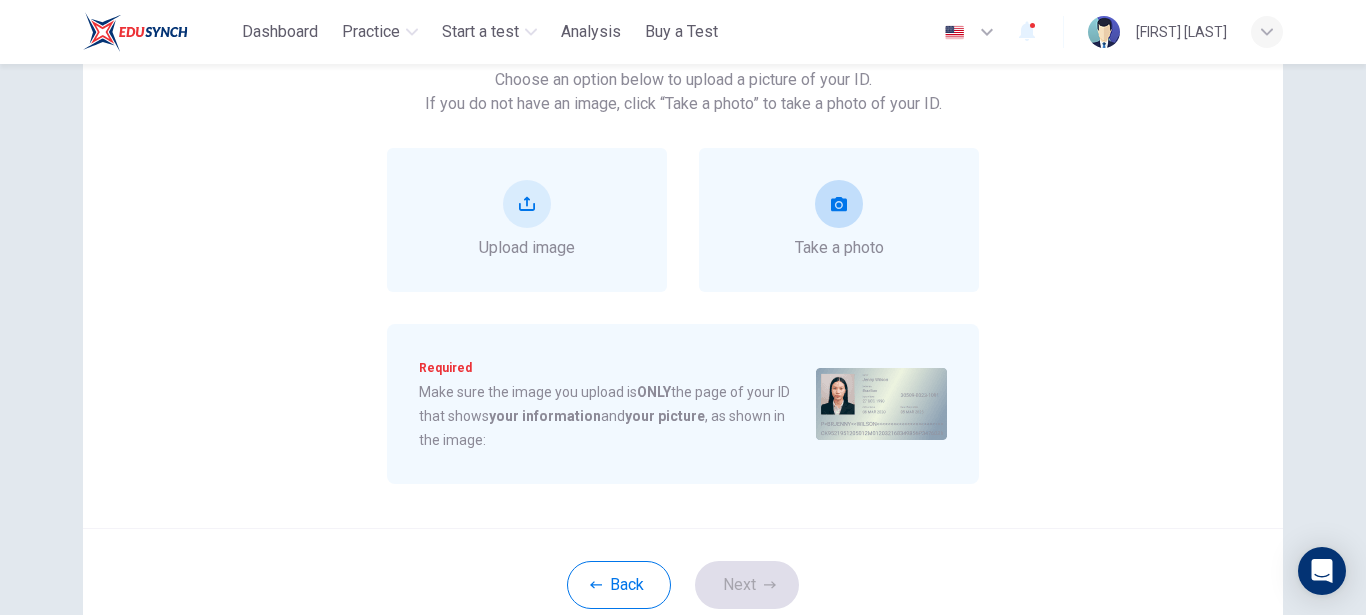 scroll, scrollTop: 179, scrollLeft: 0, axis: vertical 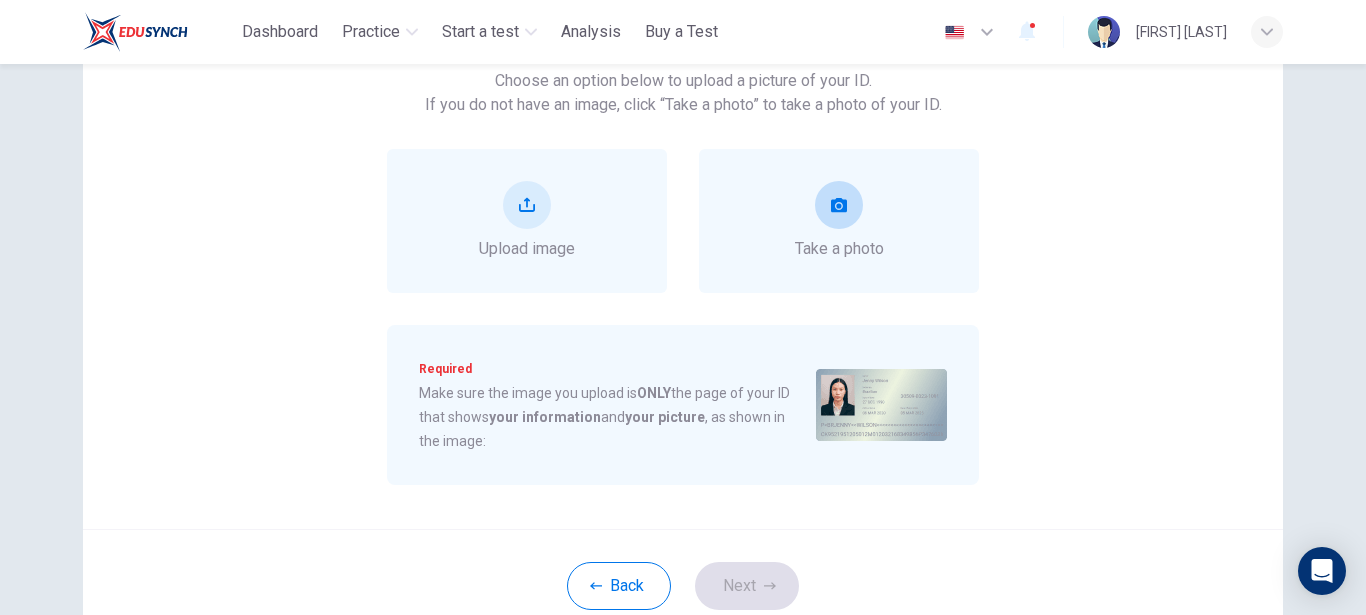 click on "Take a photo" at bounding box center [839, 221] 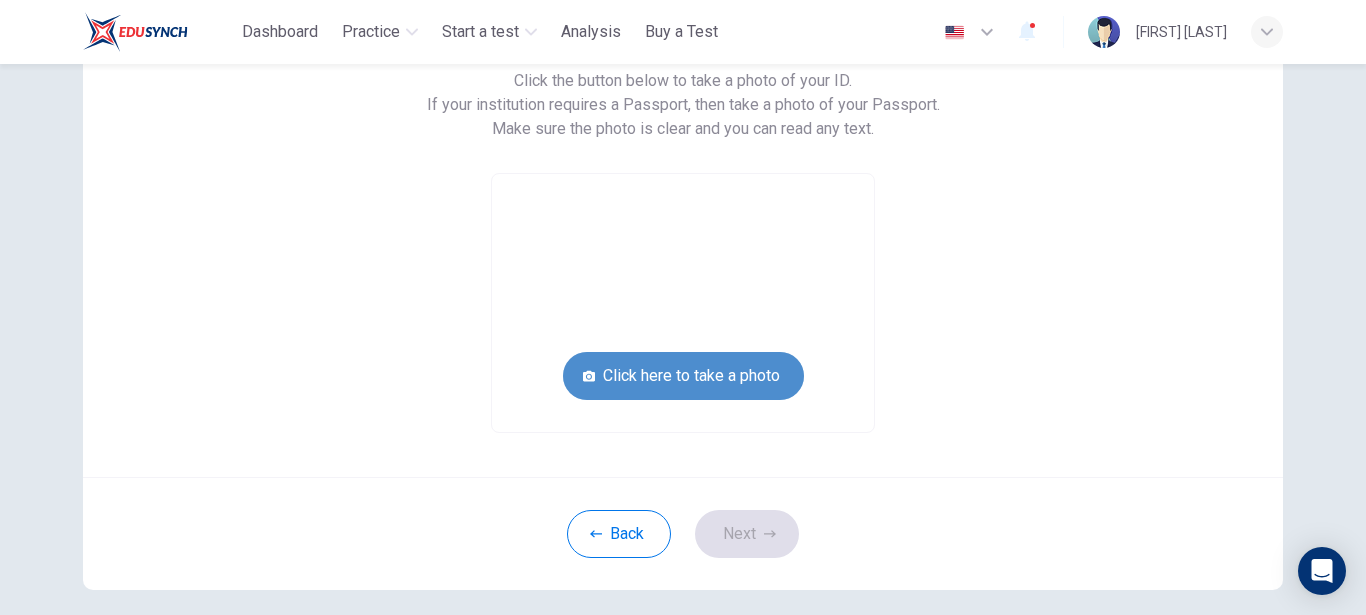 scroll, scrollTop: 180, scrollLeft: 0, axis: vertical 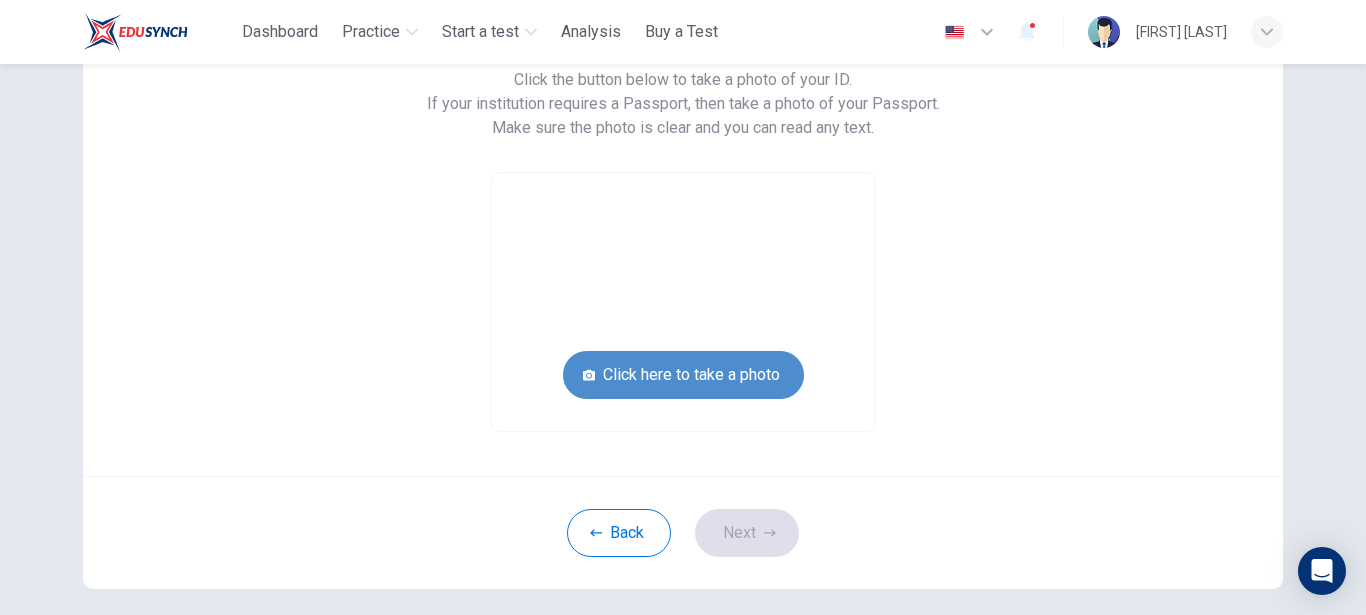 click on "Click here to take a photo" at bounding box center [683, 375] 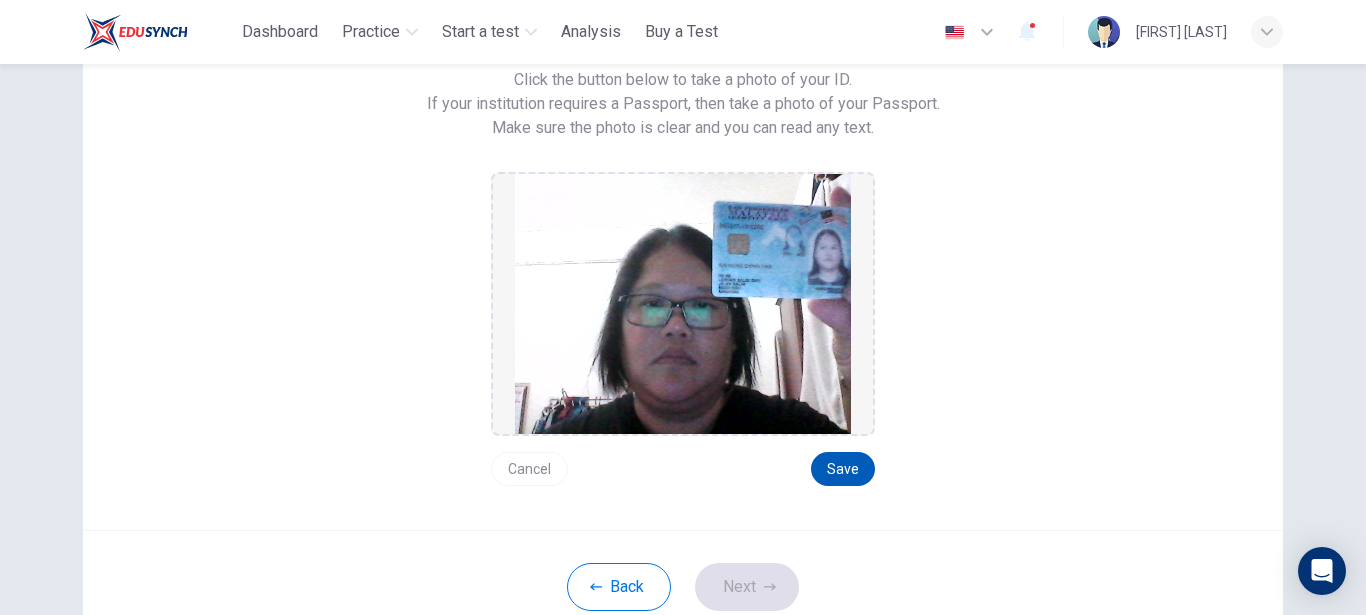 scroll, scrollTop: 179, scrollLeft: 0, axis: vertical 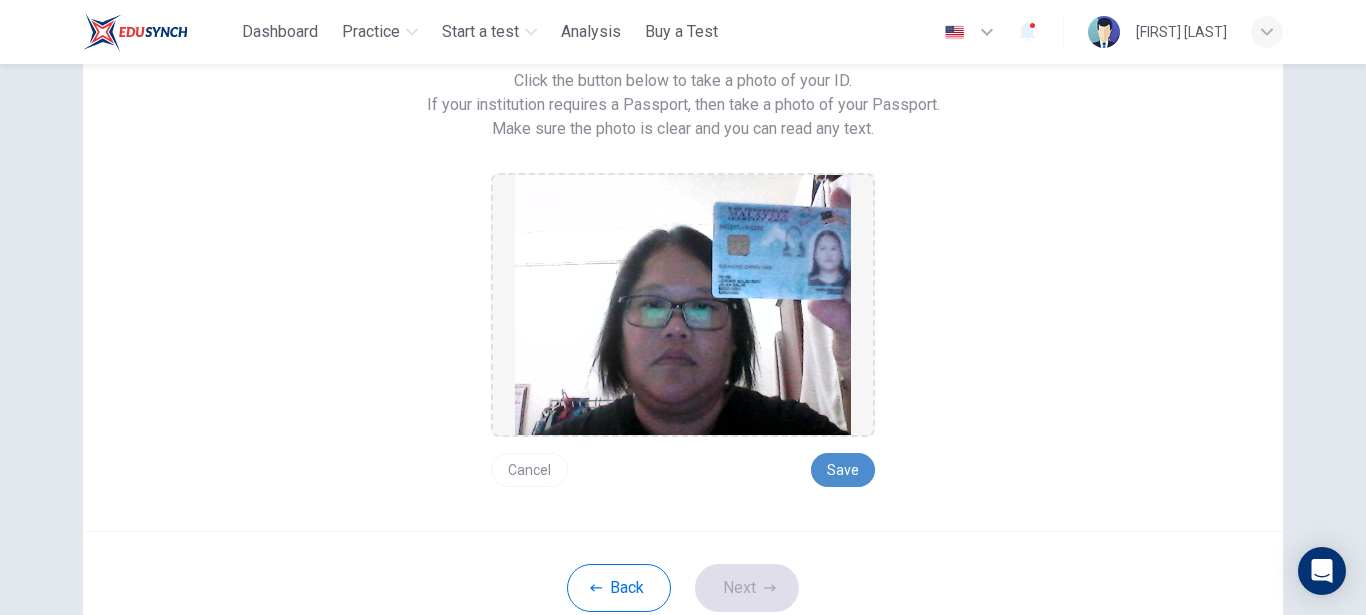 click on "Save" at bounding box center [843, 470] 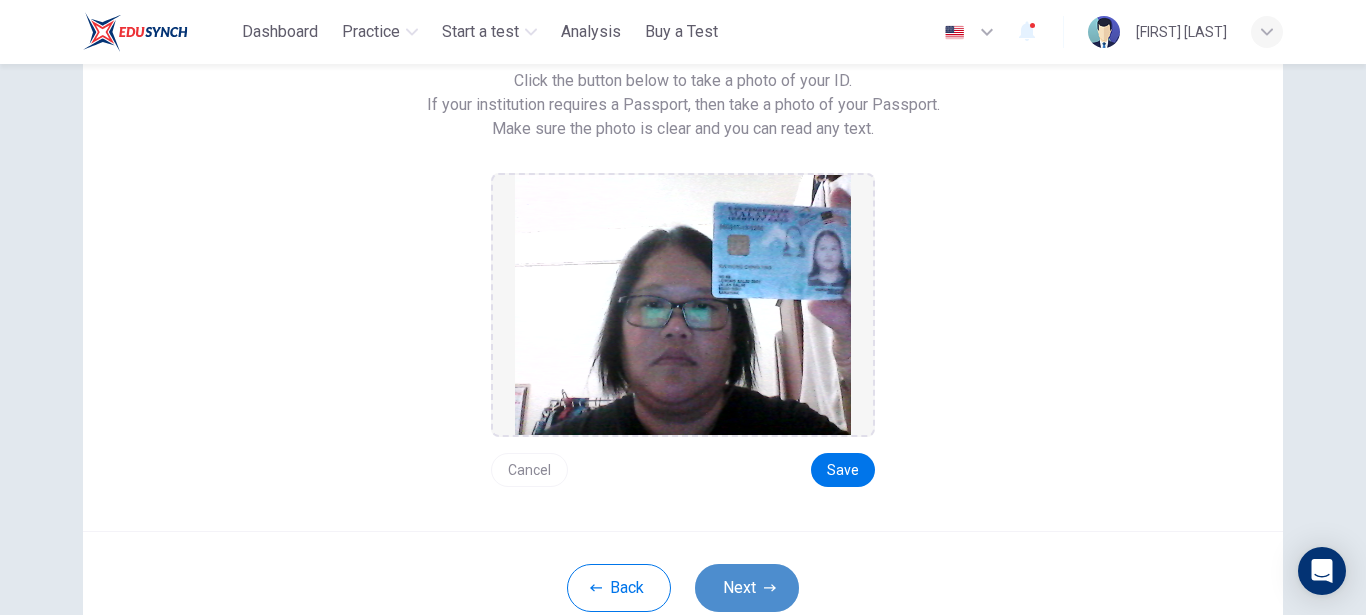 click on "Next" at bounding box center (747, 588) 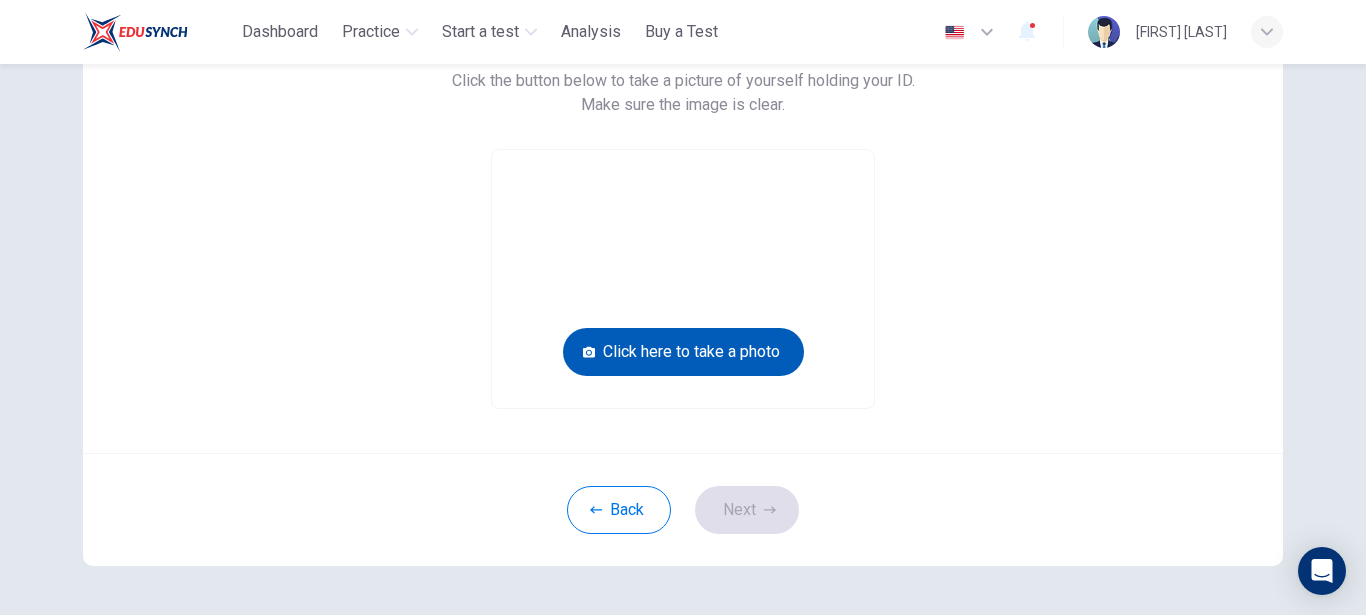 scroll, scrollTop: 180, scrollLeft: 0, axis: vertical 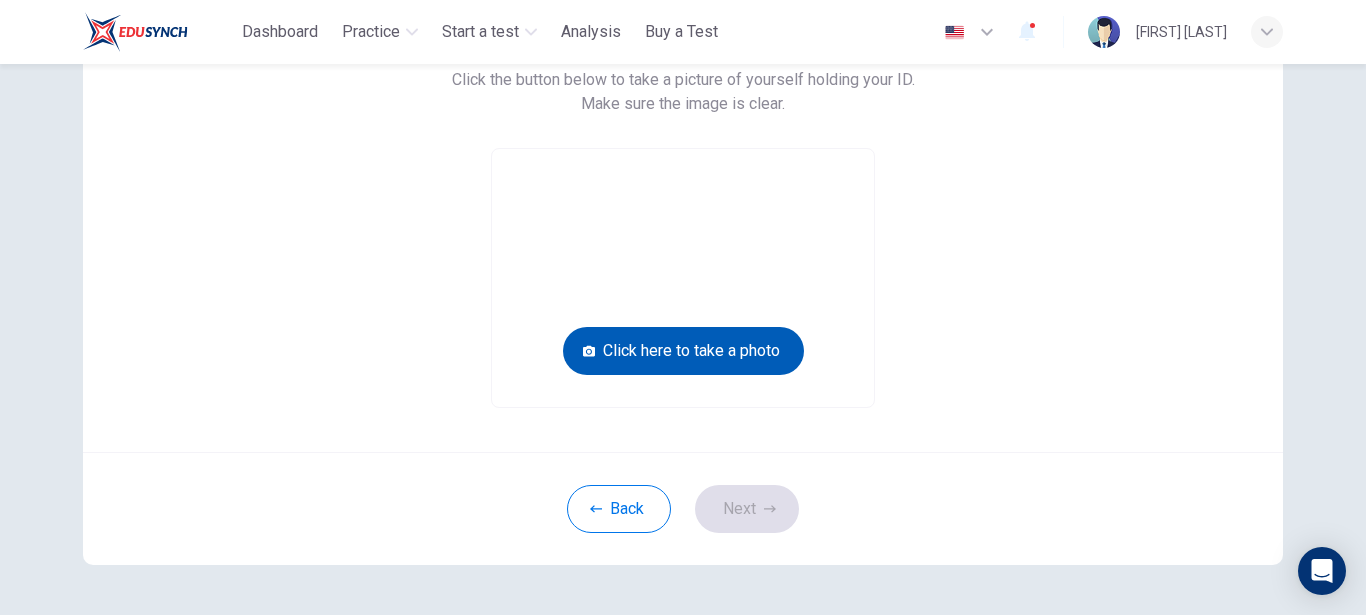 click on "Click here to take a photo" at bounding box center [683, 351] 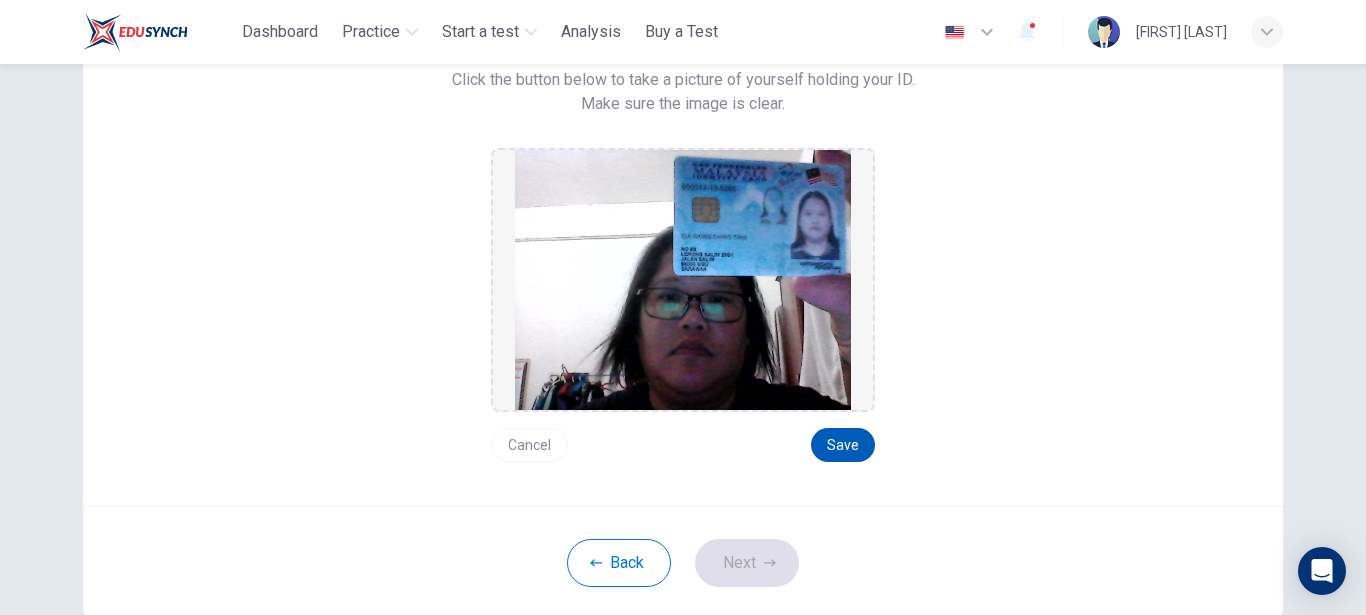 scroll, scrollTop: 179, scrollLeft: 0, axis: vertical 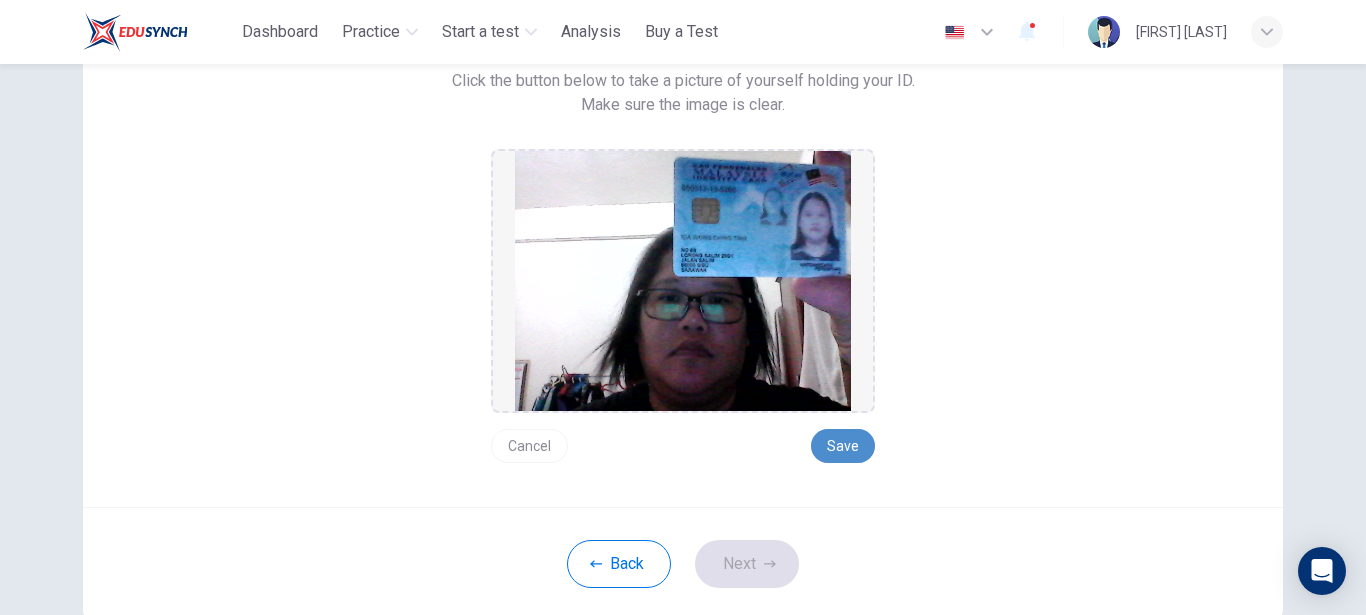 click on "Save" at bounding box center (843, 446) 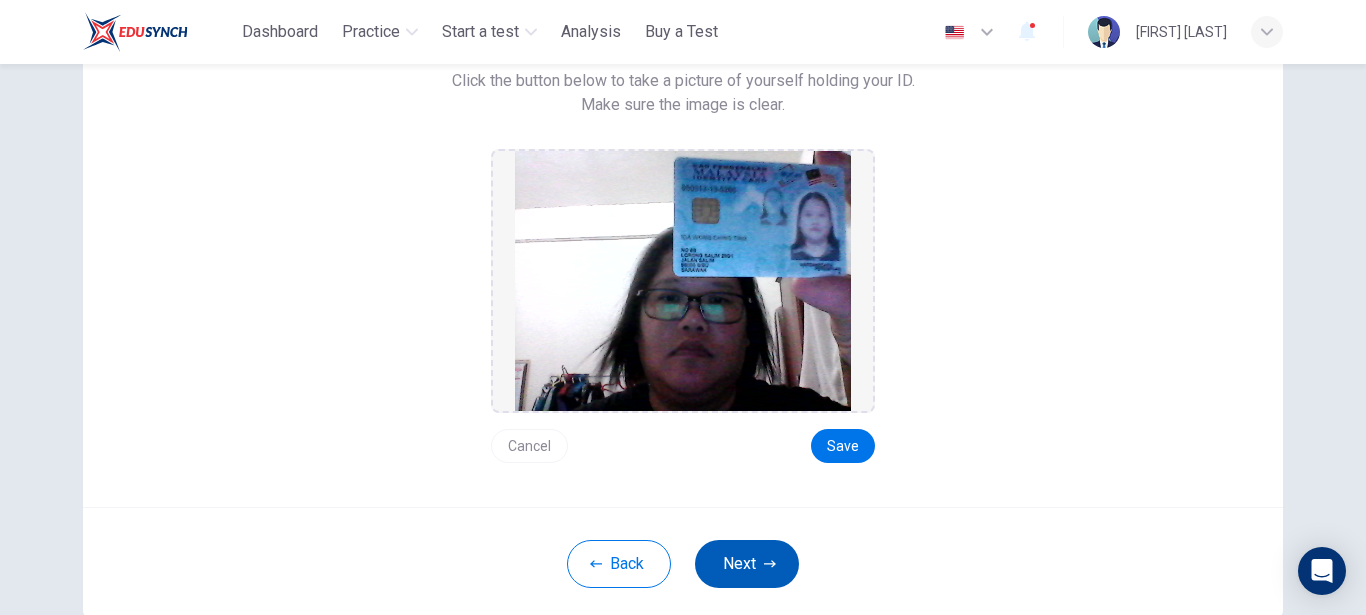 click on "Next" at bounding box center (747, 564) 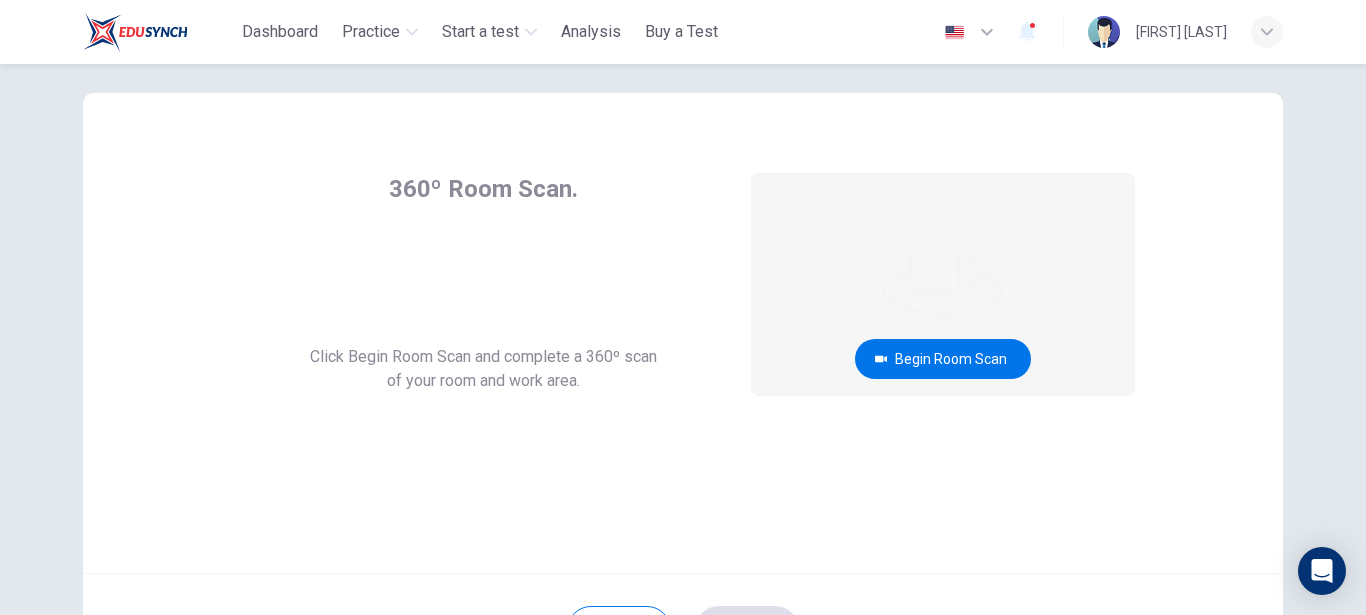 scroll, scrollTop: 25, scrollLeft: 0, axis: vertical 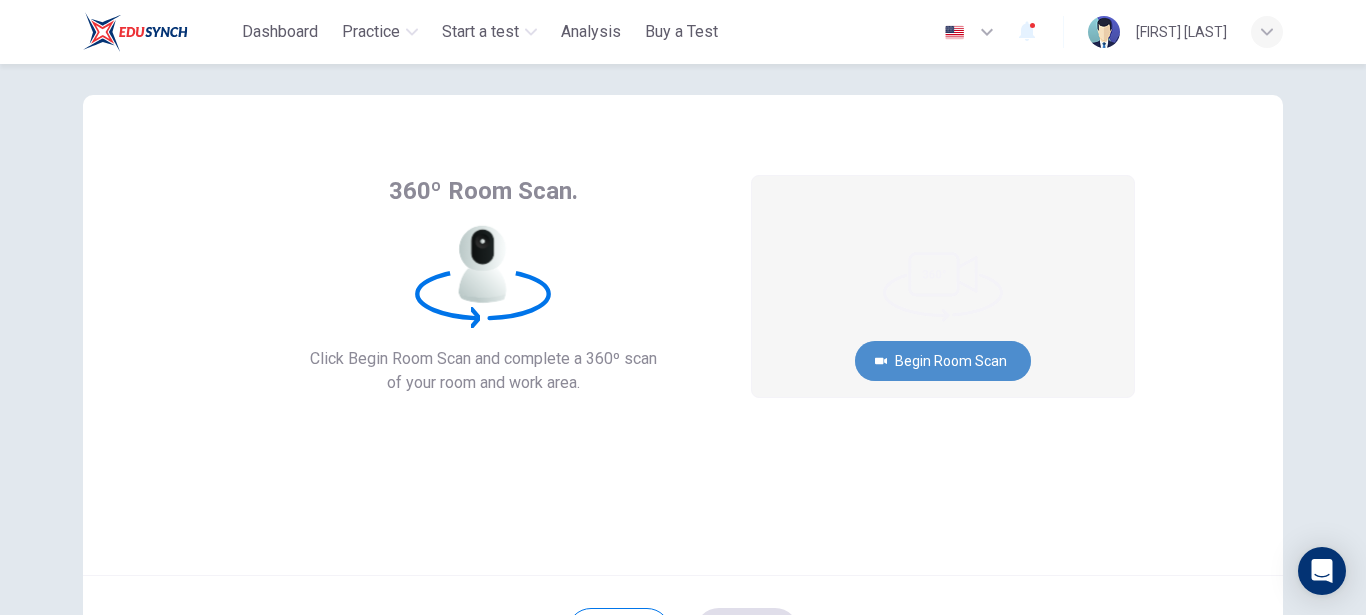 click on "Begin Room Scan" at bounding box center (943, 361) 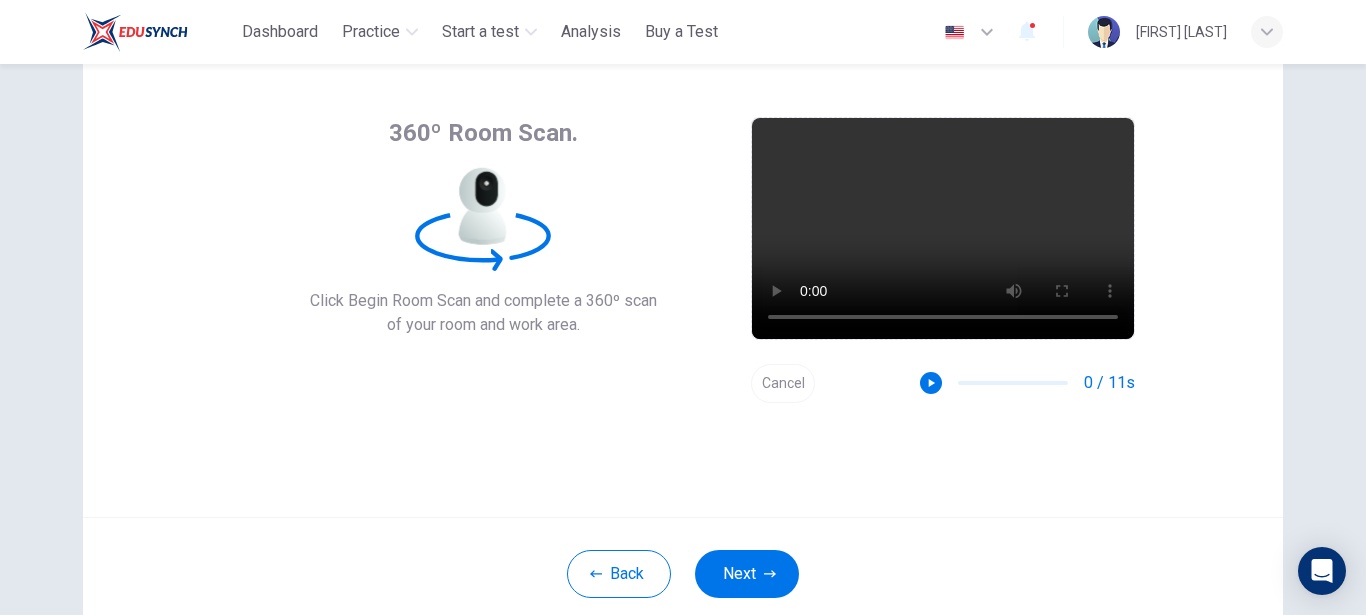 scroll, scrollTop: 86, scrollLeft: 0, axis: vertical 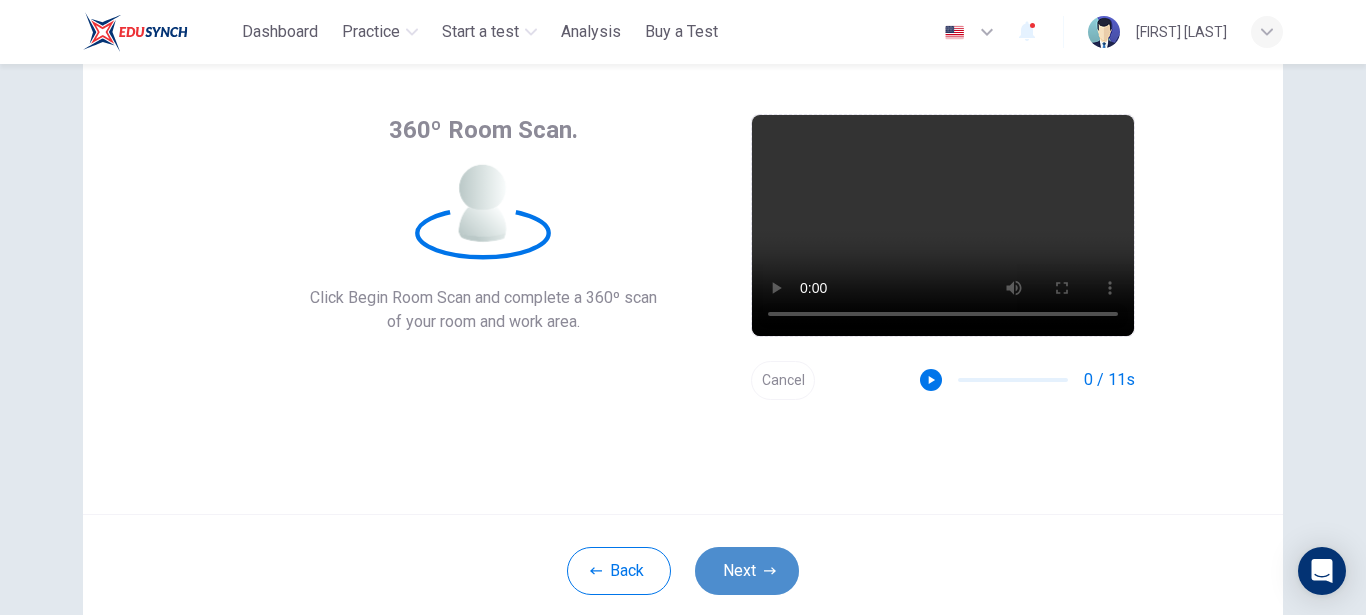 click on "Next" at bounding box center (747, 571) 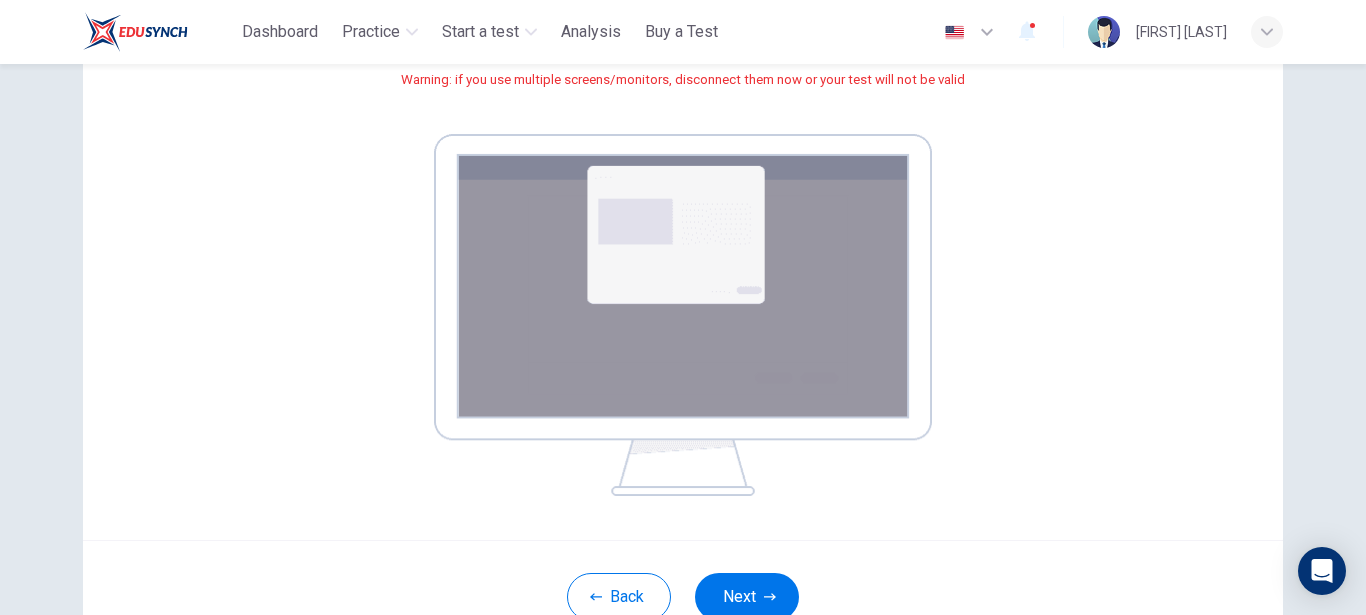 scroll, scrollTop: 378, scrollLeft: 0, axis: vertical 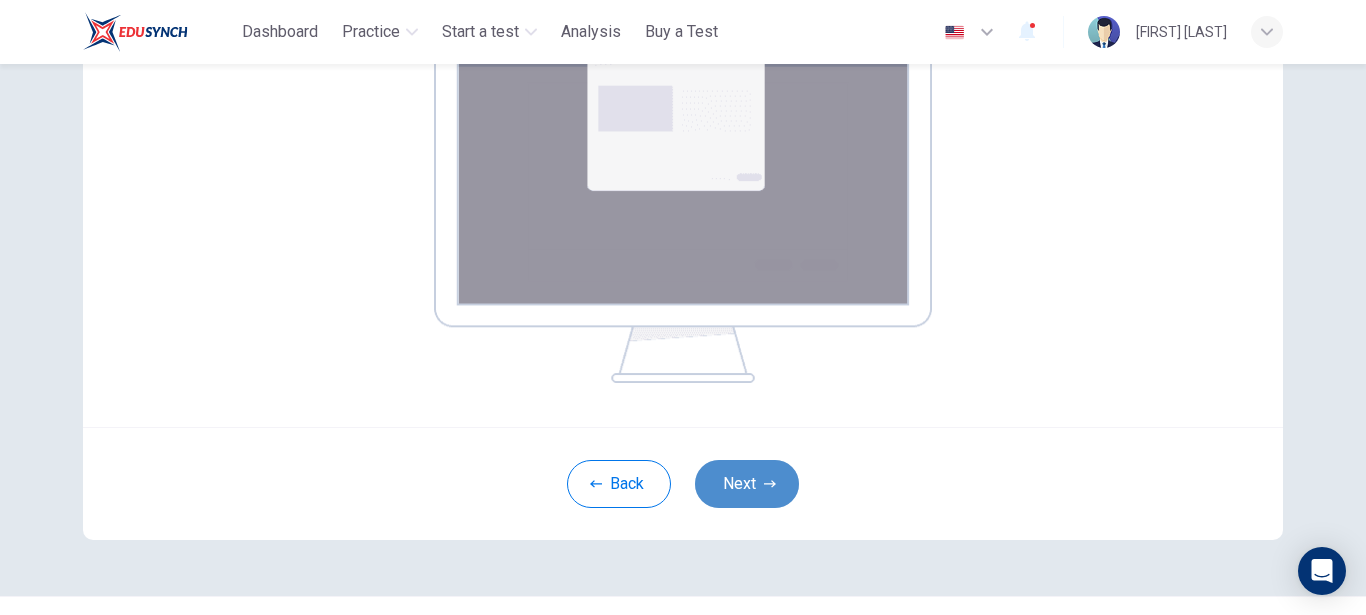 click on "Next" at bounding box center [747, 484] 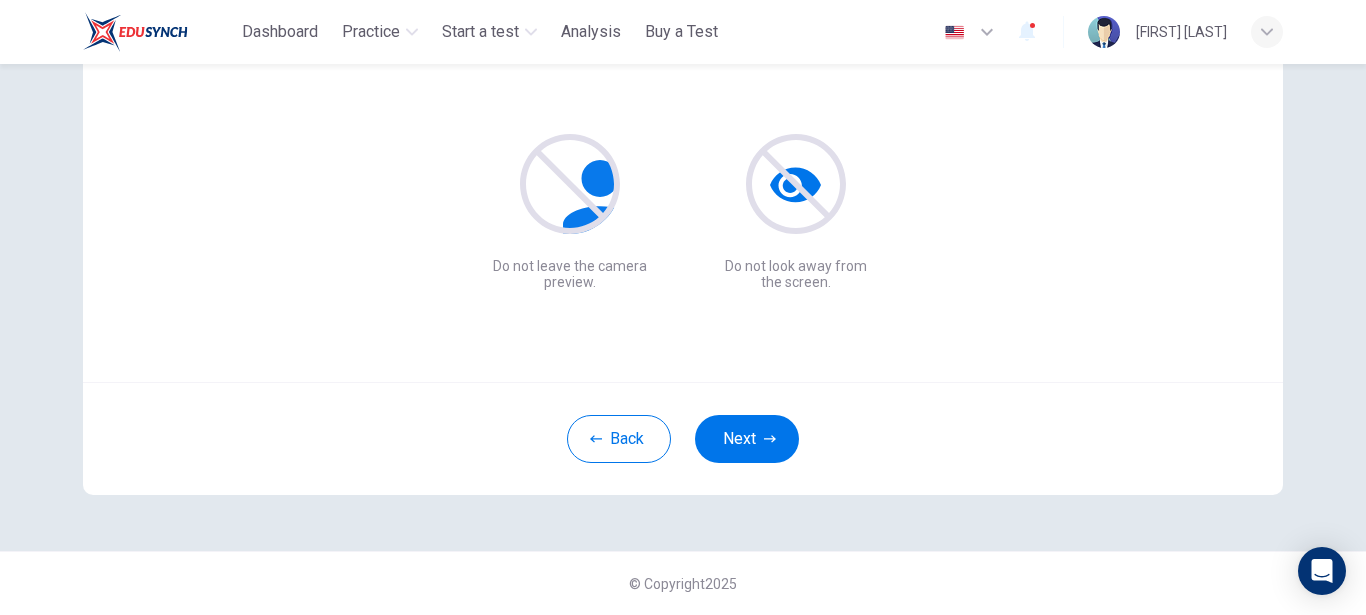 scroll, scrollTop: 218, scrollLeft: 0, axis: vertical 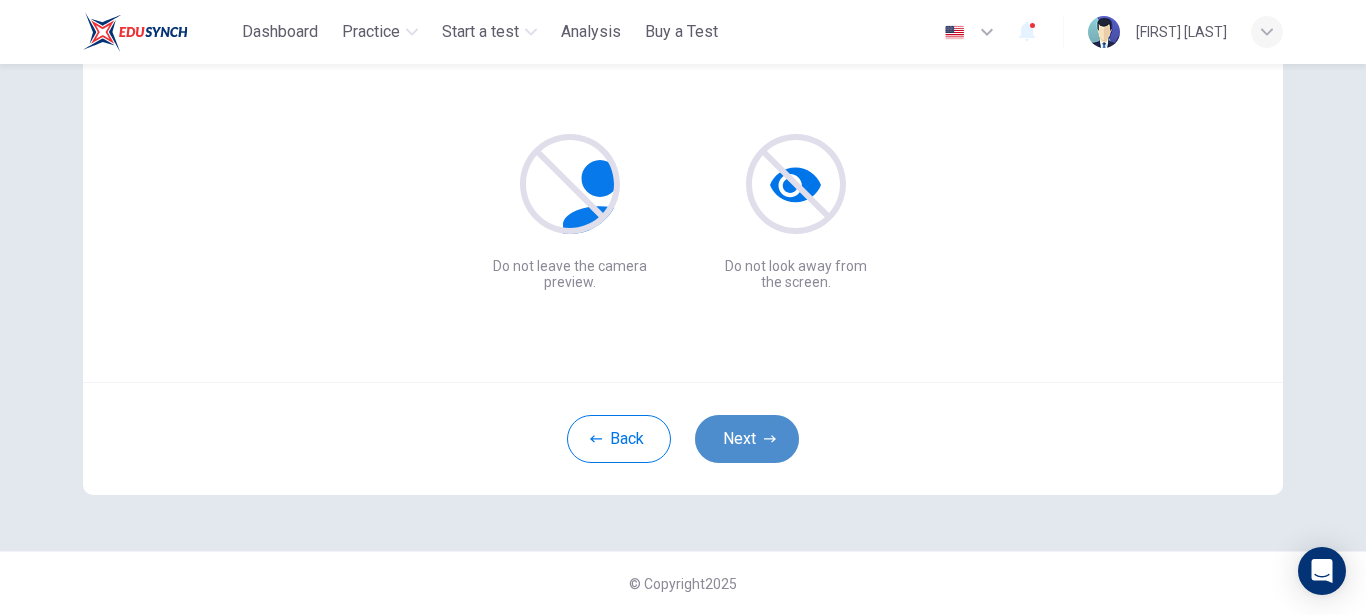 click on "Next" at bounding box center [747, 439] 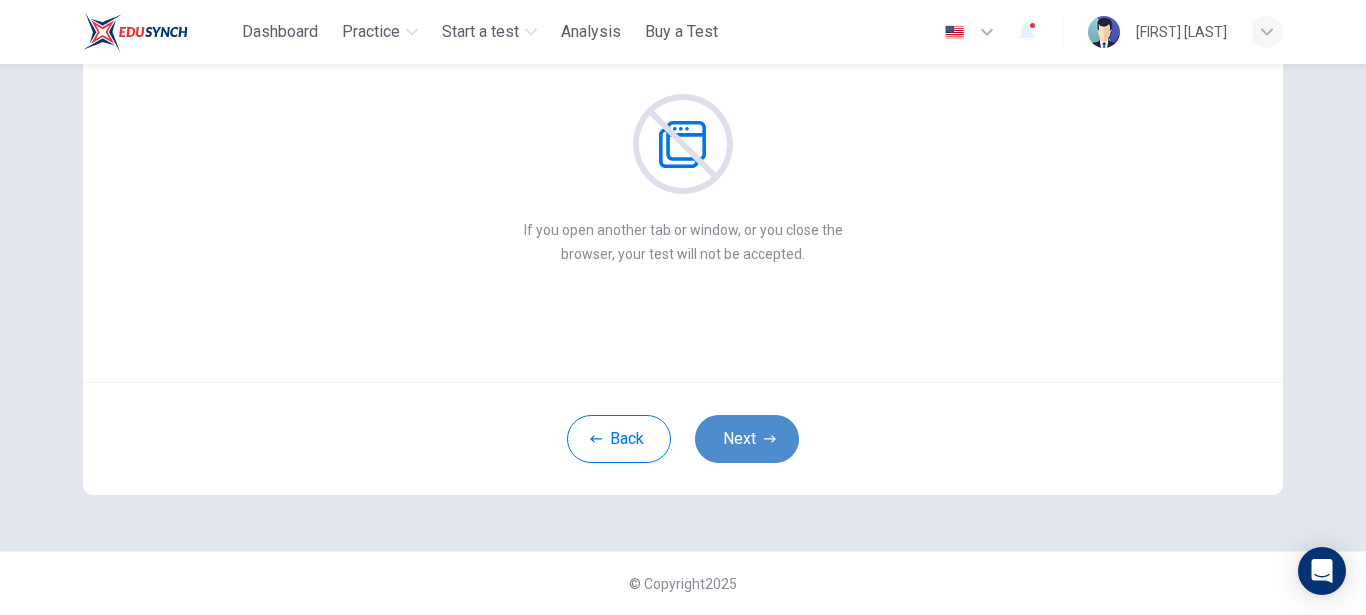 click on "Next" at bounding box center [747, 439] 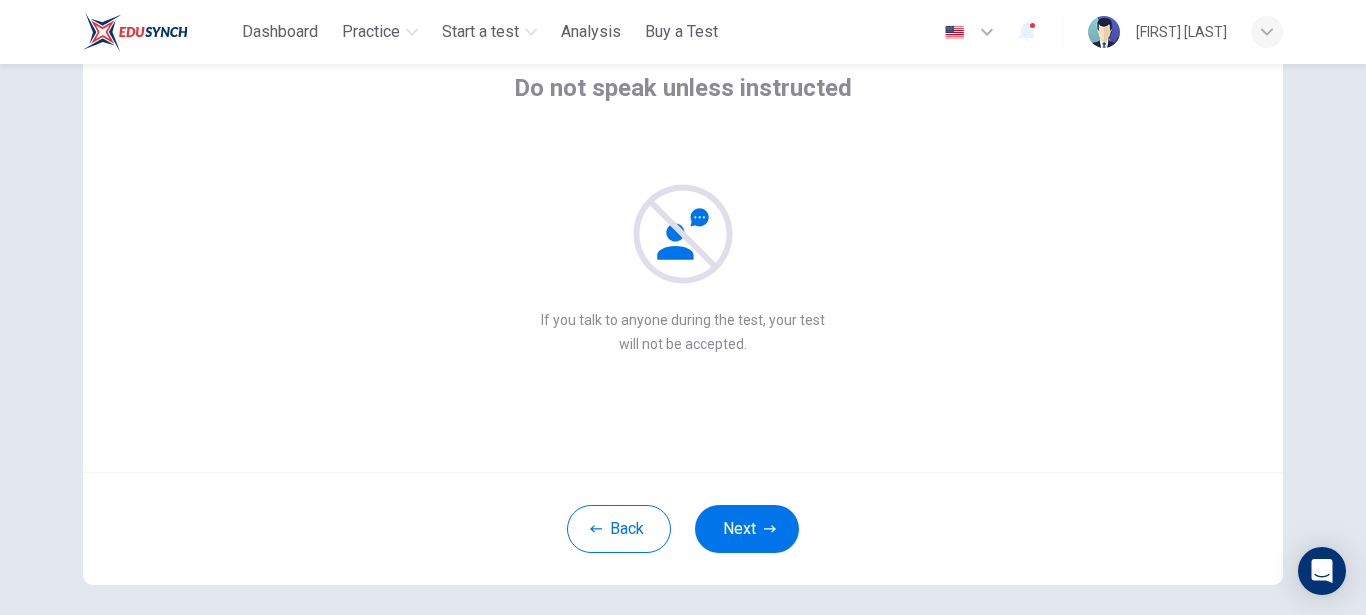 scroll, scrollTop: 148, scrollLeft: 0, axis: vertical 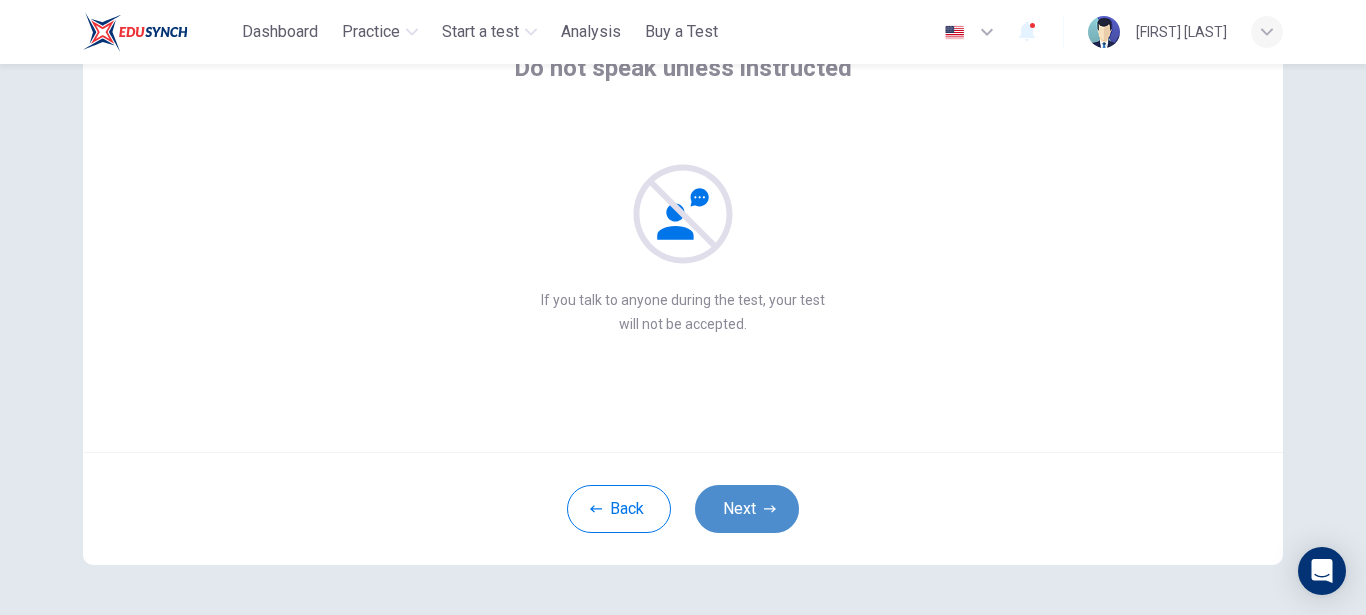 click on "Next" at bounding box center [747, 509] 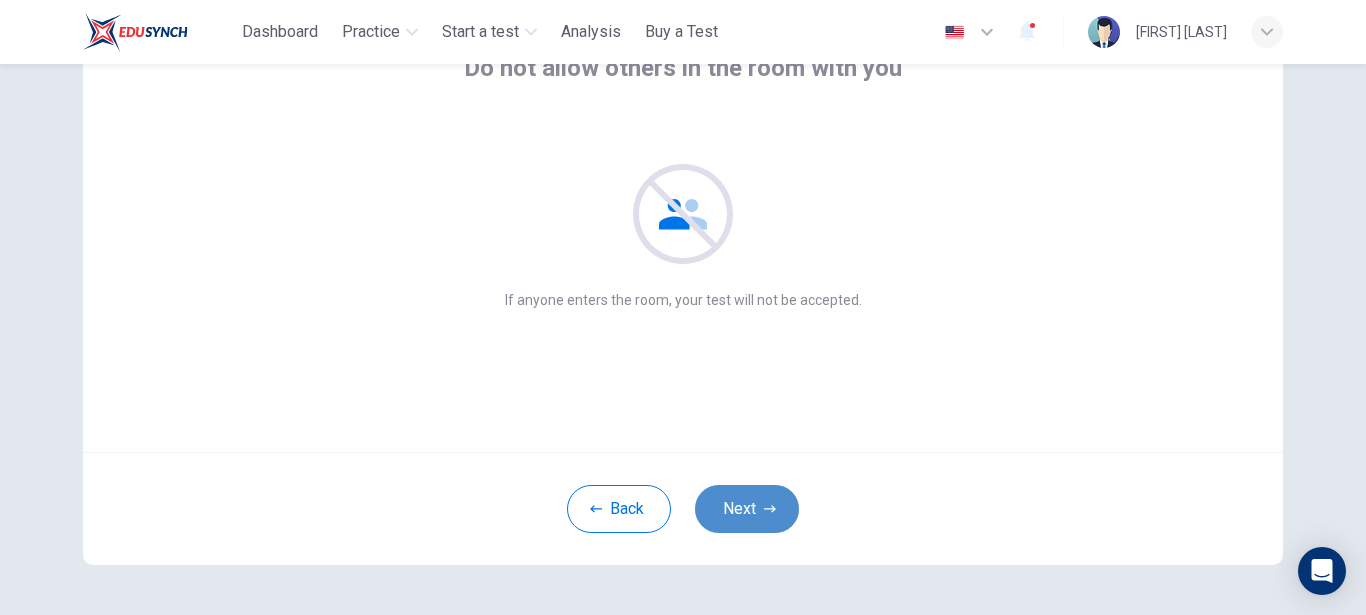 click on "Next" at bounding box center (747, 509) 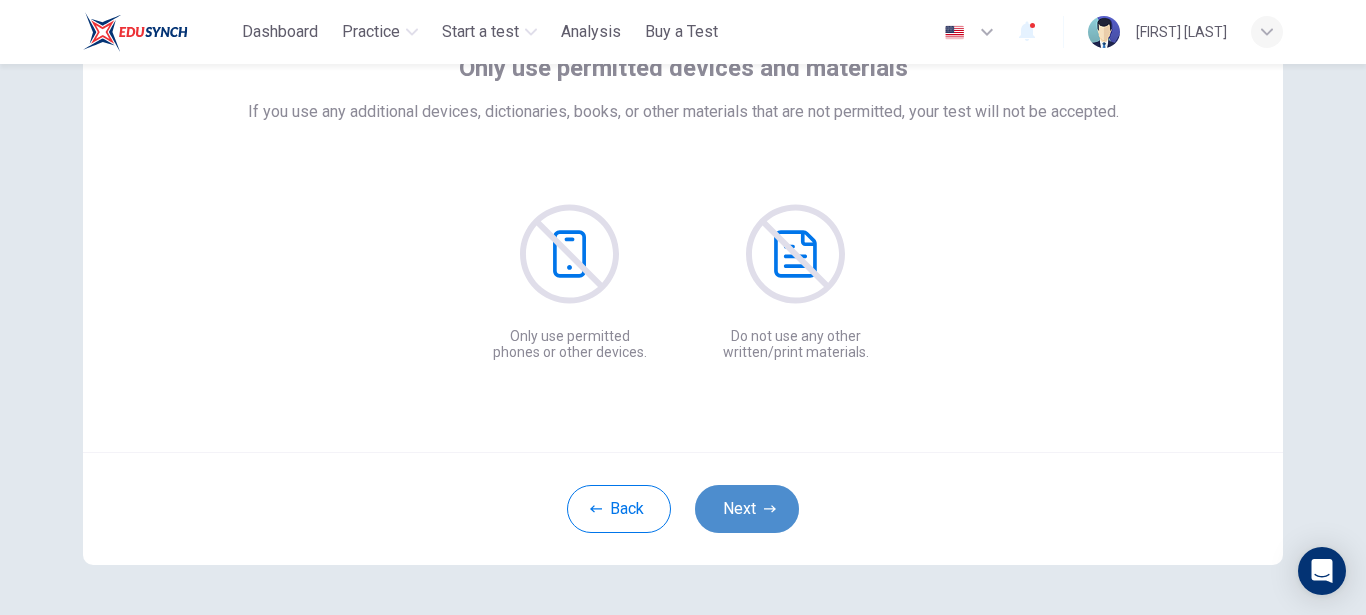 click on "Next" at bounding box center [747, 509] 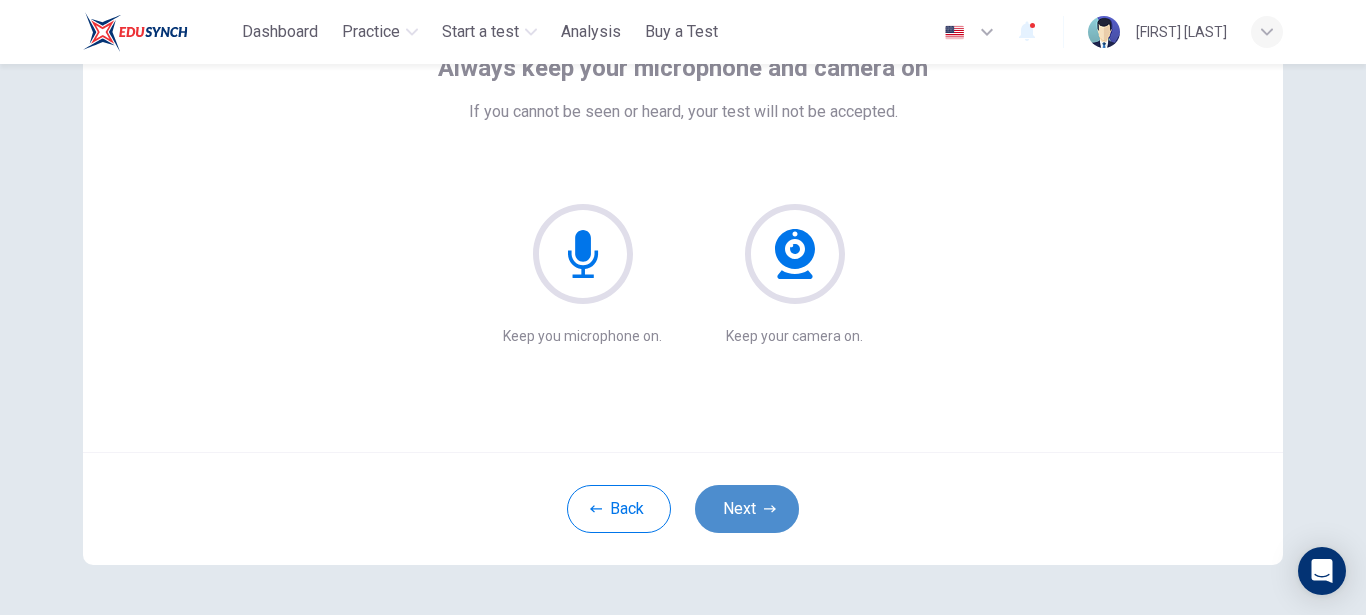 click on "Next" at bounding box center [747, 509] 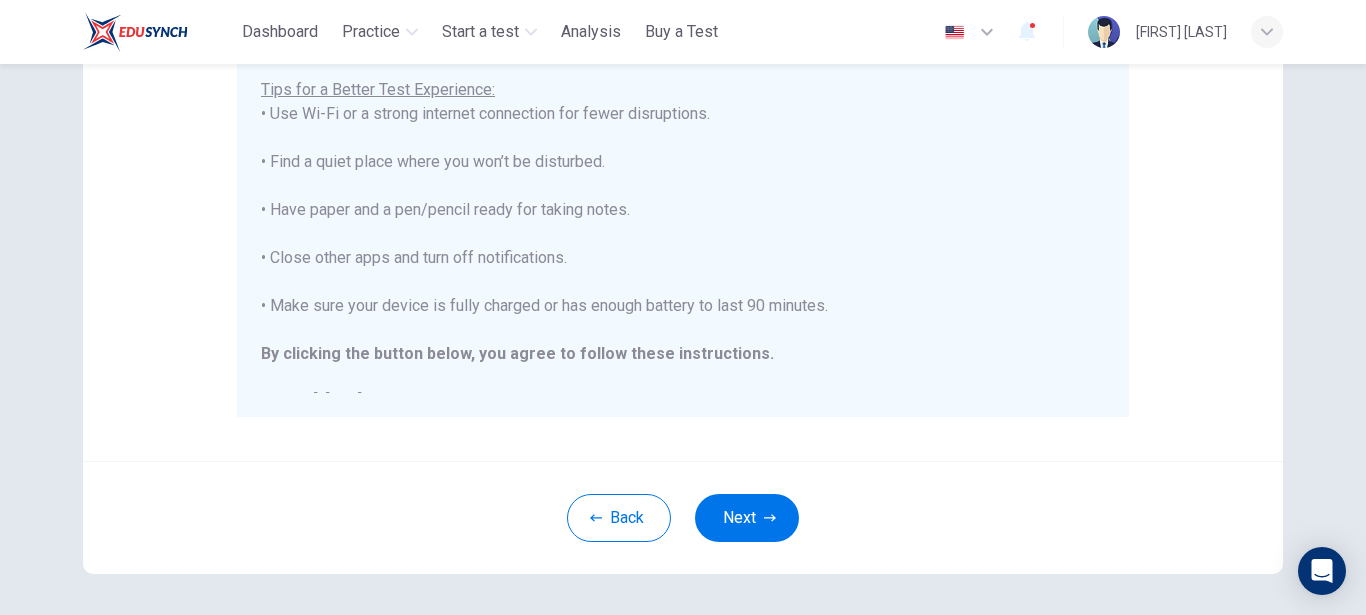 scroll, scrollTop: 497, scrollLeft: 0, axis: vertical 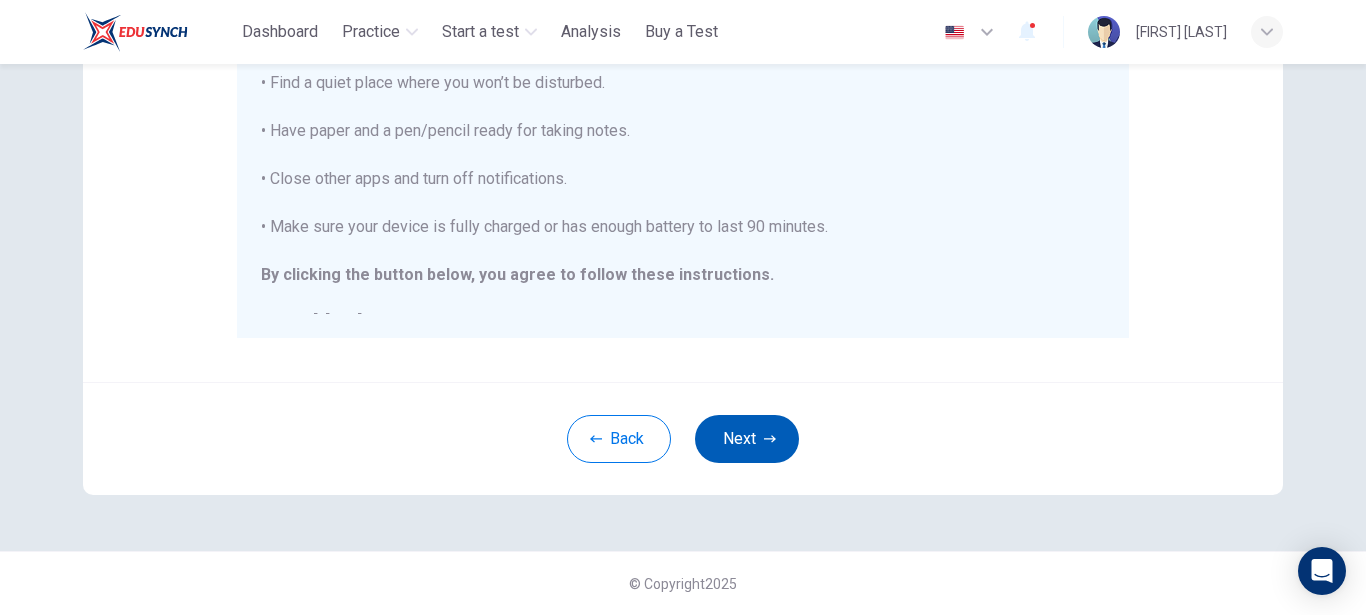 click on "Next" at bounding box center [747, 439] 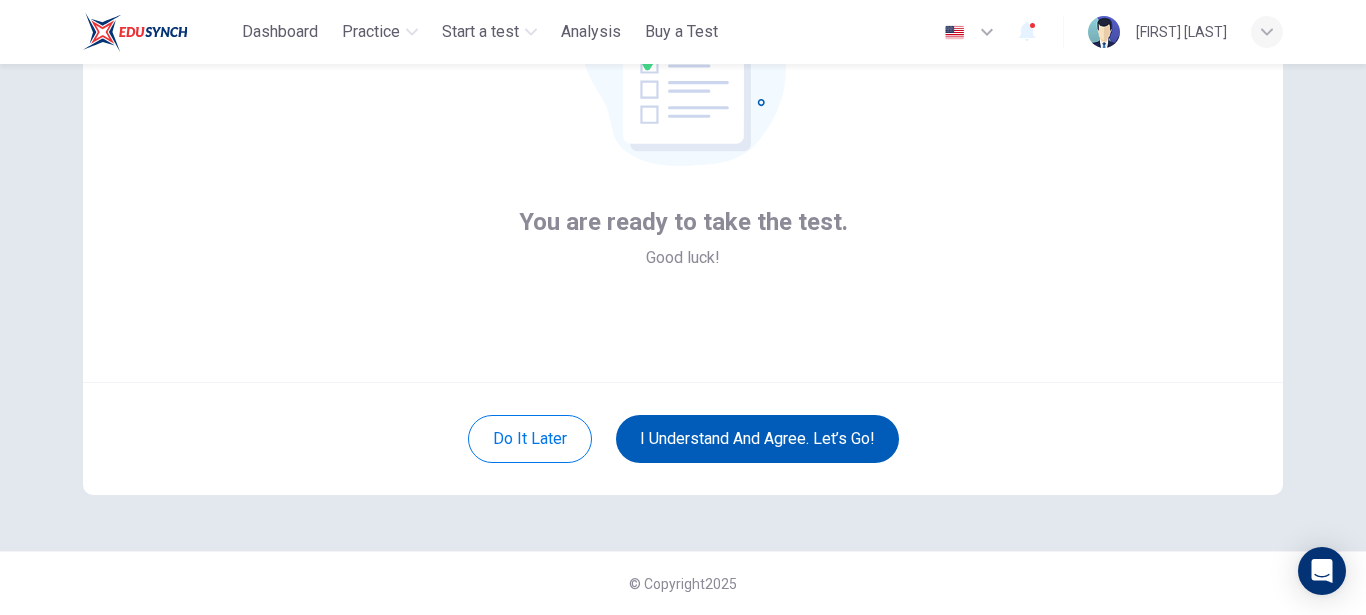 scroll, scrollTop: 218, scrollLeft: 0, axis: vertical 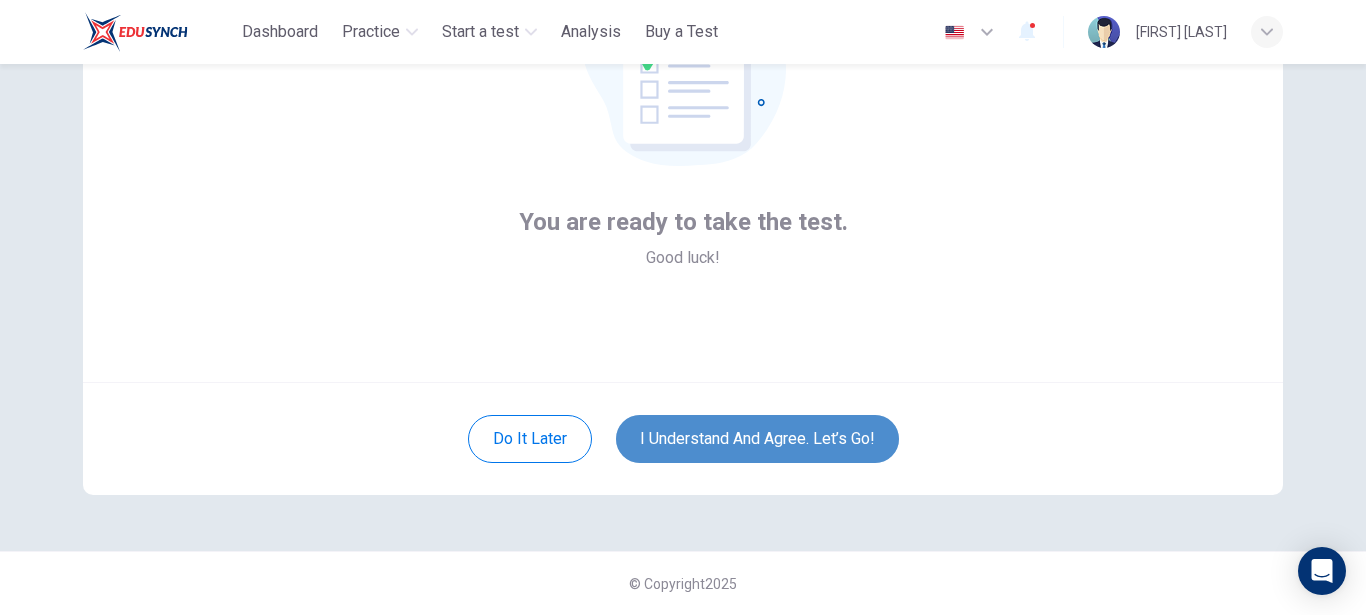 click on "I understand and agree. Let’s go!" at bounding box center (757, 439) 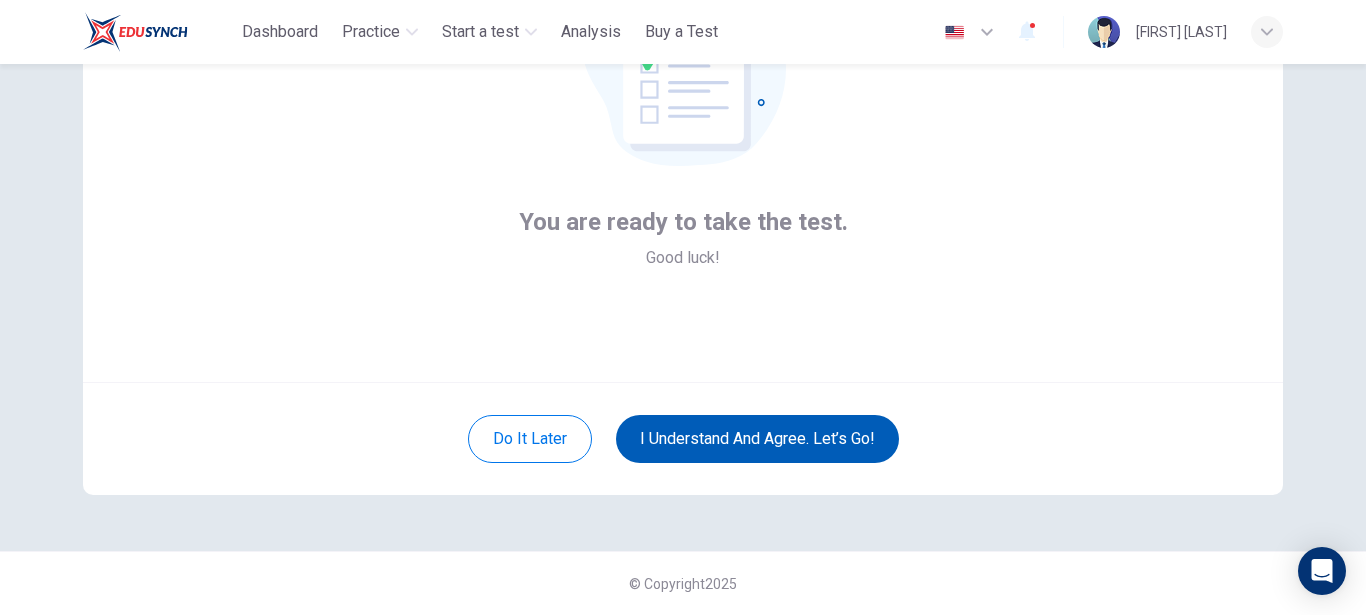 click on "I understand and agree. Let’s go!" at bounding box center (757, 439) 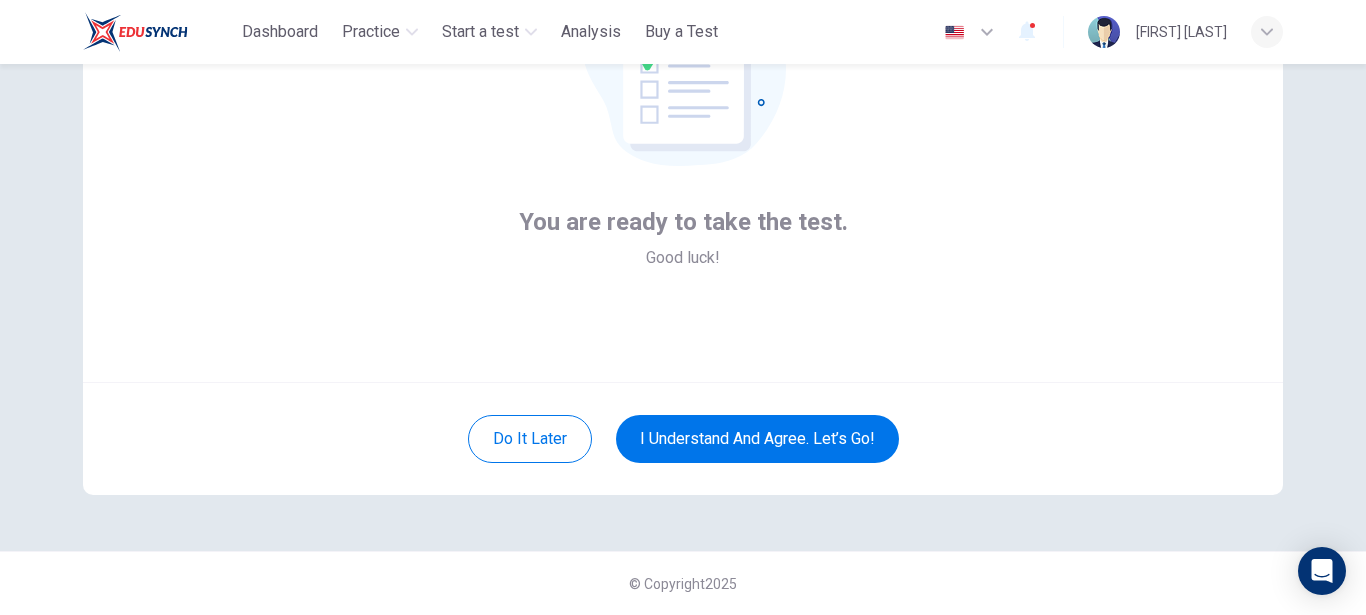drag, startPoint x: 1355, startPoint y: 284, endPoint x: 1365, endPoint y: 247, distance: 38.327538 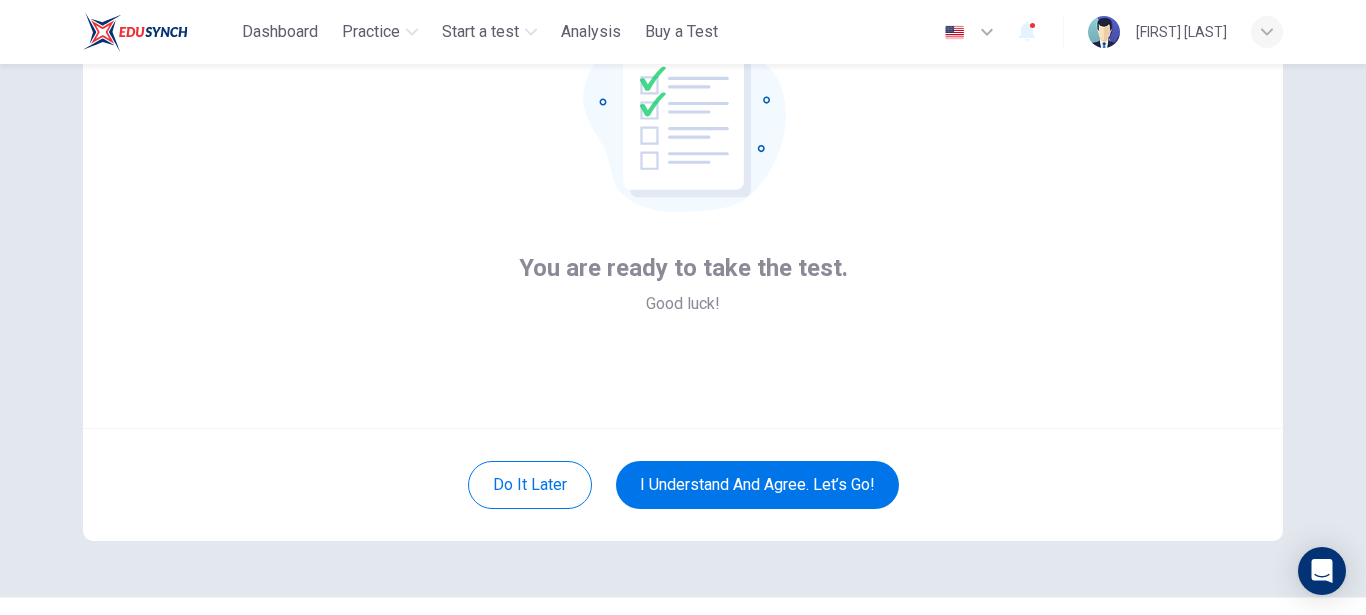 scroll, scrollTop: 218, scrollLeft: 0, axis: vertical 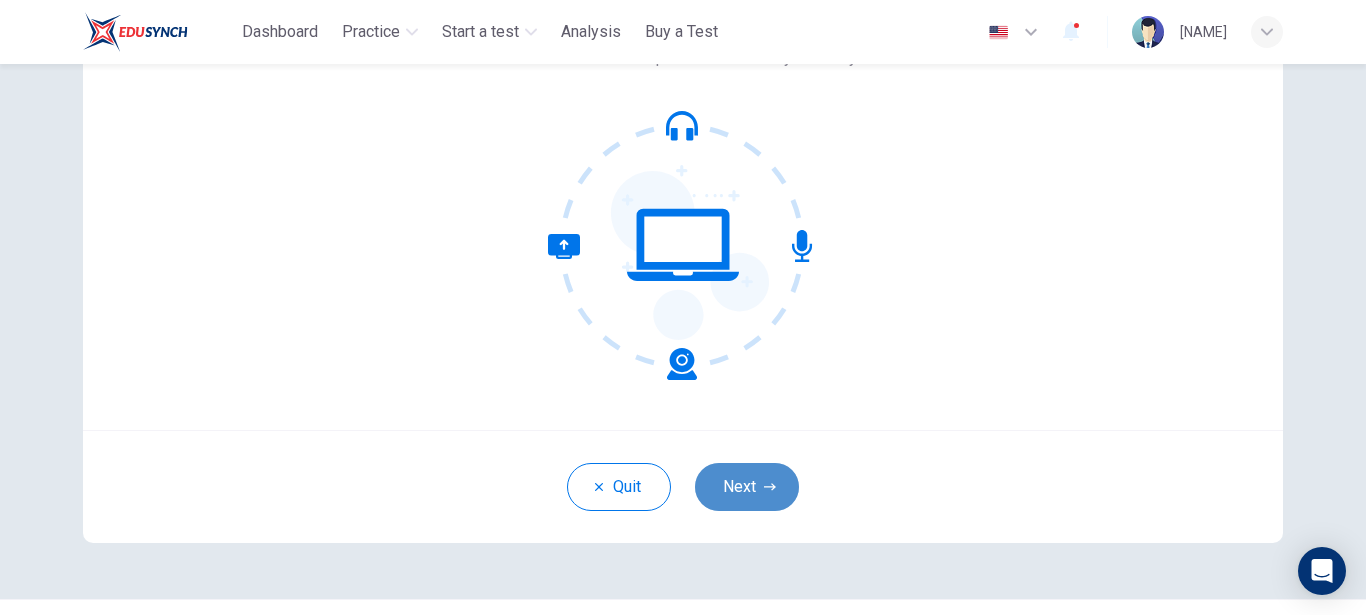 click on "Next" at bounding box center [747, 487] 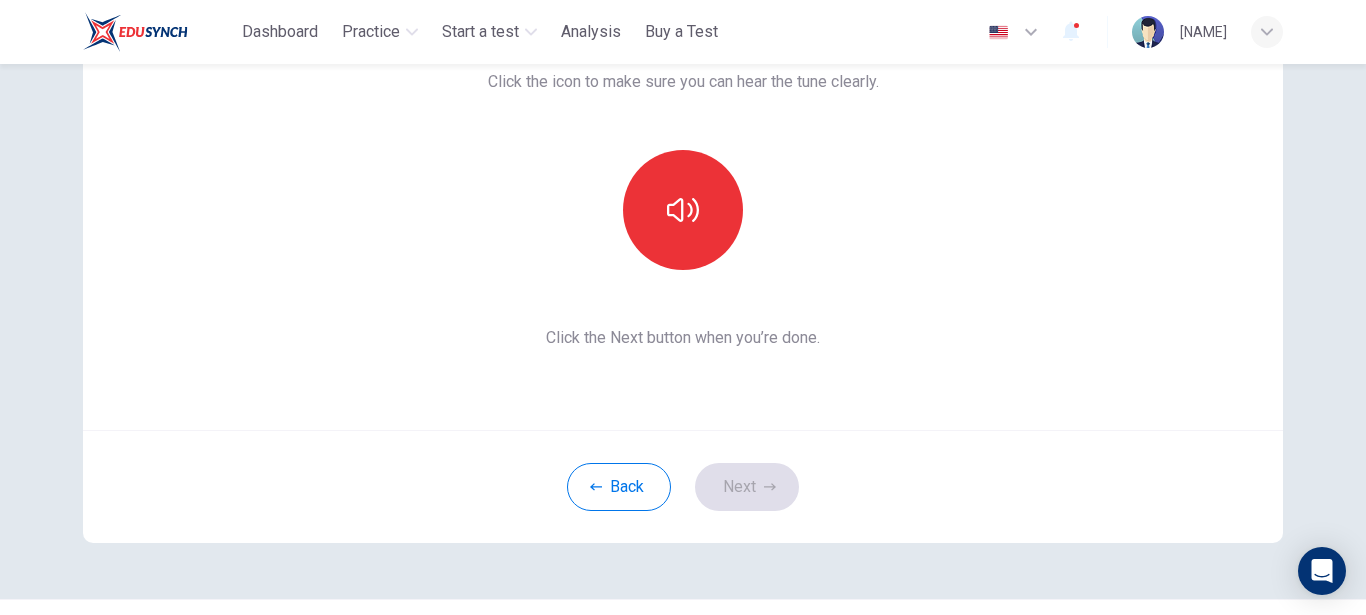 scroll, scrollTop: 112, scrollLeft: 0, axis: vertical 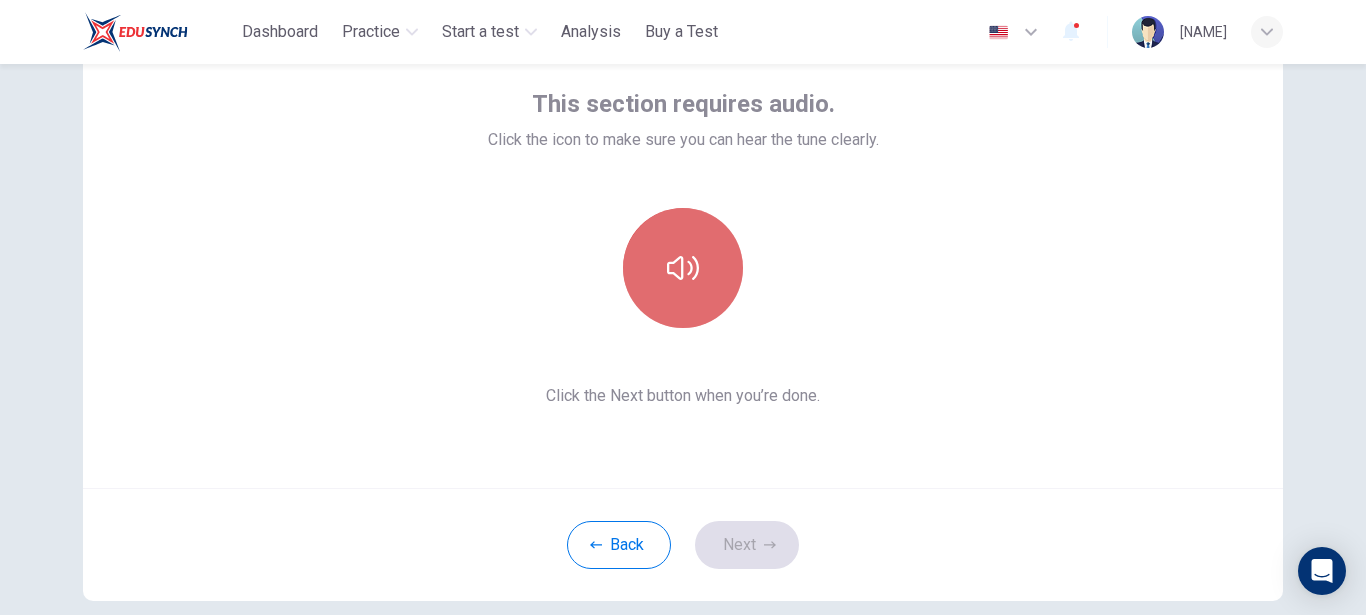 click at bounding box center (683, 268) 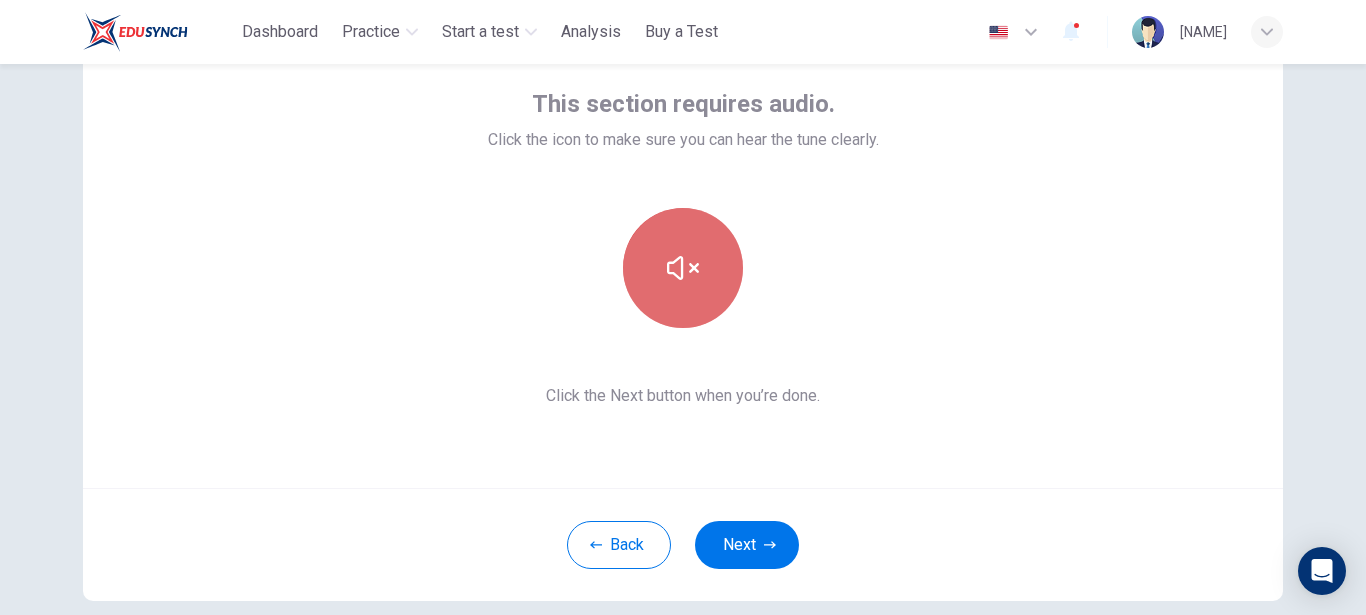 click at bounding box center (683, 268) 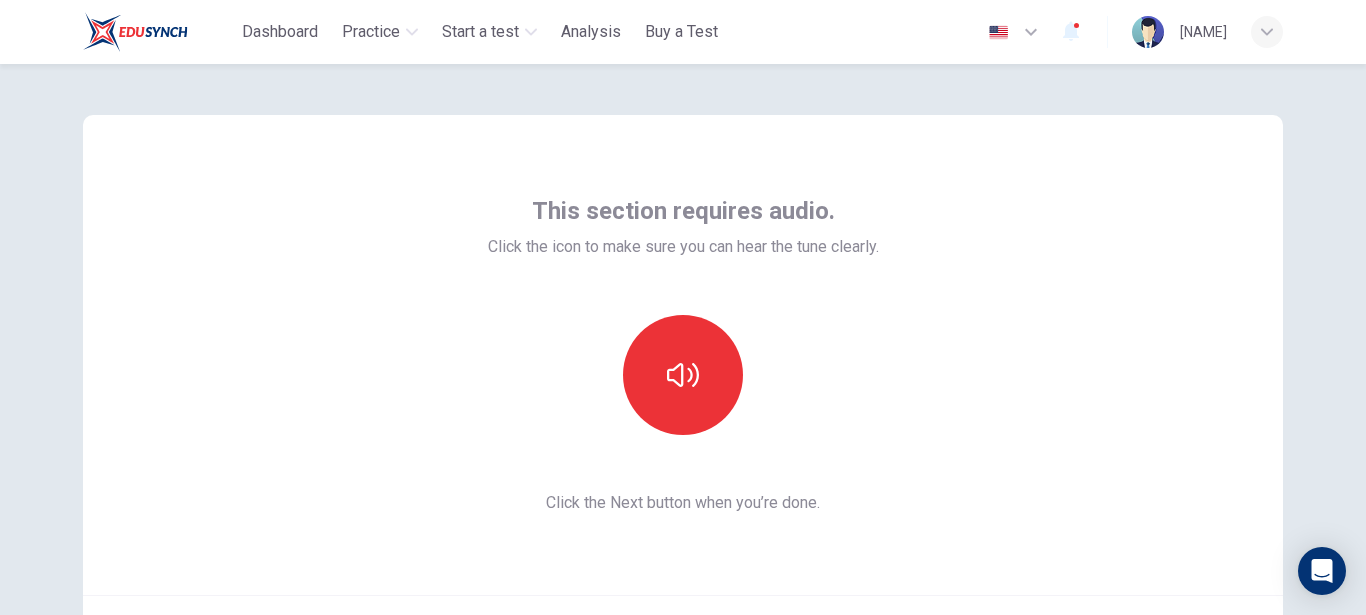scroll, scrollTop: 4, scrollLeft: 0, axis: vertical 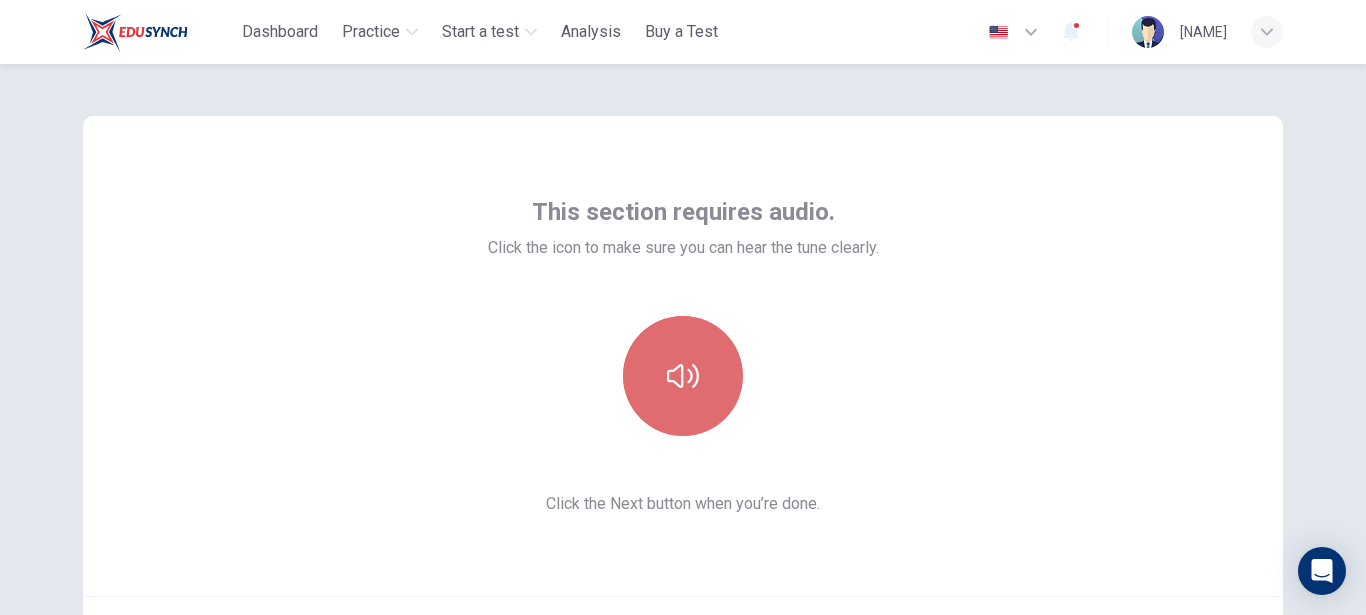 click 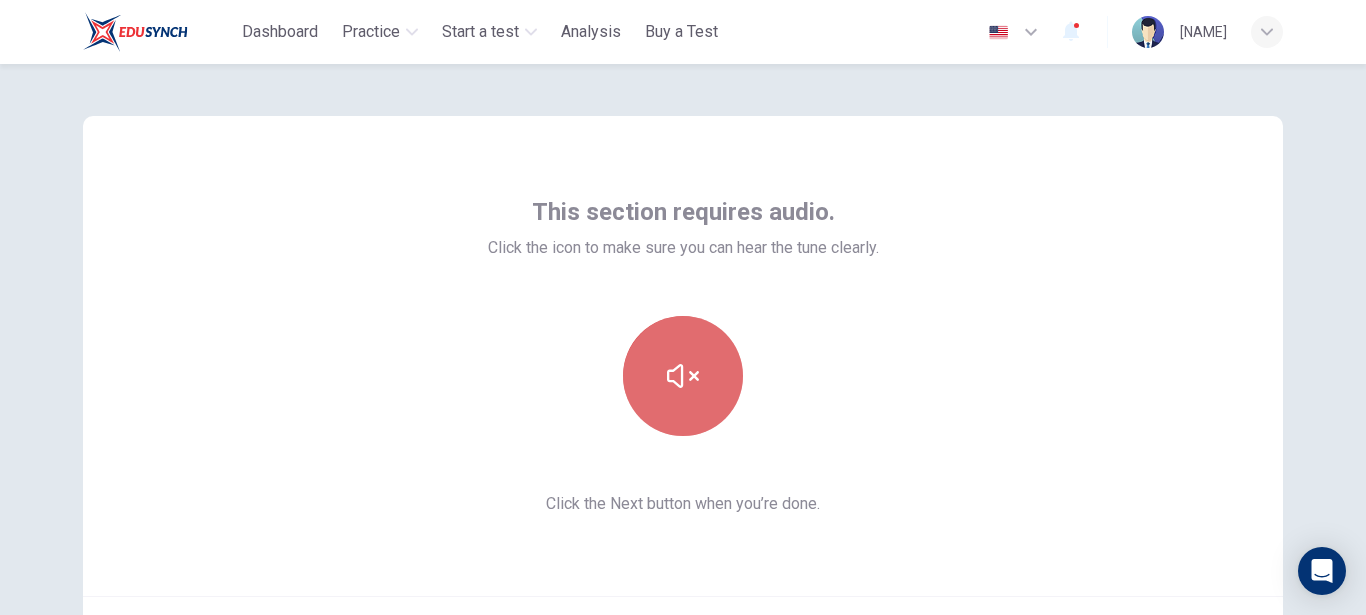 click 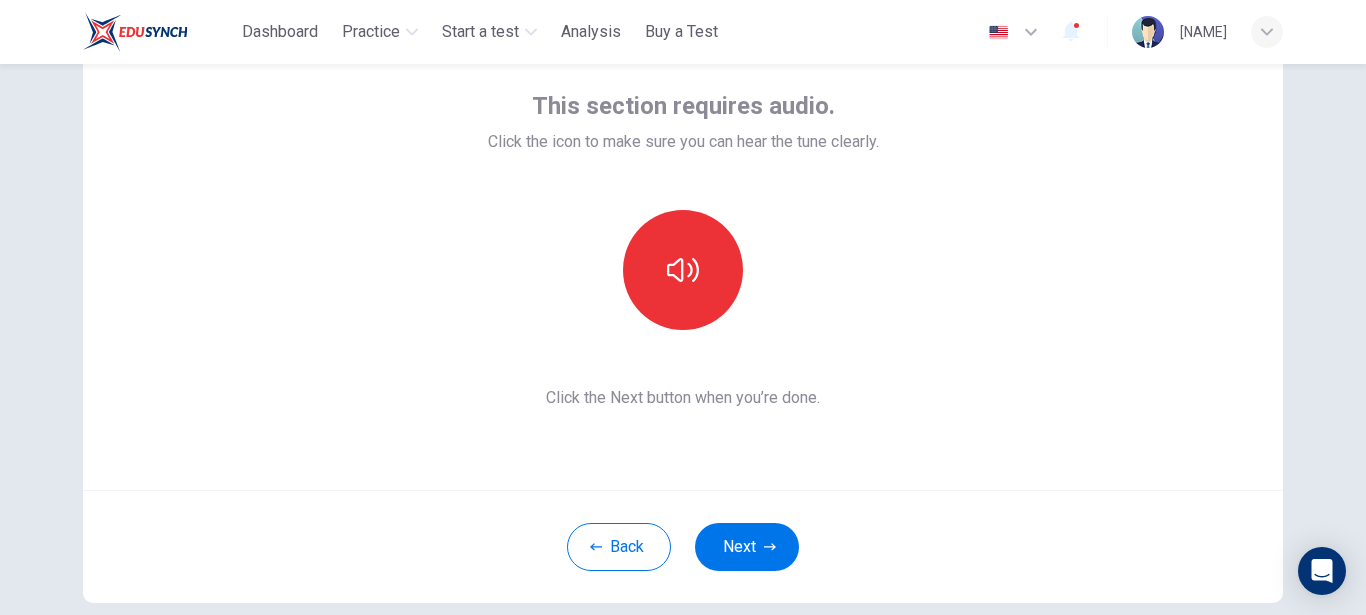 scroll, scrollTop: 114, scrollLeft: 0, axis: vertical 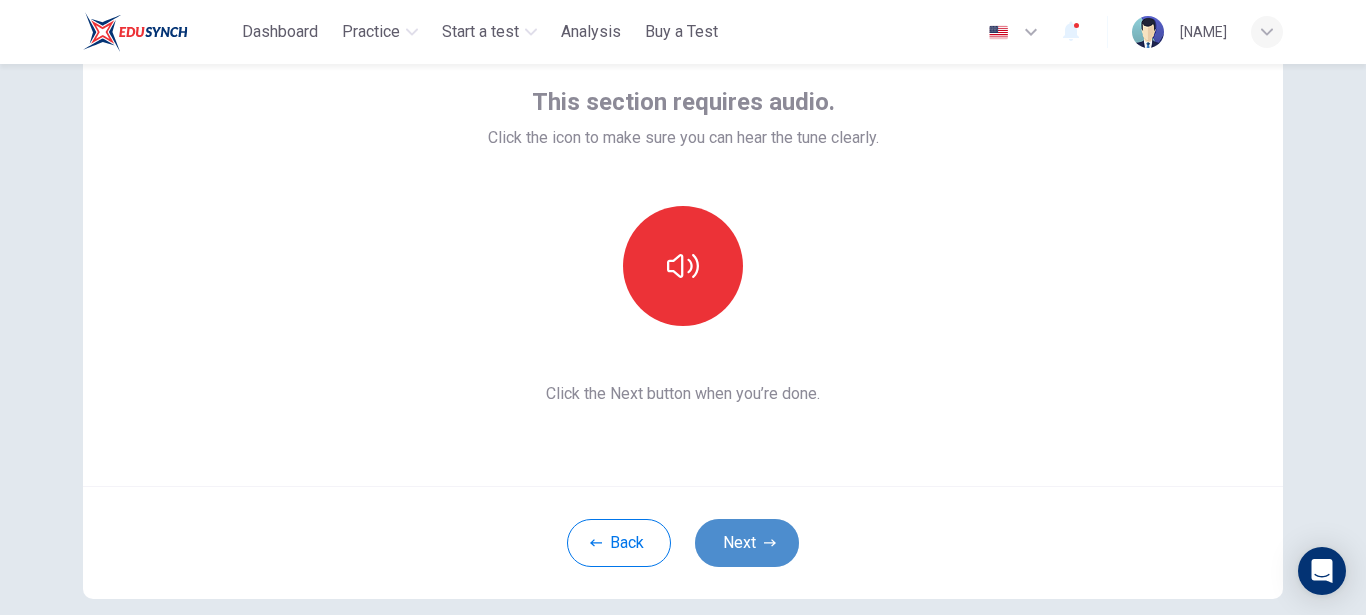click on "Next" at bounding box center (747, 543) 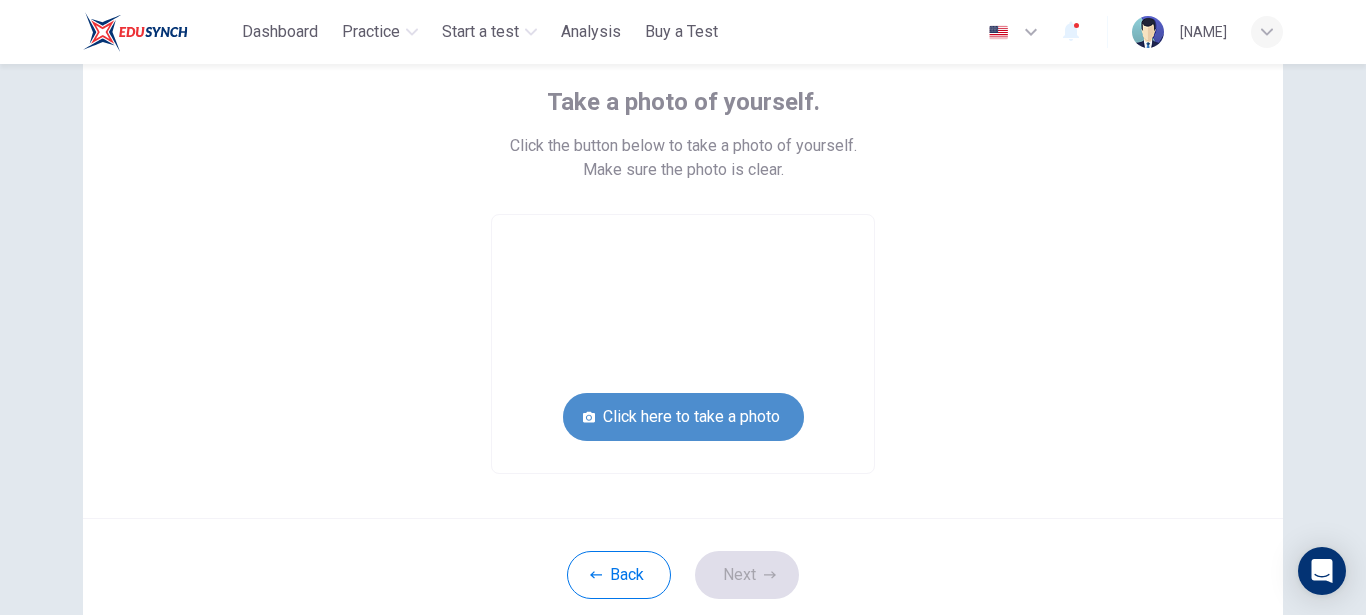 click on "Click here to take a photo" at bounding box center [683, 417] 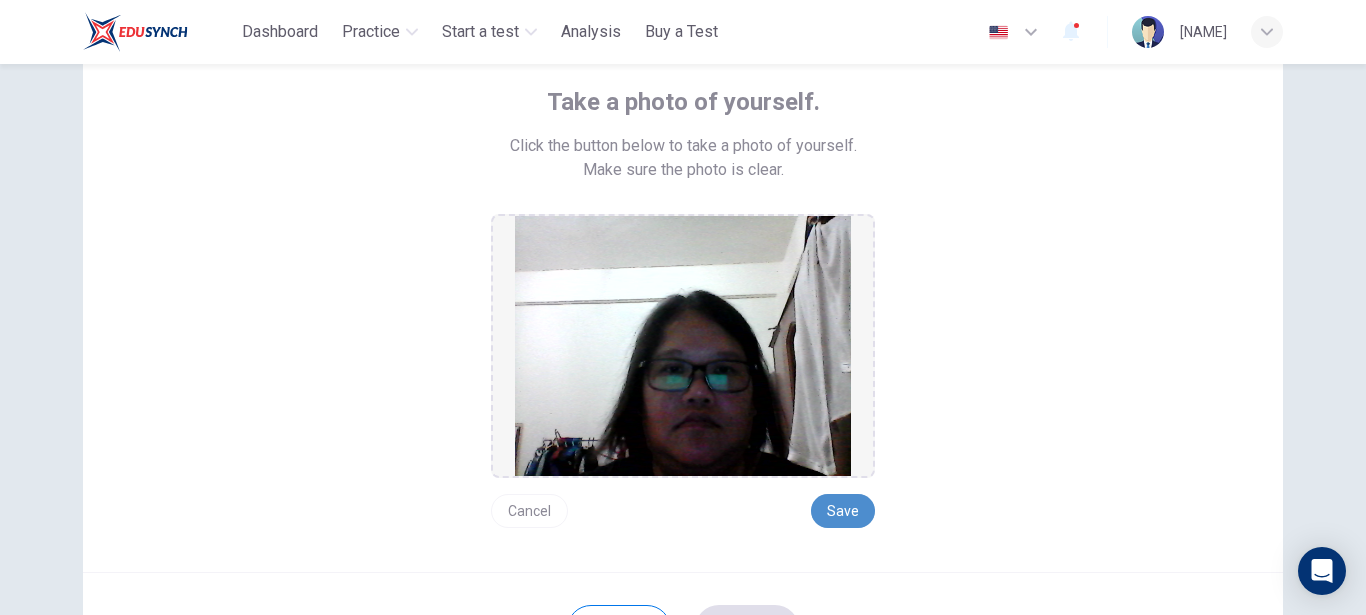 click on "Save" at bounding box center [843, 511] 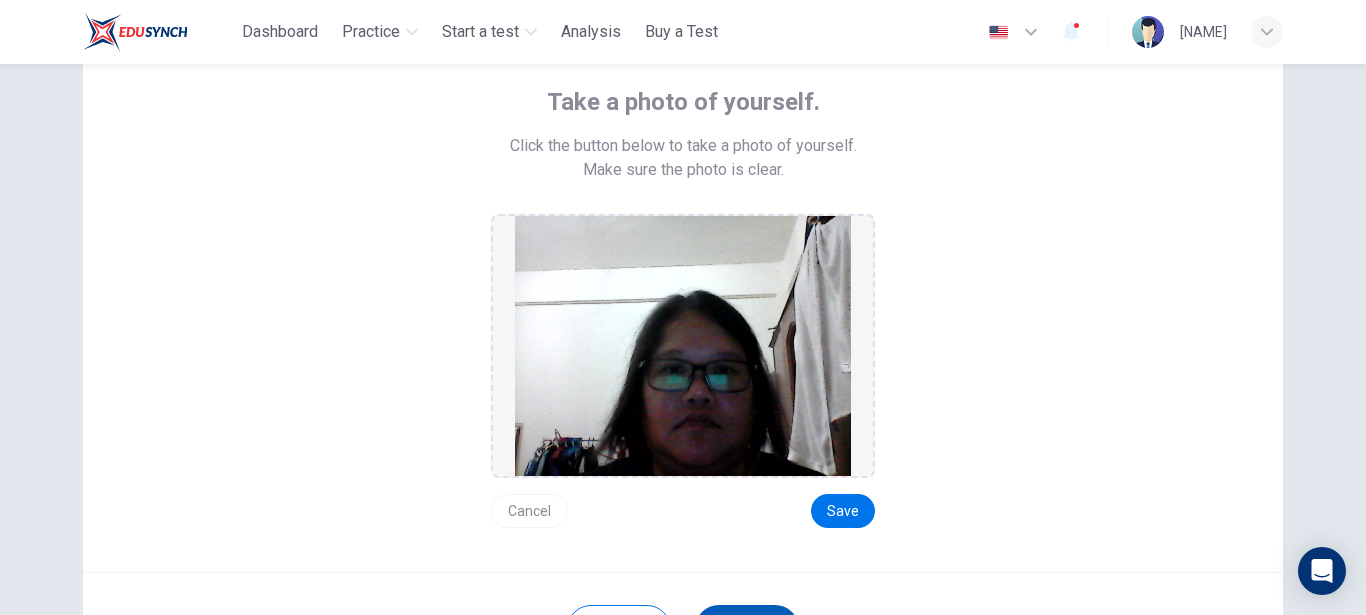 click on "Next" at bounding box center [747, 629] 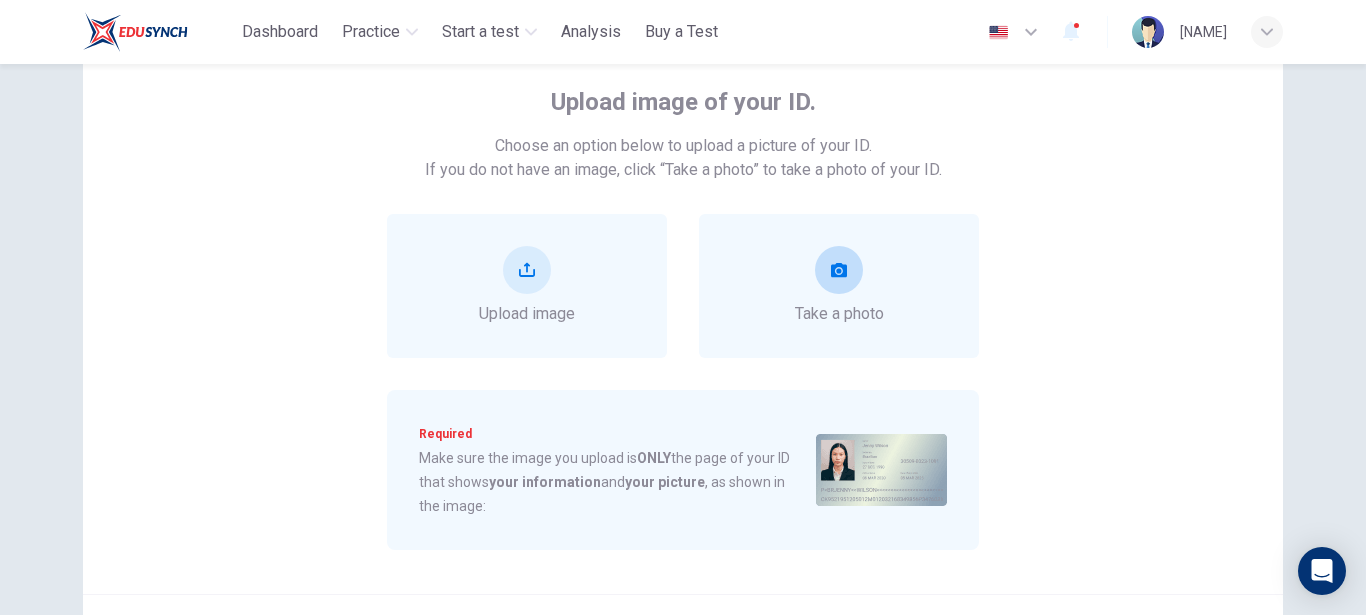 click on "Take a photo" at bounding box center (839, 286) 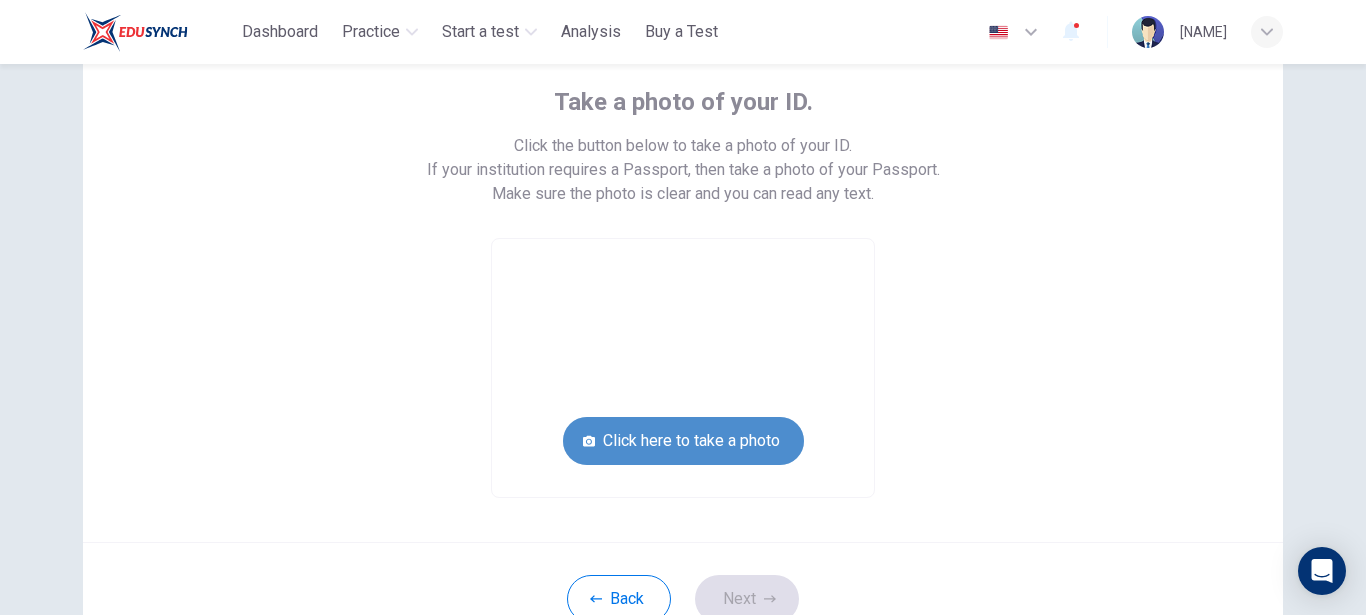 click on "Click here to take a photo" at bounding box center [683, 441] 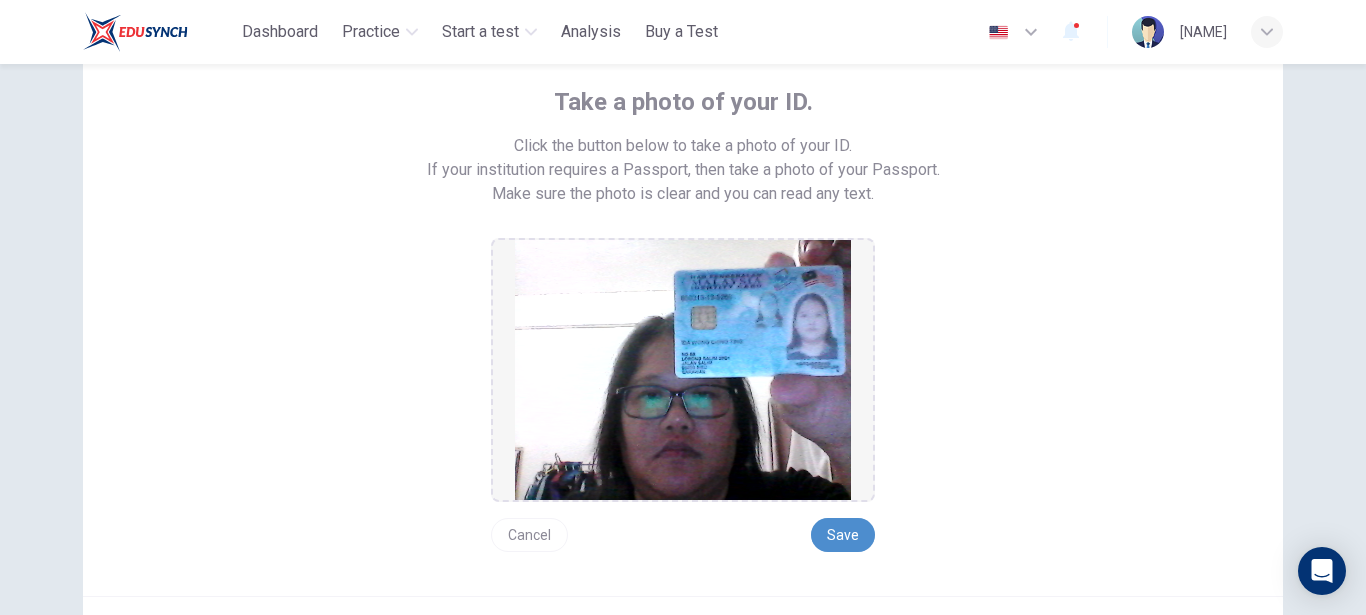 click on "Save" at bounding box center [843, 535] 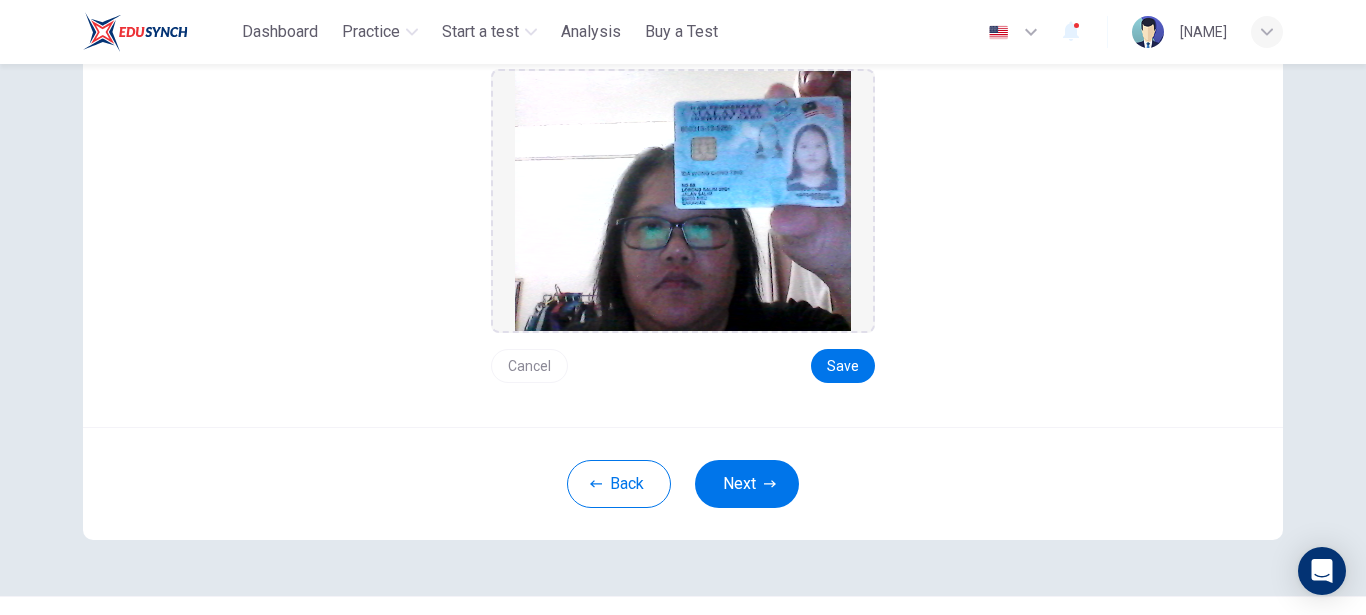 scroll, scrollTop: 328, scrollLeft: 0, axis: vertical 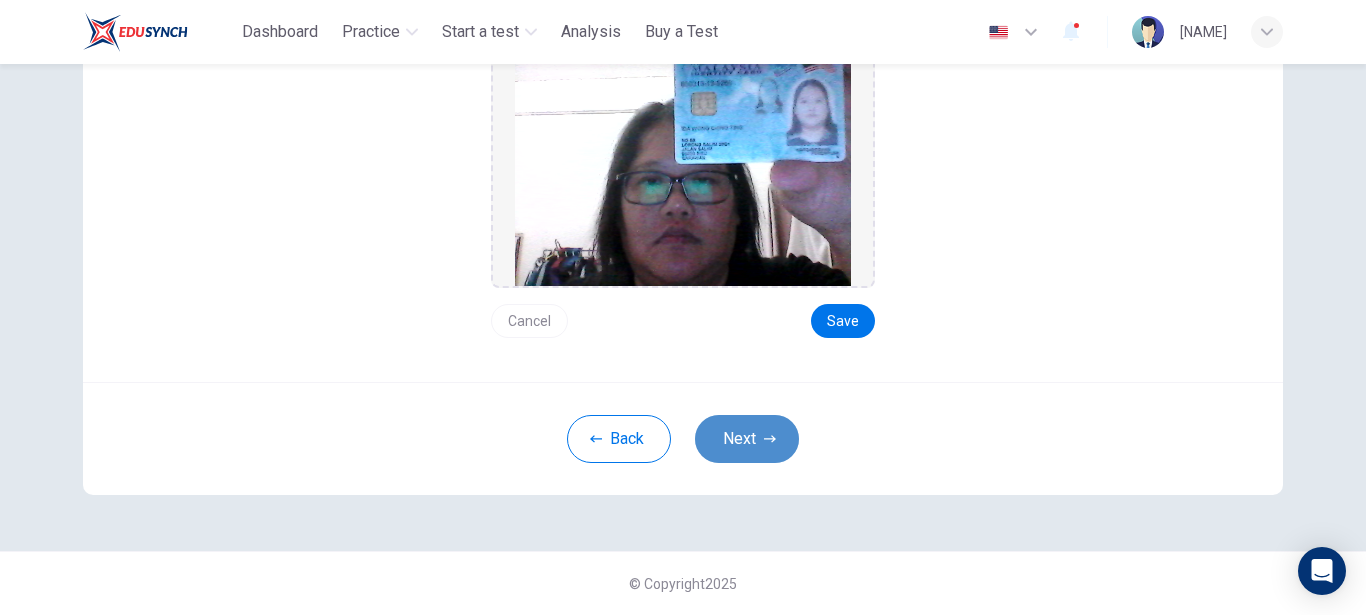 click on "Next" at bounding box center (747, 439) 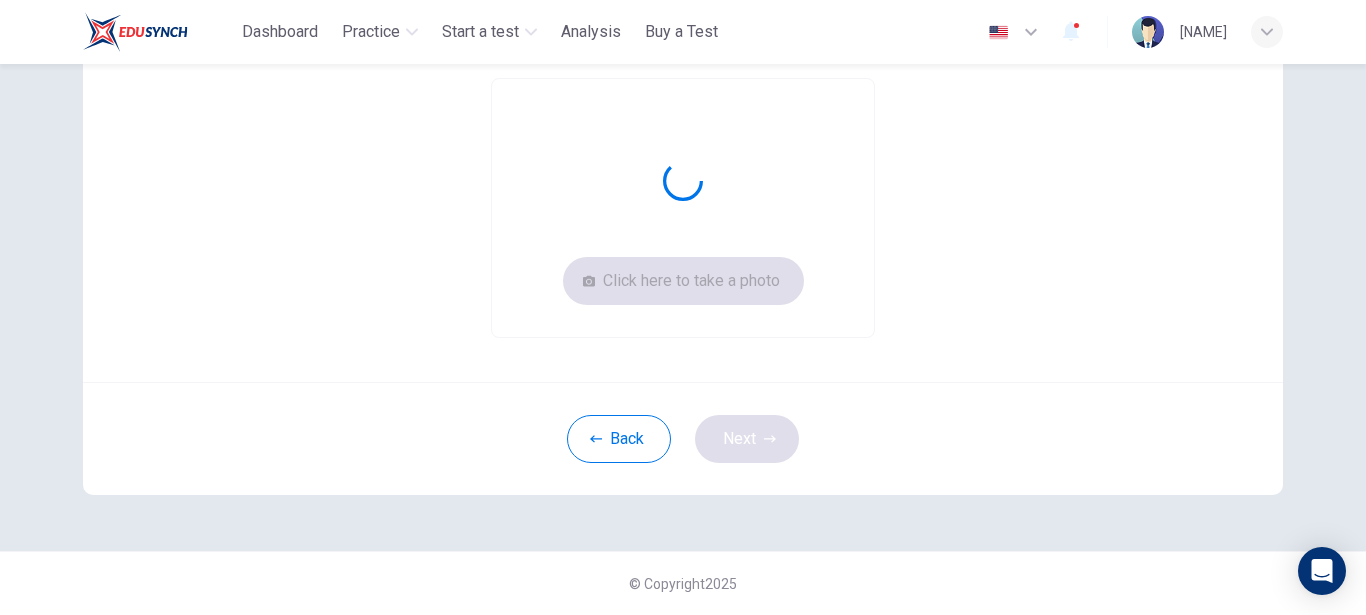 scroll, scrollTop: 250, scrollLeft: 0, axis: vertical 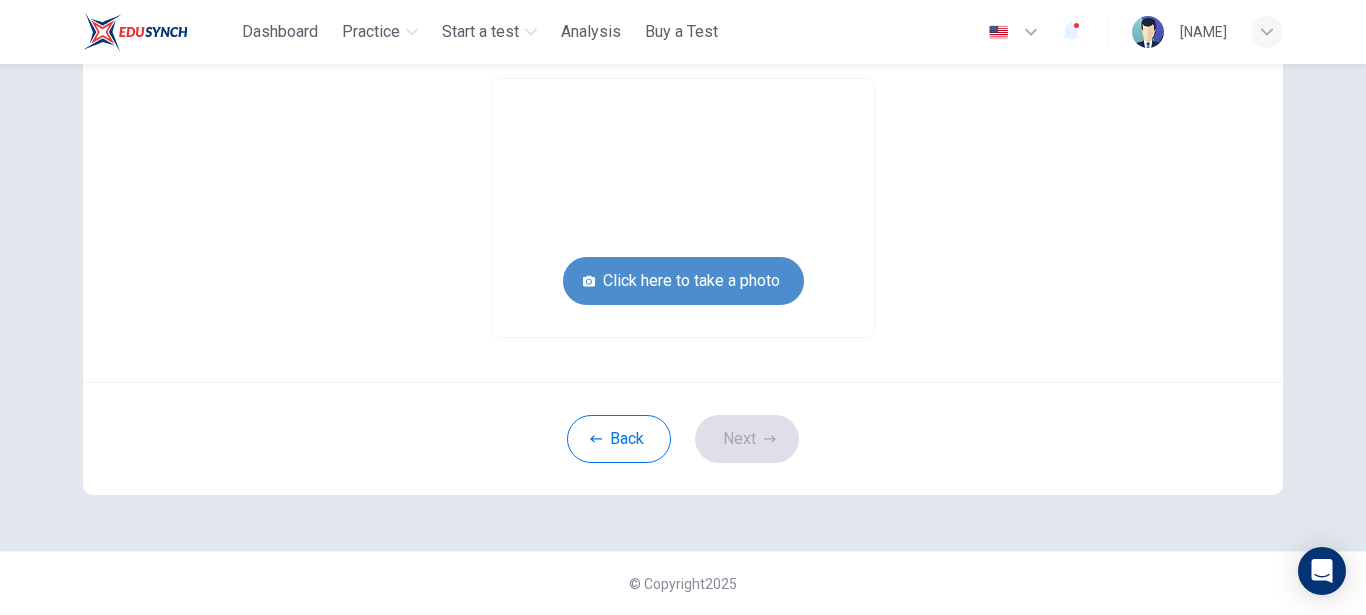 click on "Click here to take a photo" at bounding box center [683, 281] 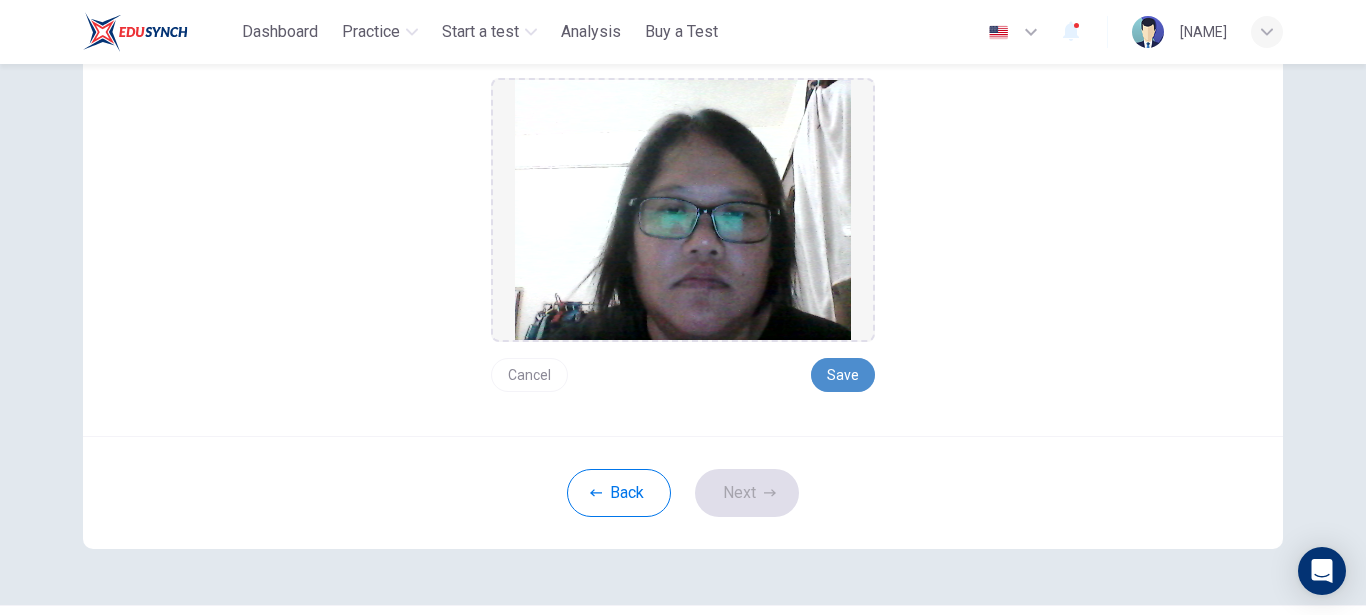click on "Save" at bounding box center [843, 375] 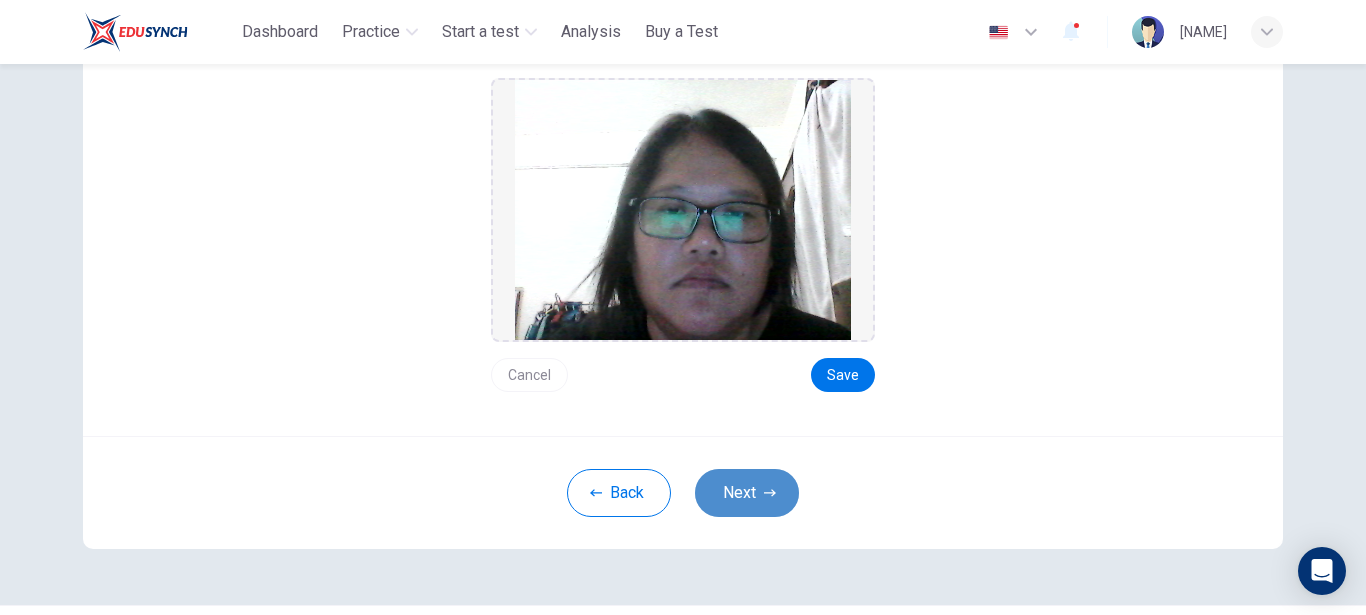 click on "Next" at bounding box center [747, 493] 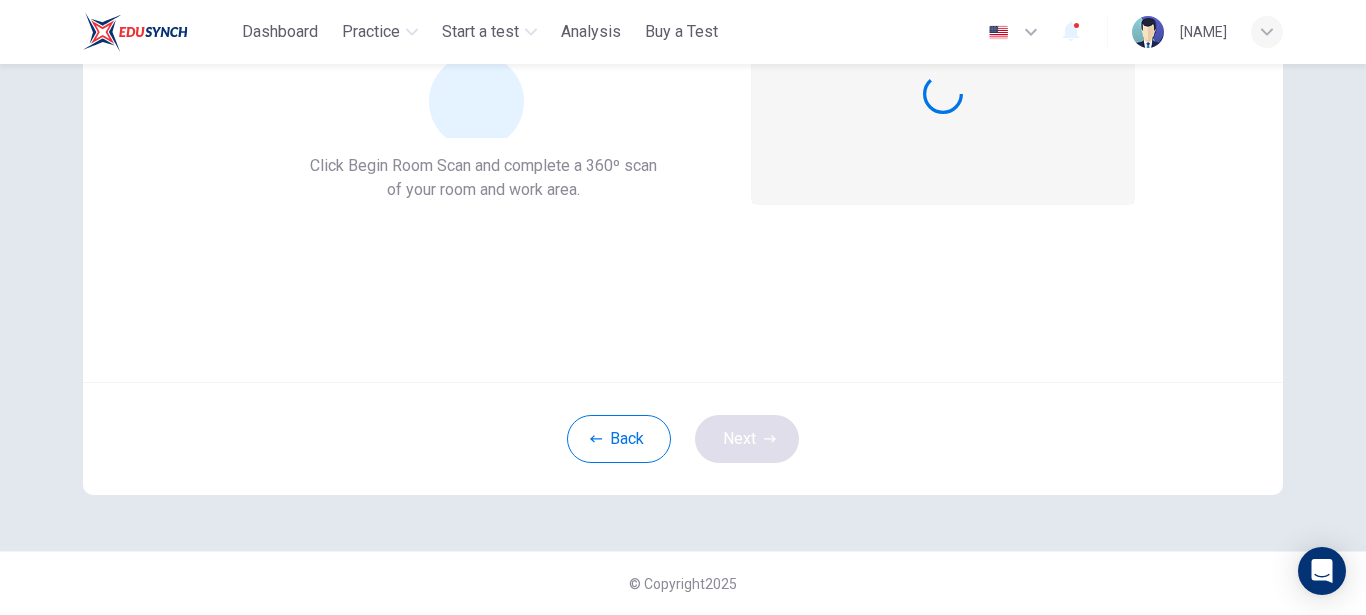 scroll, scrollTop: 218, scrollLeft: 0, axis: vertical 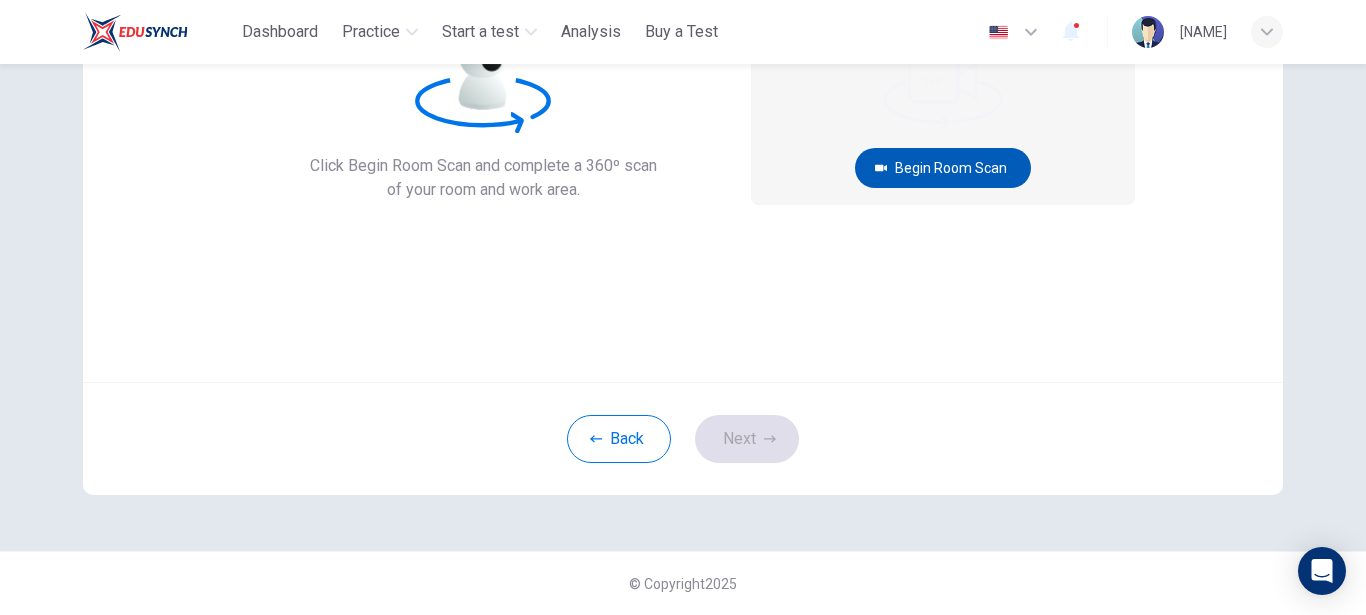 click on "Begin Room Scan" at bounding box center (943, 168) 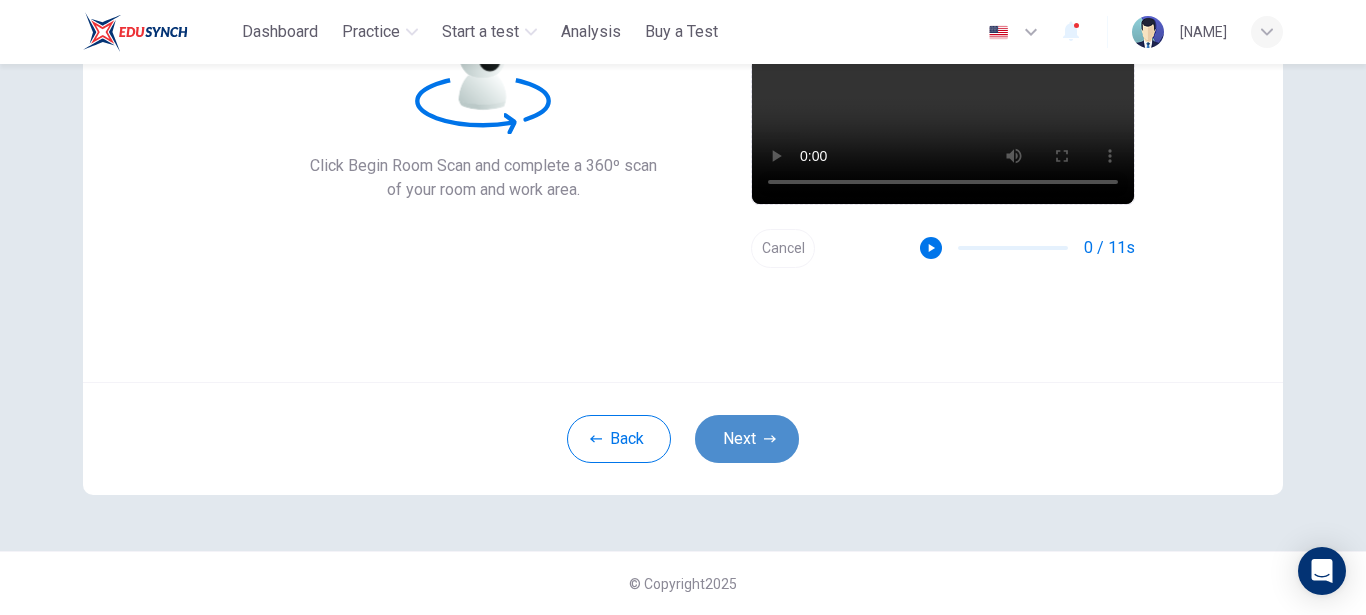 click on "Next" at bounding box center (747, 439) 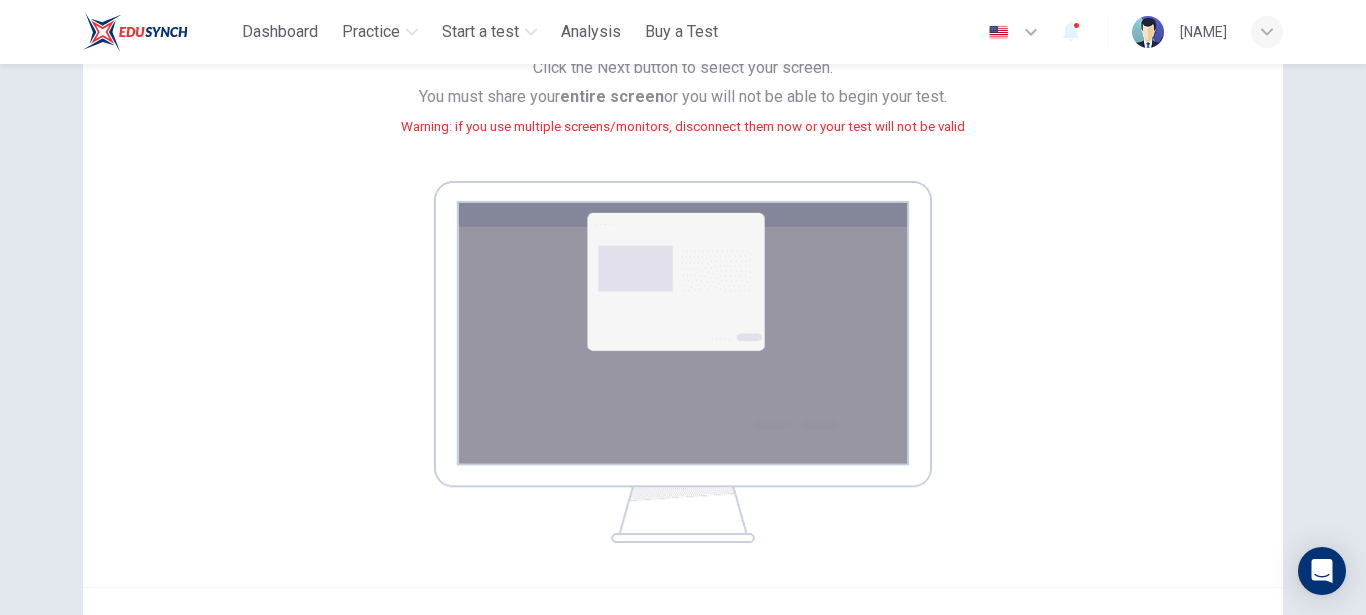 scroll, scrollTop: 137, scrollLeft: 0, axis: vertical 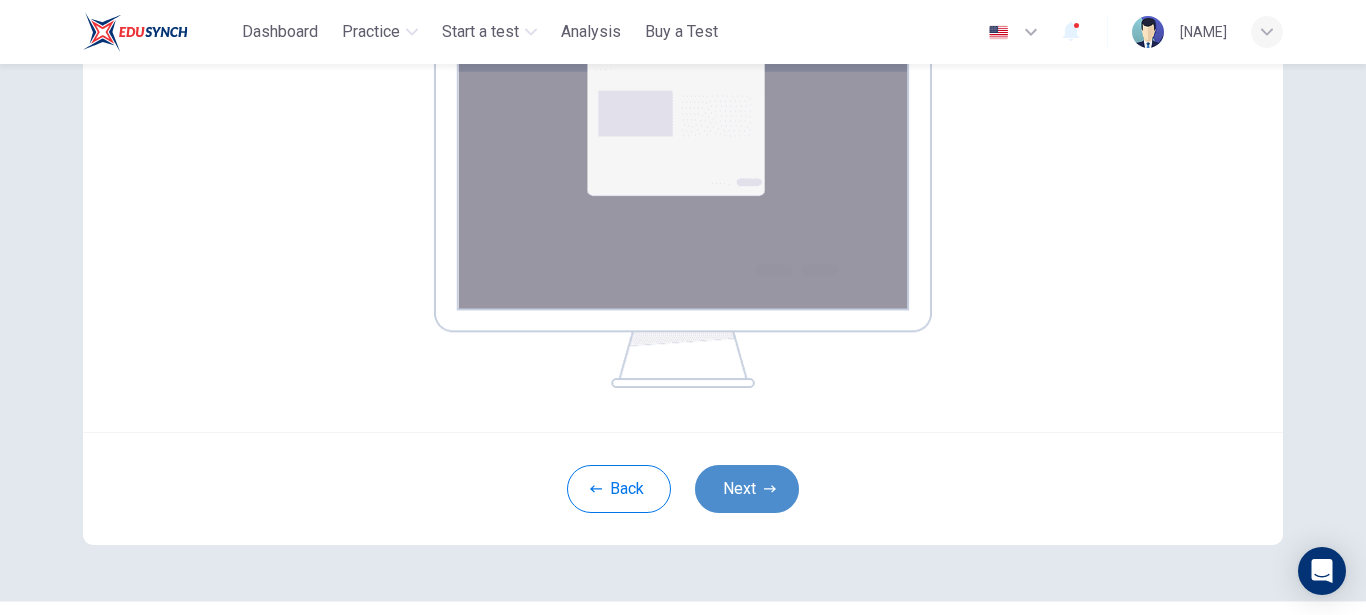 click on "Next" at bounding box center [747, 489] 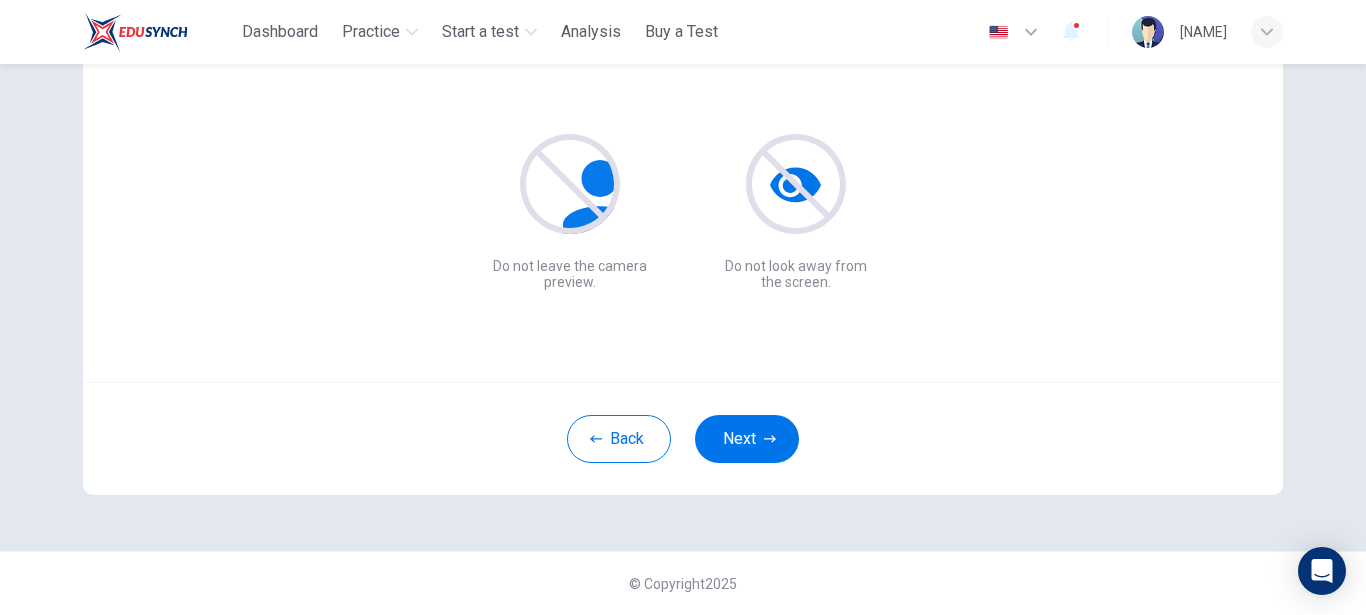 scroll, scrollTop: 218, scrollLeft: 0, axis: vertical 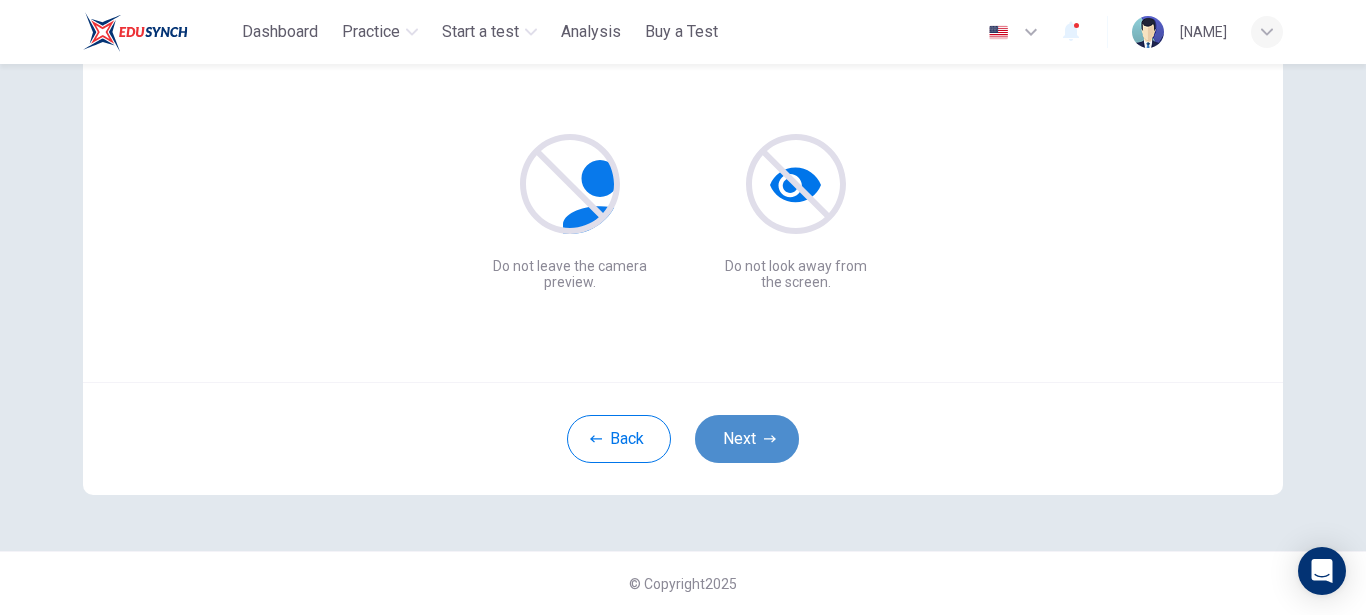 click on "Next" at bounding box center [747, 439] 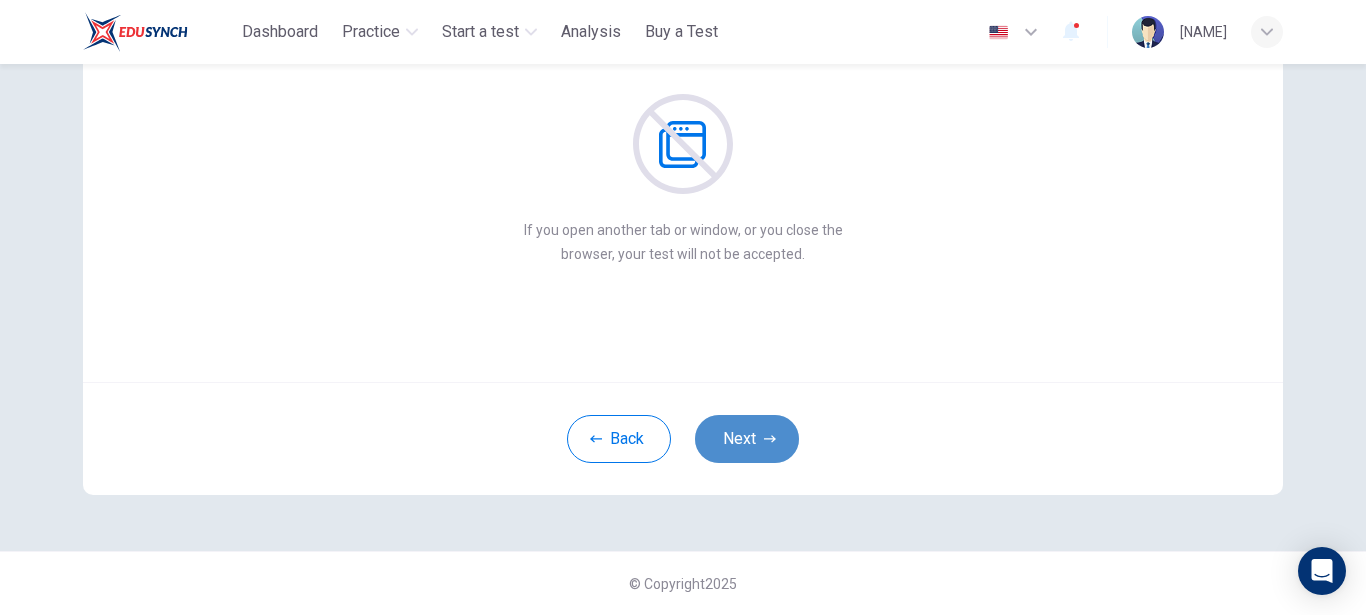 click on "Next" at bounding box center (747, 439) 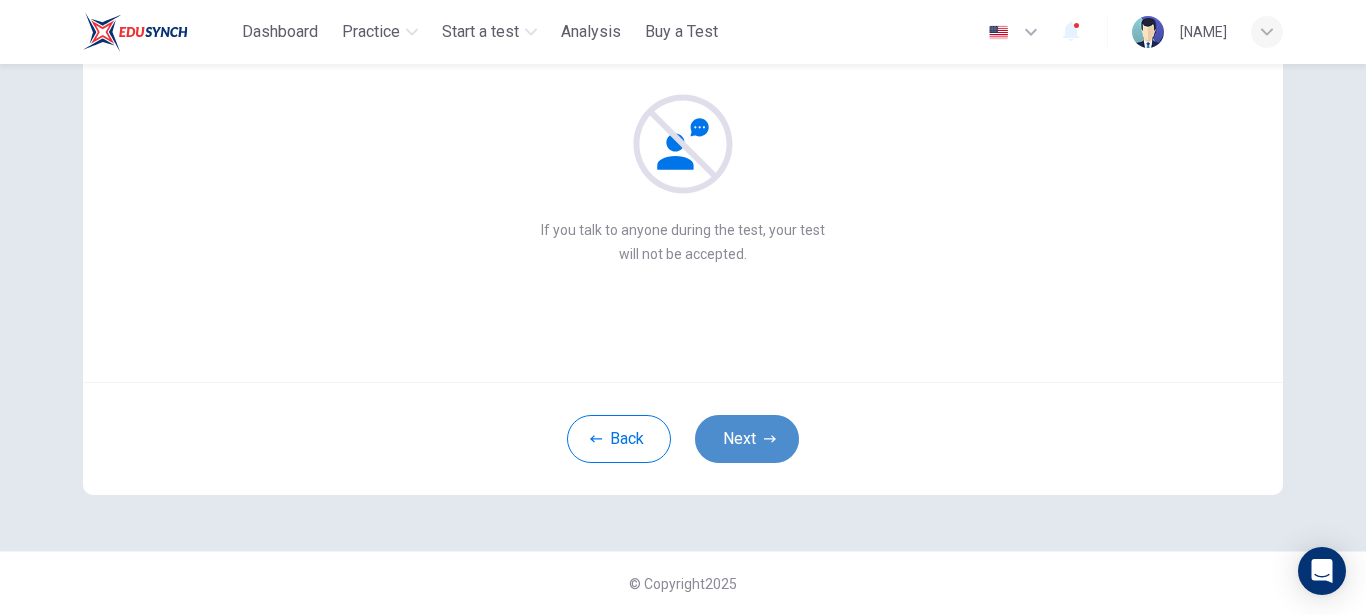 click on "Next" at bounding box center (747, 439) 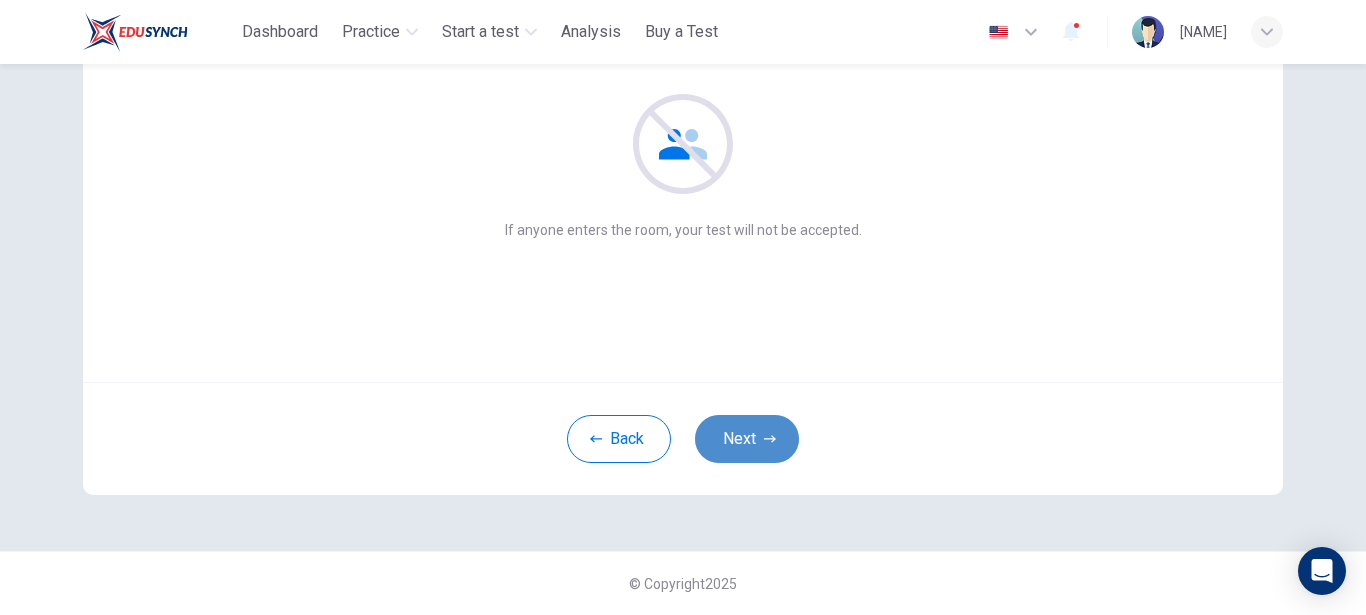 click on "Next" at bounding box center [747, 439] 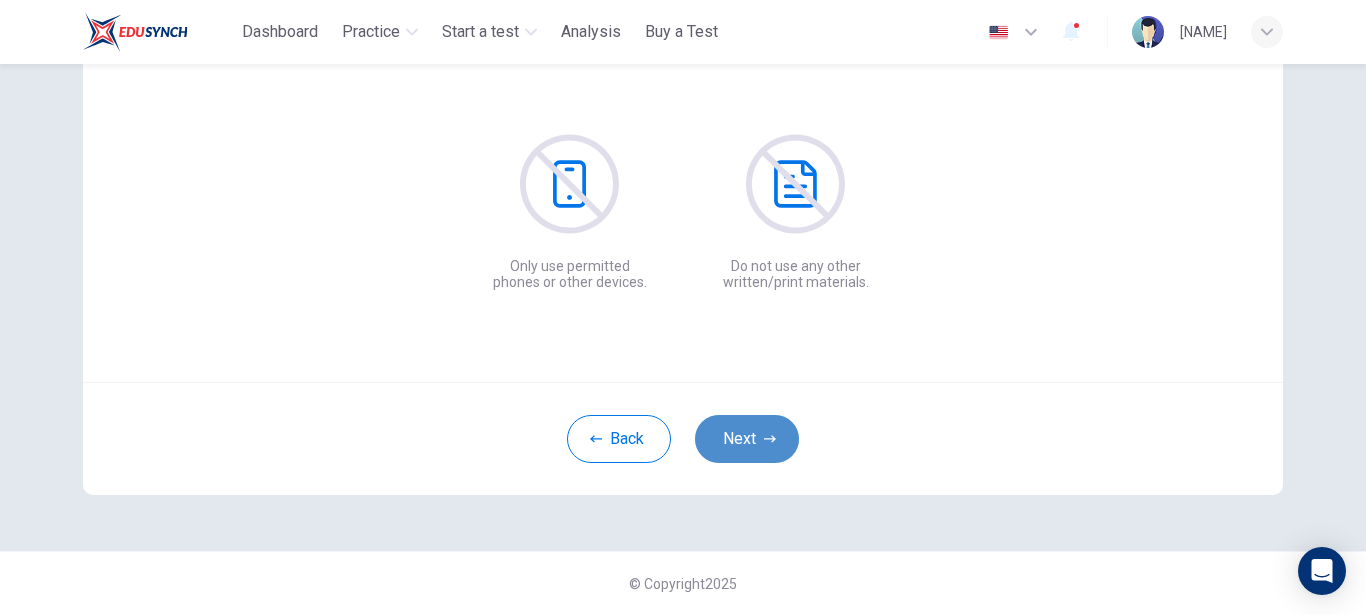 click on "Next" at bounding box center (747, 439) 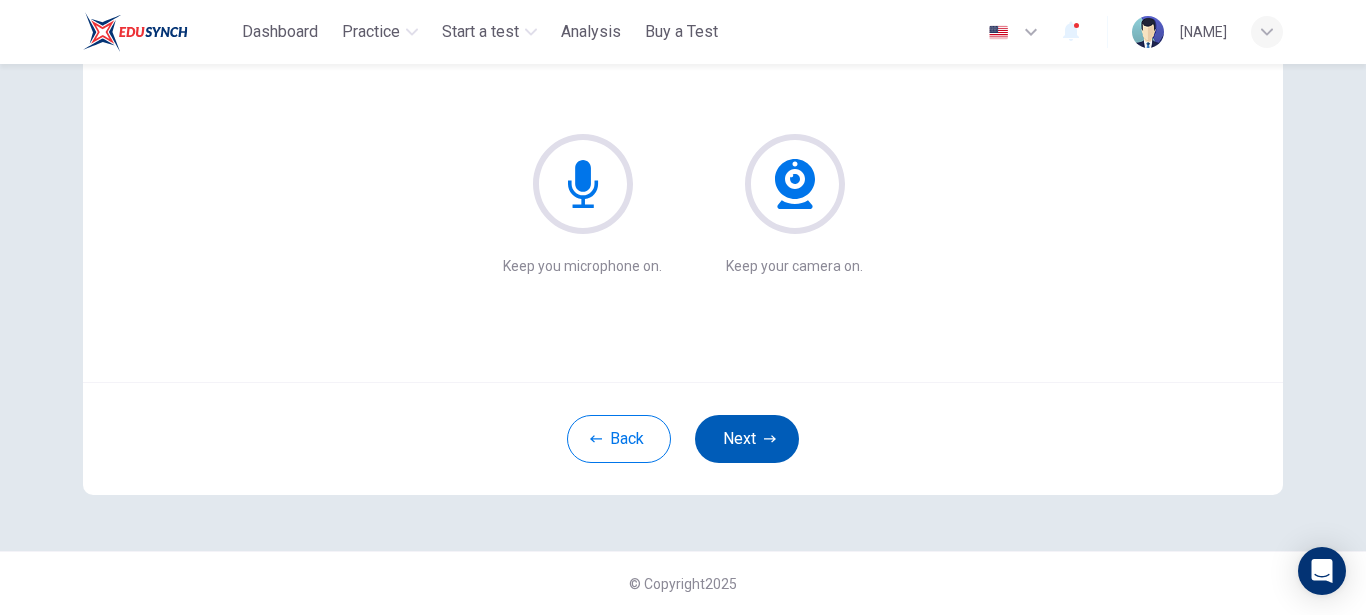 click on "Next" at bounding box center [747, 439] 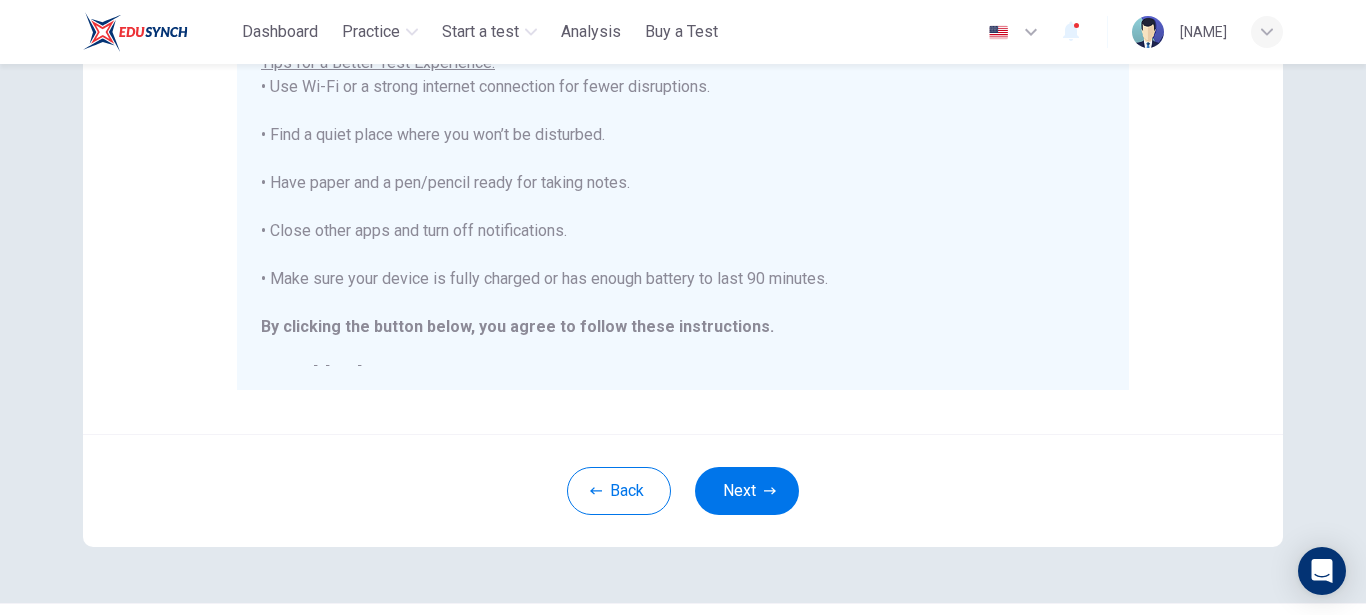 scroll, scrollTop: 497, scrollLeft: 0, axis: vertical 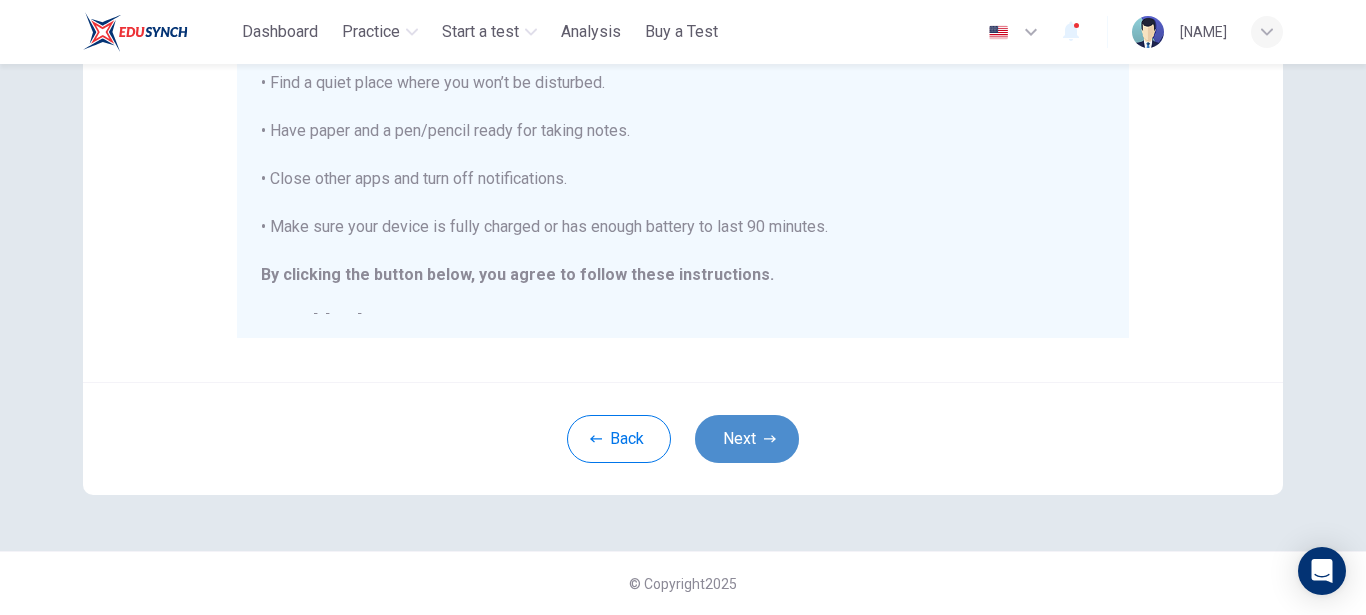 click on "Next" at bounding box center (747, 439) 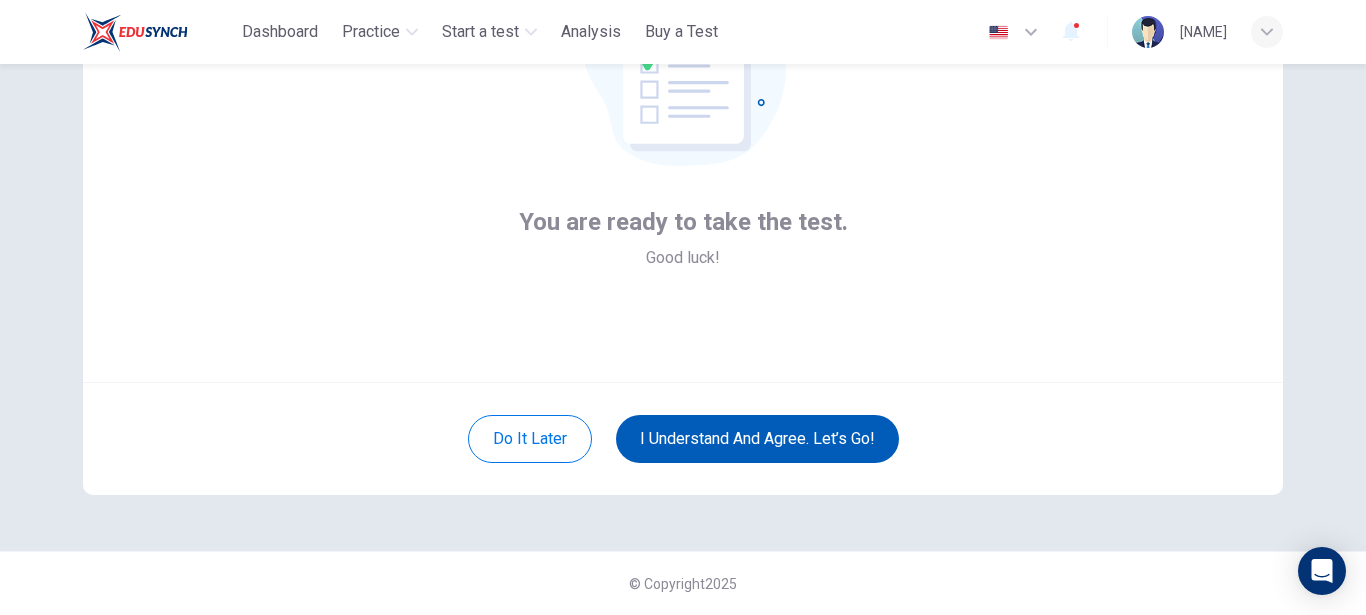 scroll, scrollTop: 218, scrollLeft: 0, axis: vertical 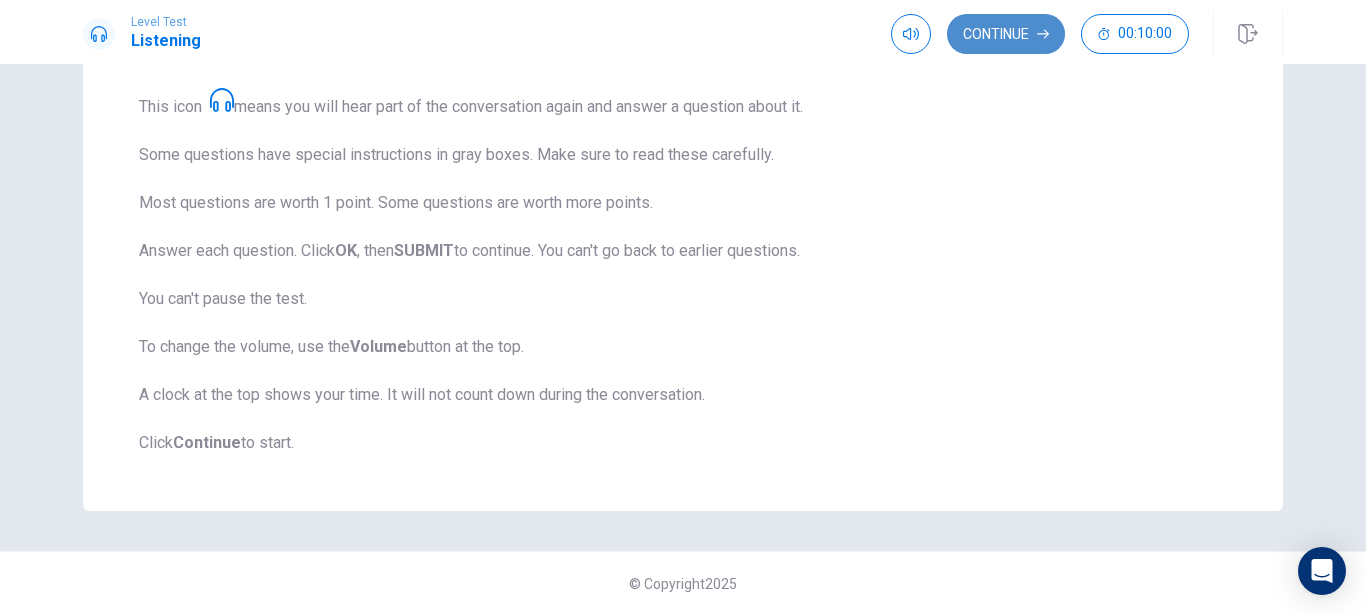 click on "Continue" at bounding box center (1006, 34) 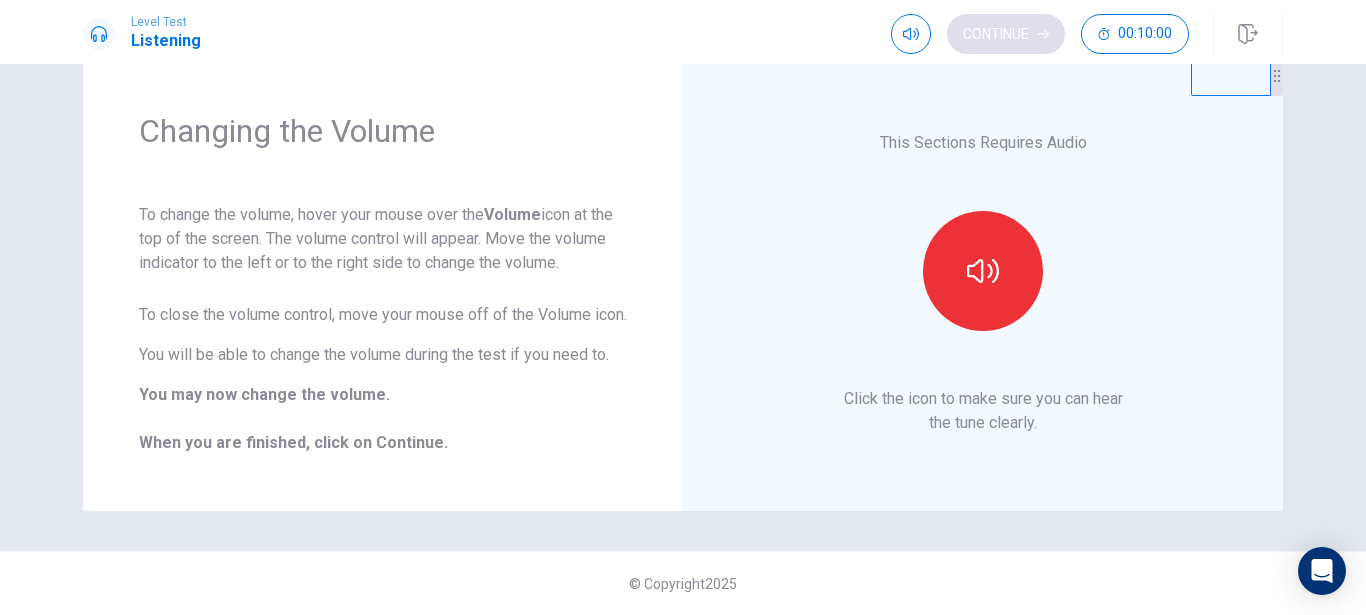 scroll, scrollTop: 73, scrollLeft: 0, axis: vertical 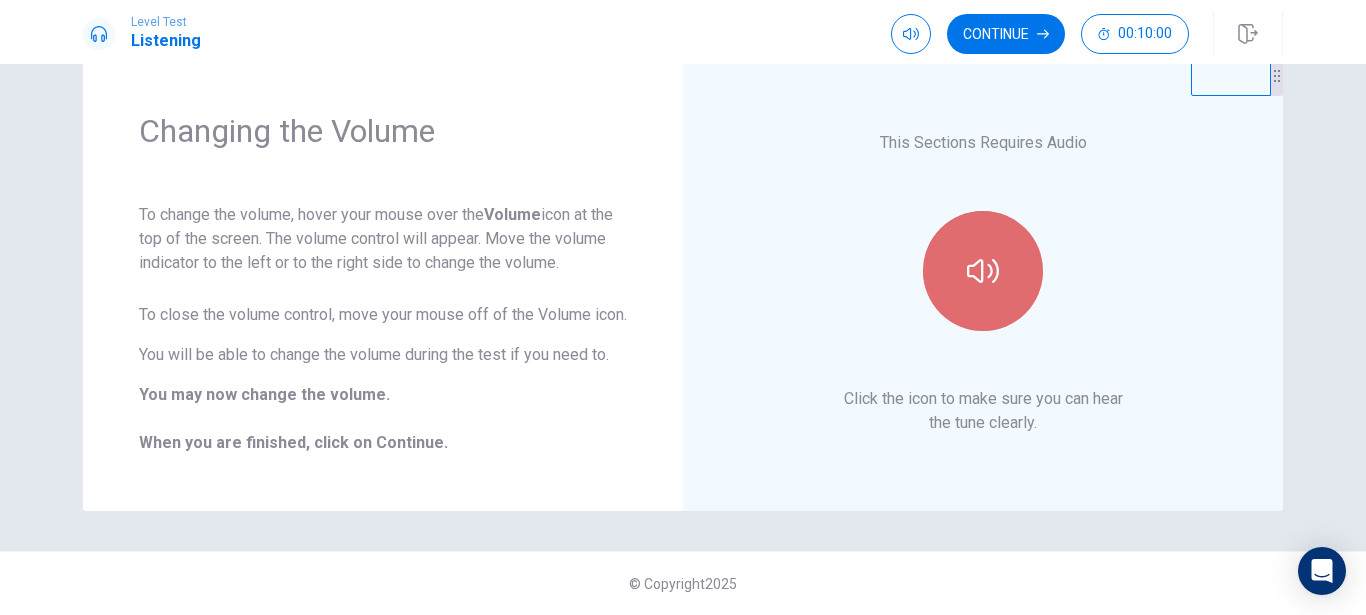 click at bounding box center [983, 271] 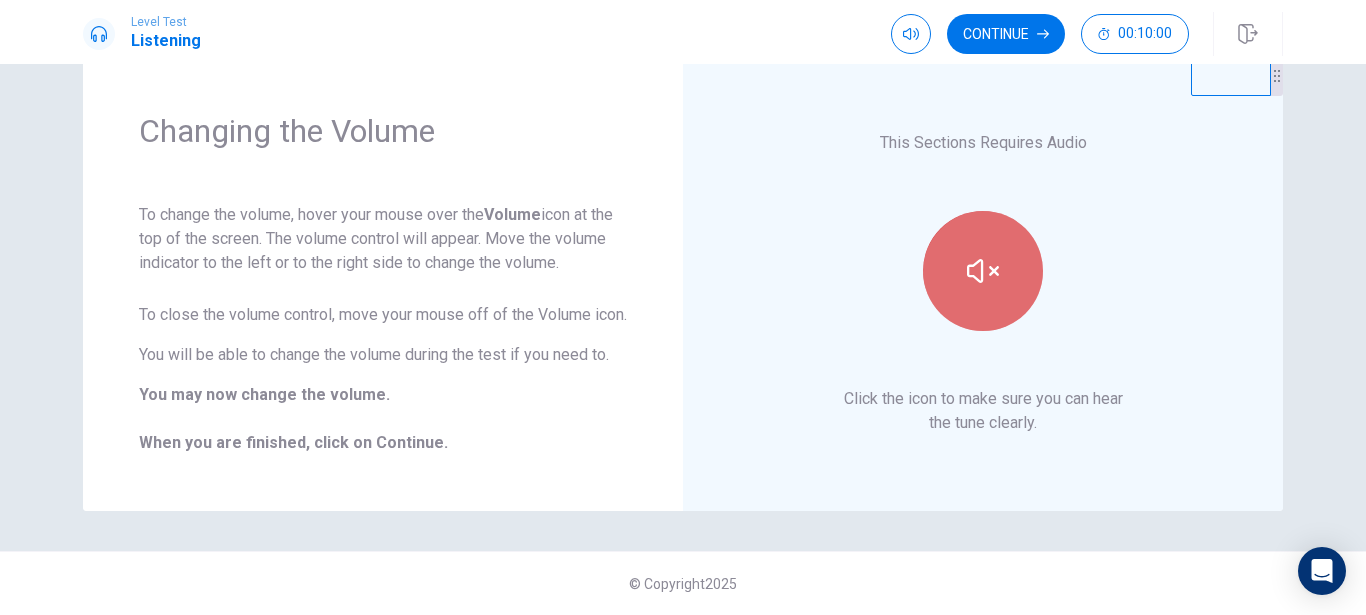 click at bounding box center (983, 271) 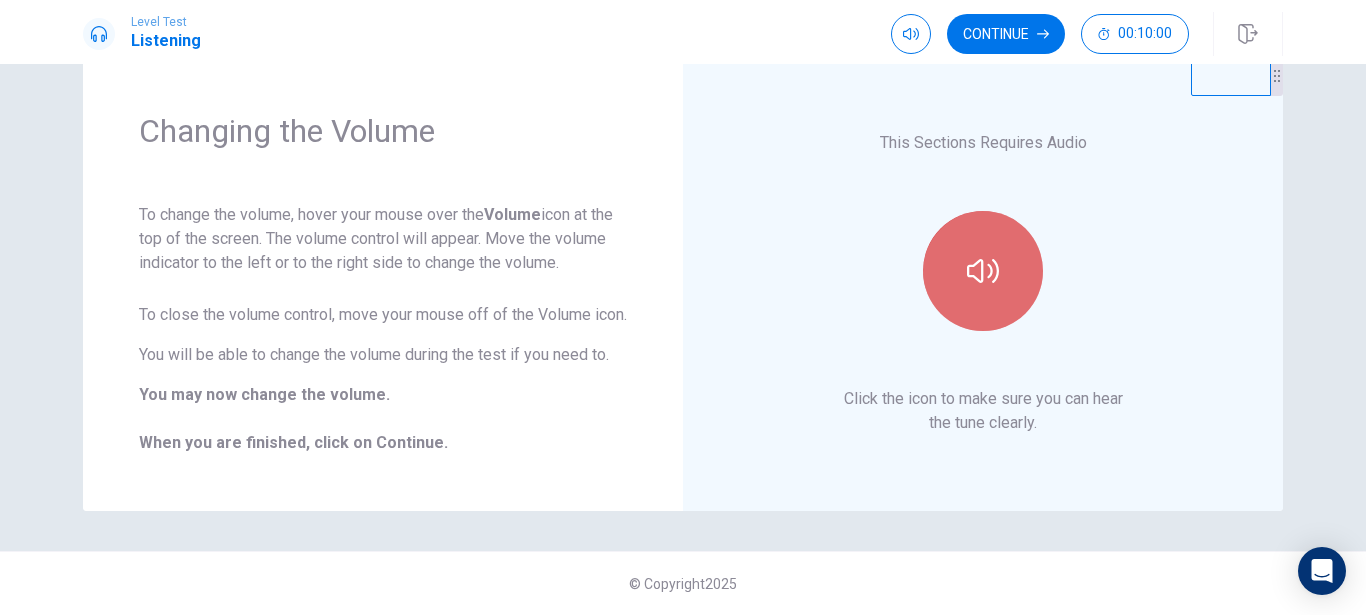 click at bounding box center (983, 271) 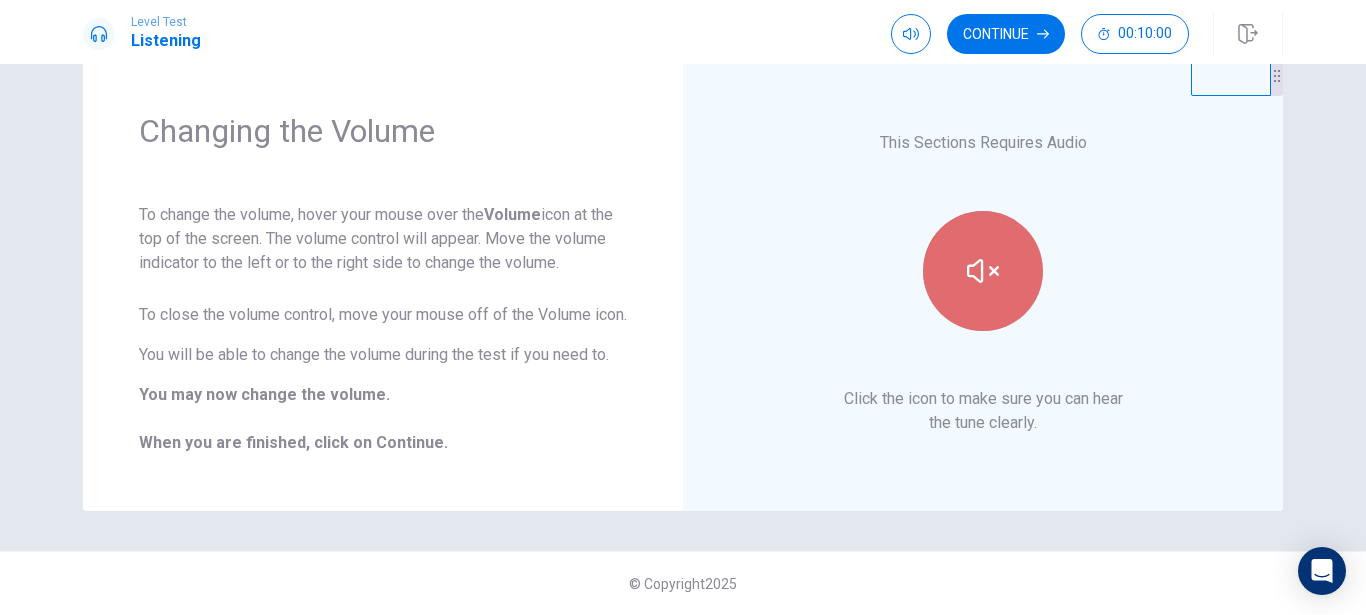 click at bounding box center (983, 271) 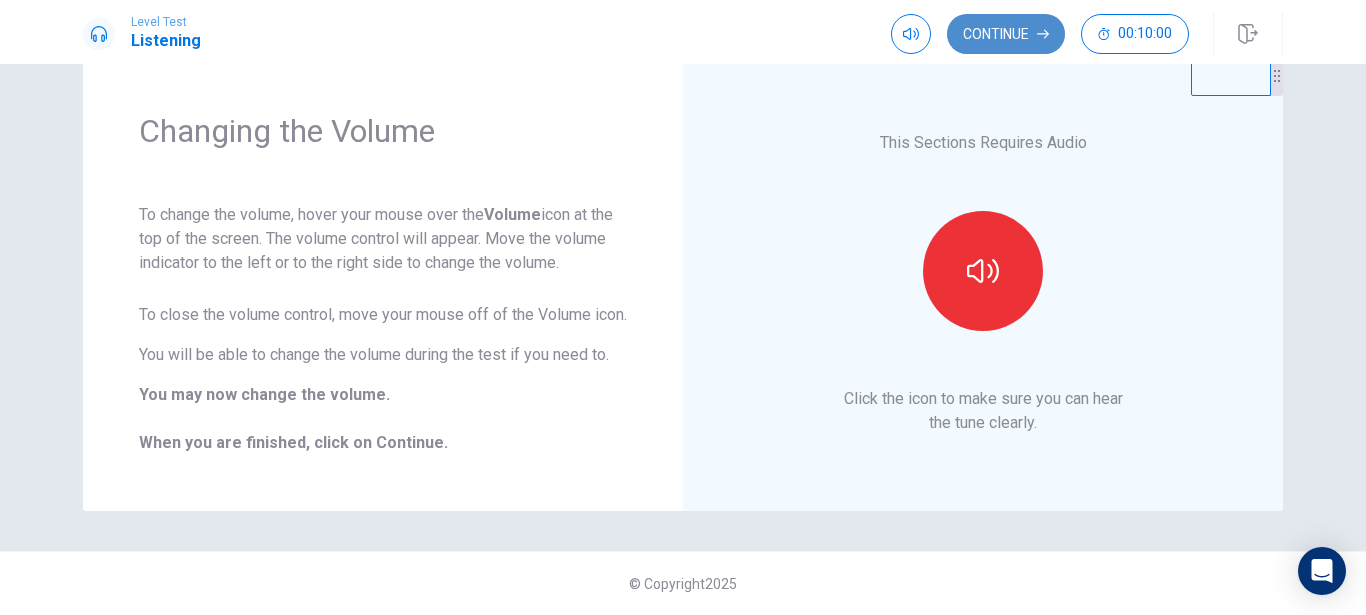click on "Continue" at bounding box center (1006, 34) 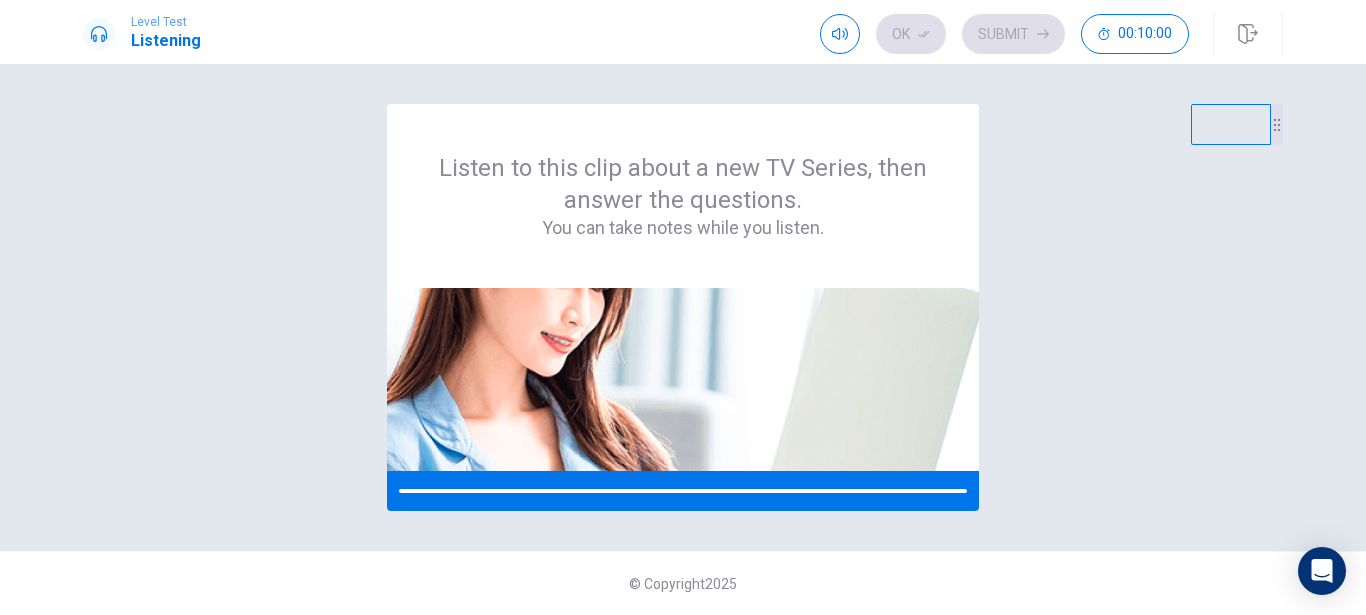 scroll, scrollTop: 0, scrollLeft: 0, axis: both 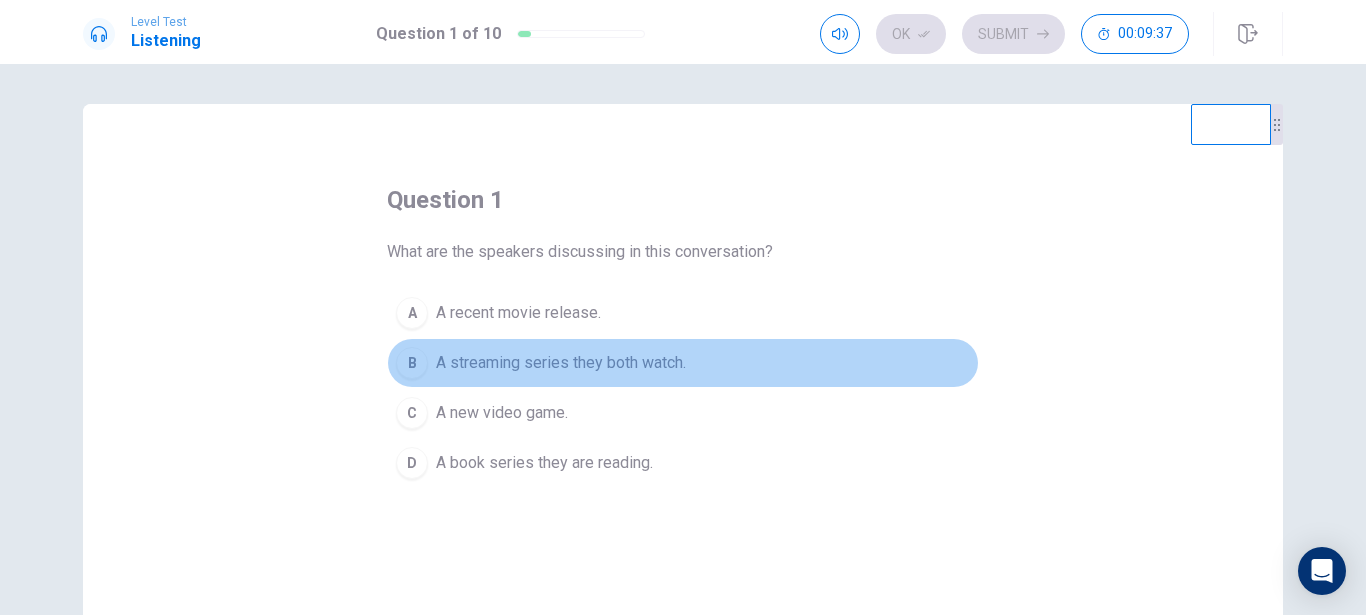 click on "B" at bounding box center [412, 363] 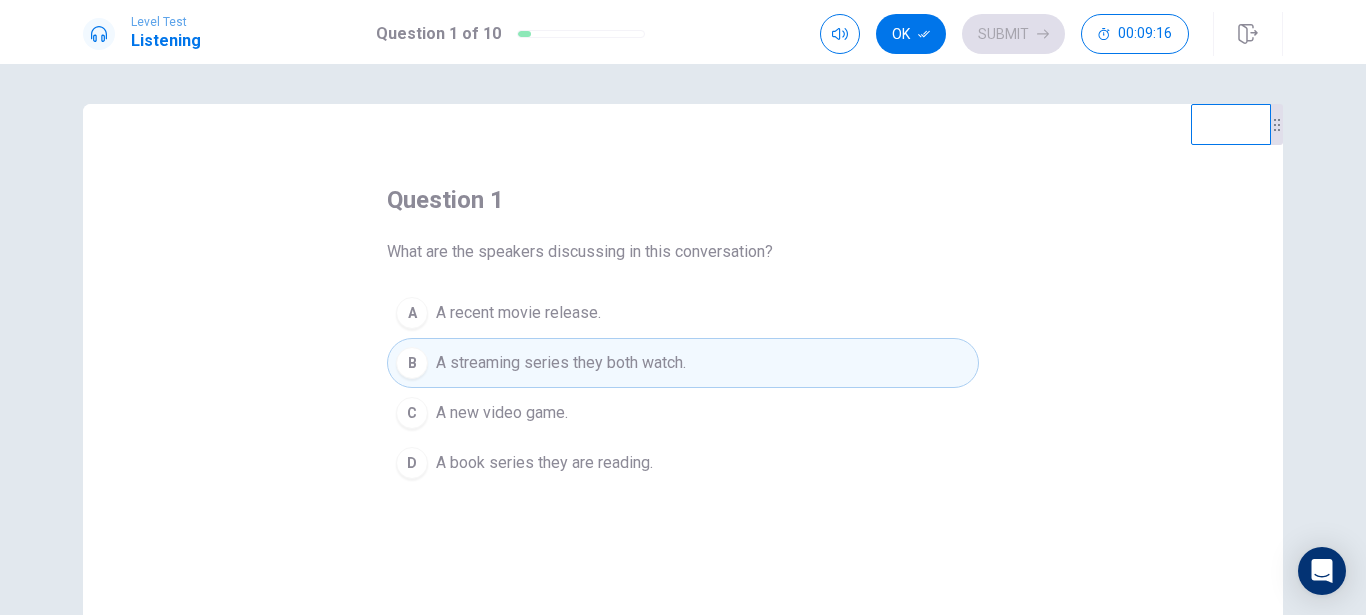 click on "question   1 What are the speakers discussing in this conversation? A A recent movie release.
B A streaming series they both watch.
C A new video game.
D A book series they are reading. © Copyright  2025" at bounding box center (683, 339) 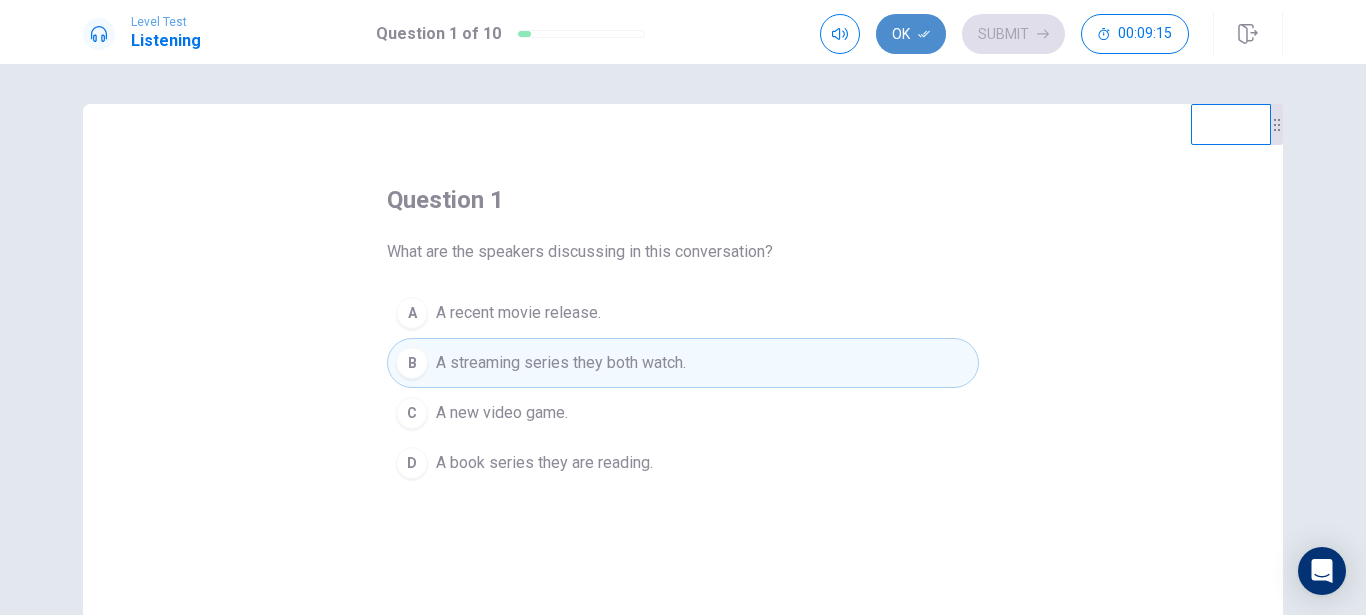 click on "Ok" at bounding box center [911, 34] 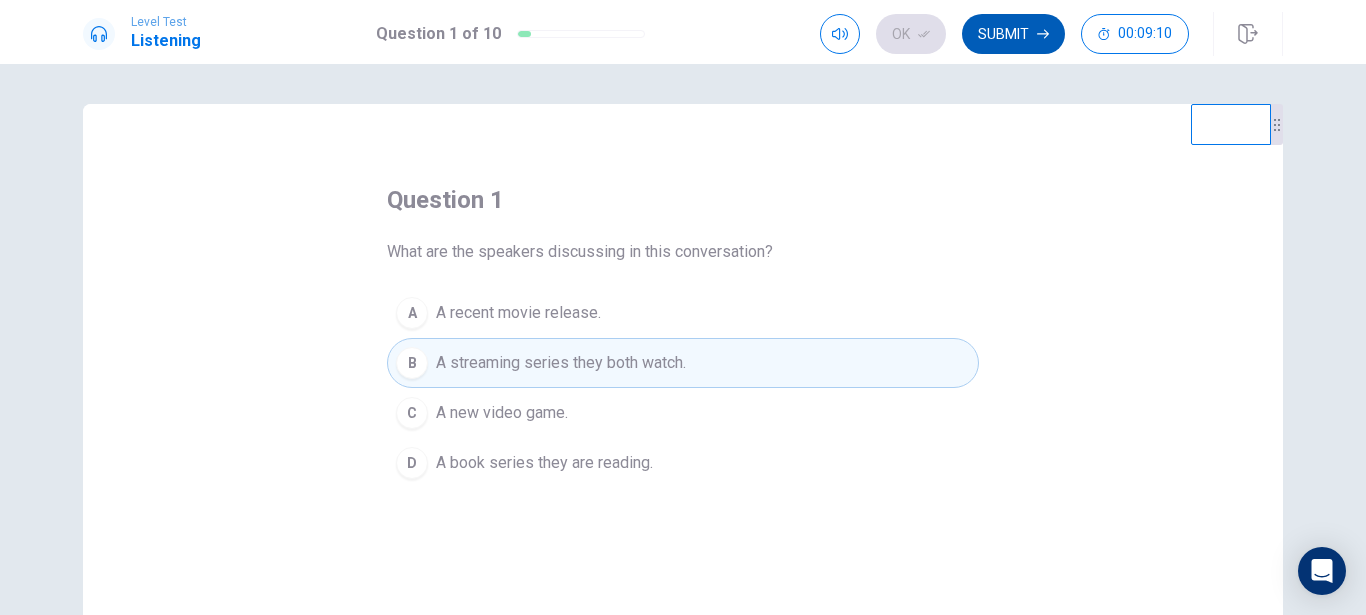 click on "Submit" at bounding box center [1013, 34] 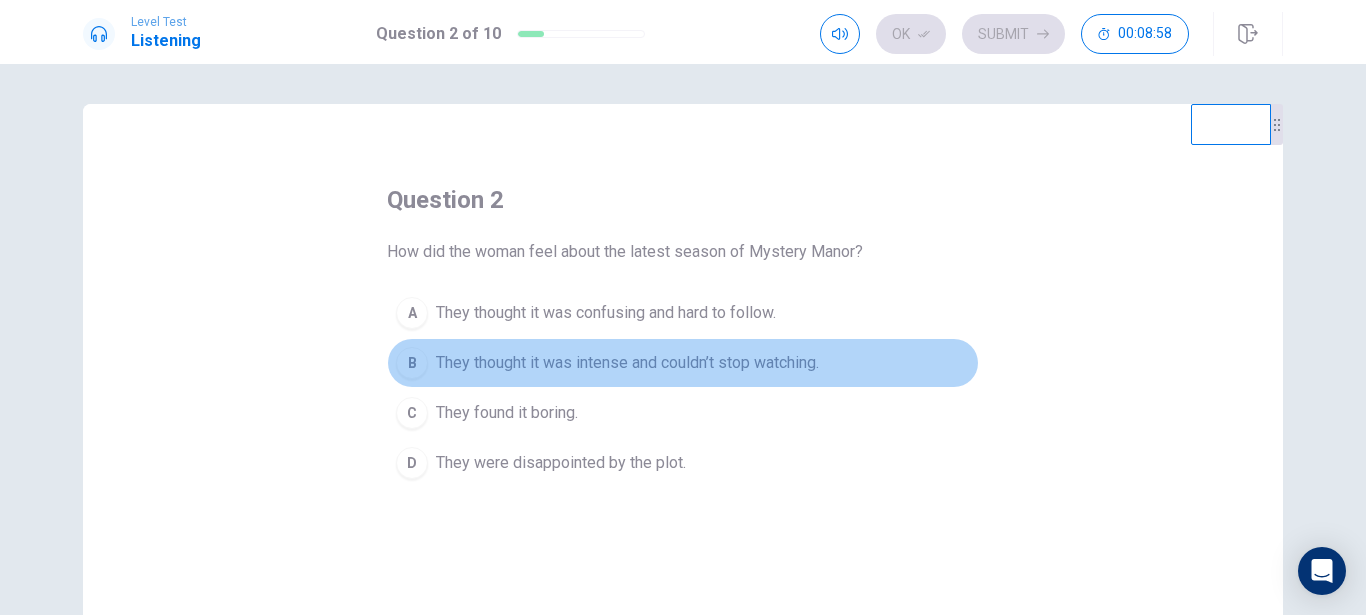 click on "B" at bounding box center [412, 363] 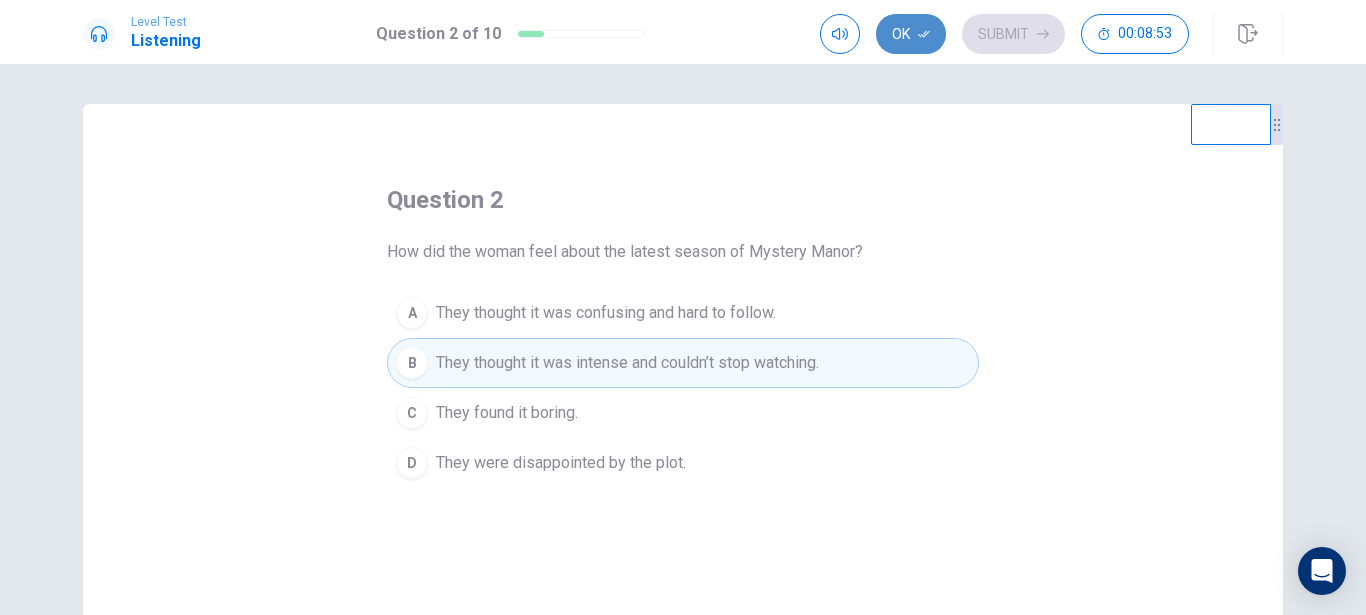 click on "Ok" at bounding box center [911, 34] 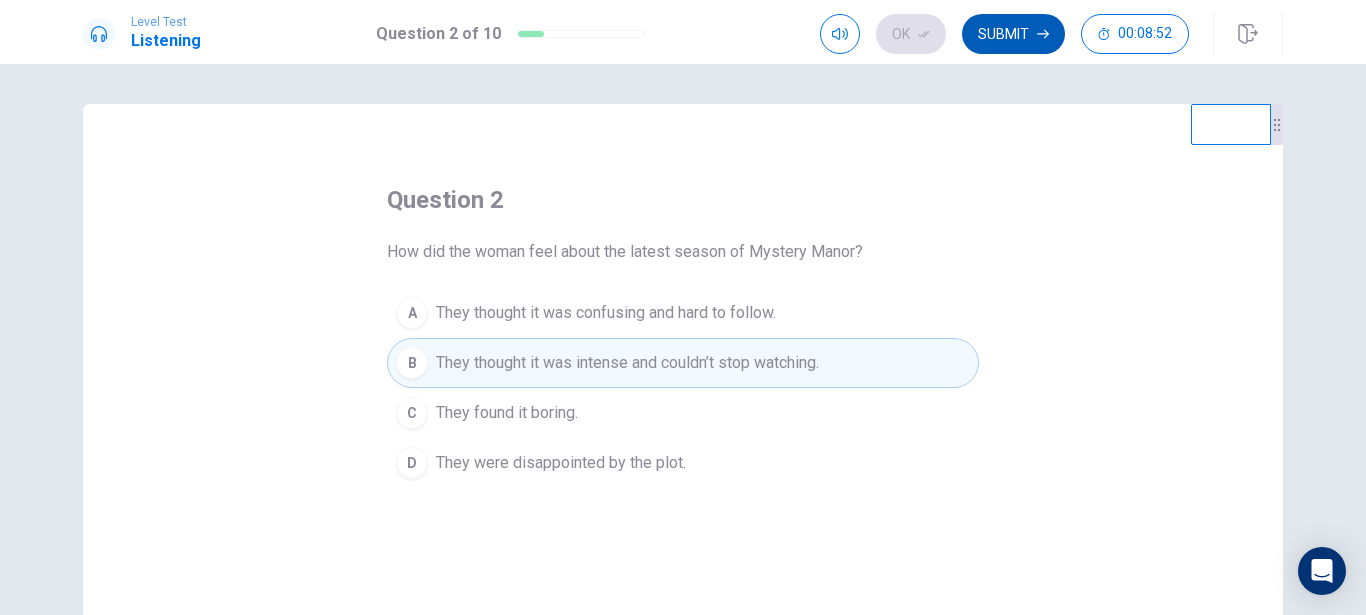 click on "Submit" at bounding box center (1013, 34) 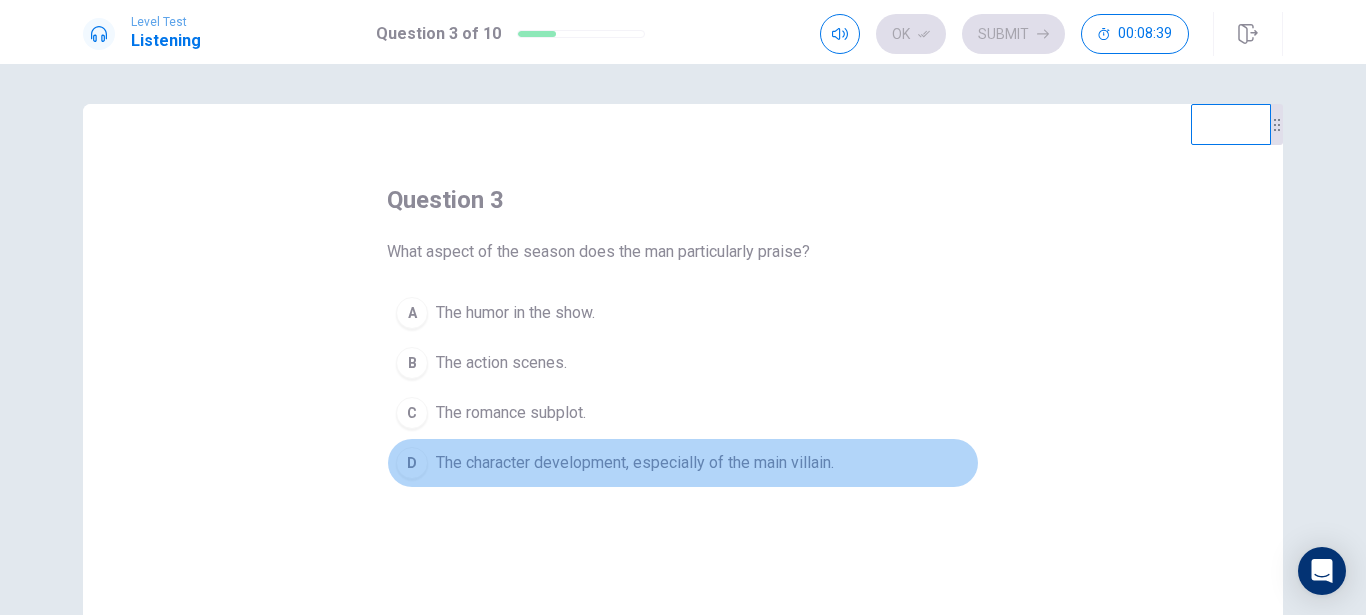 click on "D" at bounding box center (412, 463) 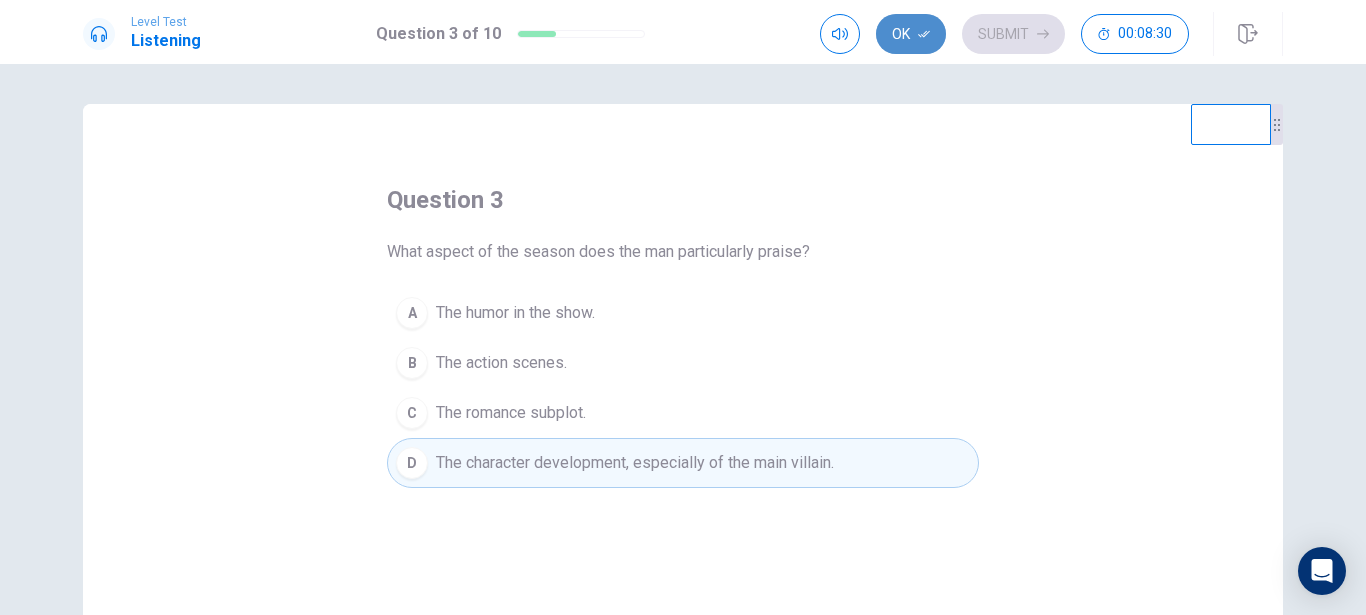 click on "Ok" at bounding box center [911, 34] 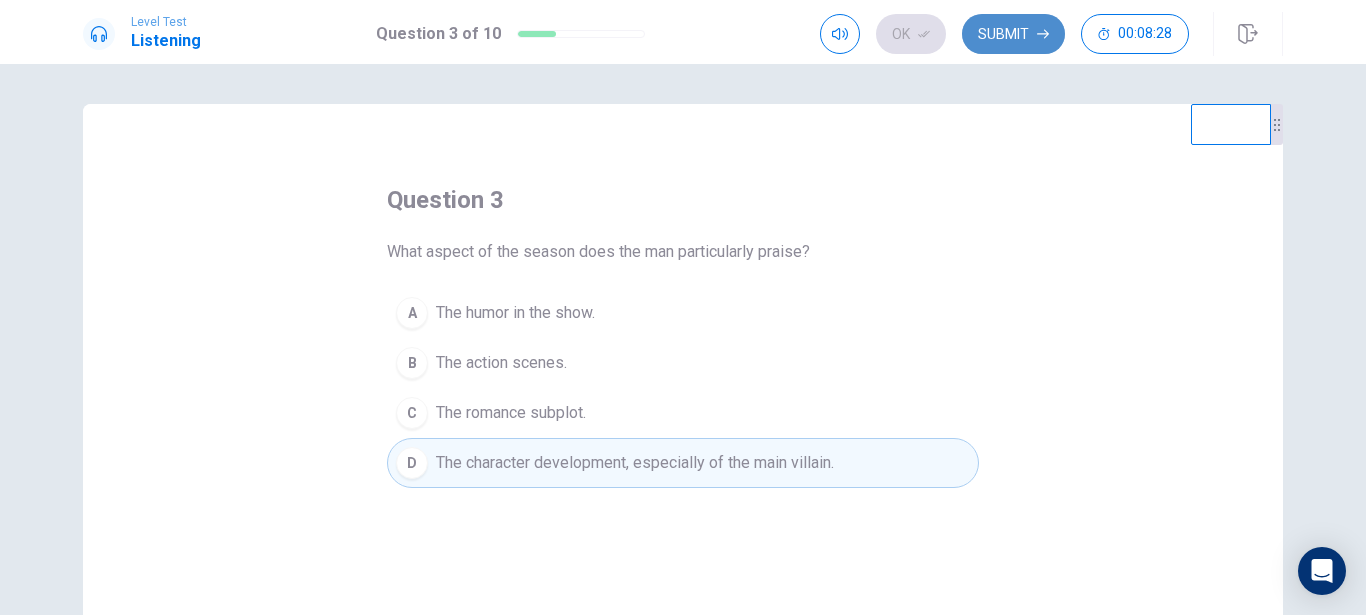 click on "Submit" at bounding box center (1013, 34) 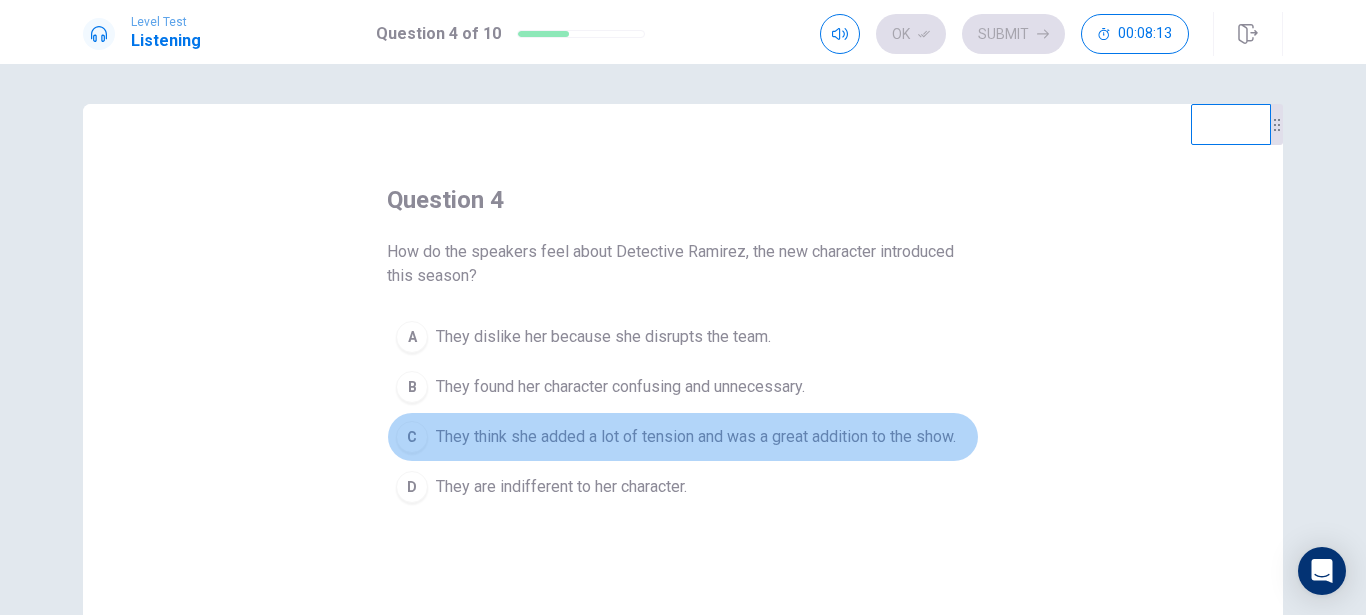 click on "C" at bounding box center [412, 437] 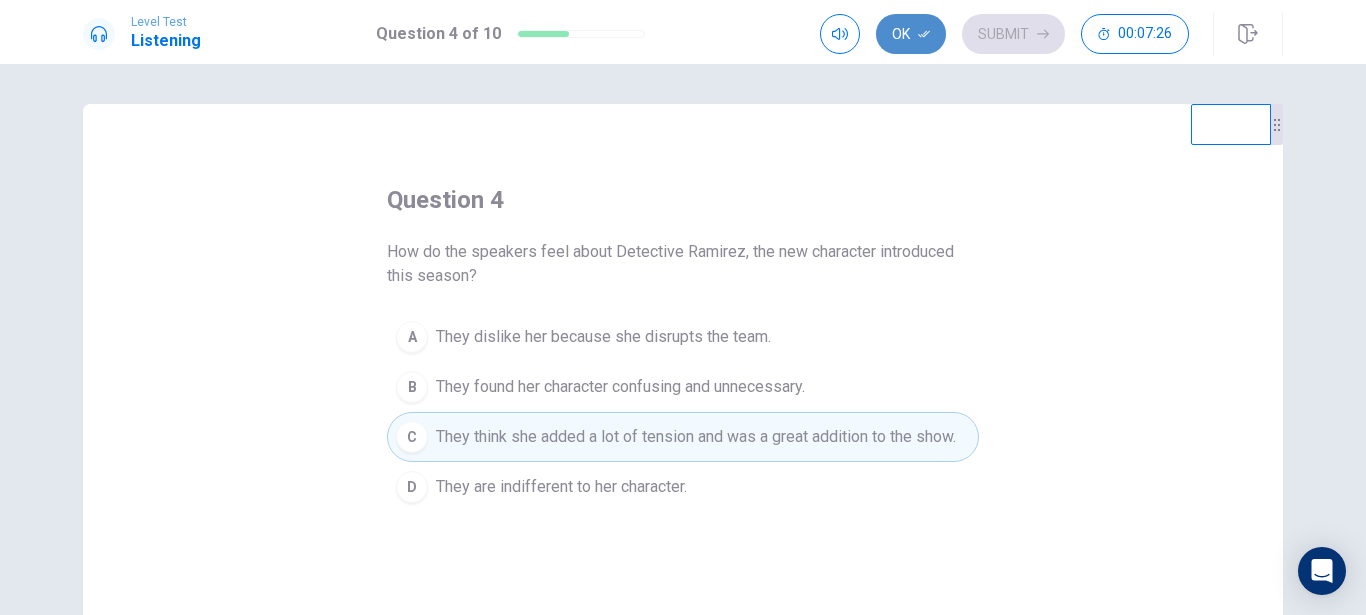 click on "Ok" at bounding box center (911, 34) 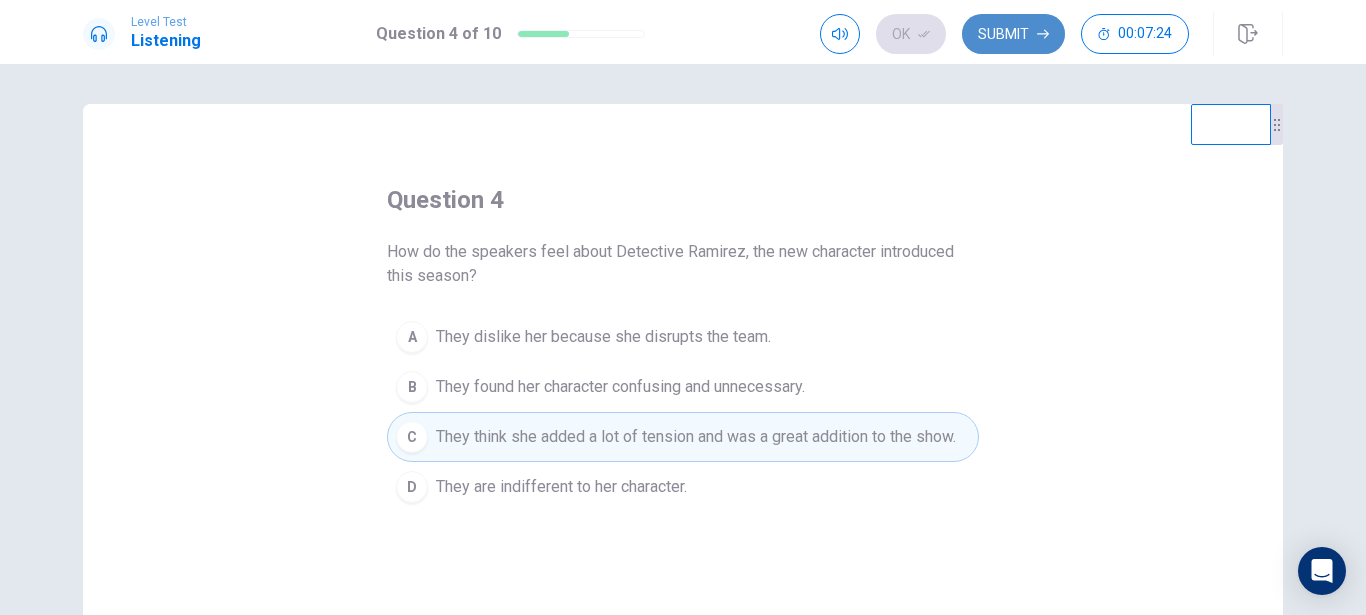 click on "Submit" at bounding box center [1013, 34] 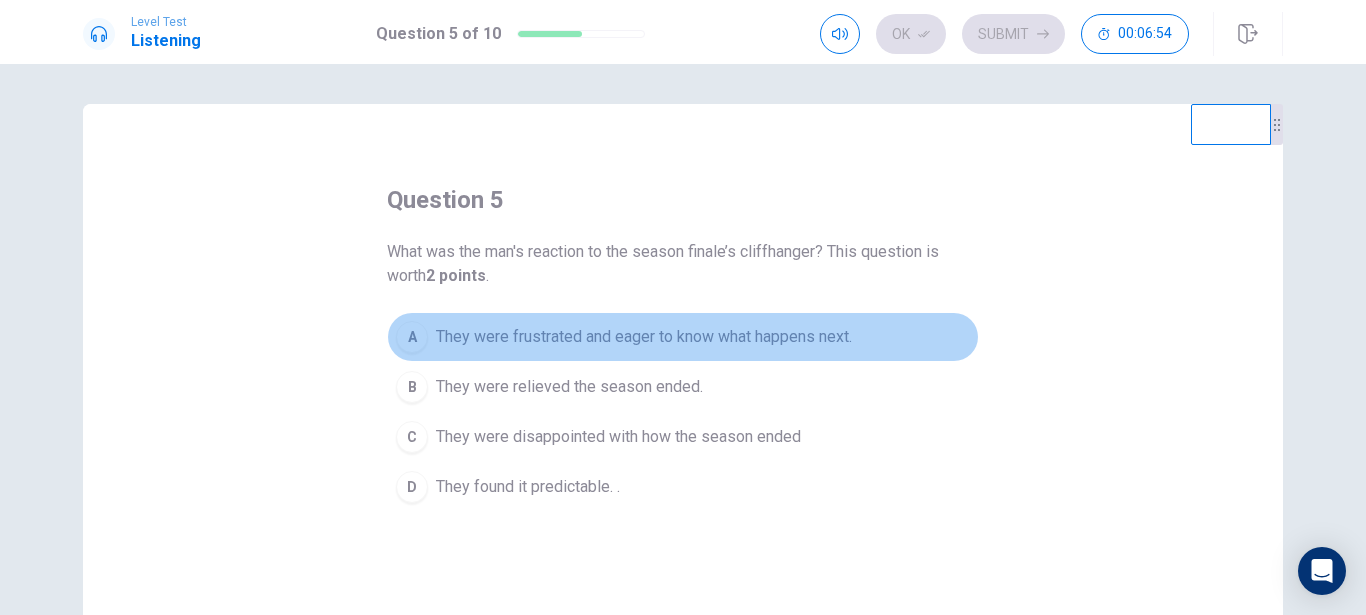 click on "A" at bounding box center (412, 337) 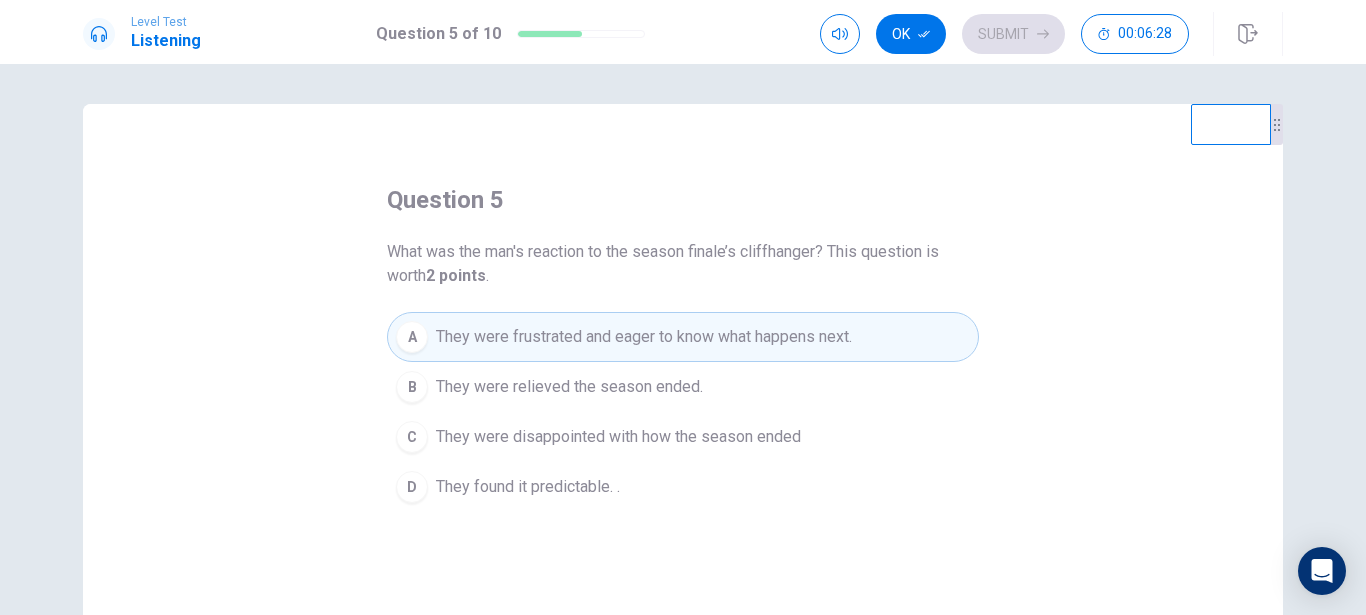 click on "C" at bounding box center (412, 437) 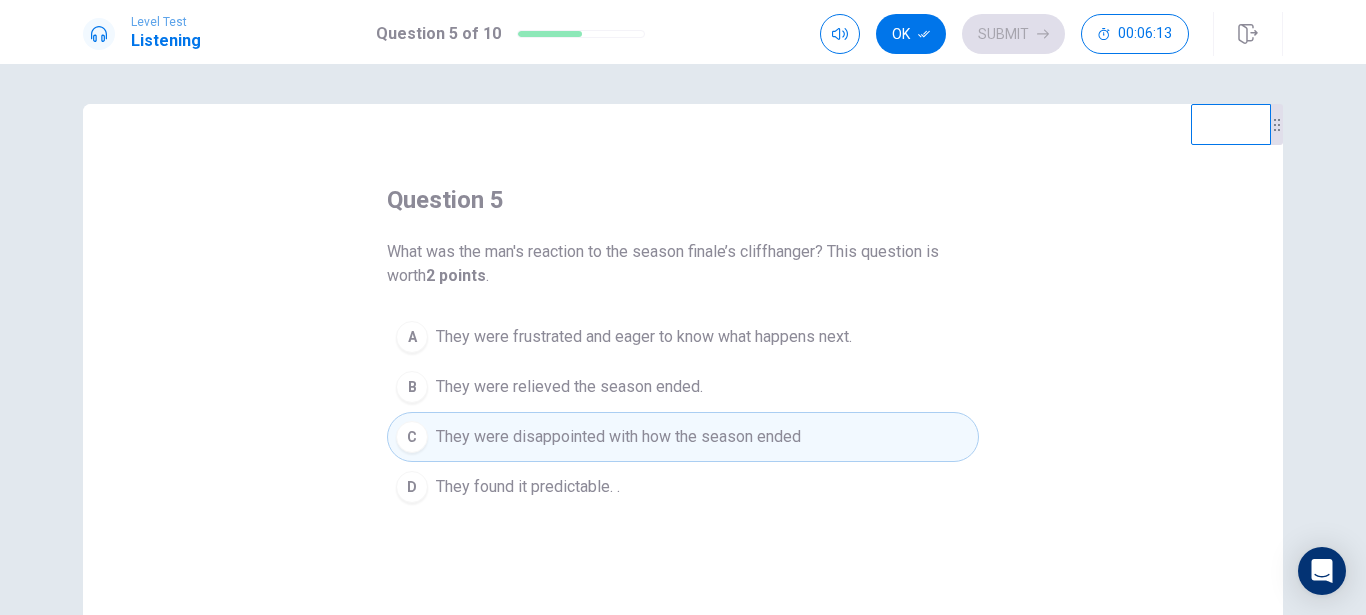 click on "A" at bounding box center (412, 337) 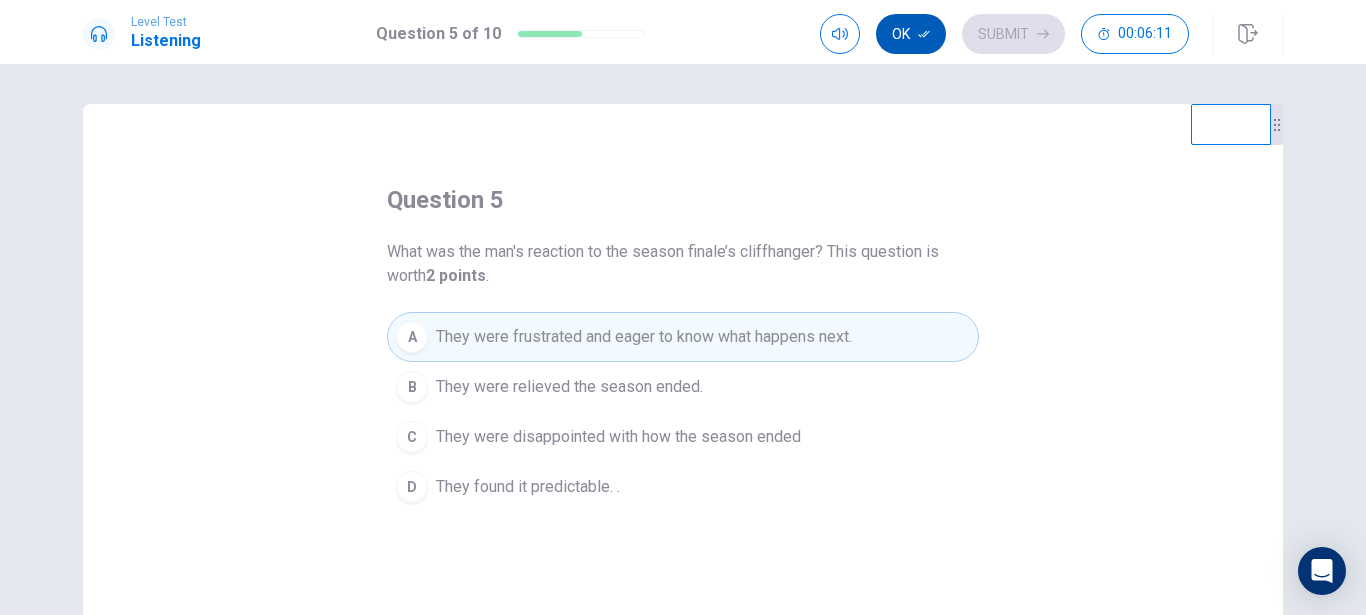 click on "Ok" at bounding box center (911, 34) 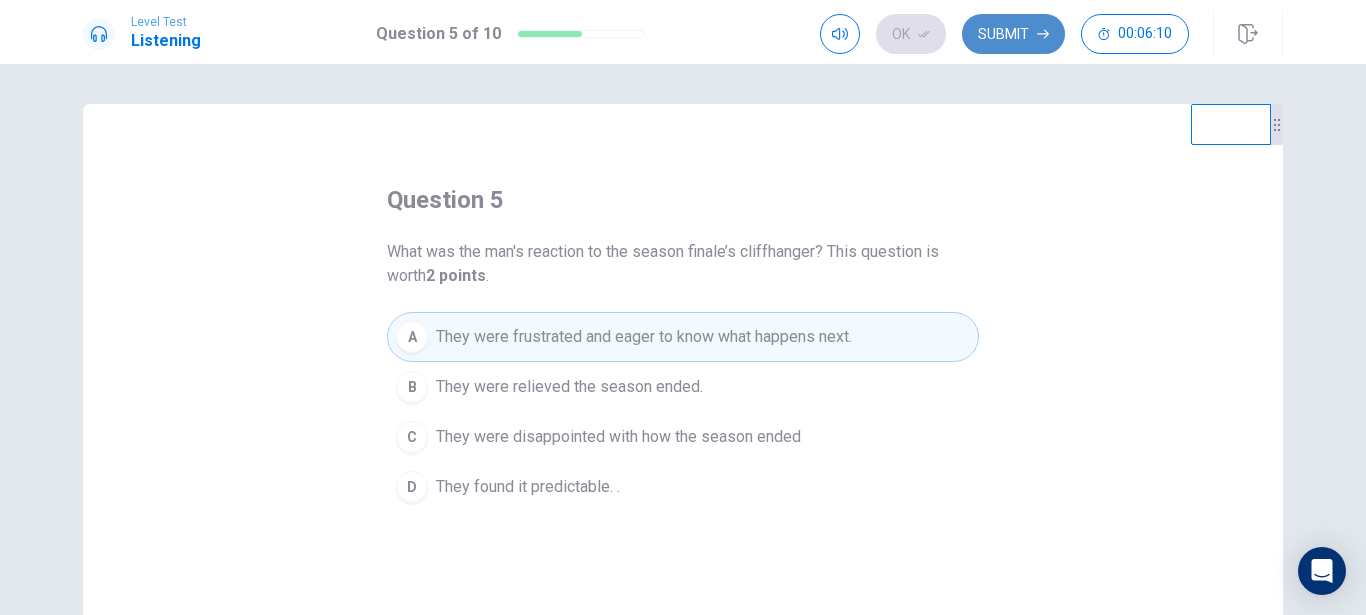 click on "Submit" at bounding box center (1013, 34) 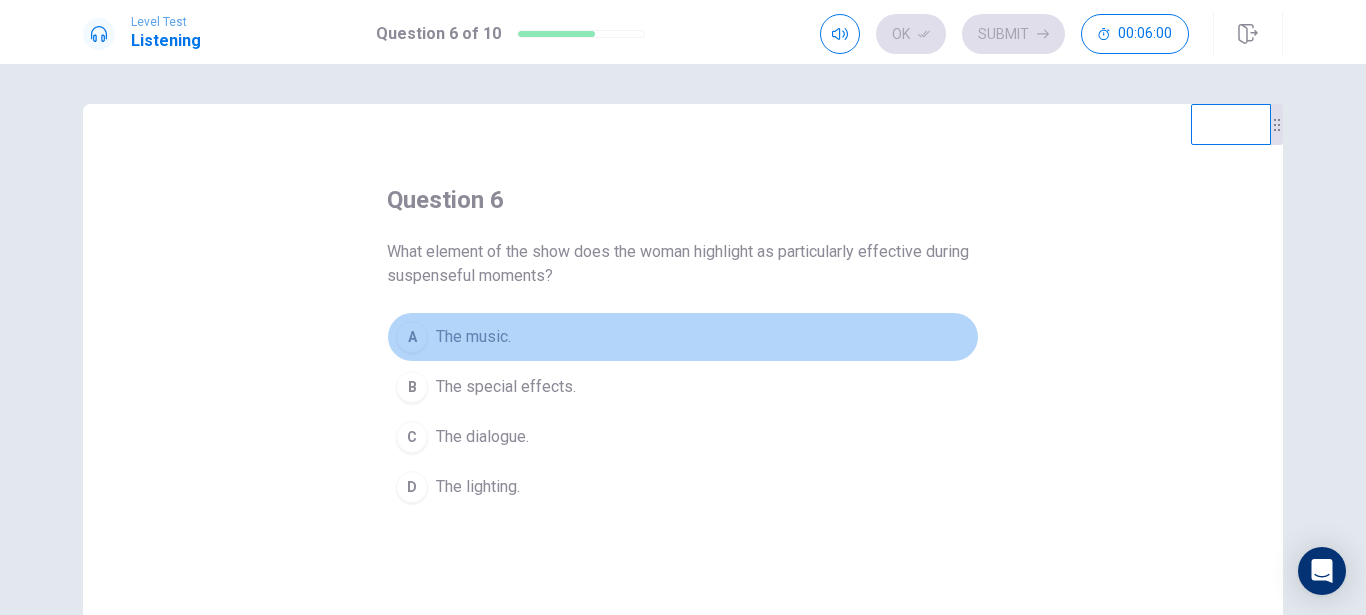 click on "A" at bounding box center [412, 337] 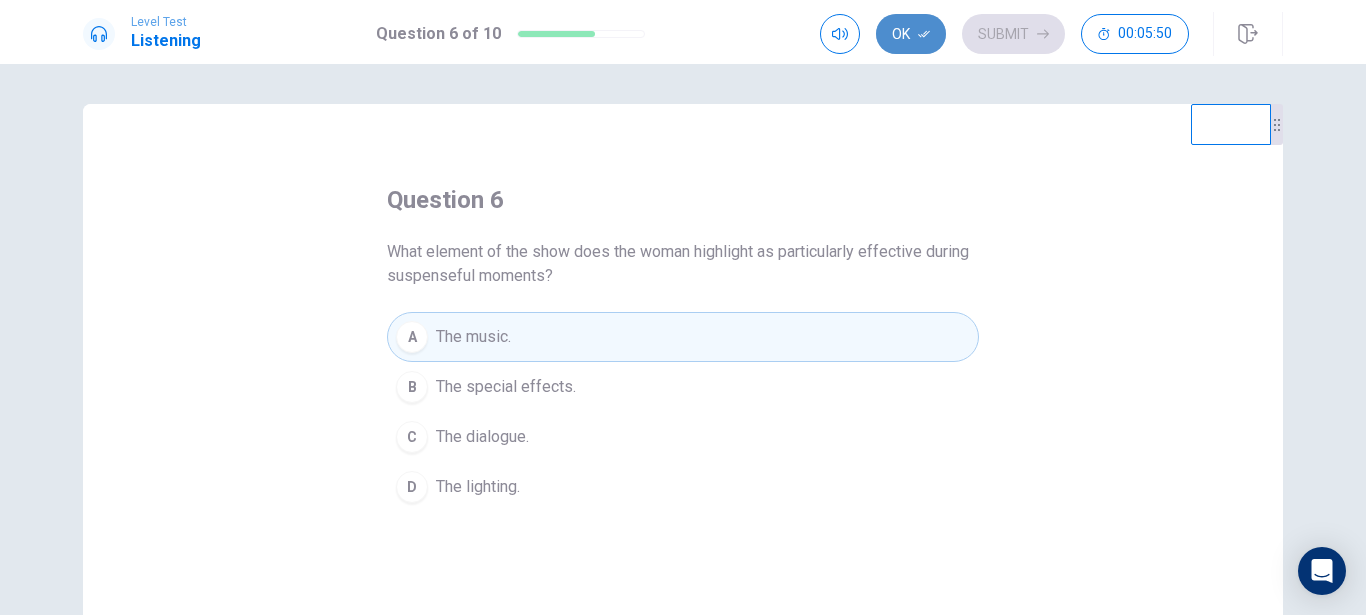 click on "Ok" at bounding box center (911, 34) 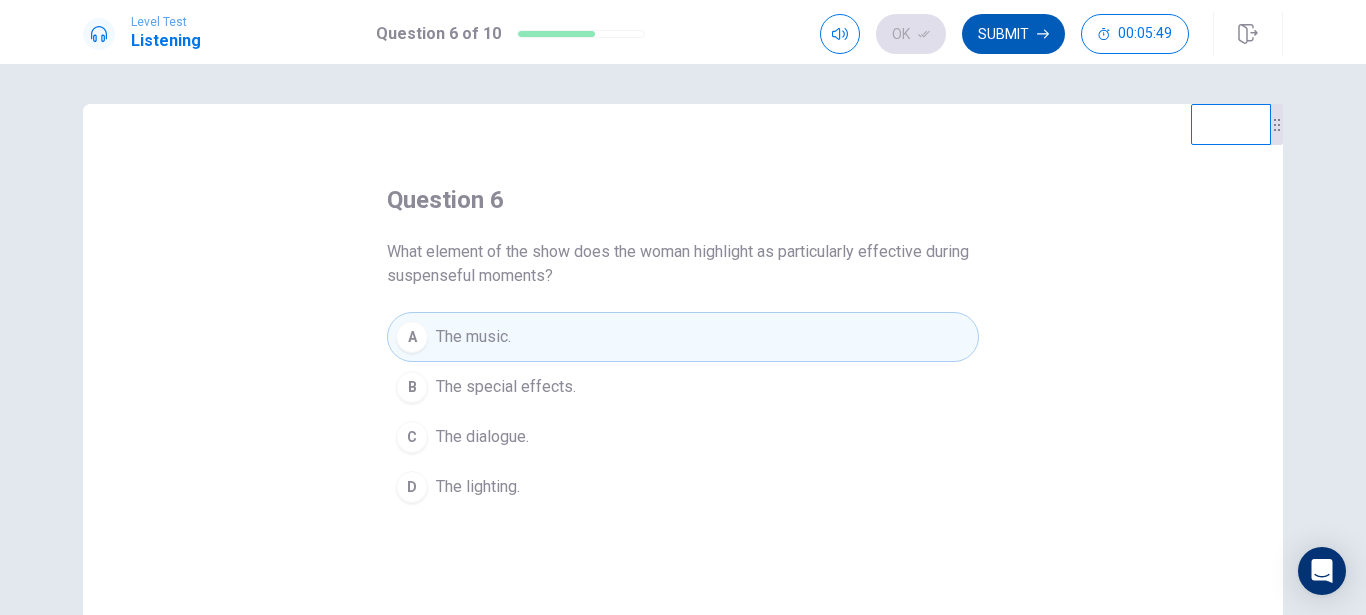 click on "Submit" at bounding box center [1013, 34] 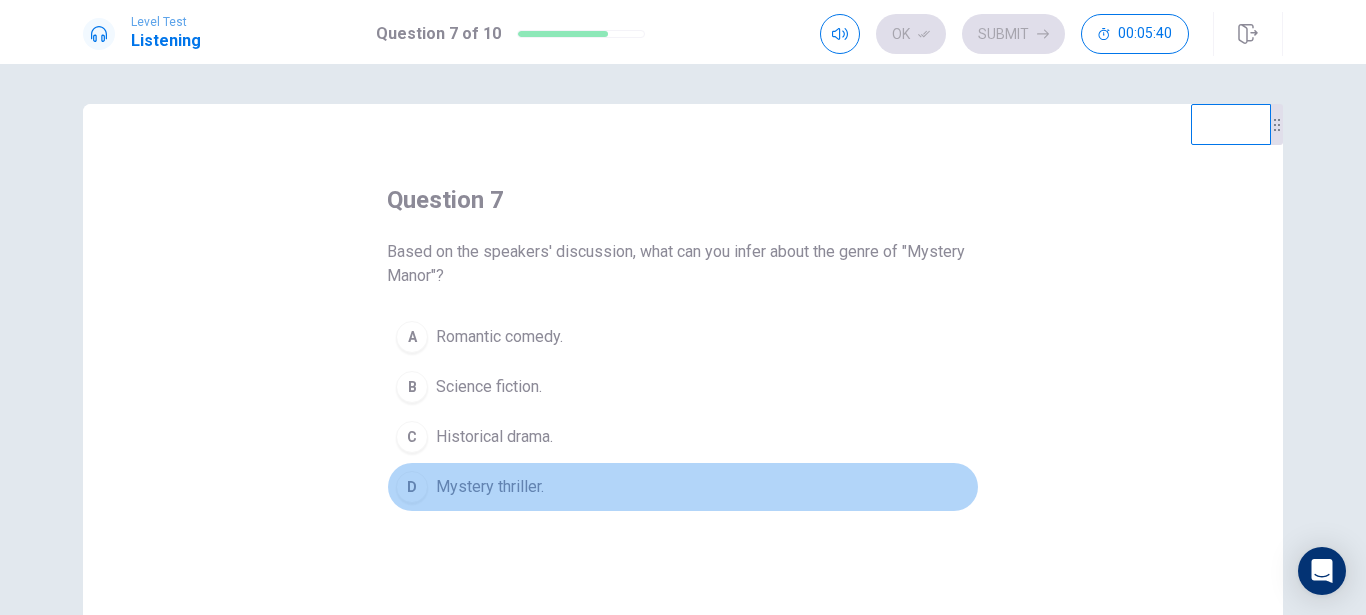 click on "D" at bounding box center (412, 487) 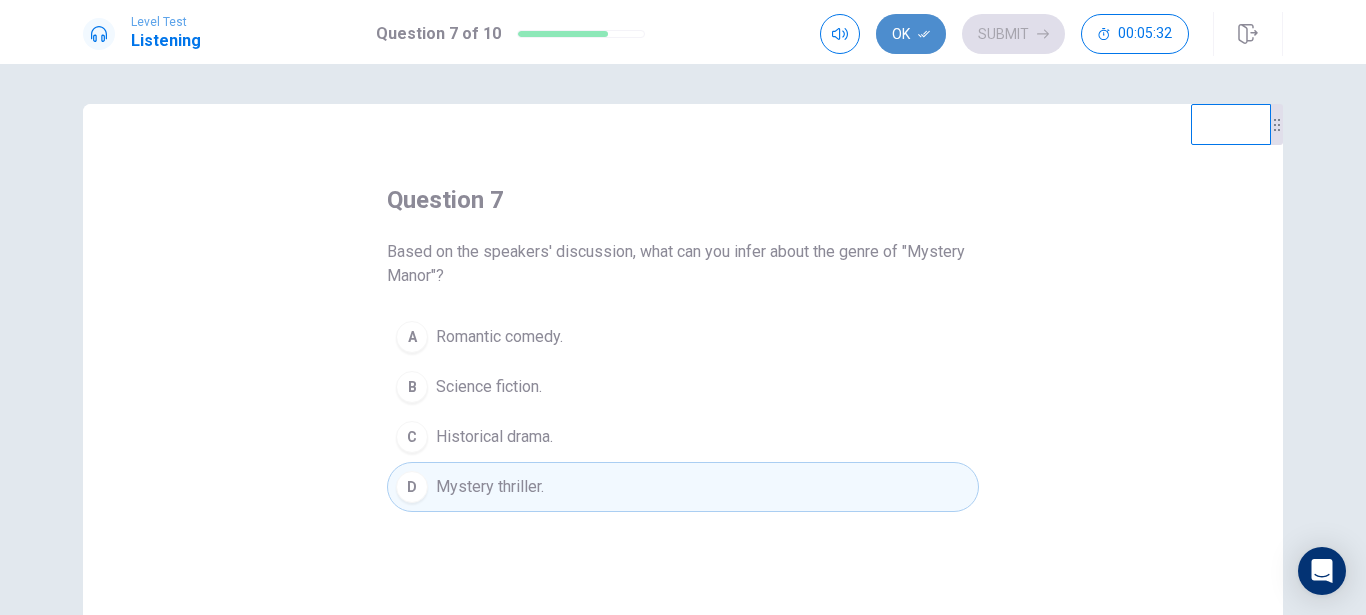 click on "Ok" at bounding box center (911, 34) 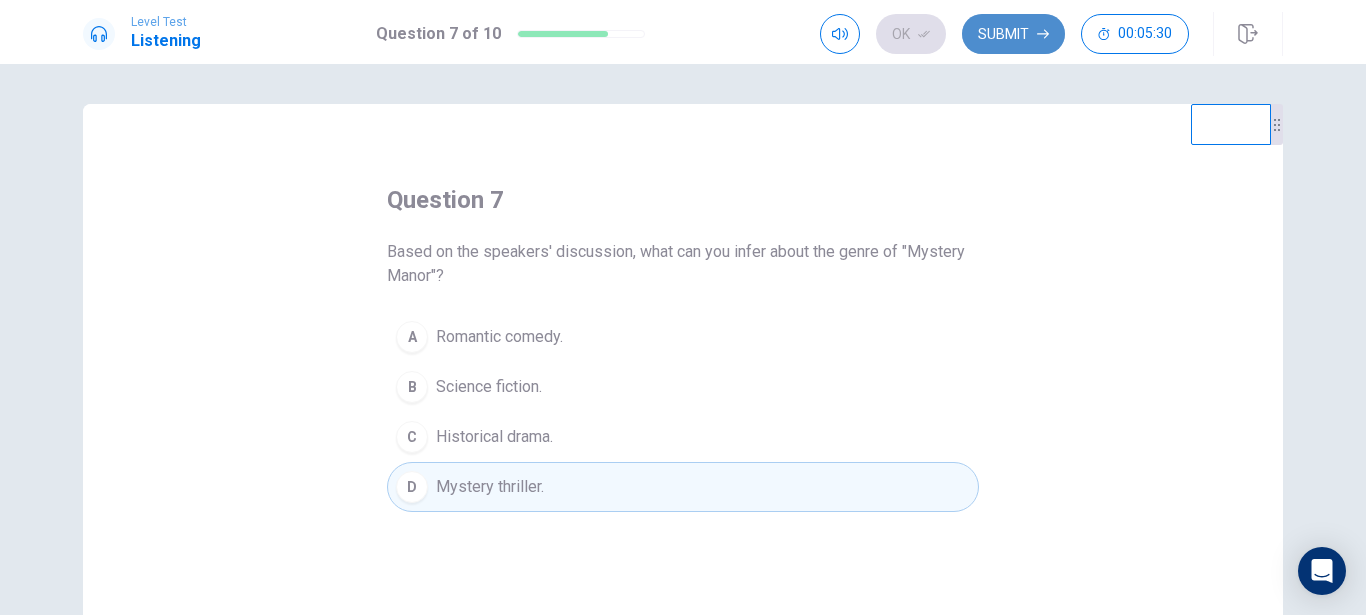click on "Submit" at bounding box center (1013, 34) 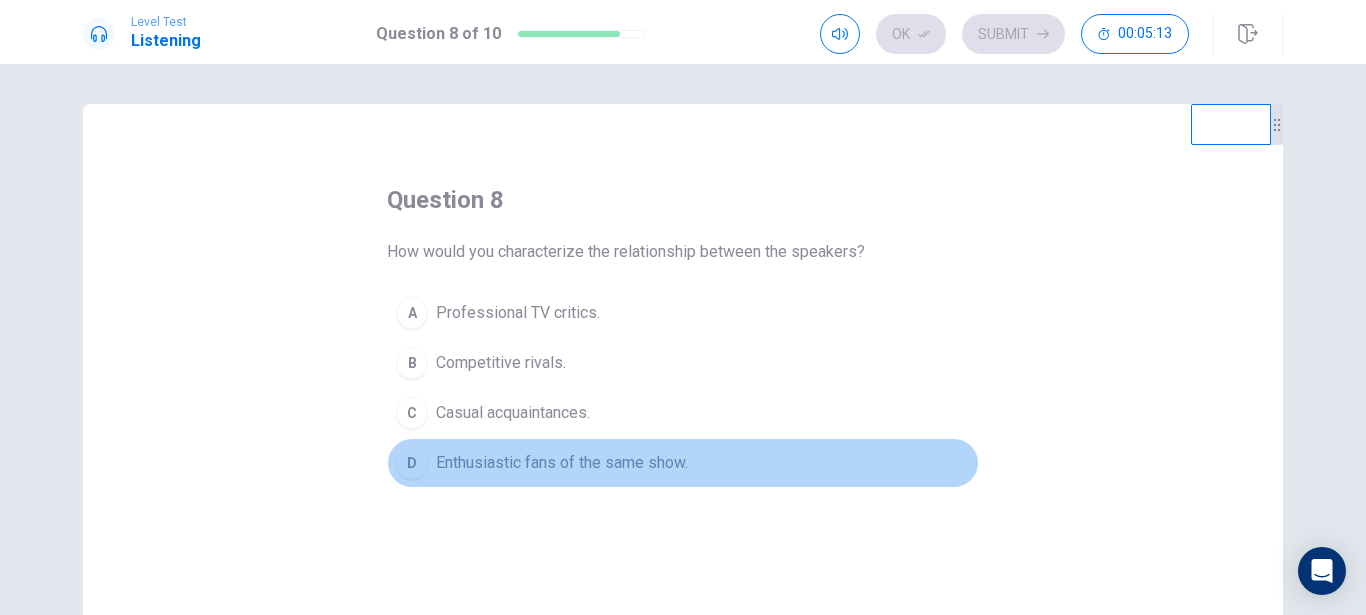 click on "D" at bounding box center [412, 463] 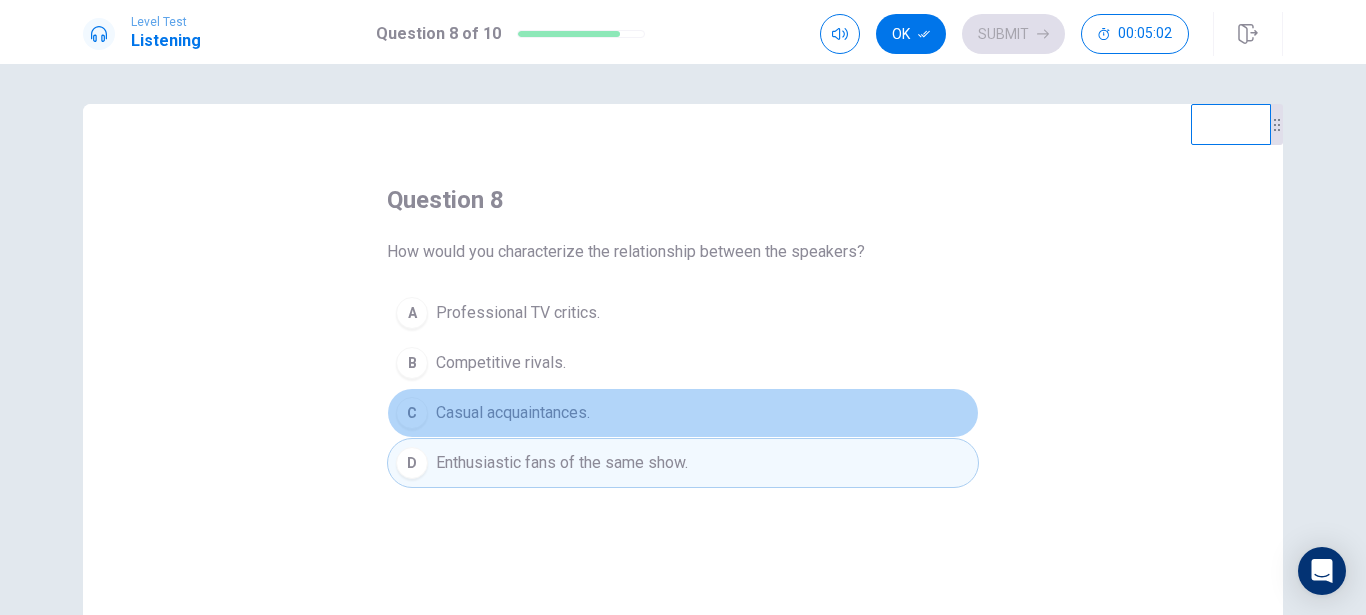click on "C" at bounding box center [412, 413] 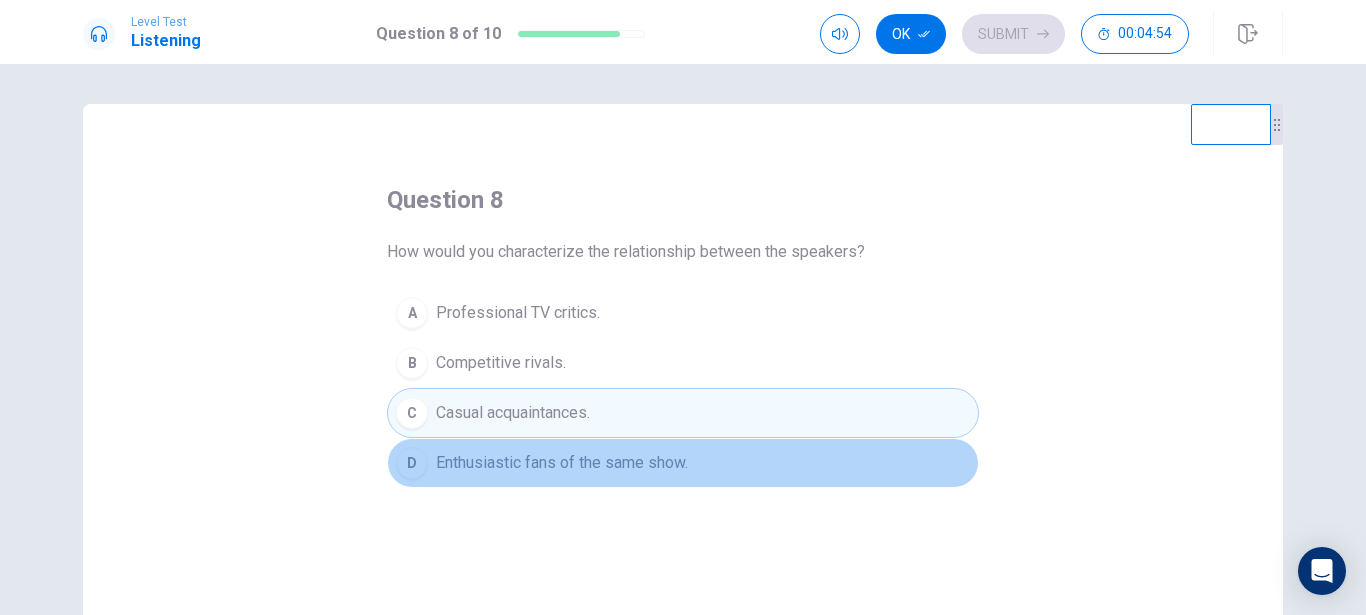 click on "D" at bounding box center (412, 463) 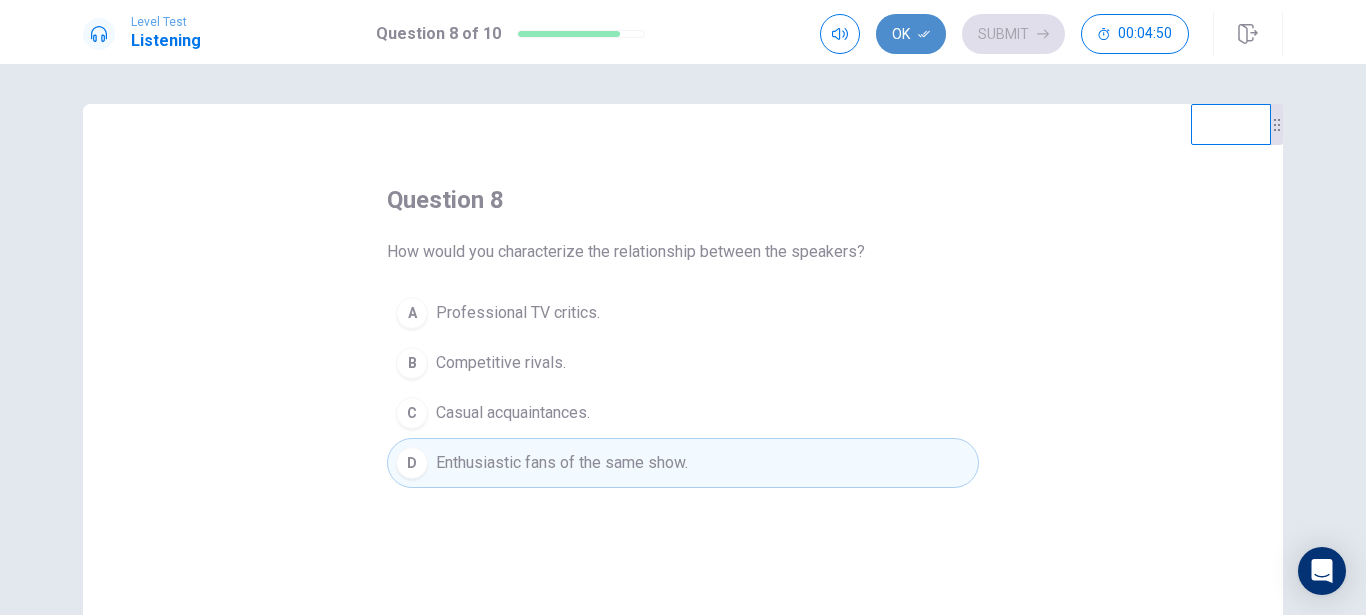 click on "Ok" at bounding box center [911, 34] 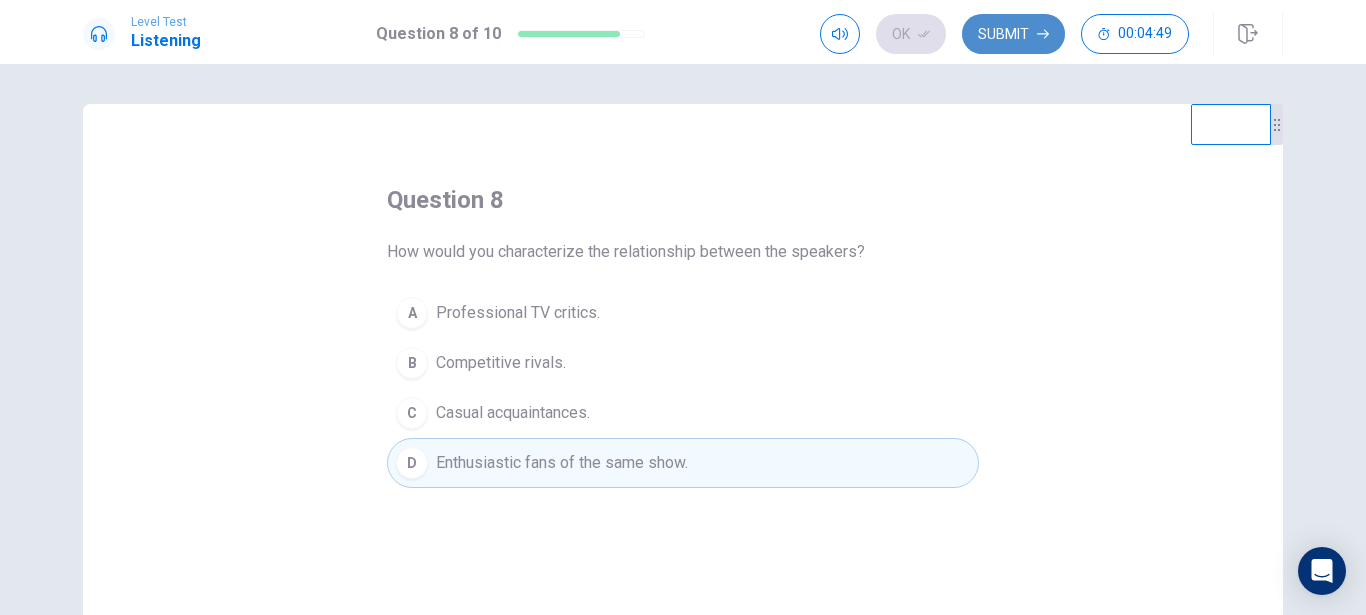 click on "Submit" at bounding box center [1013, 34] 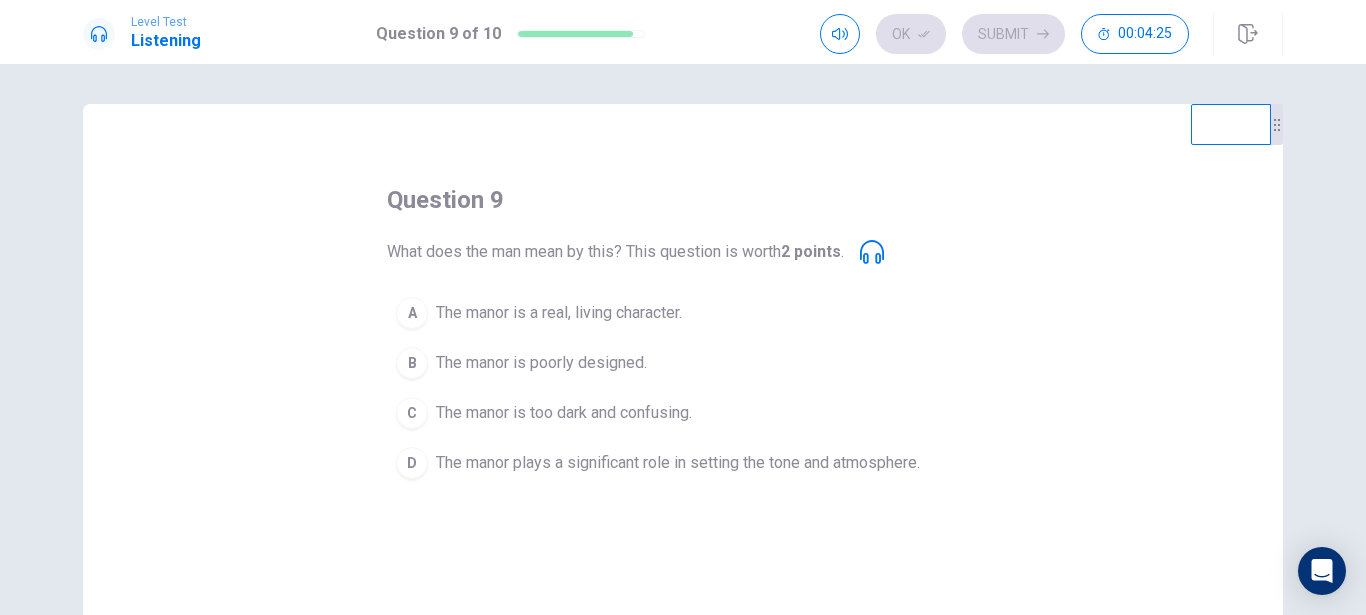 click on "C The manor is too dark and confusing." at bounding box center [683, 413] 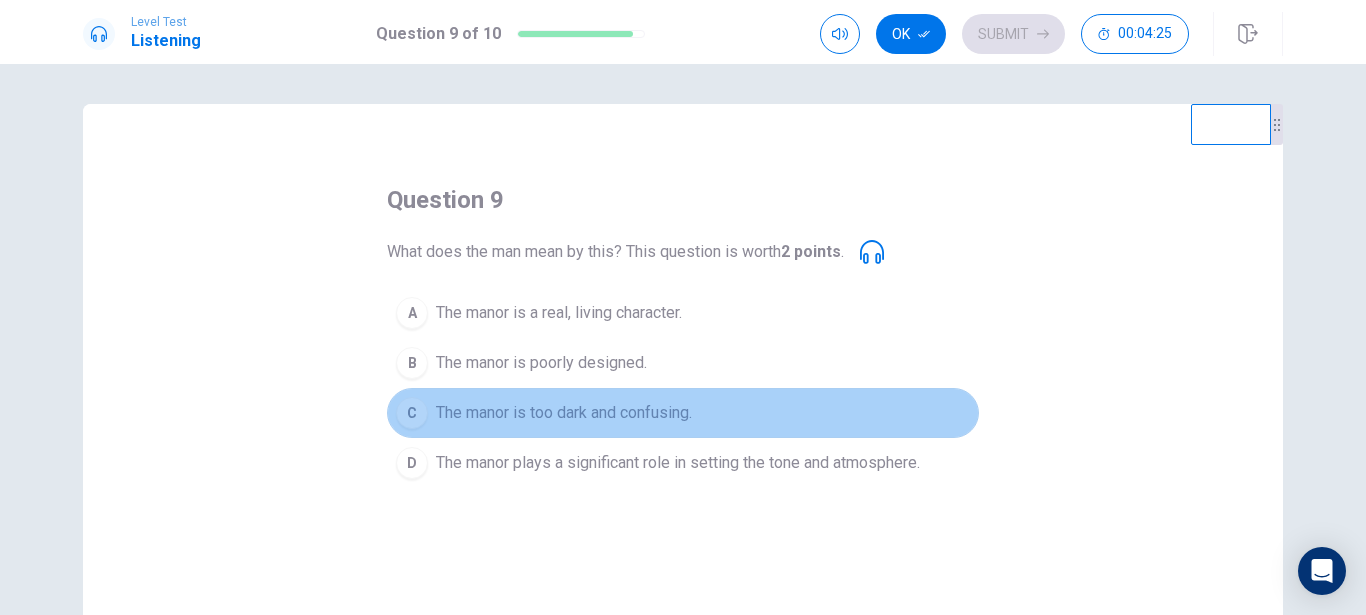 drag, startPoint x: 723, startPoint y: 422, endPoint x: 605, endPoint y: 454, distance: 122.26202 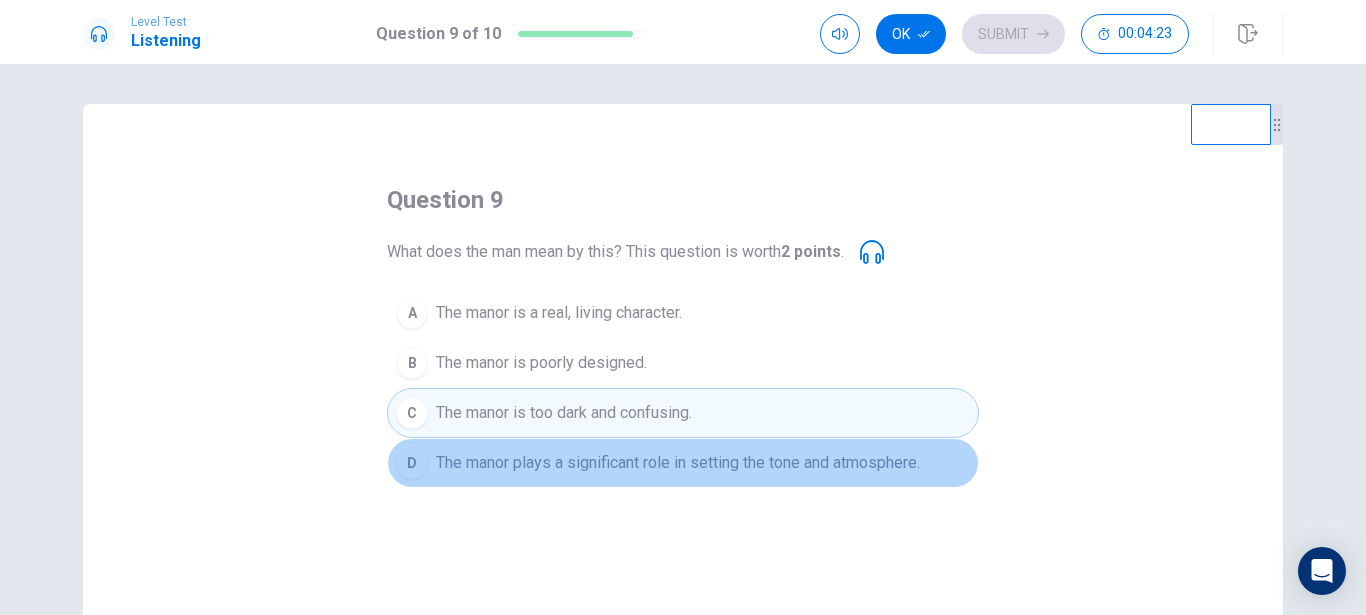 click on "D" at bounding box center (412, 463) 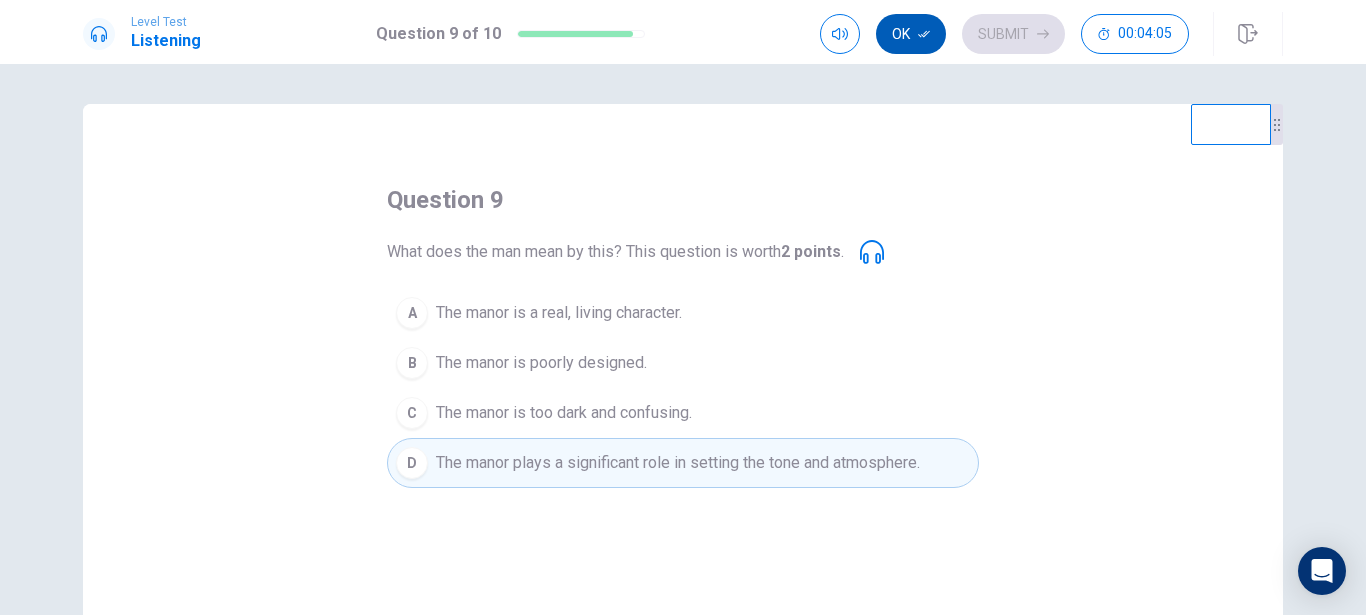 click on "Ok" at bounding box center [911, 34] 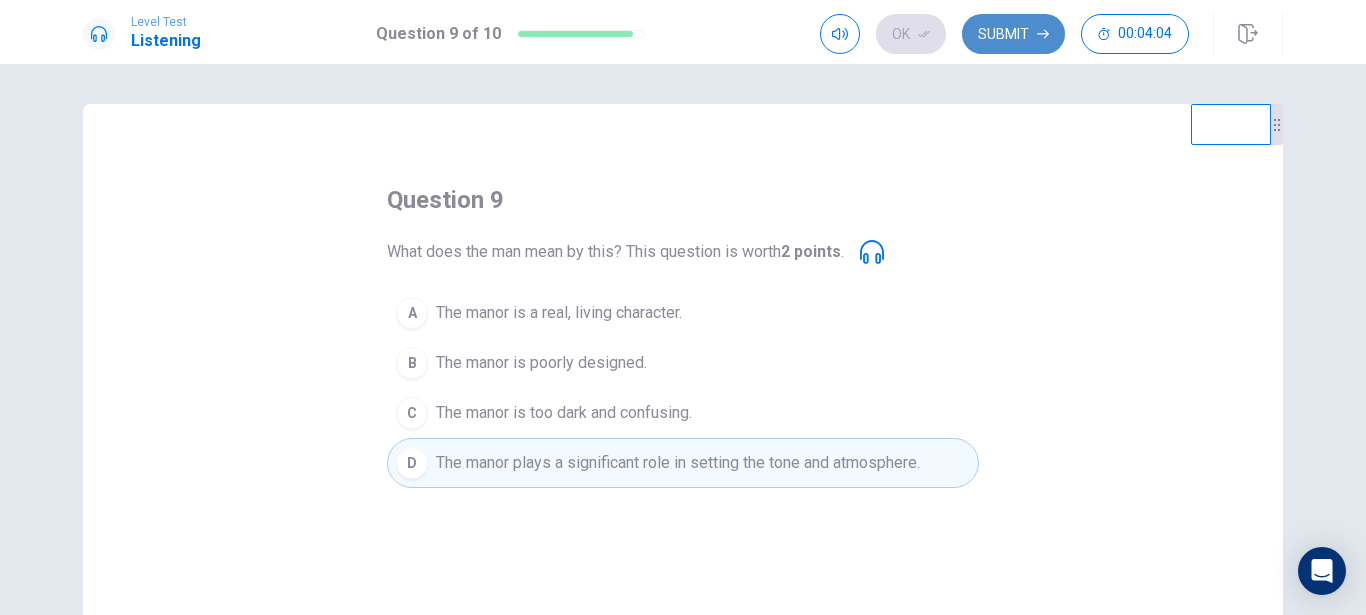 click on "Submit" at bounding box center (1013, 34) 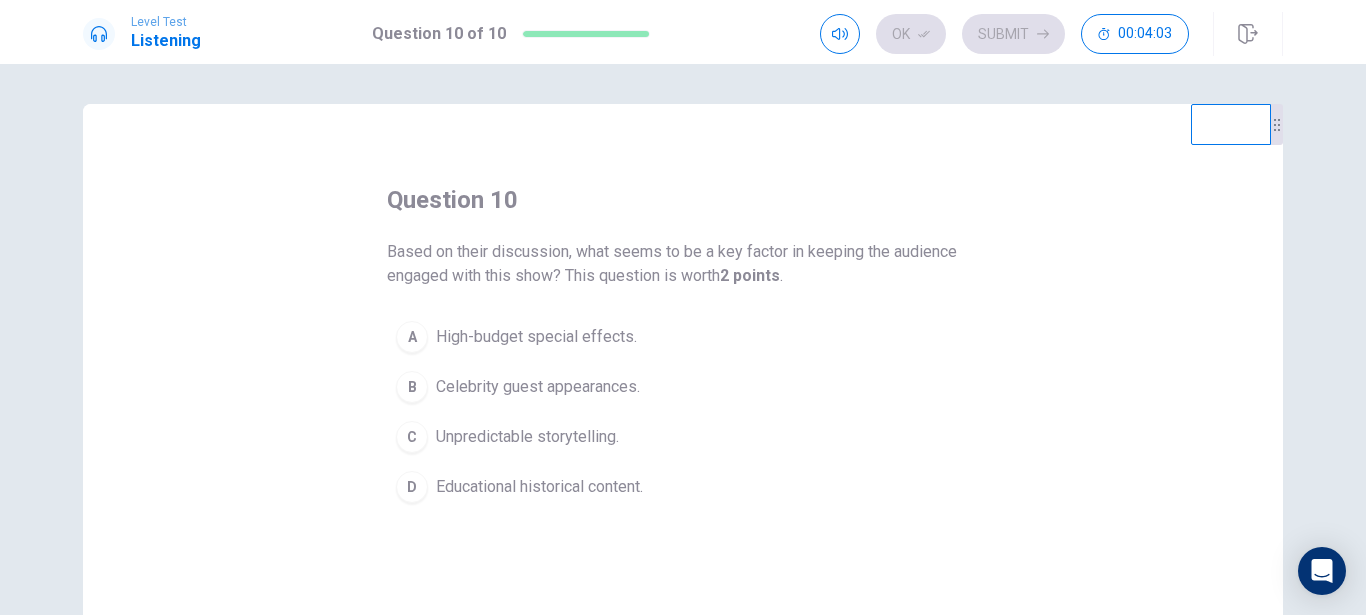 click on "B Celebrity guest appearances." at bounding box center (683, 387) 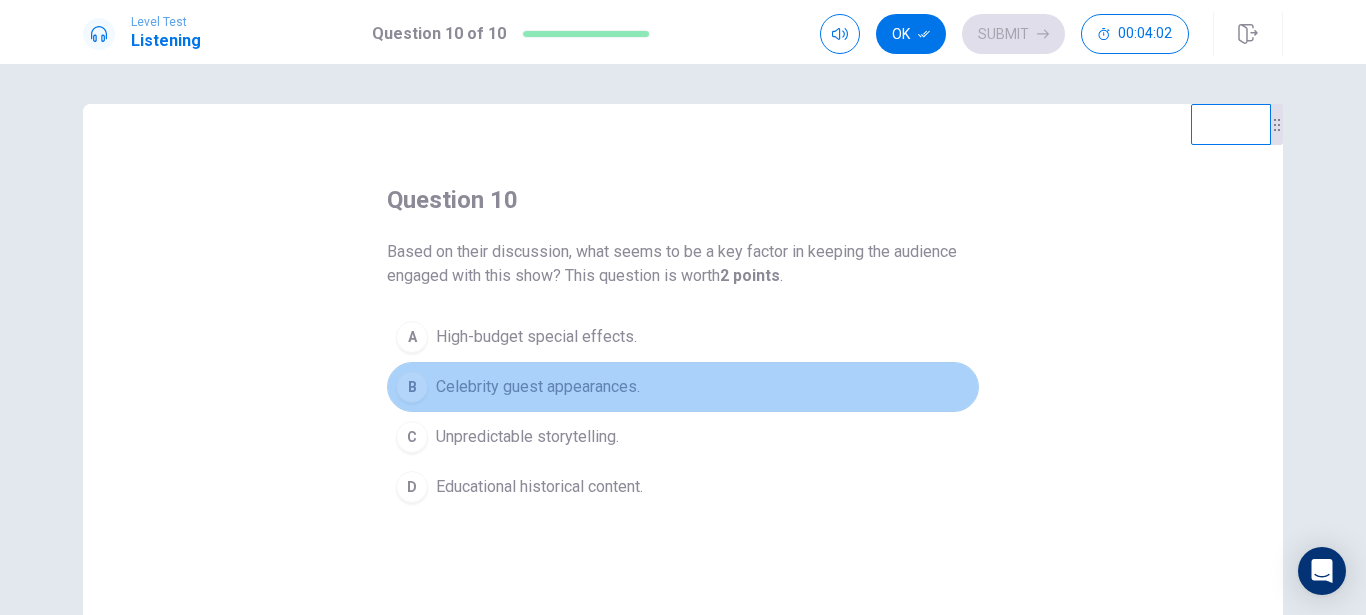 click on "B Celebrity guest appearances." at bounding box center [683, 387] 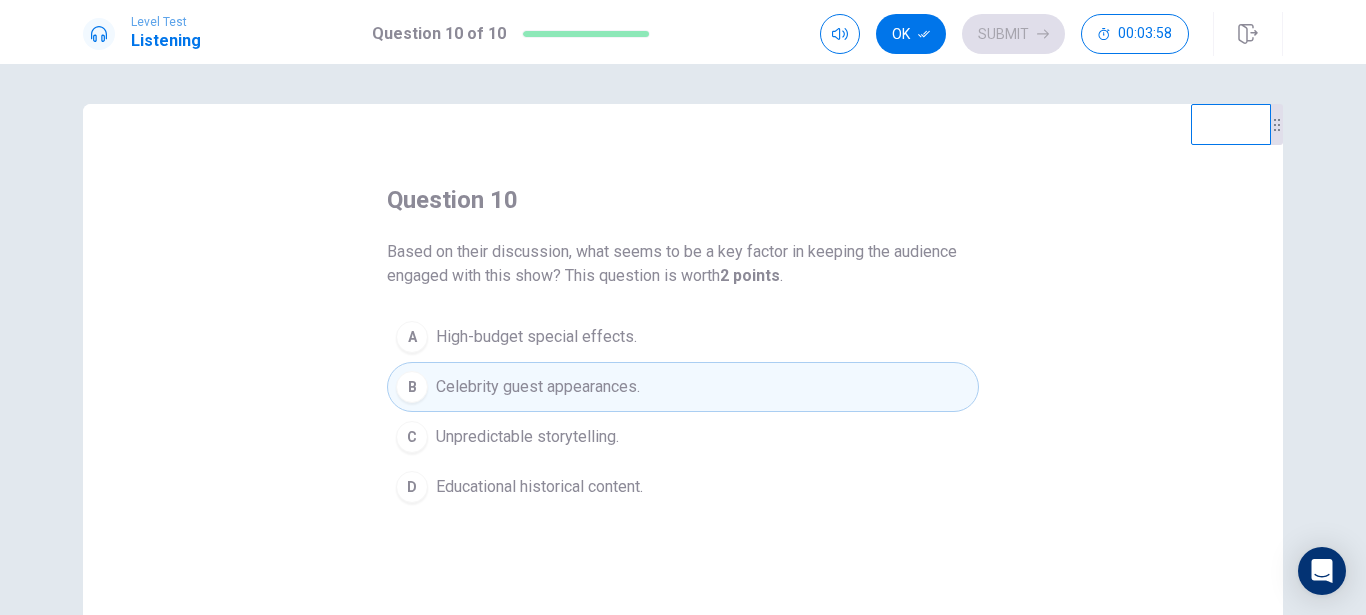 drag, startPoint x: 740, startPoint y: 305, endPoint x: 666, endPoint y: 333, distance: 79.12016 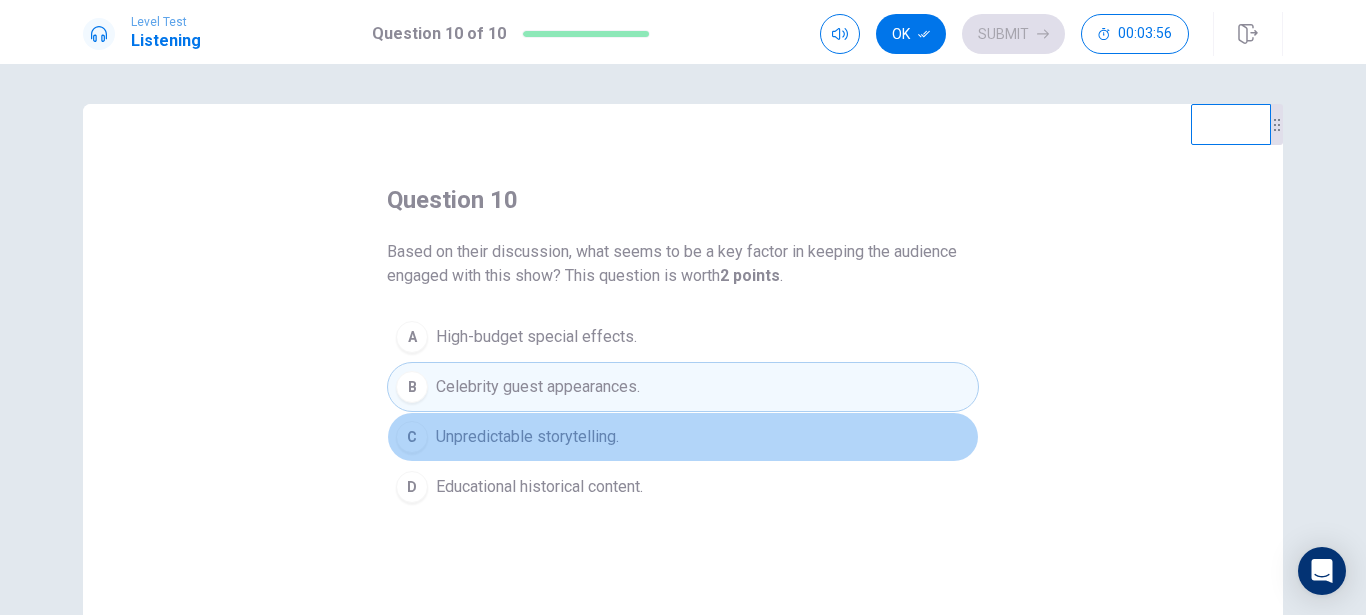click on "Unpredictable storytelling." at bounding box center [527, 437] 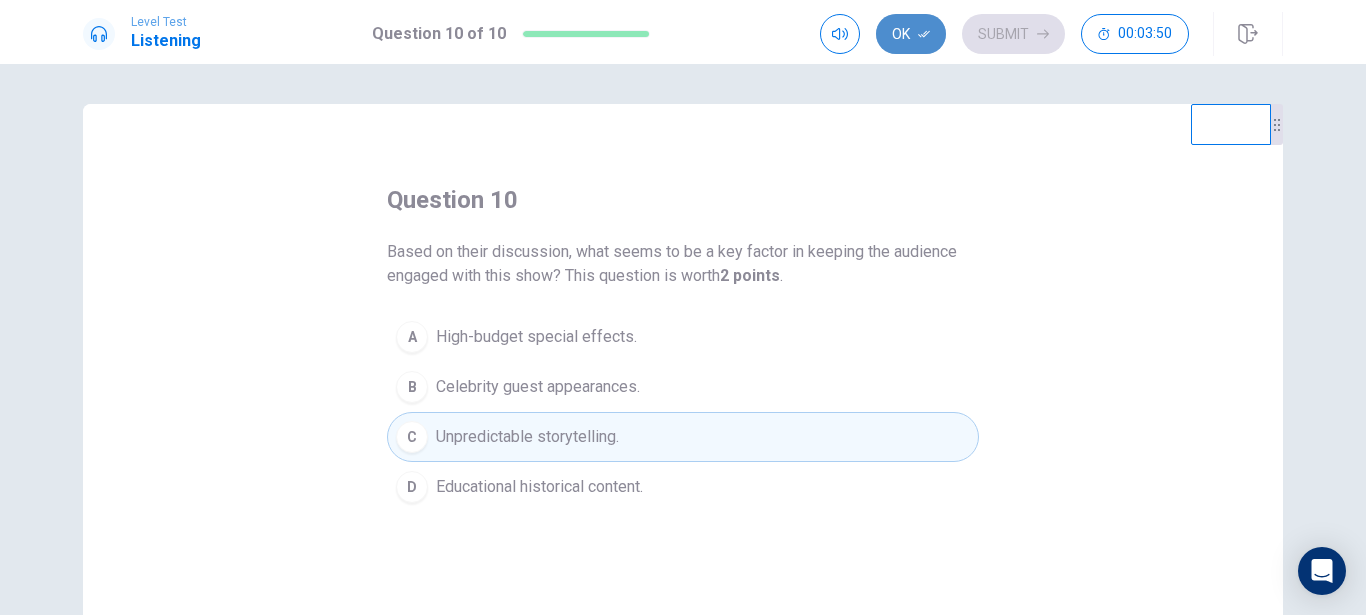 click on "Ok" at bounding box center [911, 34] 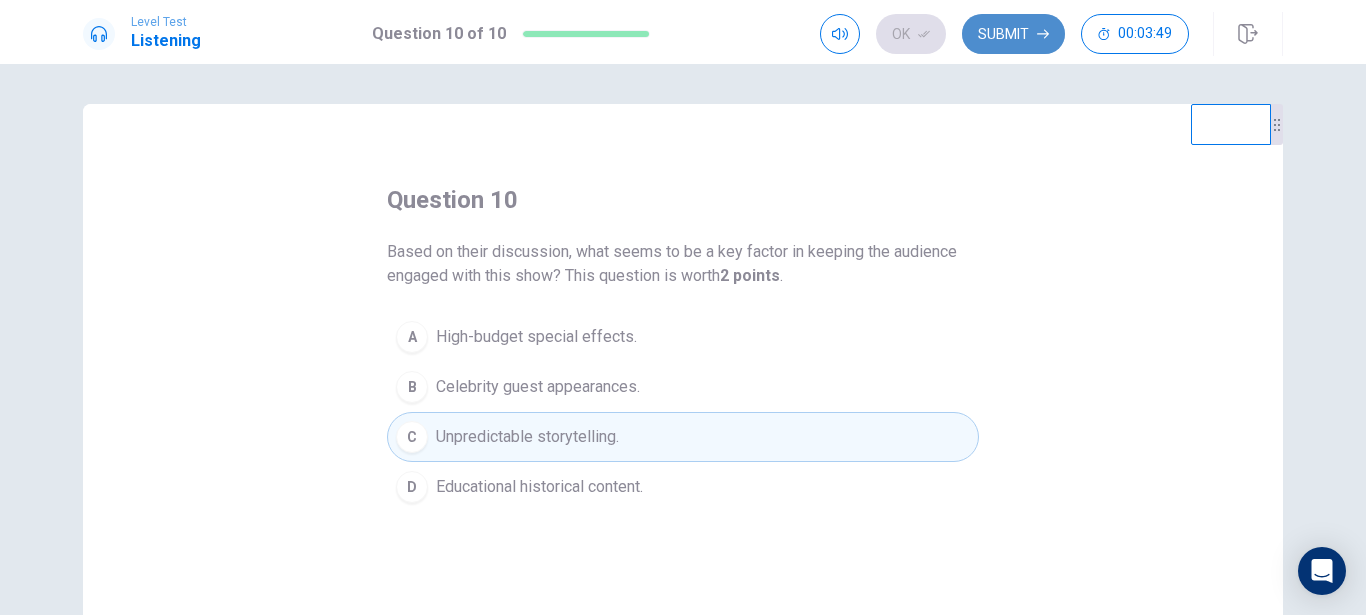 click on "Submit" at bounding box center (1013, 34) 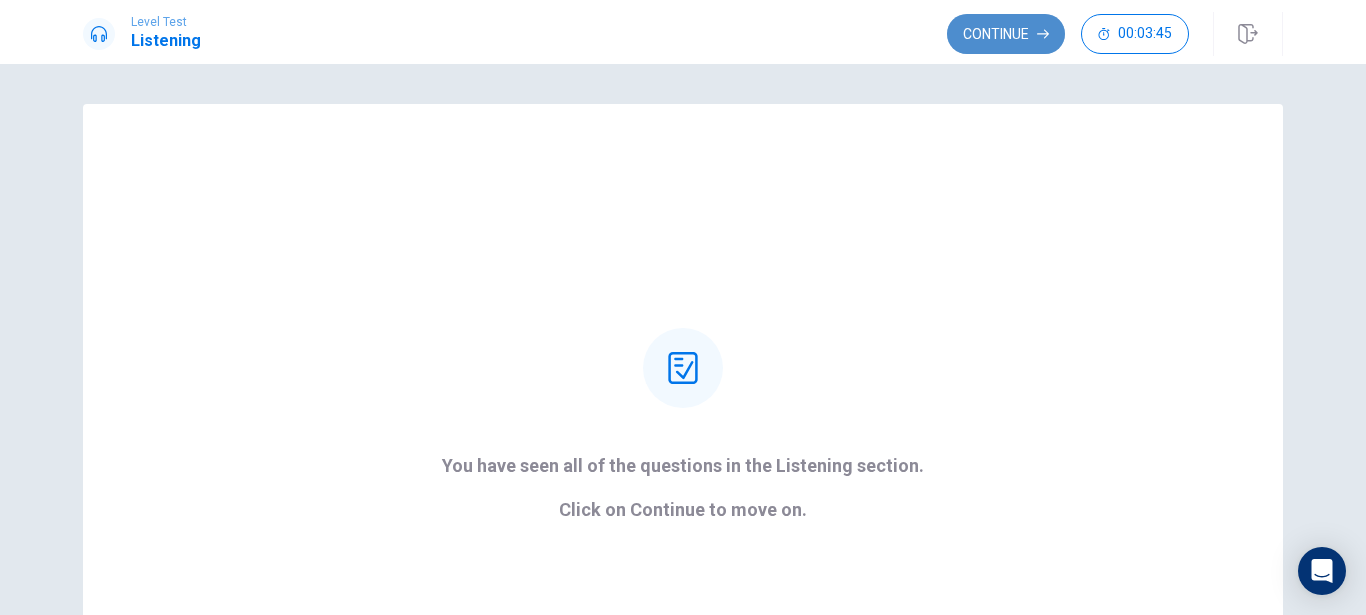 click on "Continue" at bounding box center (1006, 34) 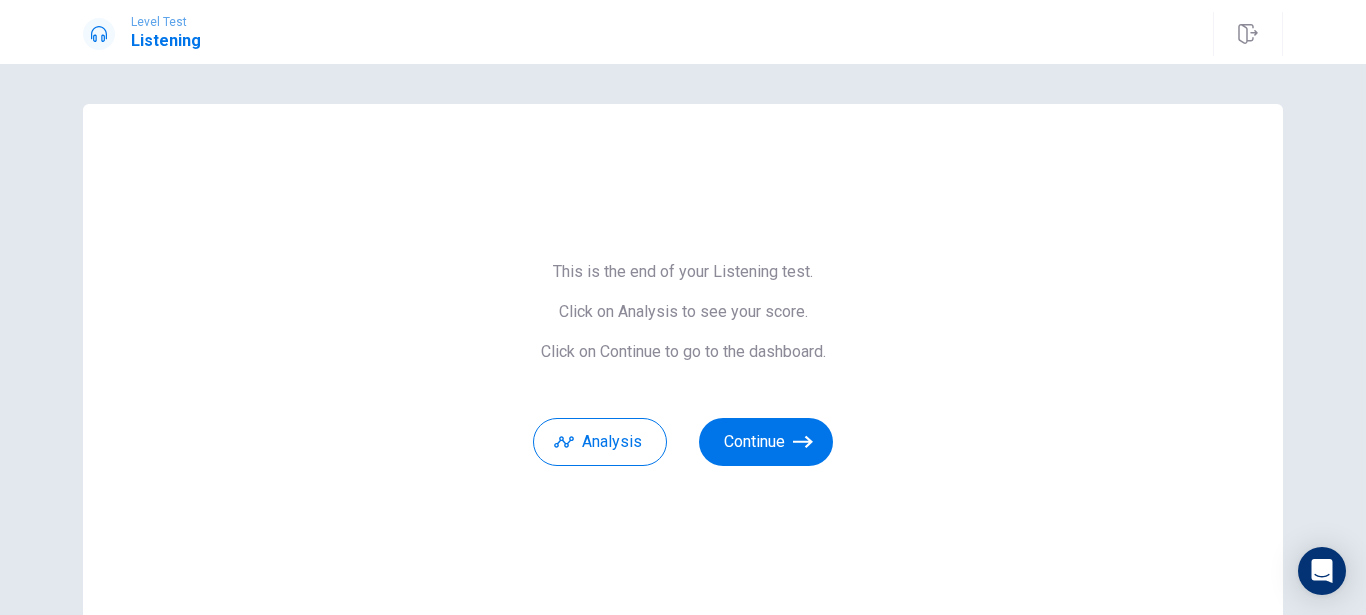 click on "This is the end of your Listening test. Click on Analysis to see your score. Click on Continue to go to the dashboard. Analysis Continue" at bounding box center (683, 364) 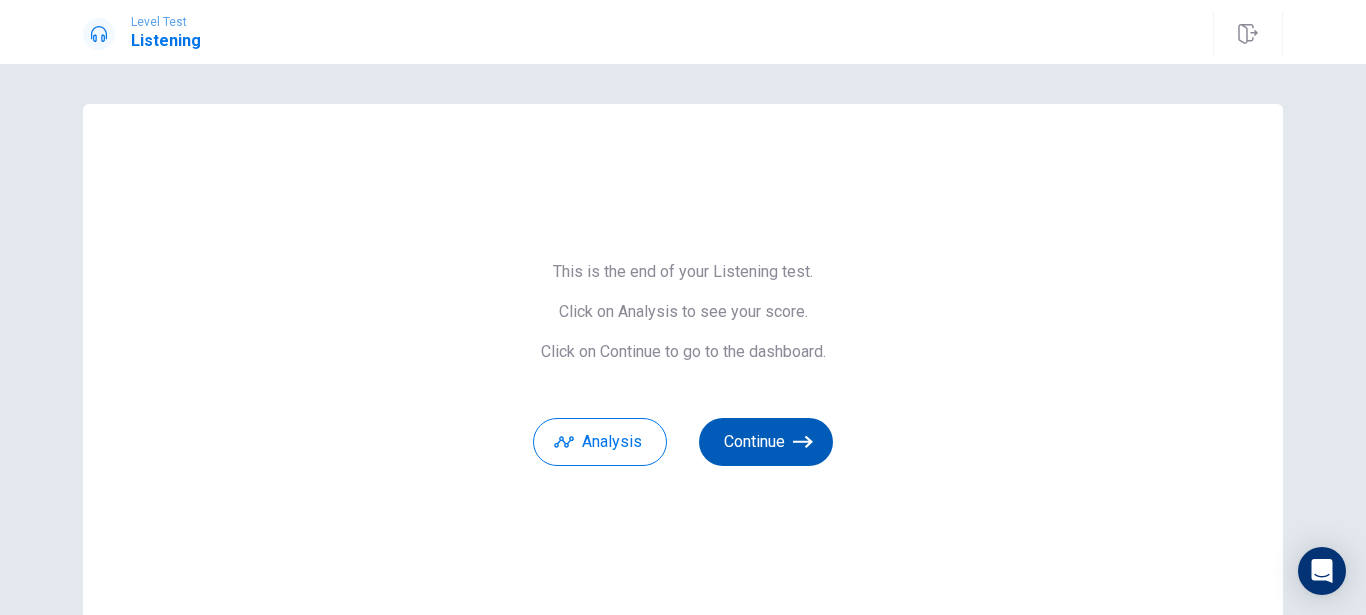 click on "Continue" at bounding box center [766, 442] 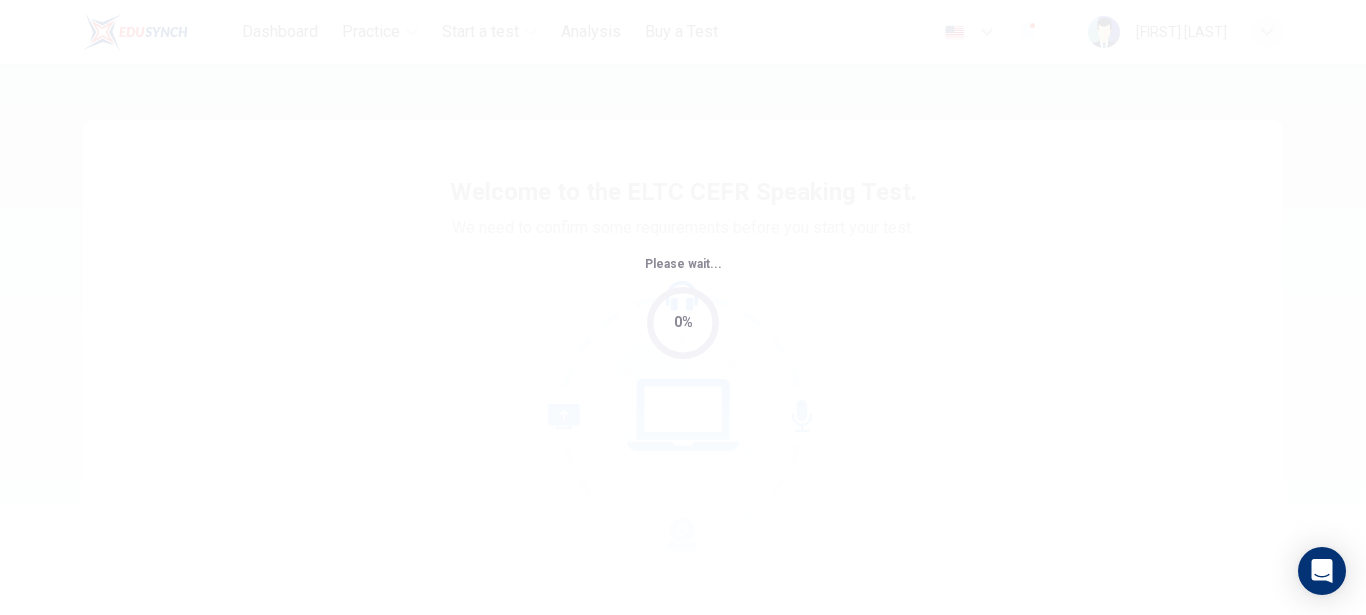 scroll, scrollTop: 0, scrollLeft: 0, axis: both 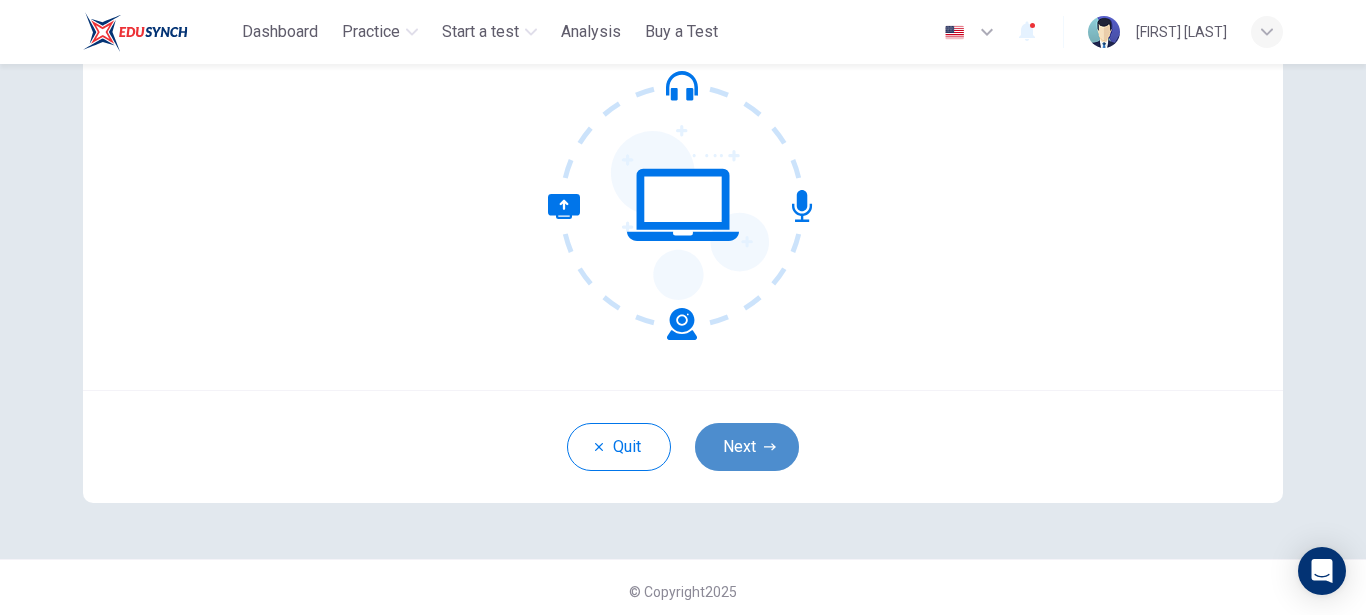 click on "Next" at bounding box center (747, 447) 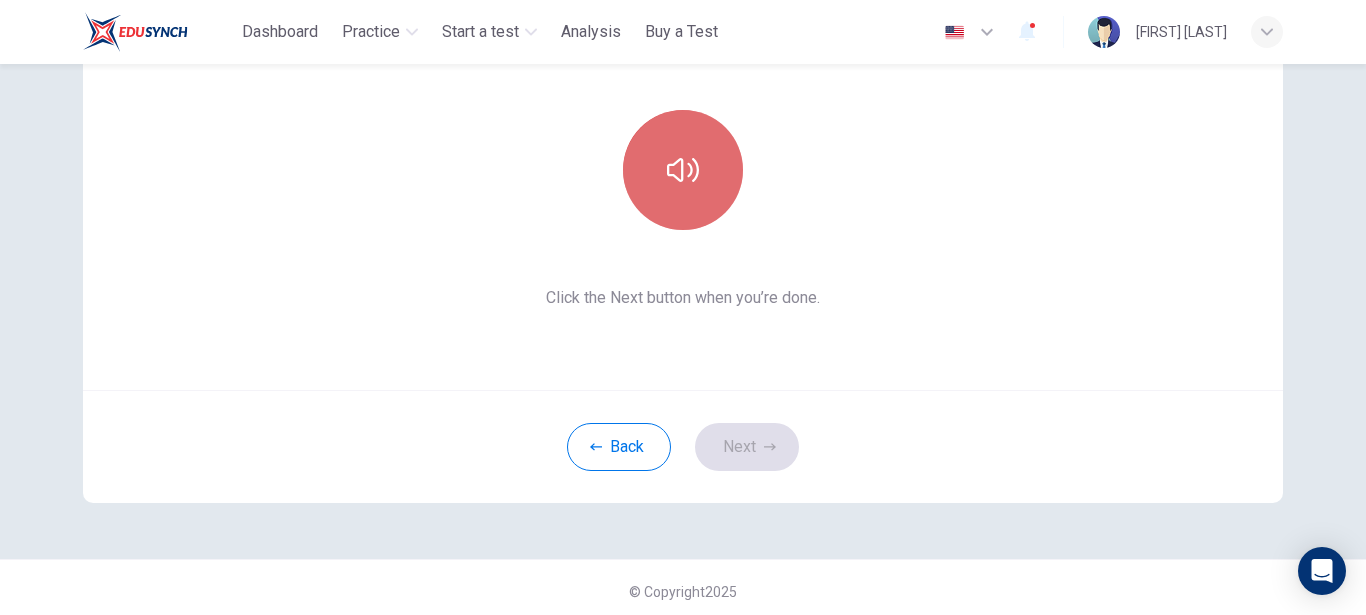 click at bounding box center [683, 170] 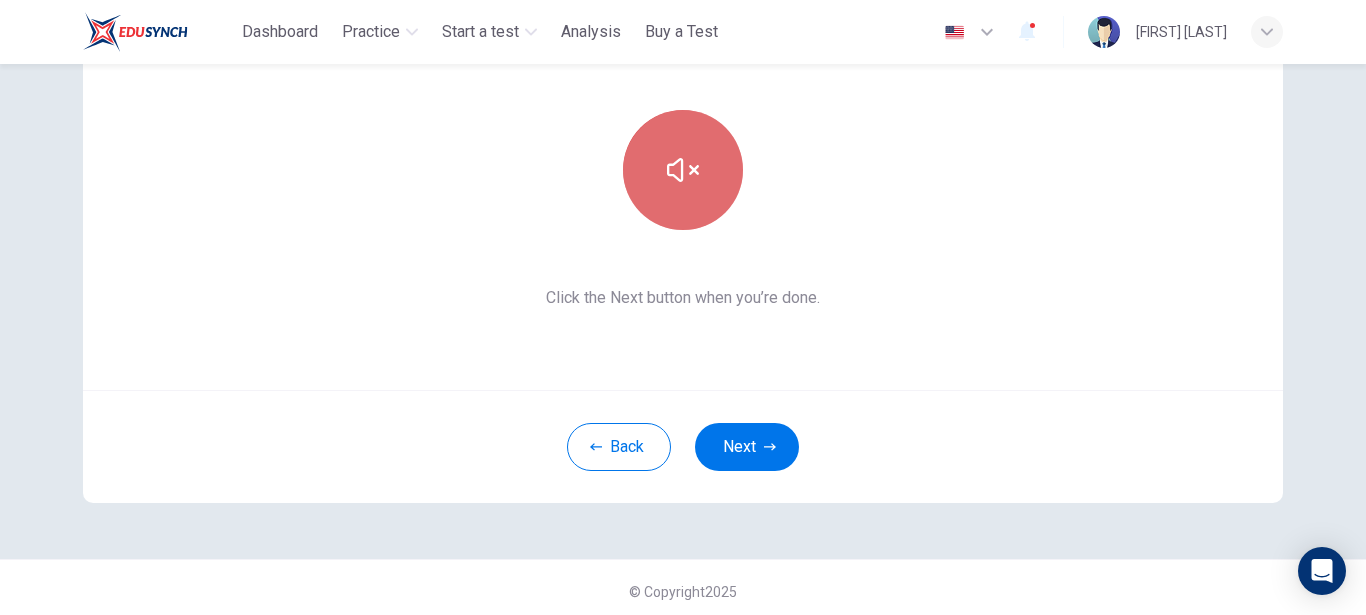click at bounding box center (683, 170) 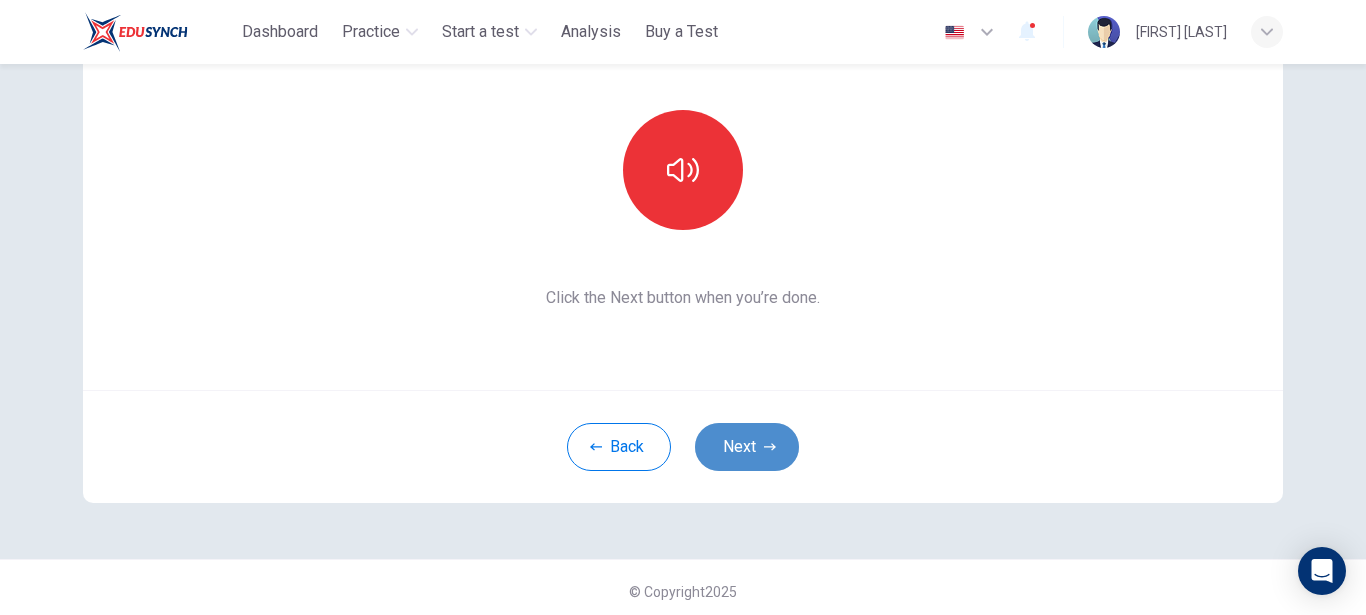 click on "Next" at bounding box center (747, 447) 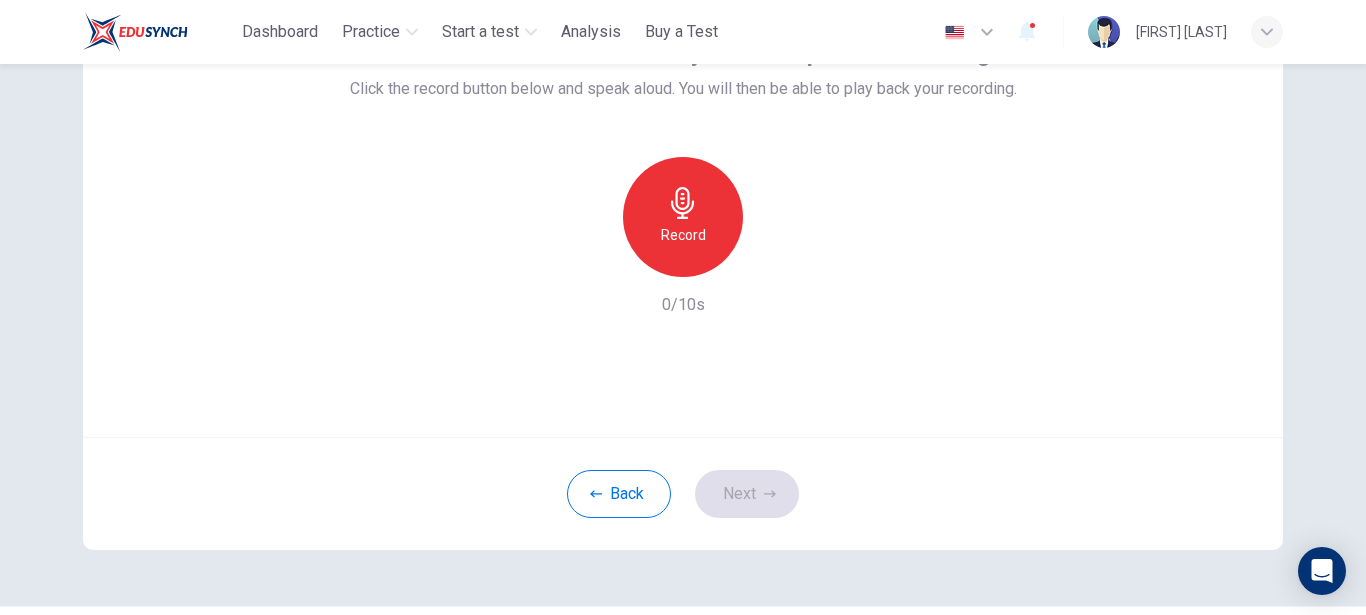scroll, scrollTop: 137, scrollLeft: 0, axis: vertical 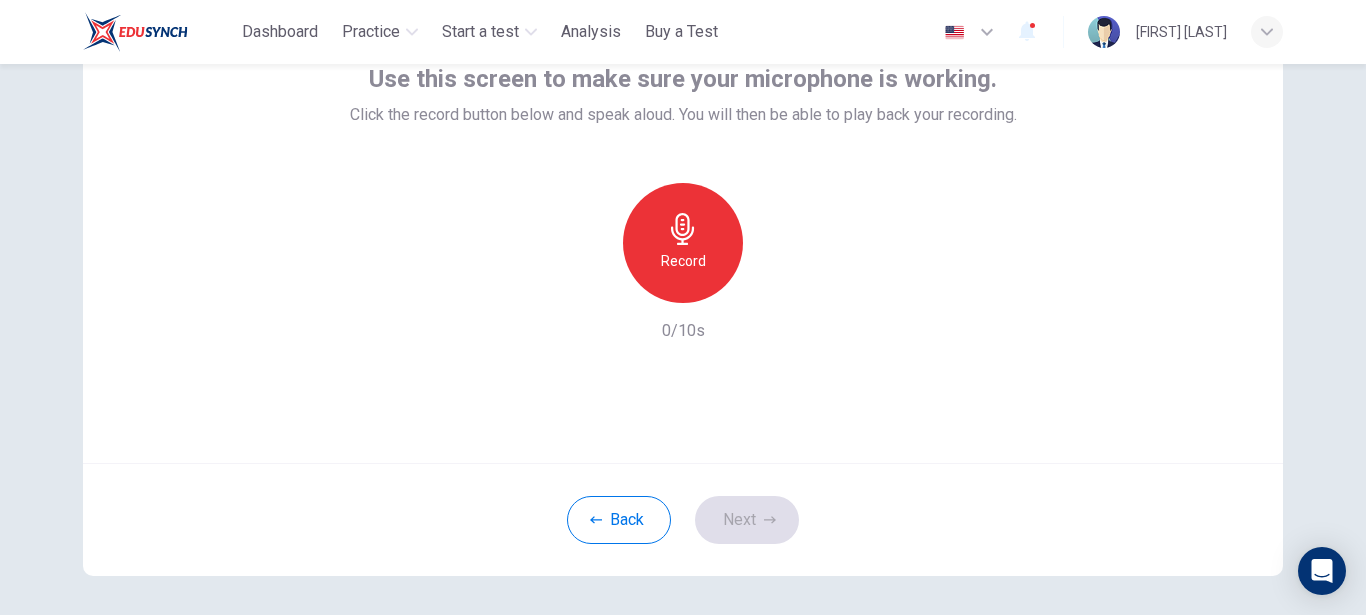click on "Record" at bounding box center (683, 261) 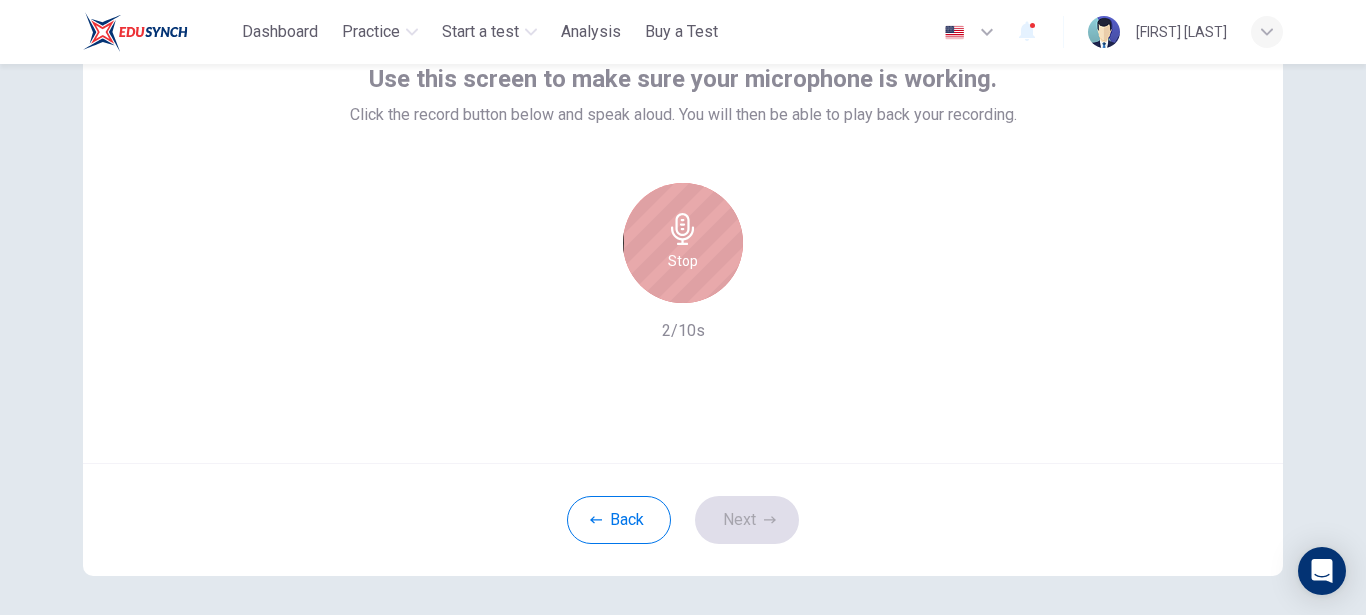 click on "Stop" at bounding box center [683, 261] 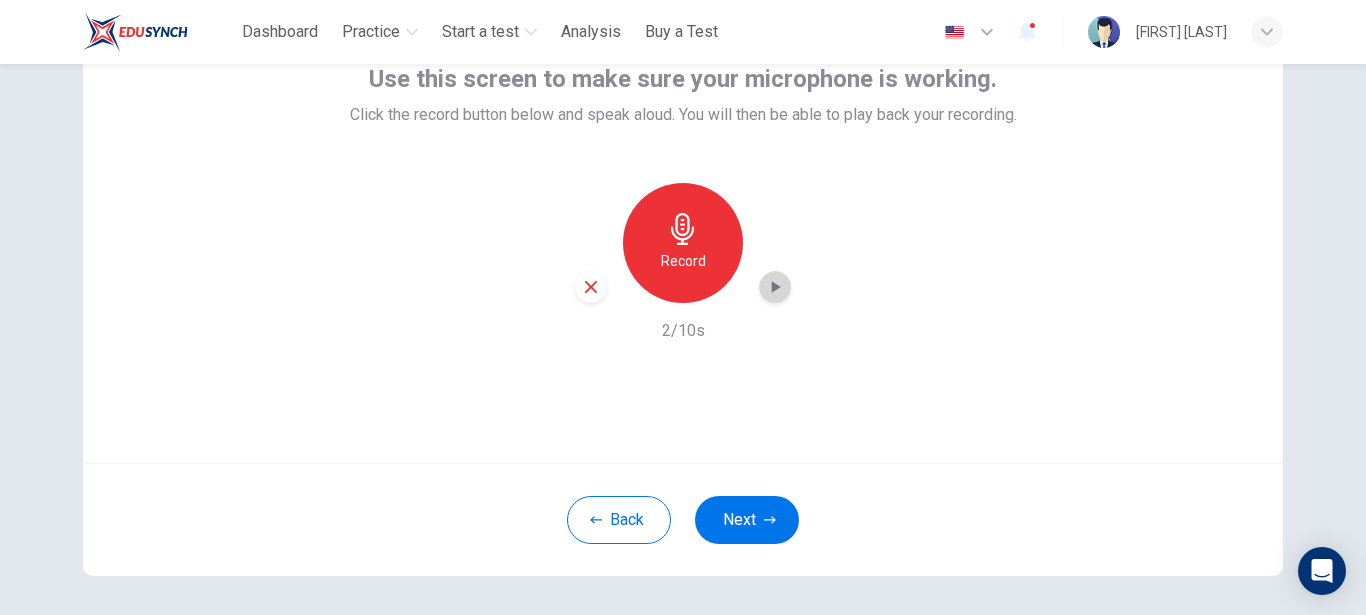 click 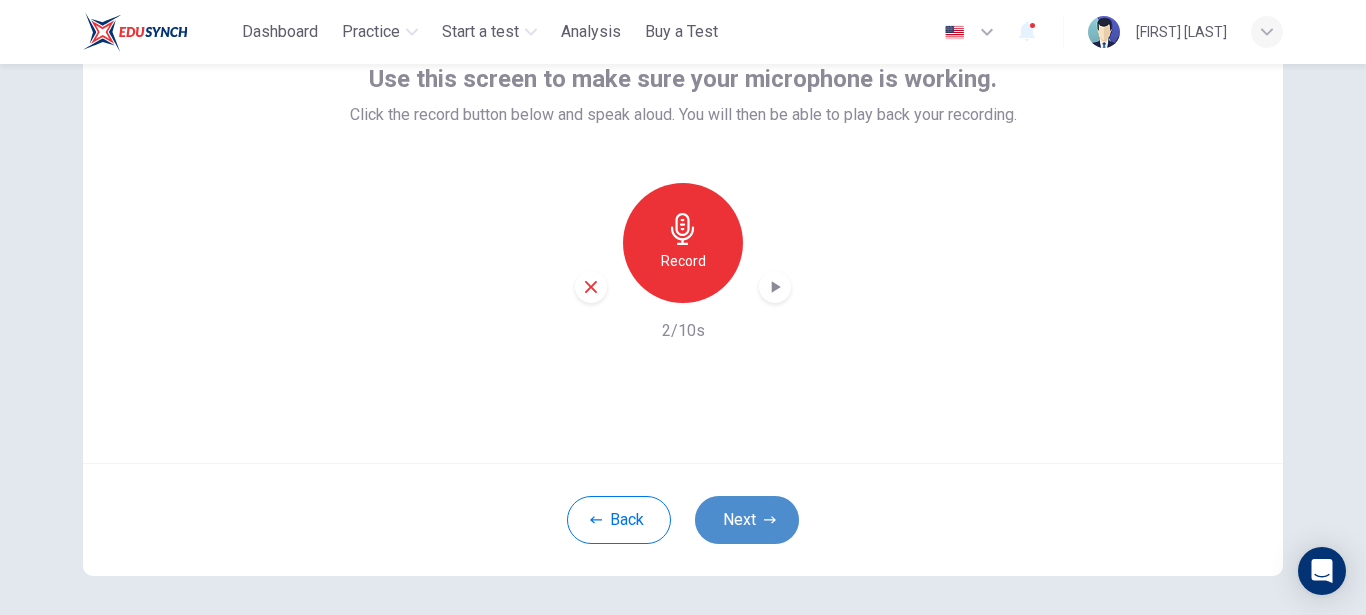 click on "Next" at bounding box center (747, 520) 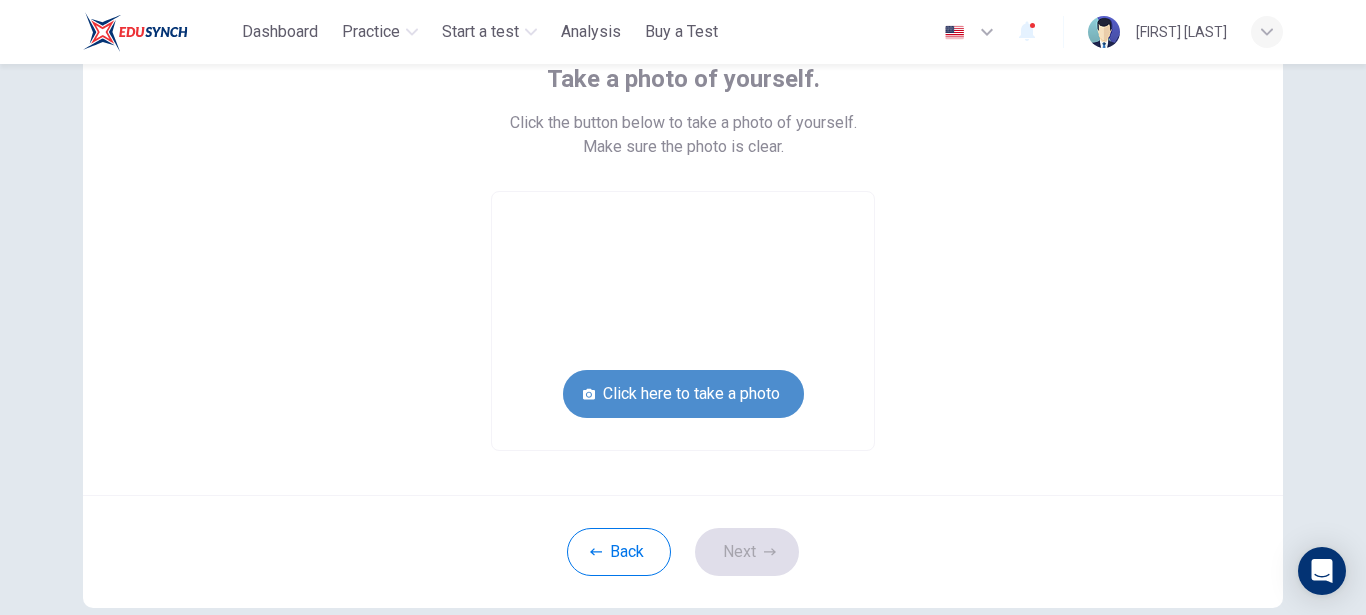 click on "Click here to take a photo" at bounding box center [683, 394] 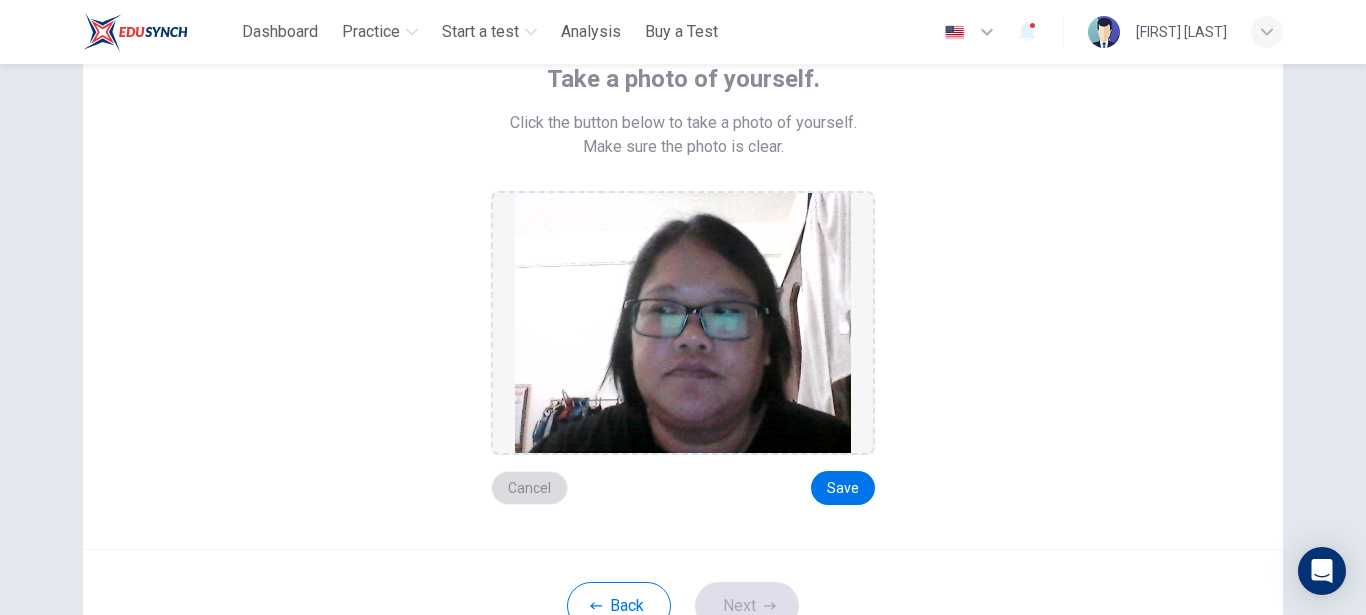 click on "Cancel" at bounding box center (529, 488) 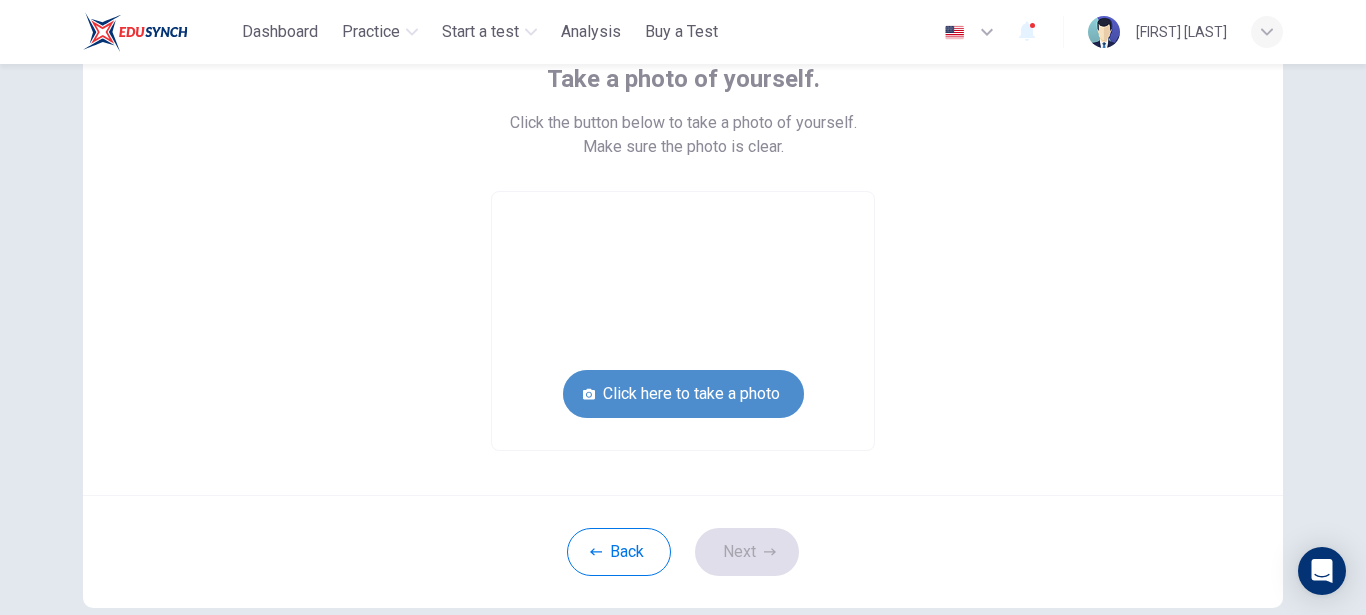 click on "Click here to take a photo" at bounding box center (683, 394) 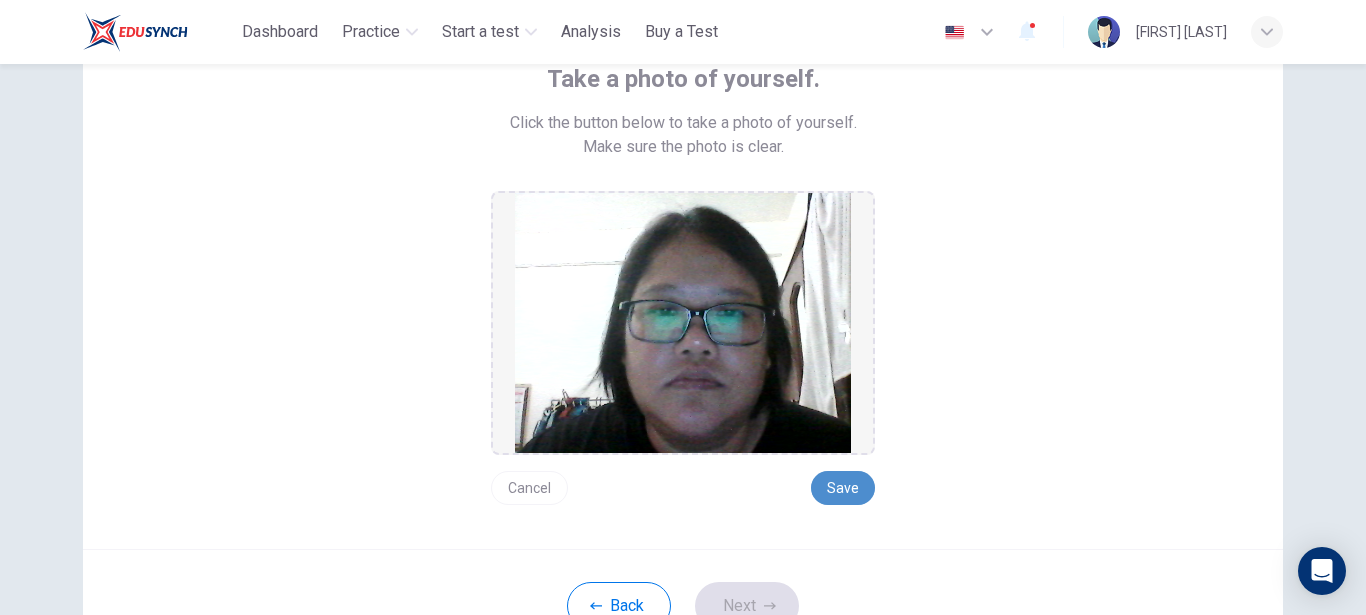 click on "Save" at bounding box center (843, 488) 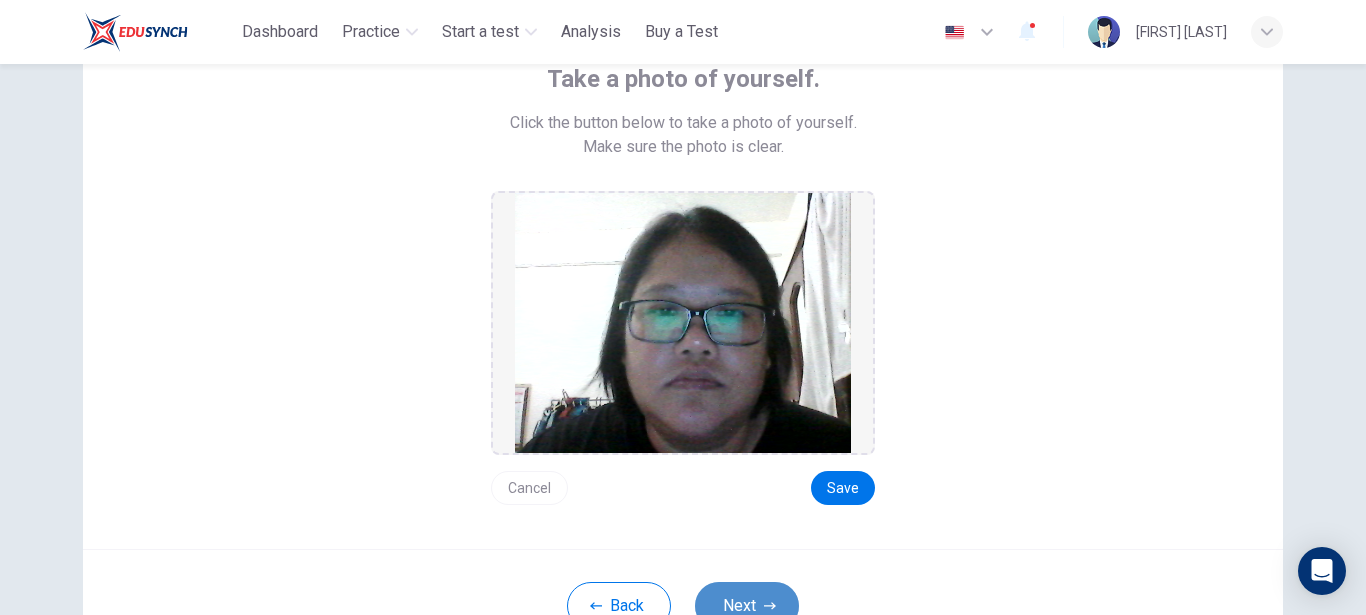 click on "Next" at bounding box center (747, 606) 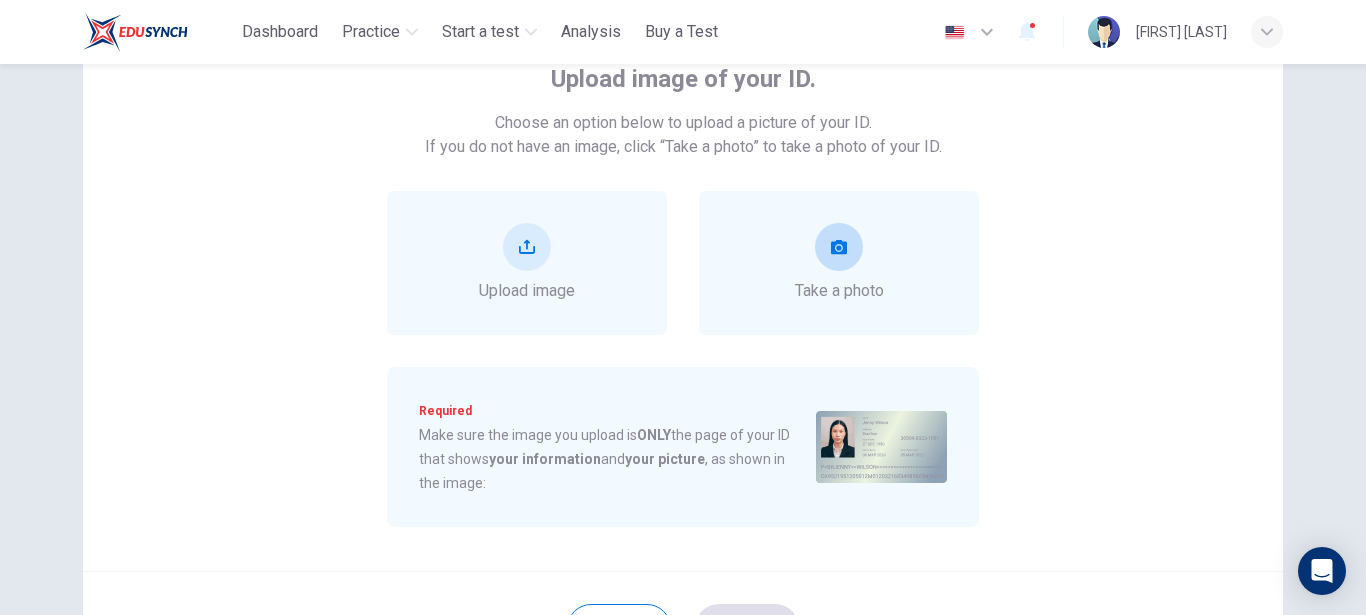 click on "Take a photo" at bounding box center [839, 263] 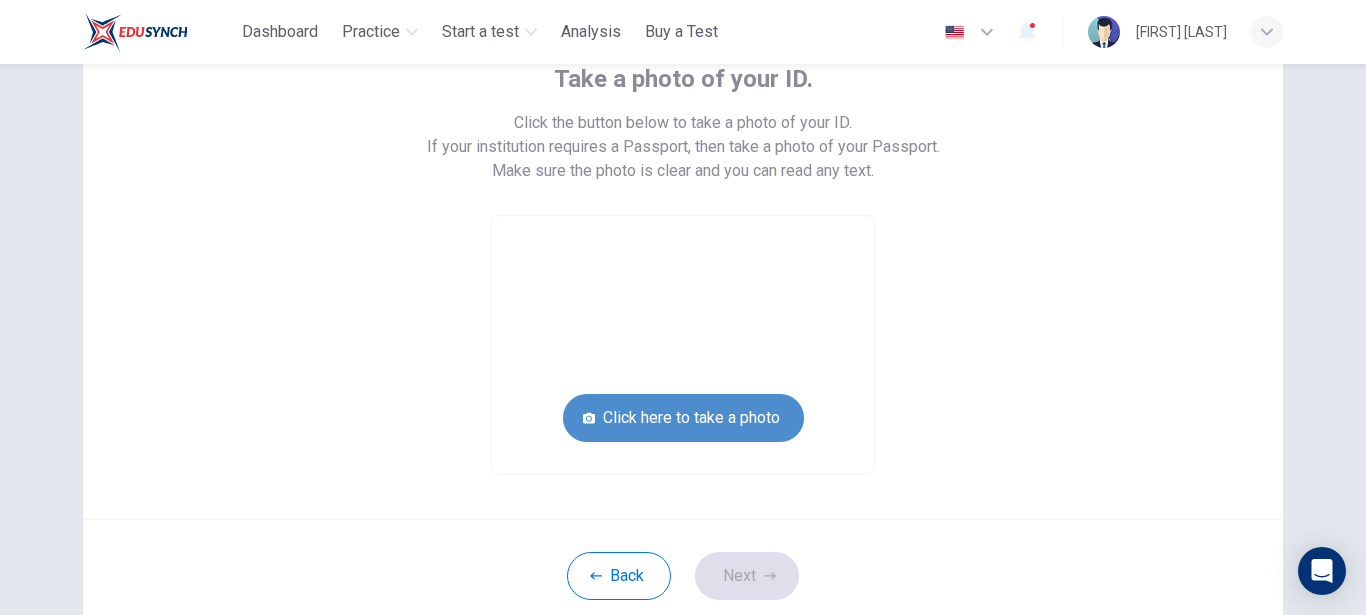 click on "Click here to take a photo" at bounding box center (683, 418) 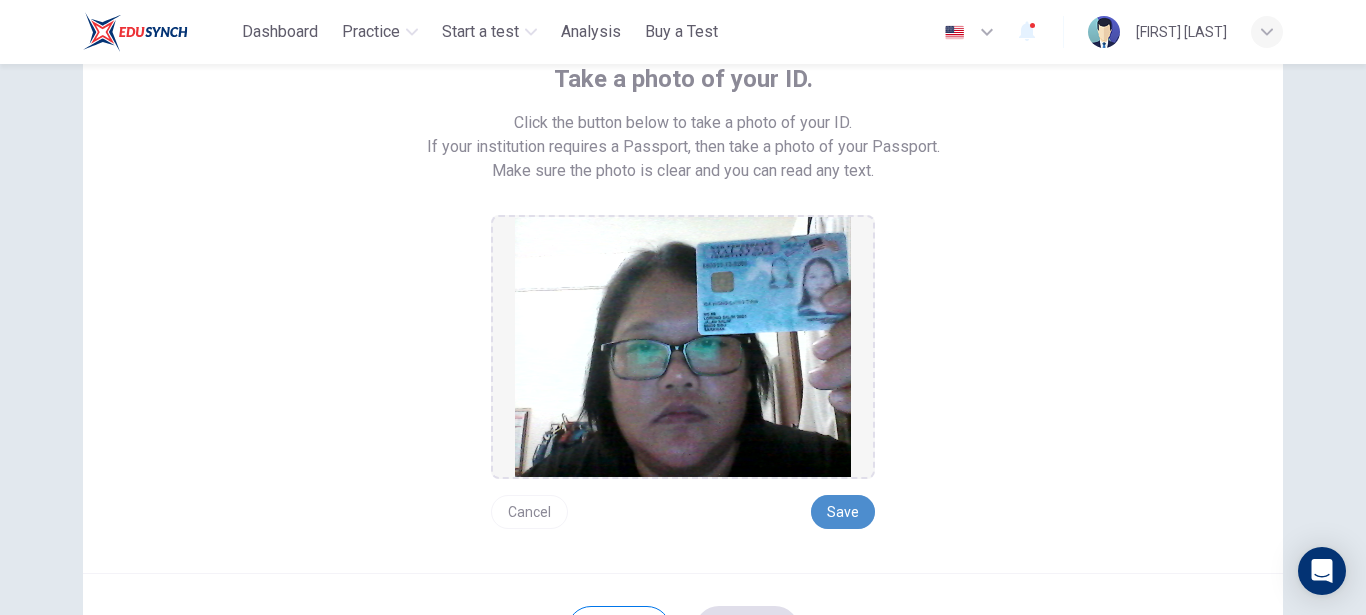 click on "Save" at bounding box center (843, 512) 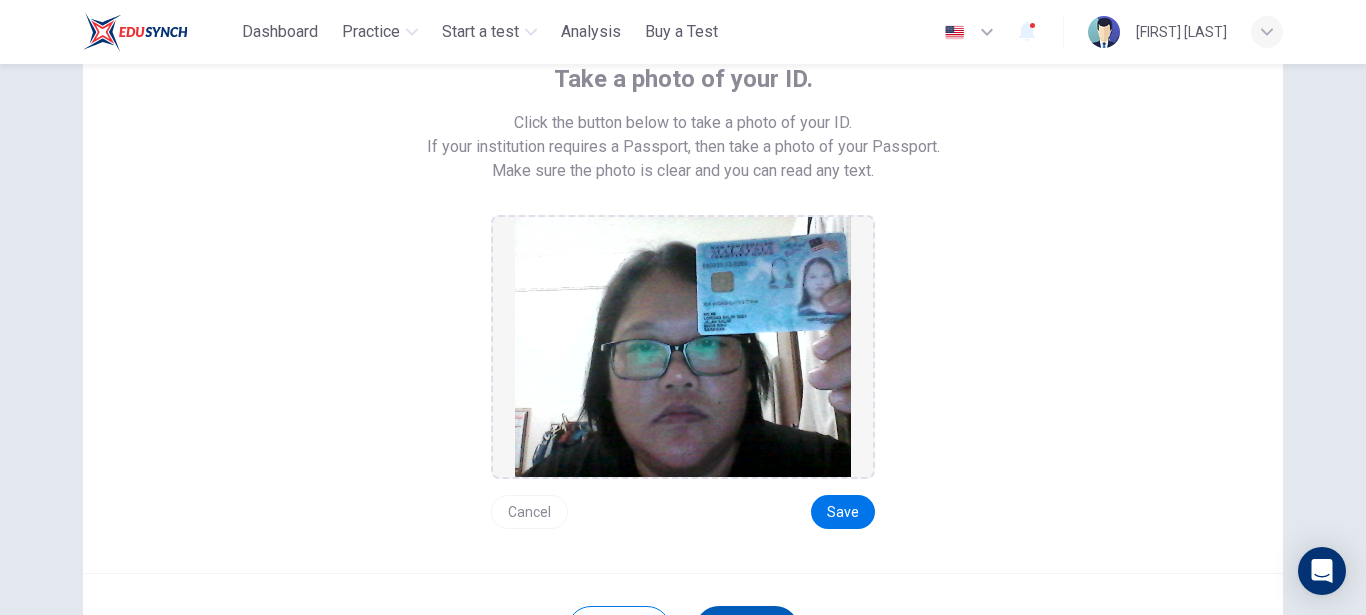 click on "Next" at bounding box center (747, 630) 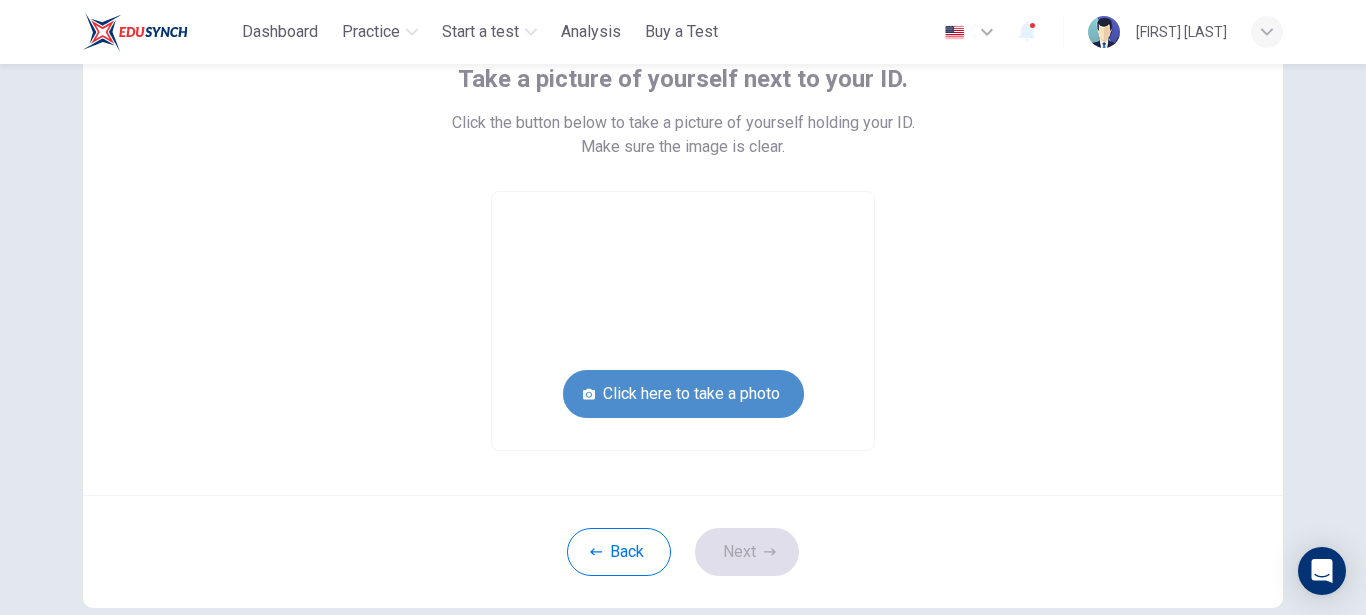 click on "Click here to take a photo" at bounding box center (683, 394) 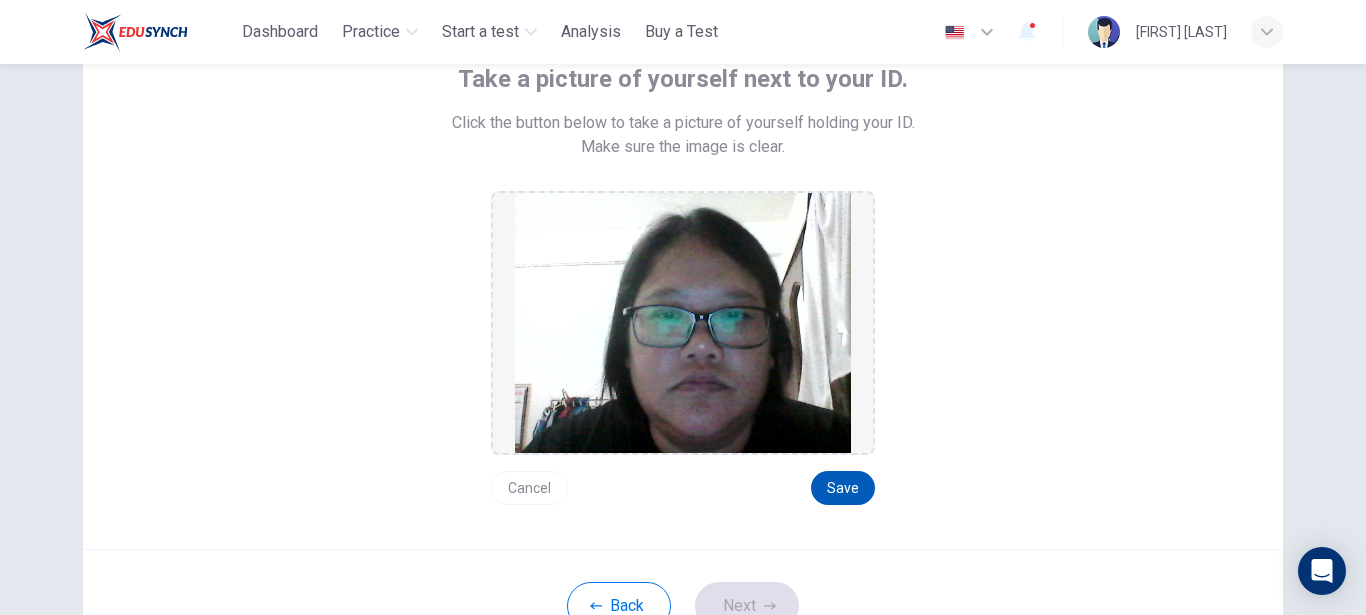 click on "Save" at bounding box center (843, 488) 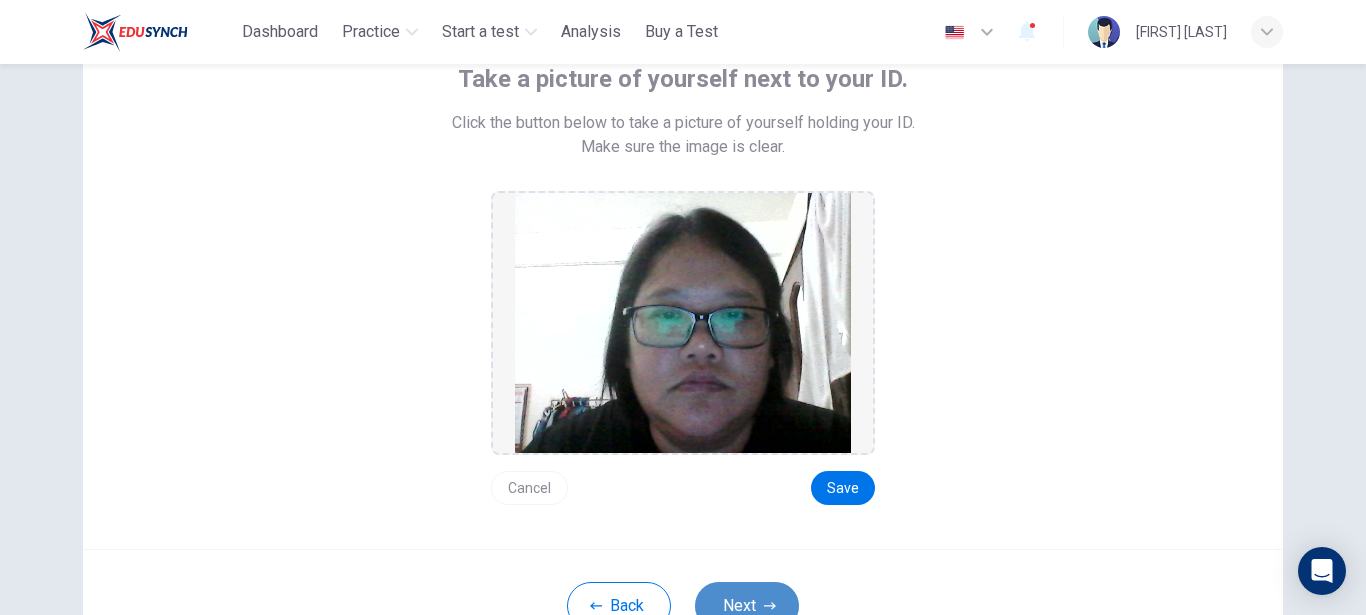 click on "Next" at bounding box center [747, 606] 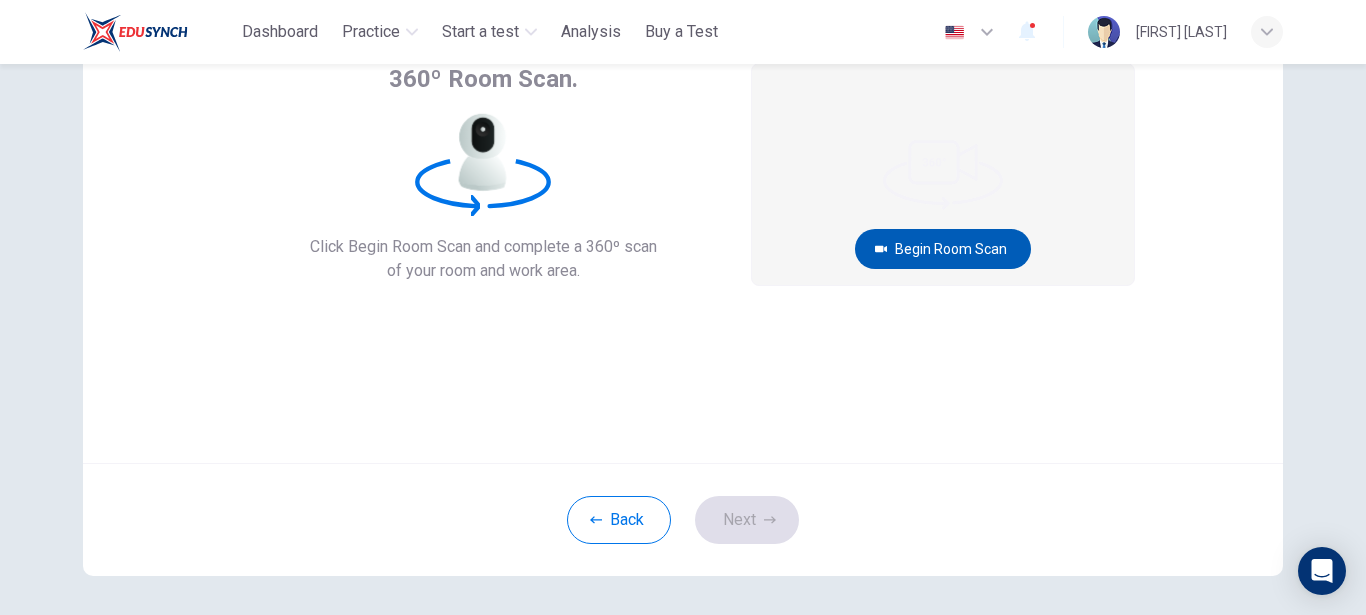 click on "Begin Room Scan" at bounding box center [943, 249] 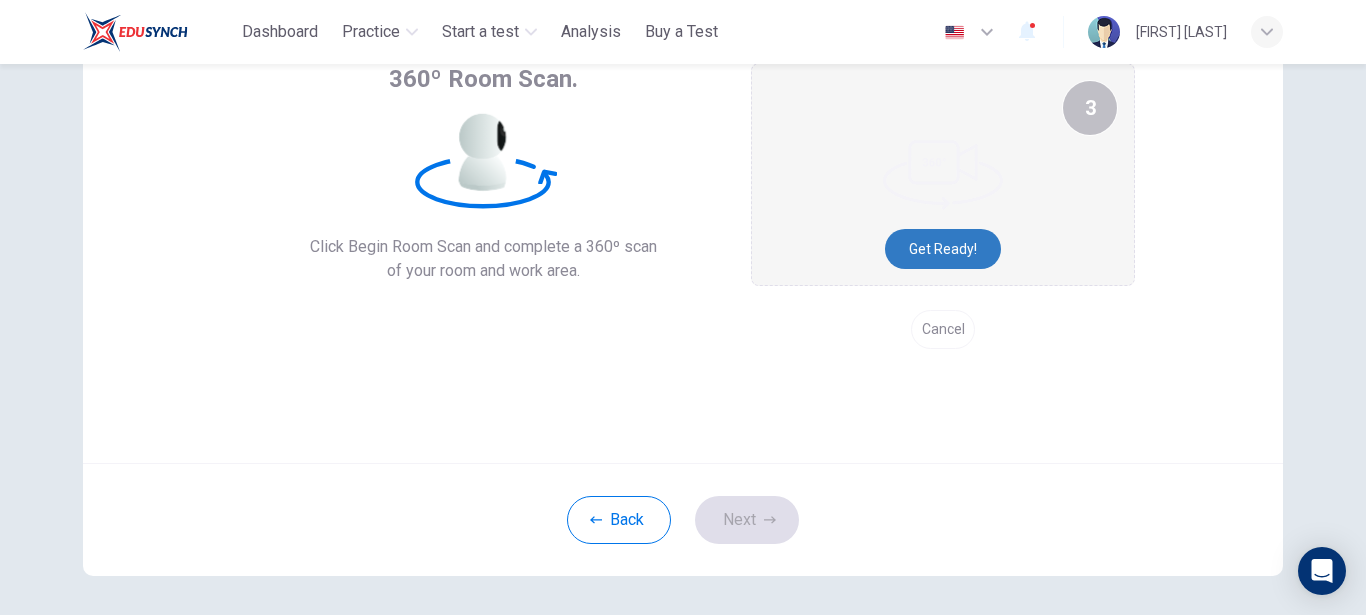type 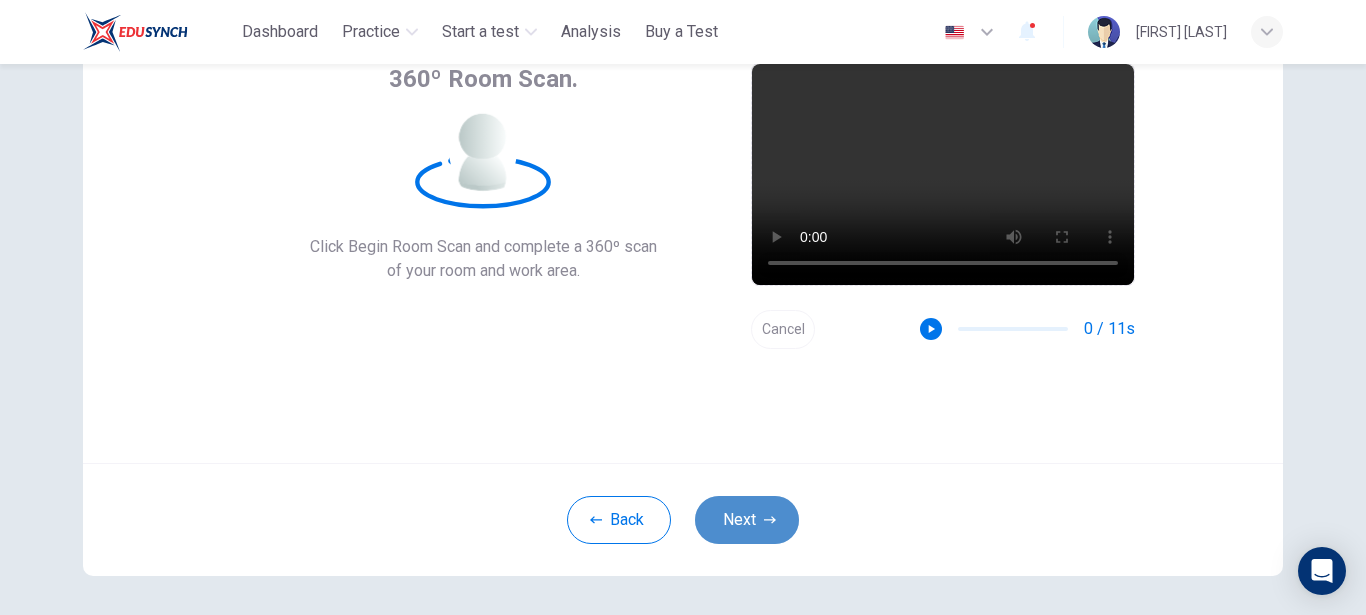 click on "Next" at bounding box center [747, 520] 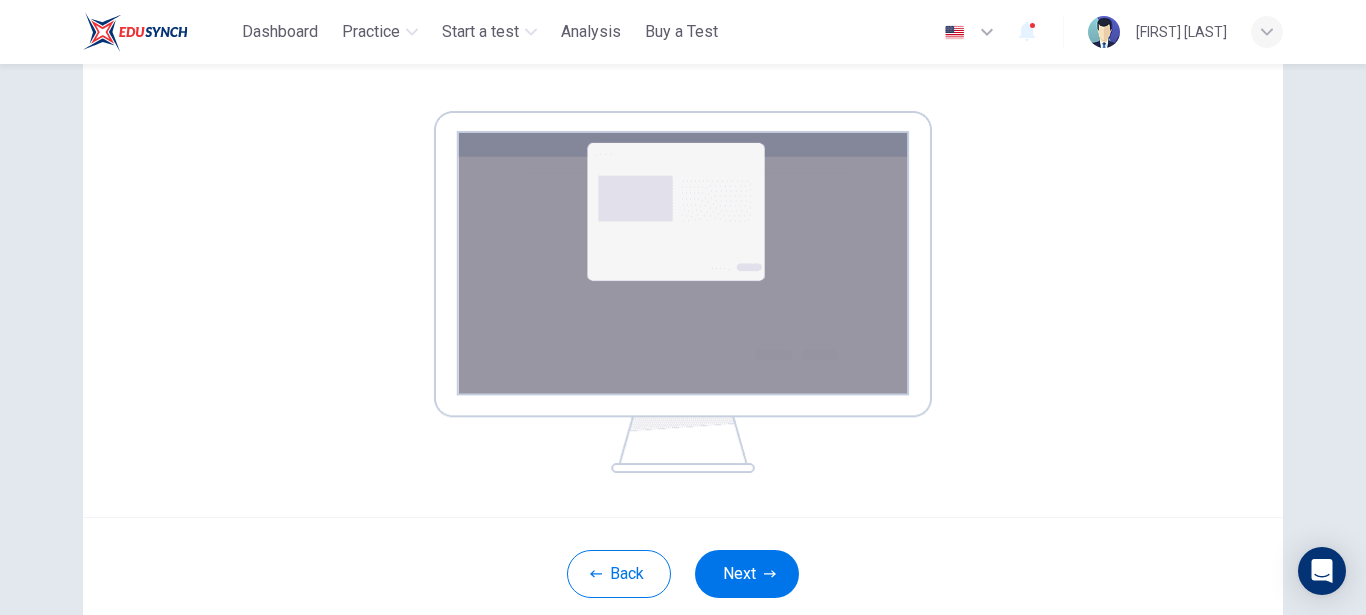 scroll, scrollTop: 305, scrollLeft: 0, axis: vertical 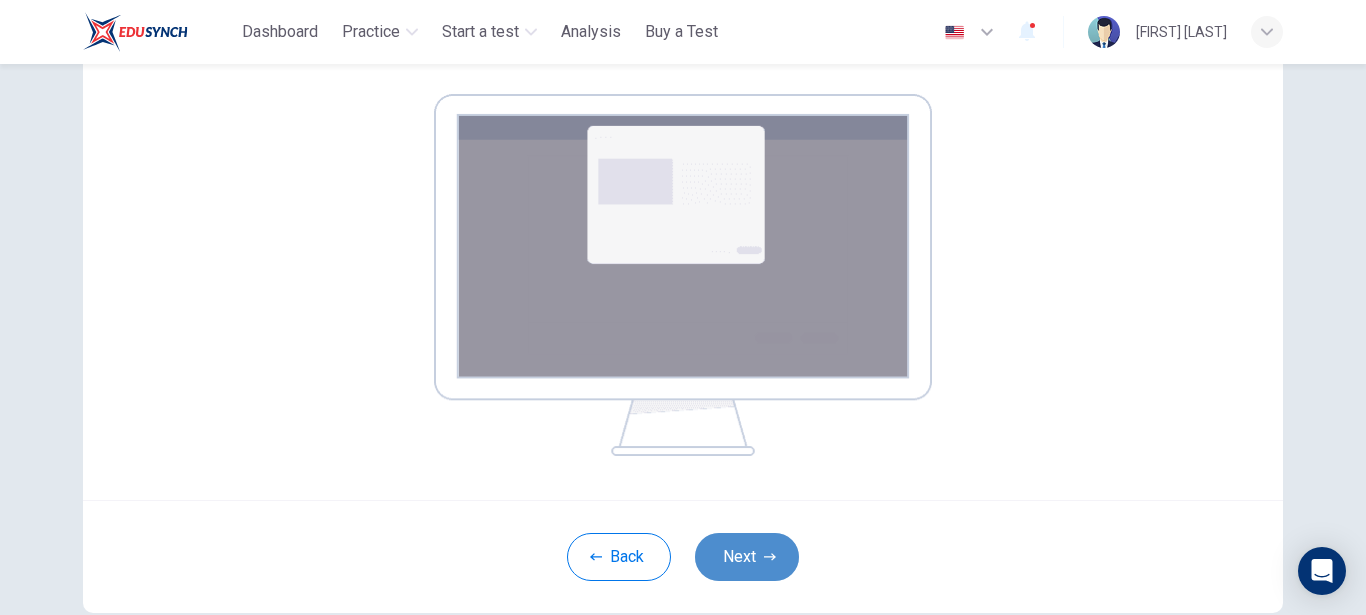 click 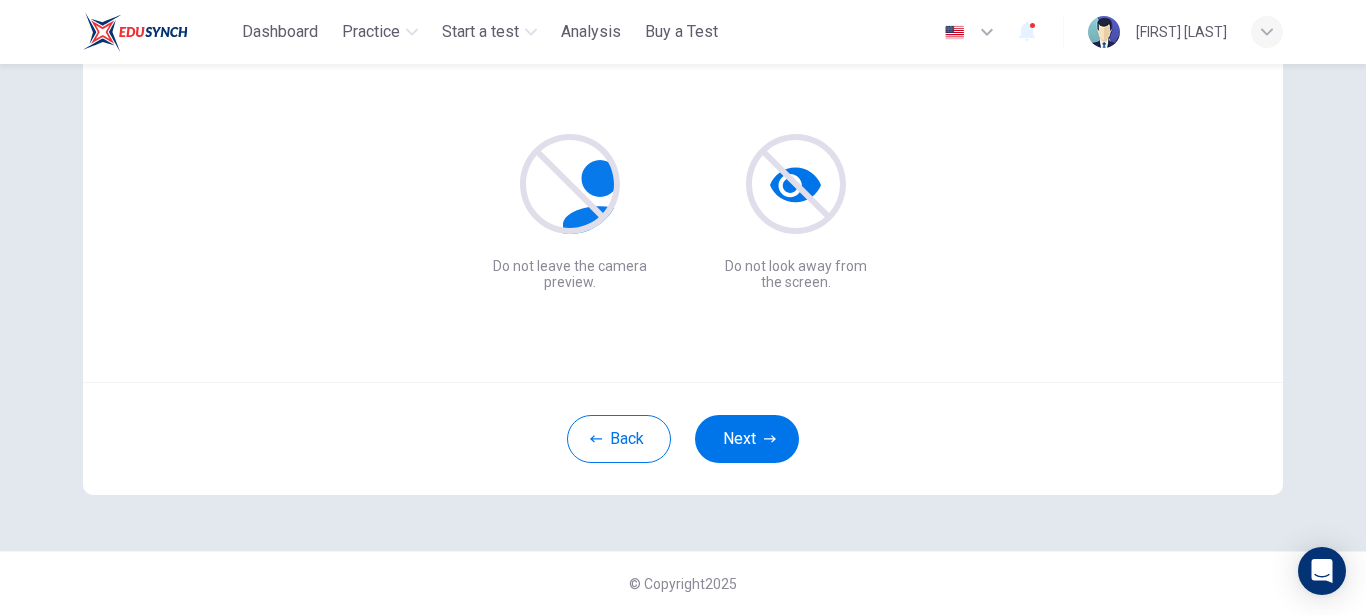 scroll, scrollTop: 218, scrollLeft: 0, axis: vertical 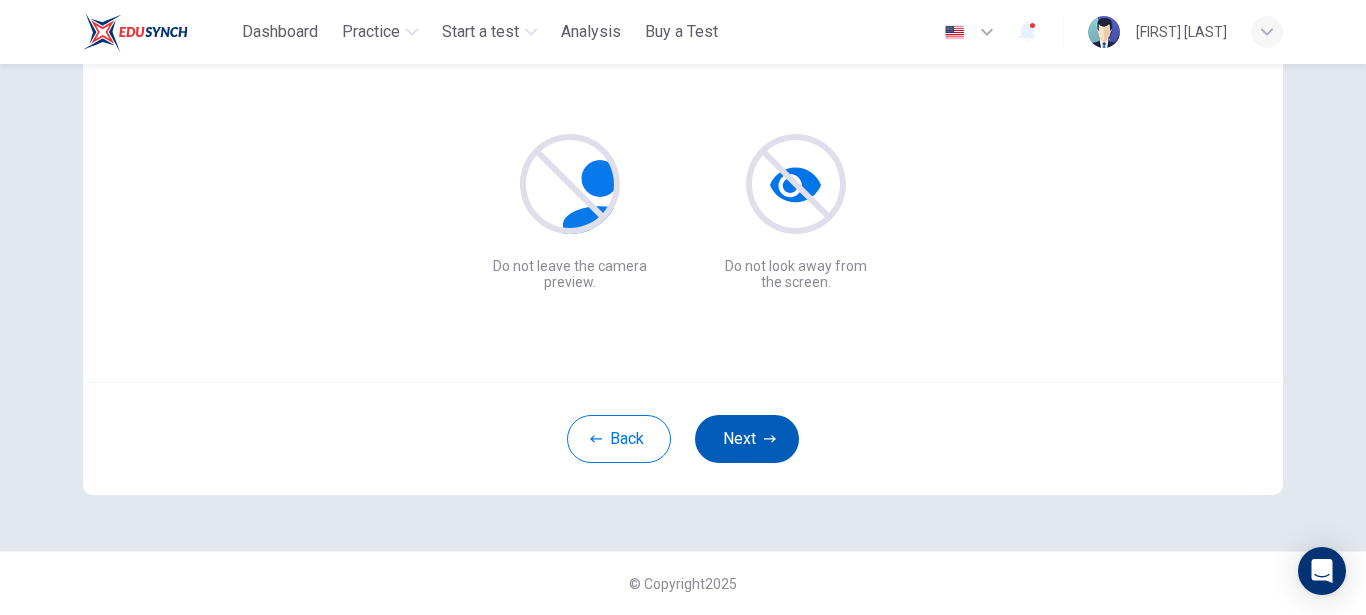 click on "Next" at bounding box center [747, 439] 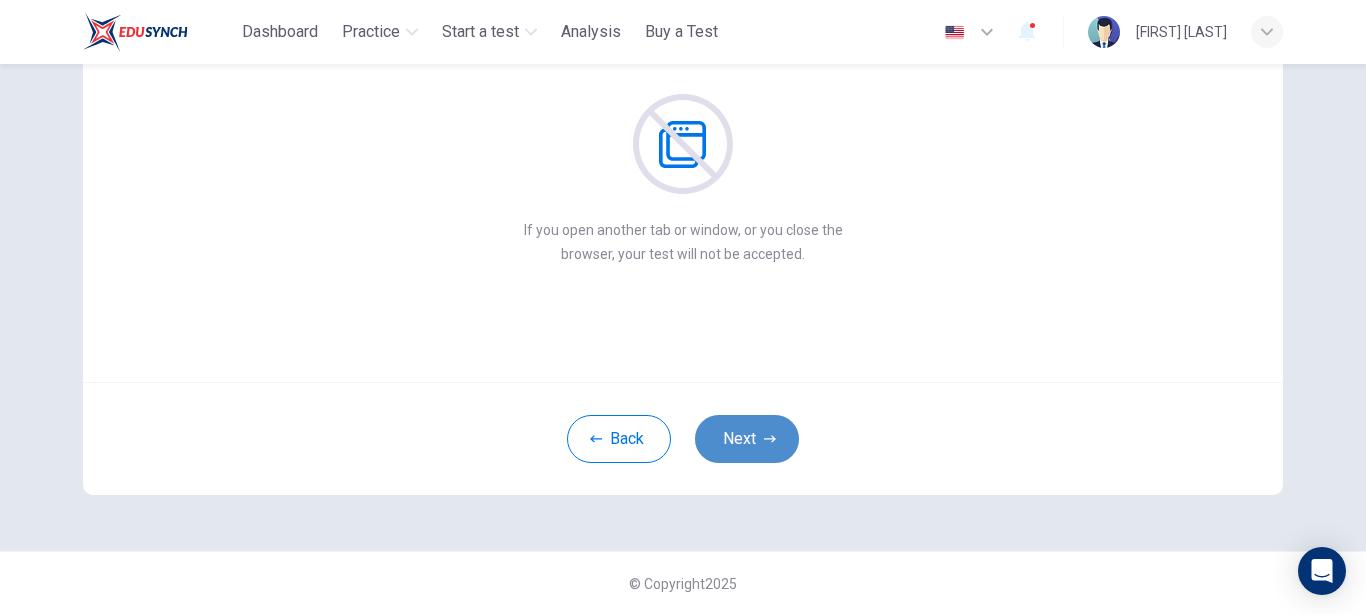 click on "Next" at bounding box center [747, 439] 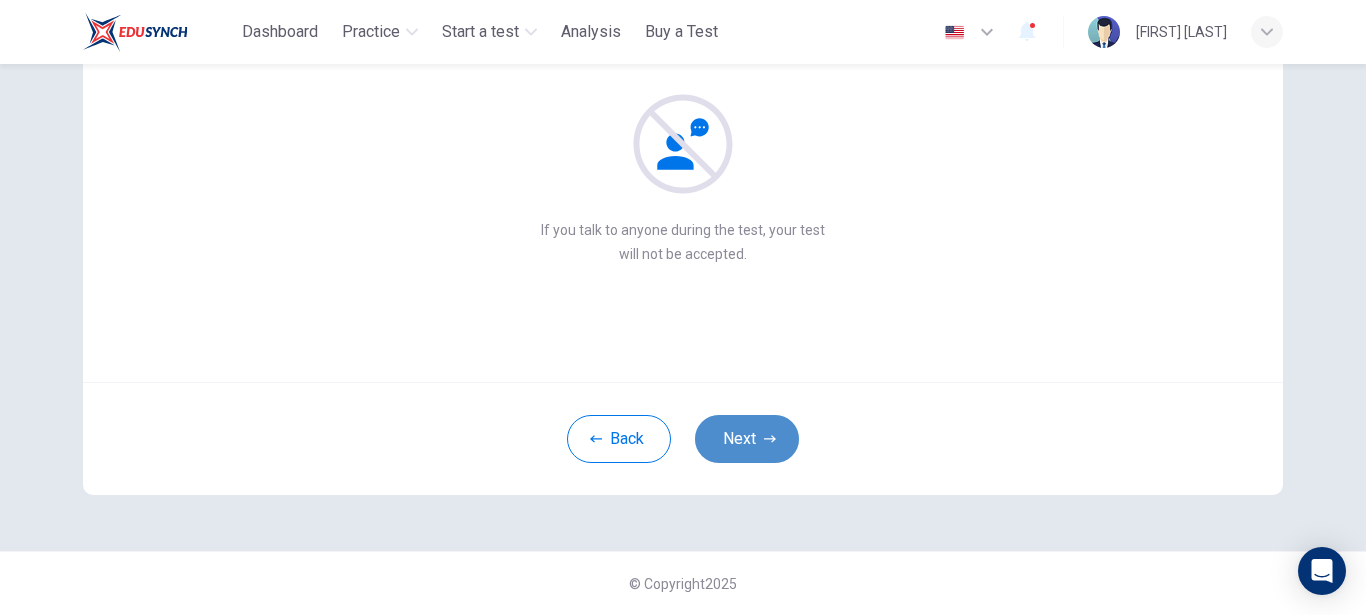 click on "Next" at bounding box center [747, 439] 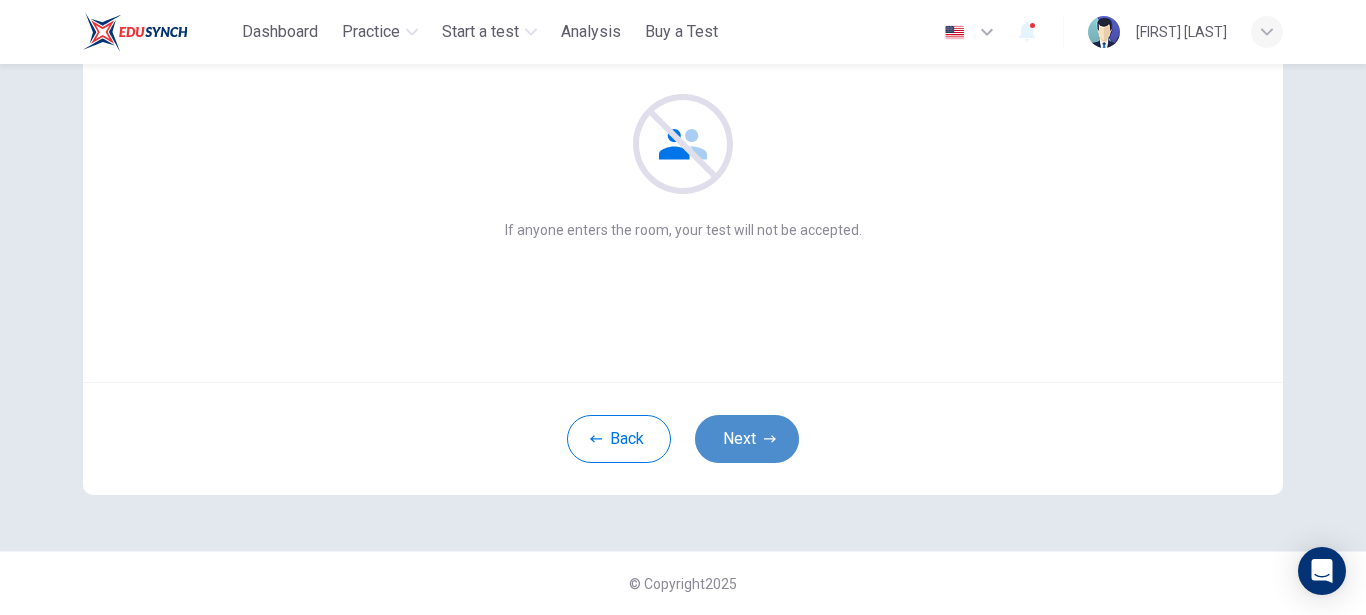 click on "Next" at bounding box center [747, 439] 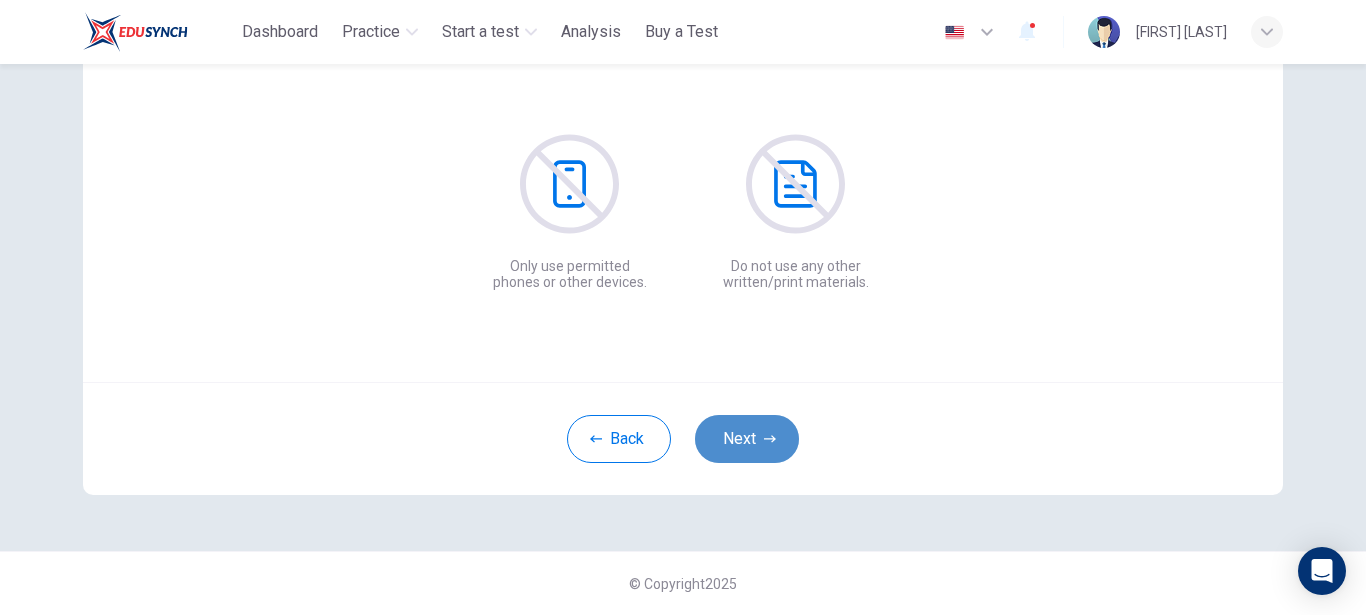 click on "Next" at bounding box center (747, 439) 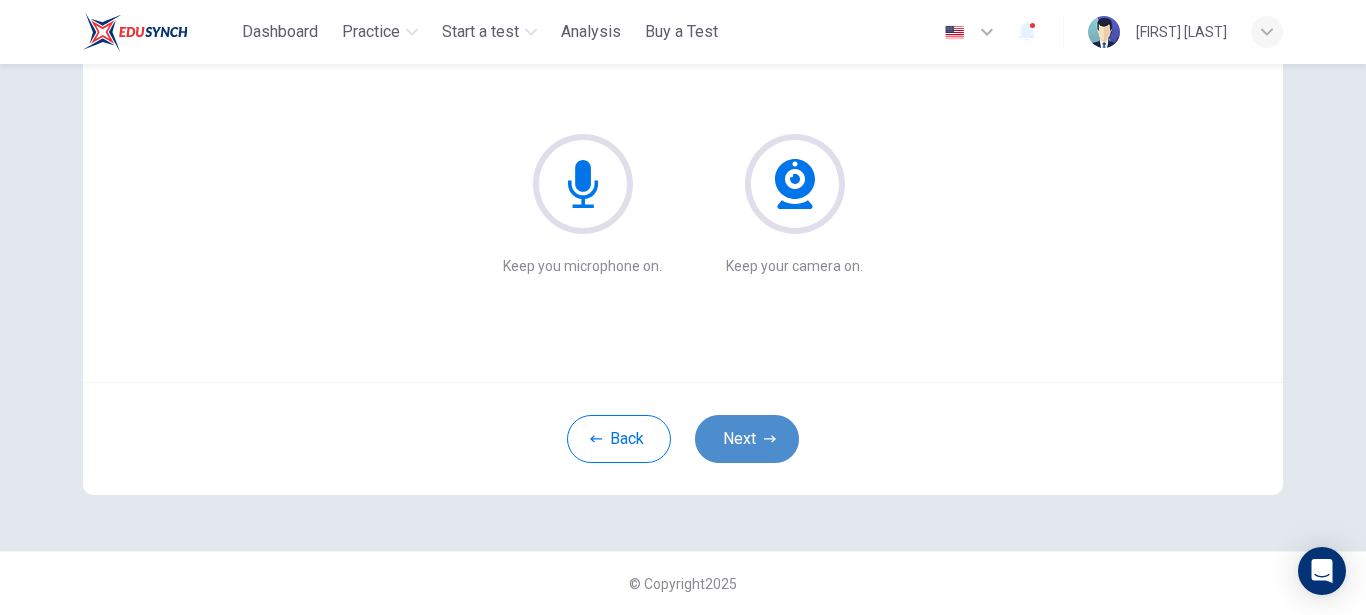 click on "Next" at bounding box center [747, 439] 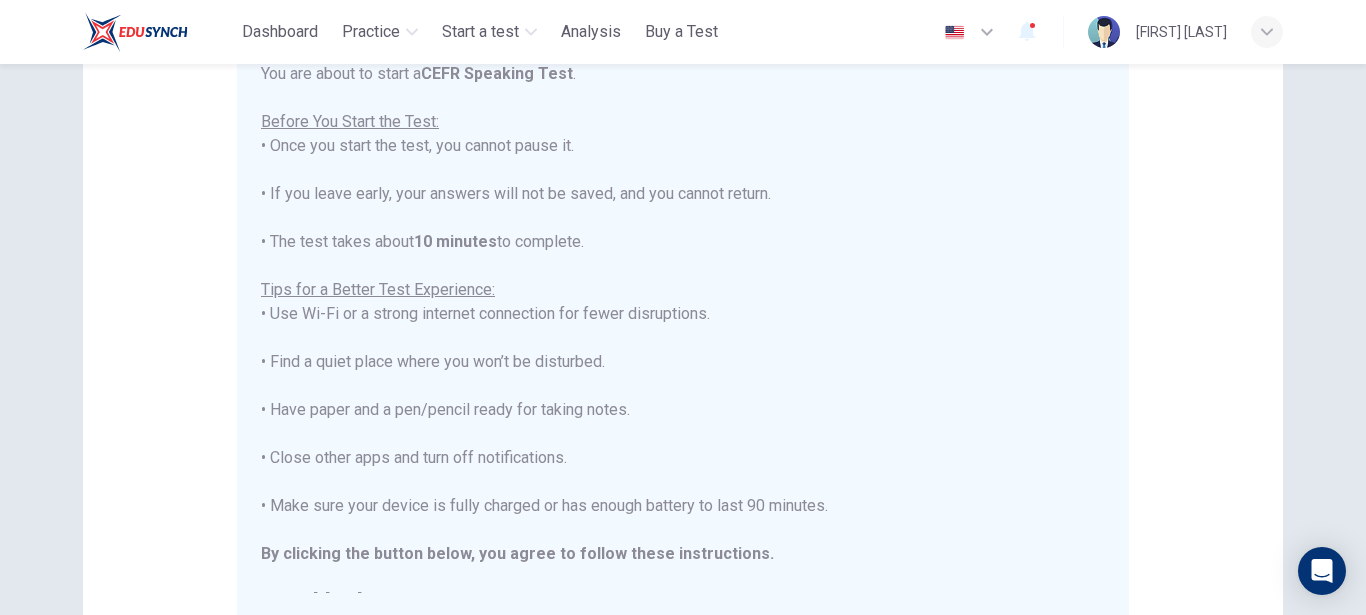 scroll, scrollTop: 497, scrollLeft: 0, axis: vertical 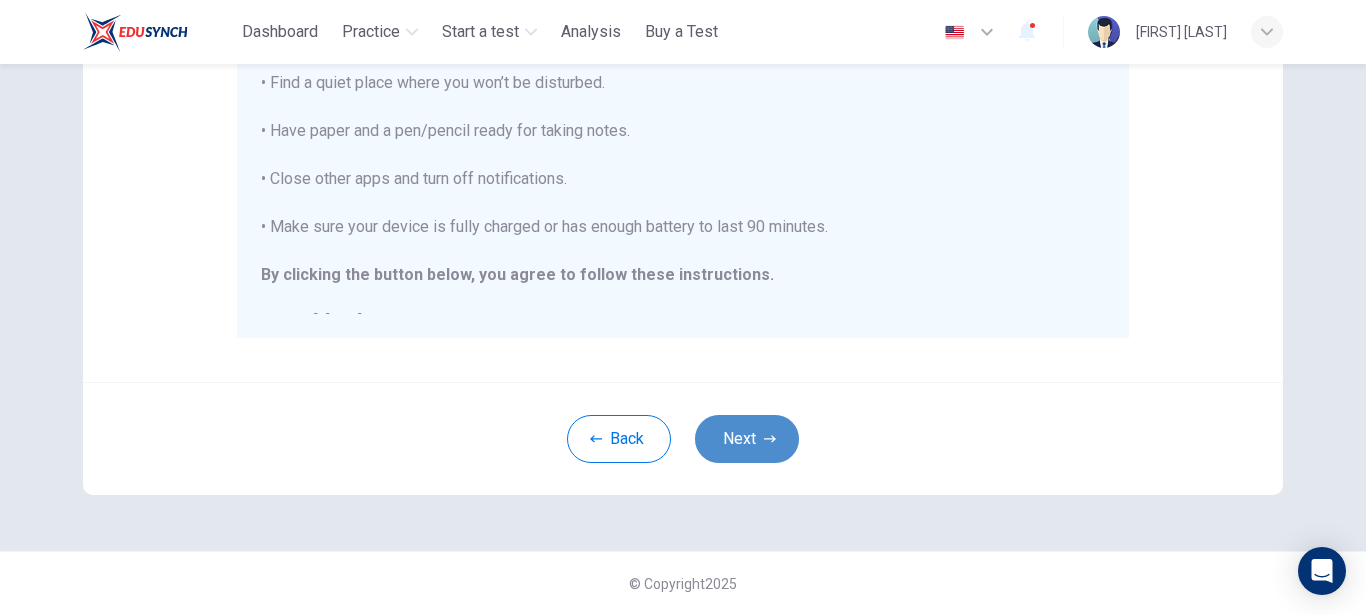 click on "Next" at bounding box center [747, 439] 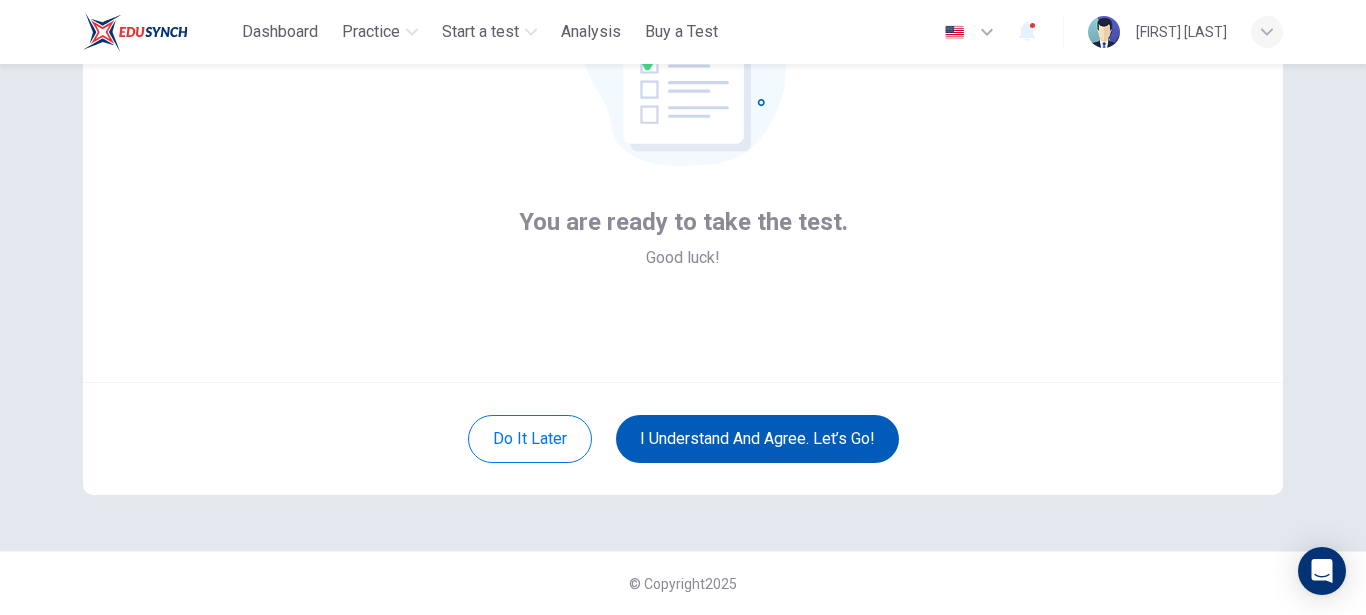 scroll, scrollTop: 218, scrollLeft: 0, axis: vertical 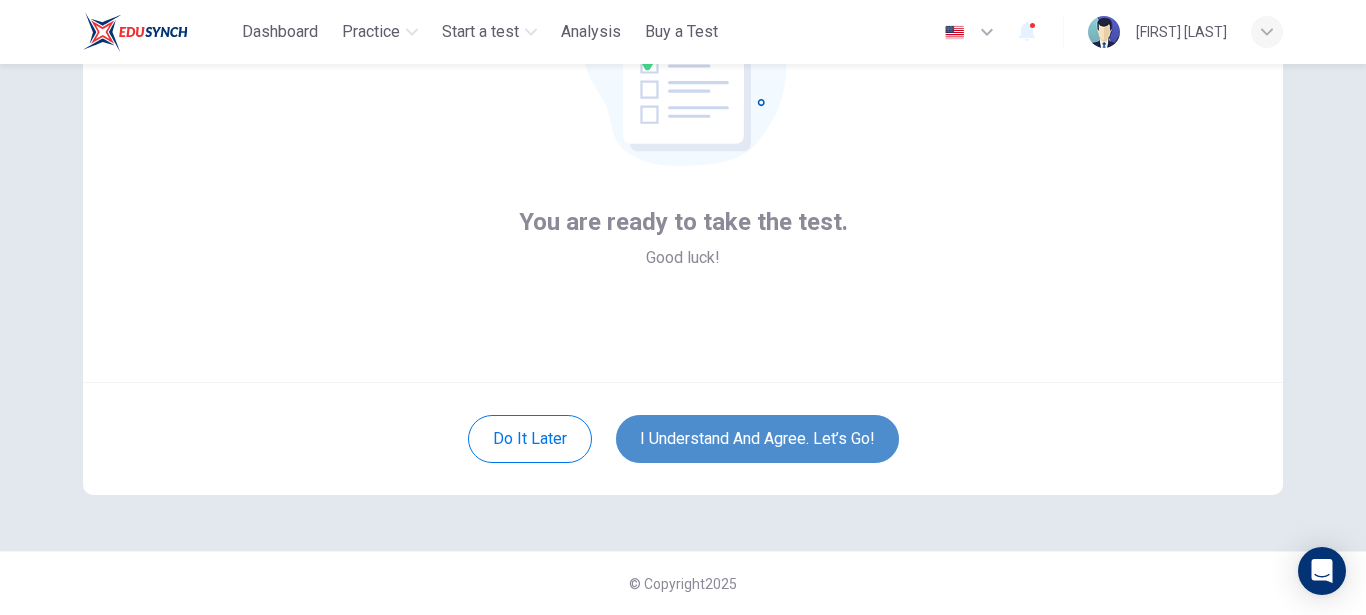 click on "I understand and agree. Let’s go!" at bounding box center (757, 439) 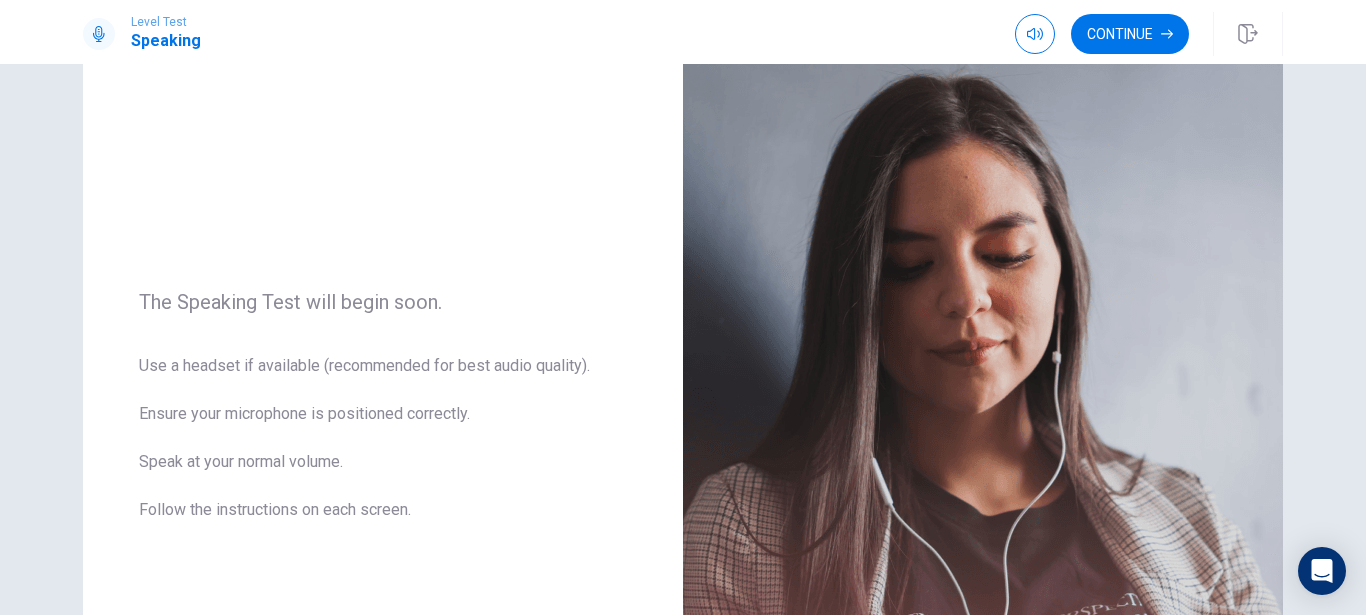 scroll, scrollTop: 0, scrollLeft: 0, axis: both 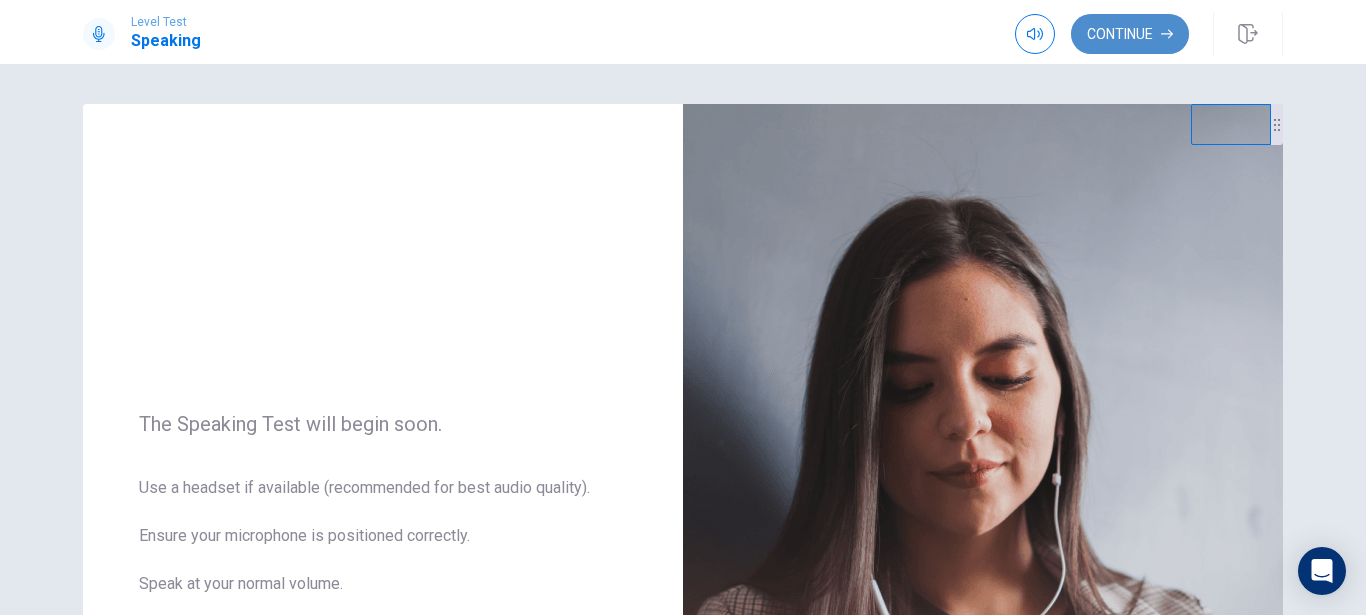 click on "Continue" at bounding box center (1130, 34) 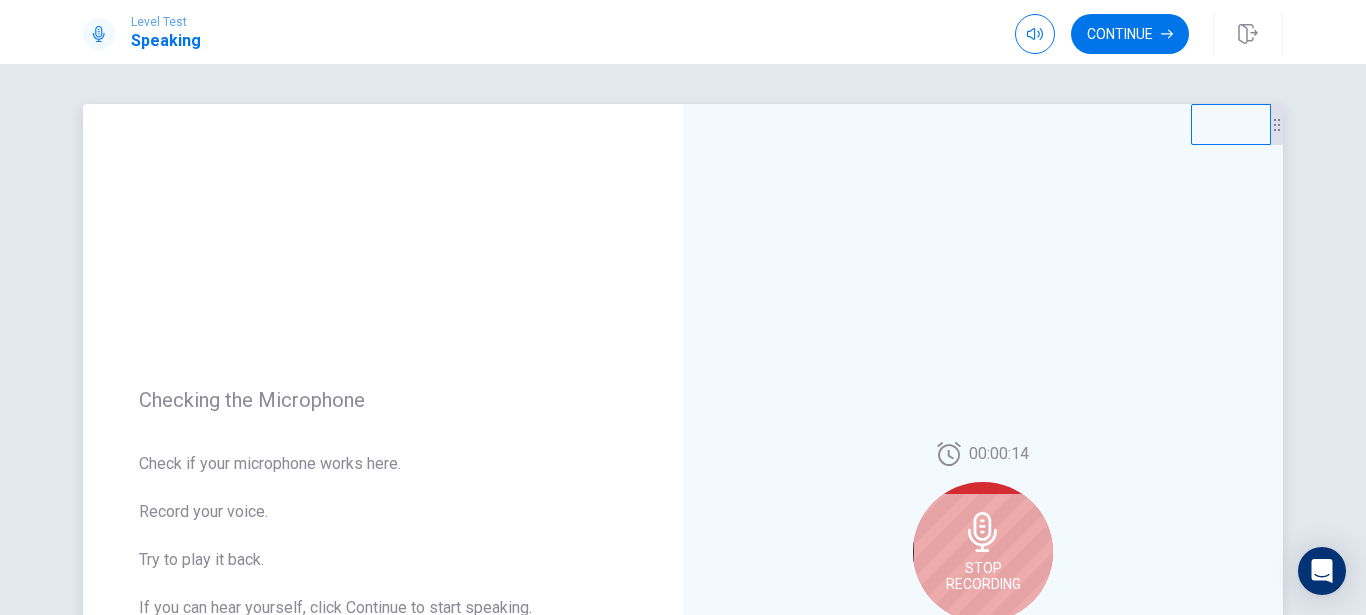 click on "Stop   Recording" at bounding box center [983, 552] 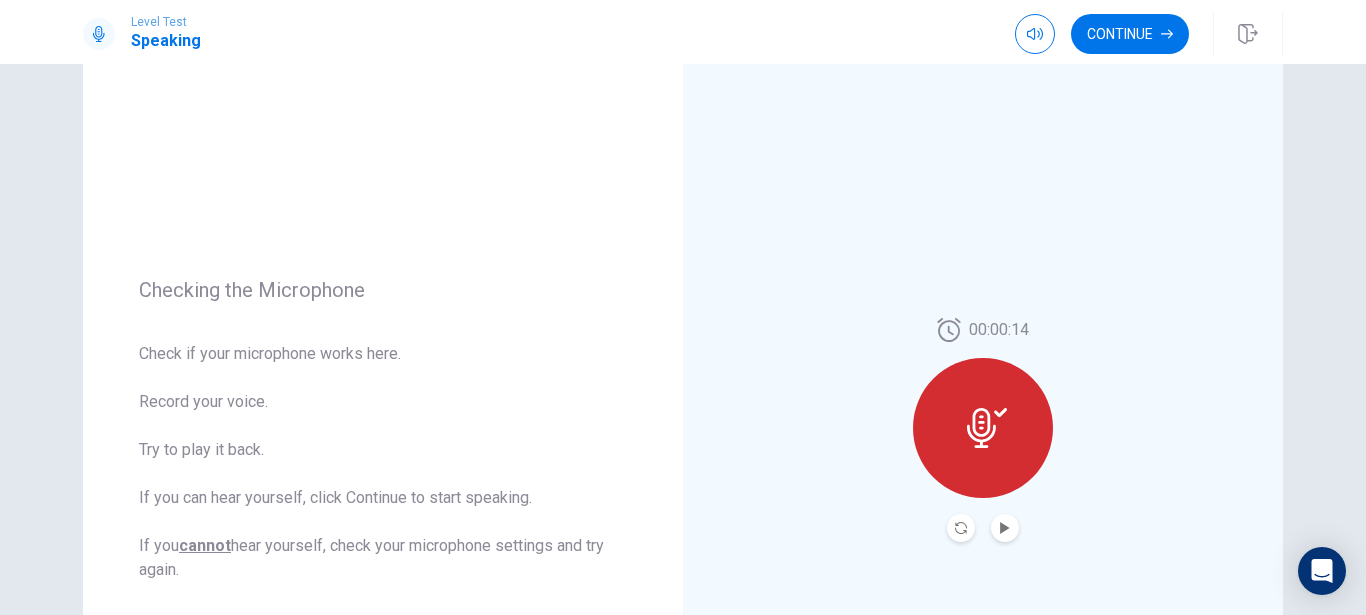 scroll, scrollTop: 132, scrollLeft: 0, axis: vertical 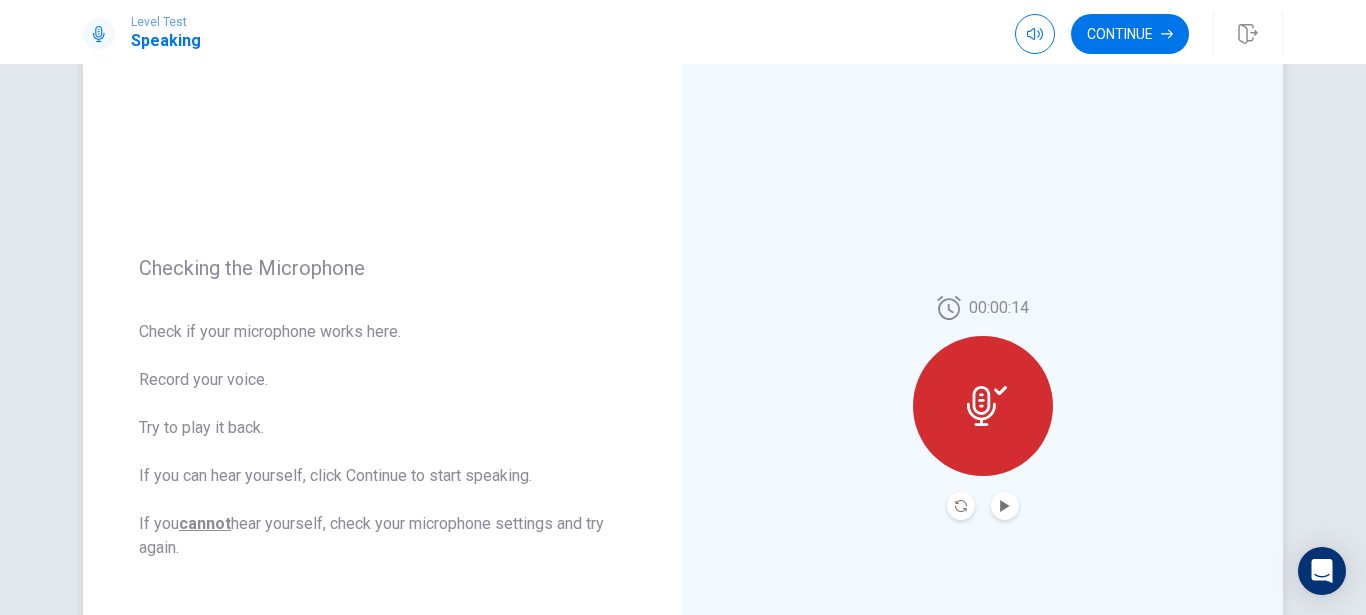 click at bounding box center (983, 406) 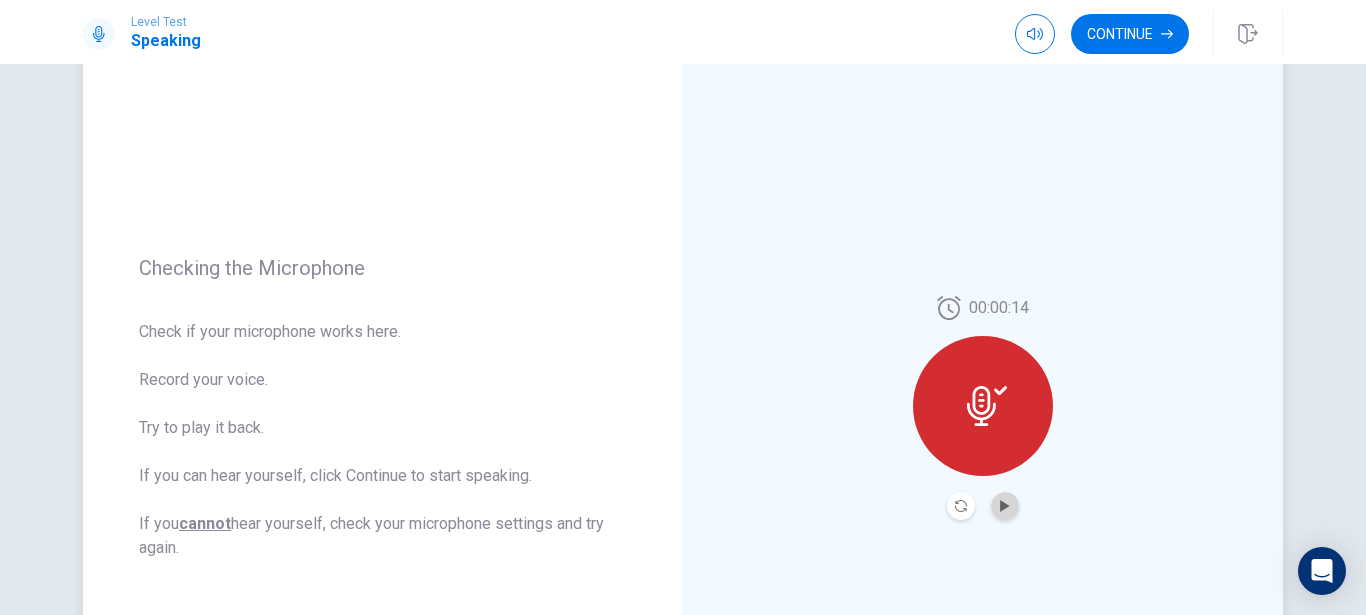 click at bounding box center (1005, 506) 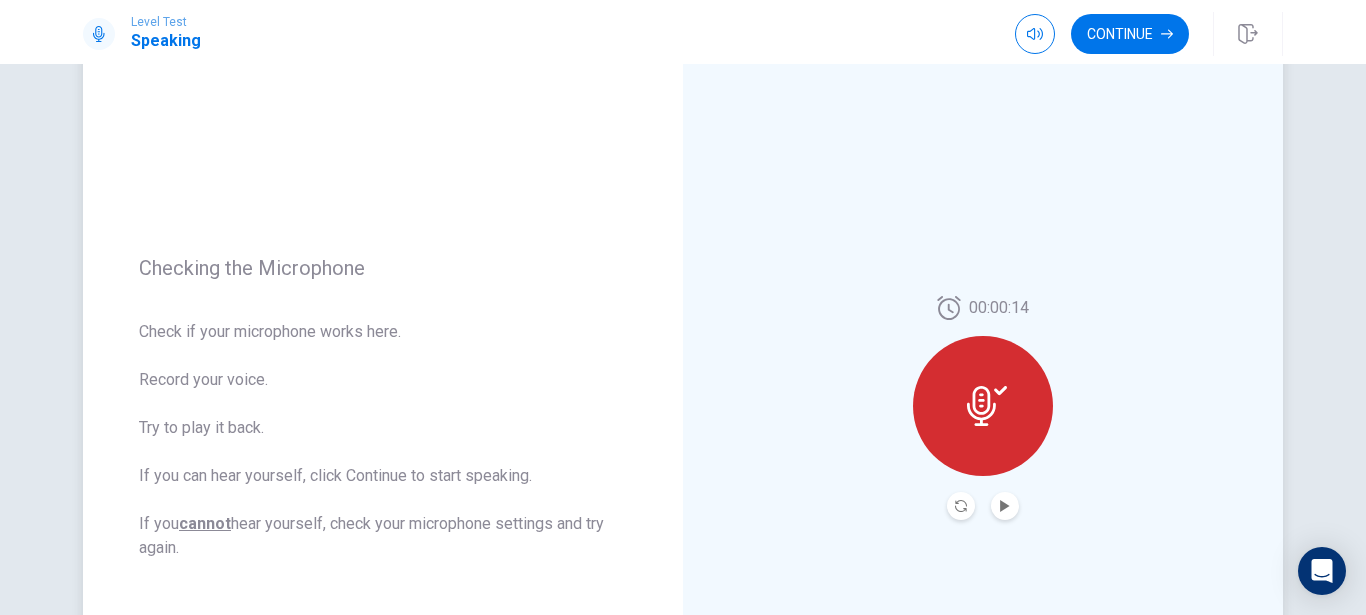 click 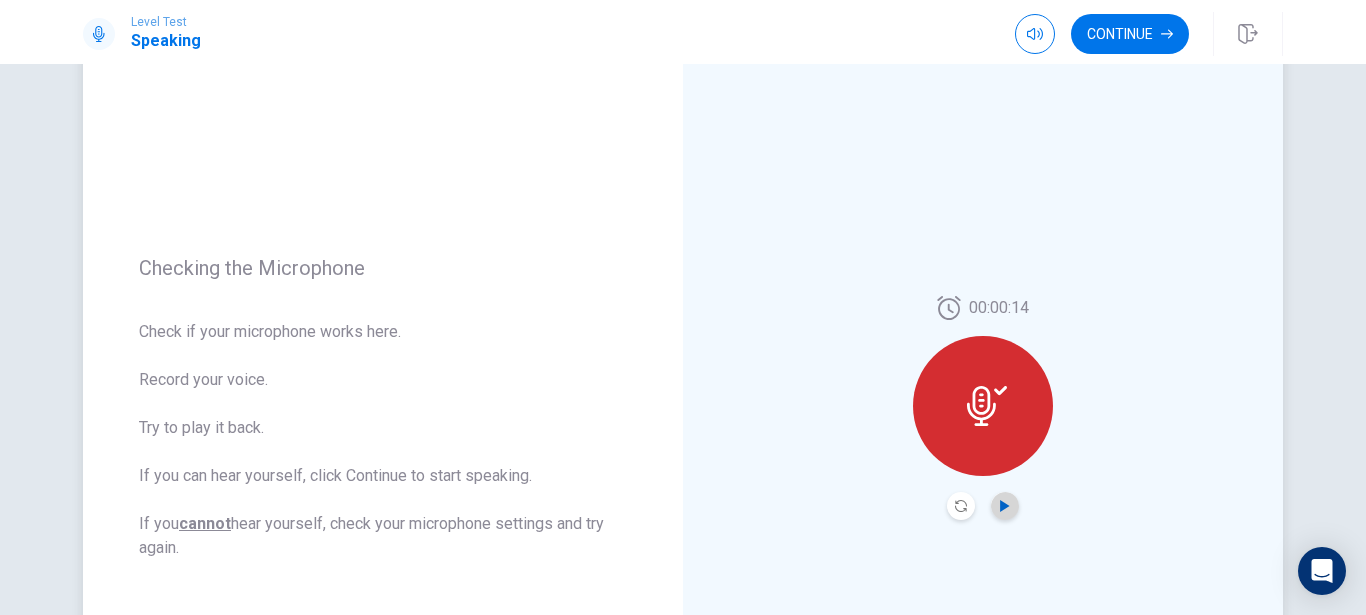 click 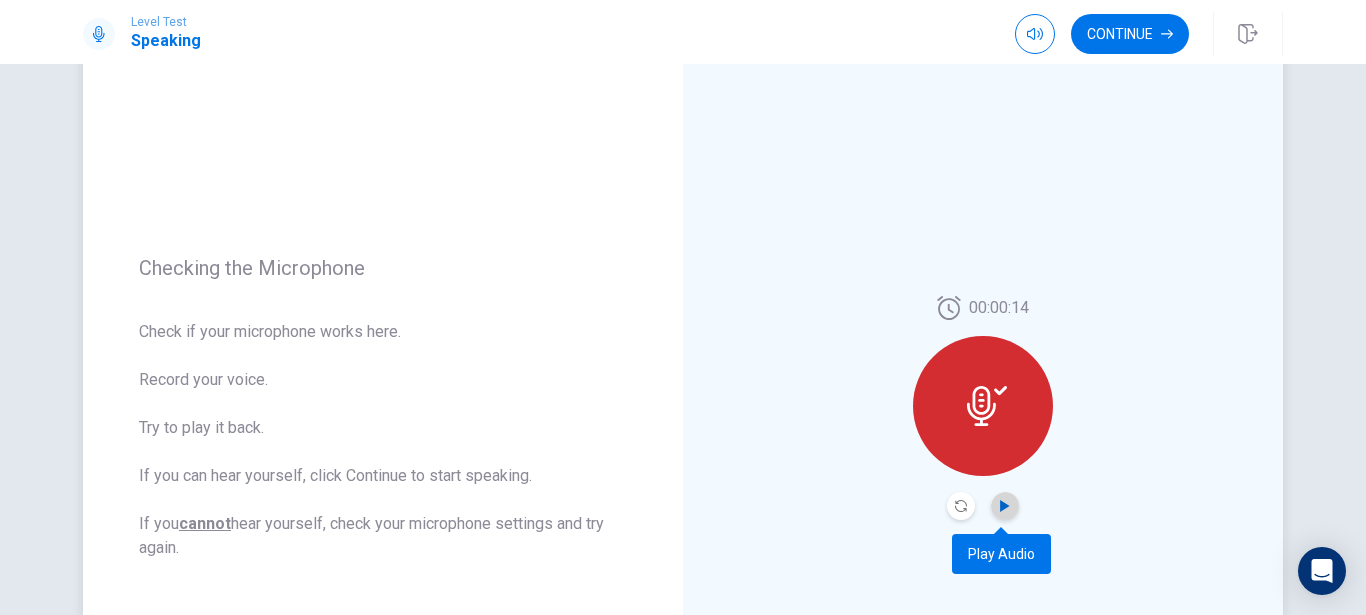 click 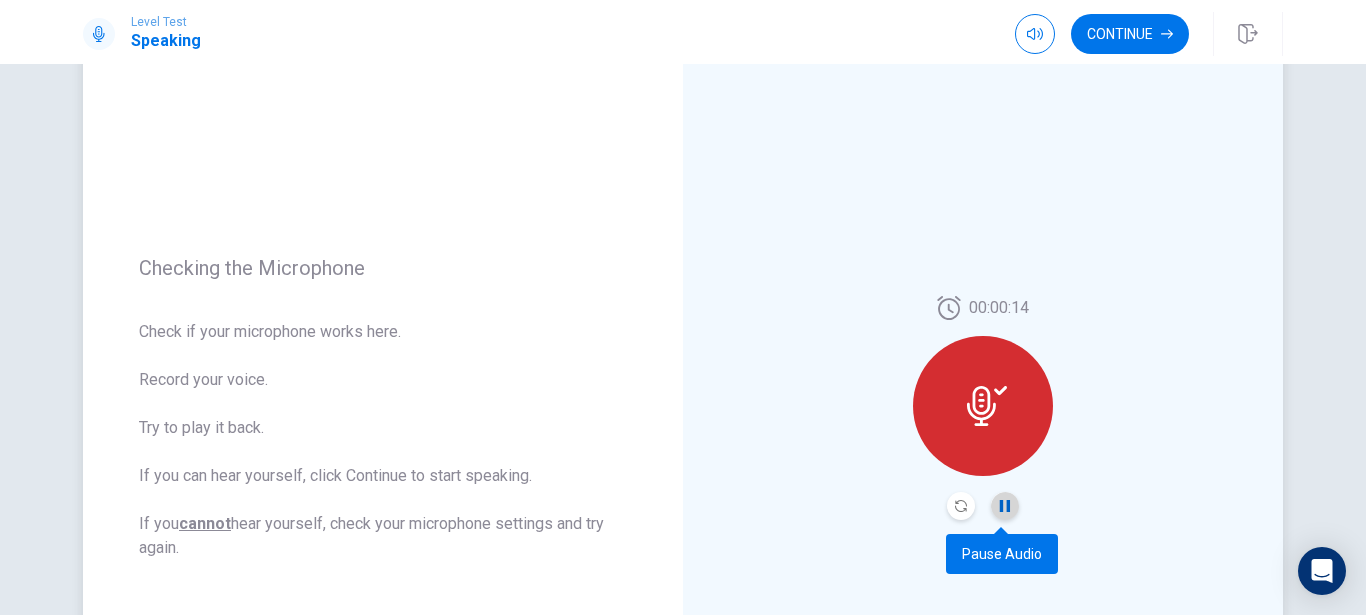 click 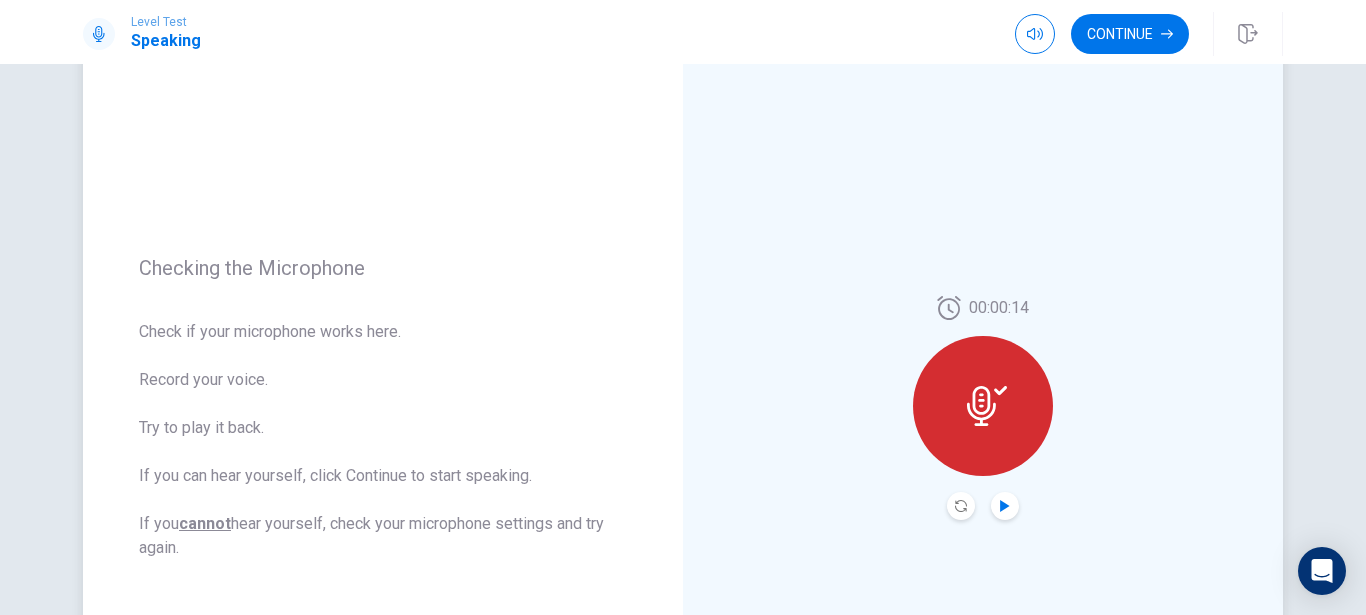 click 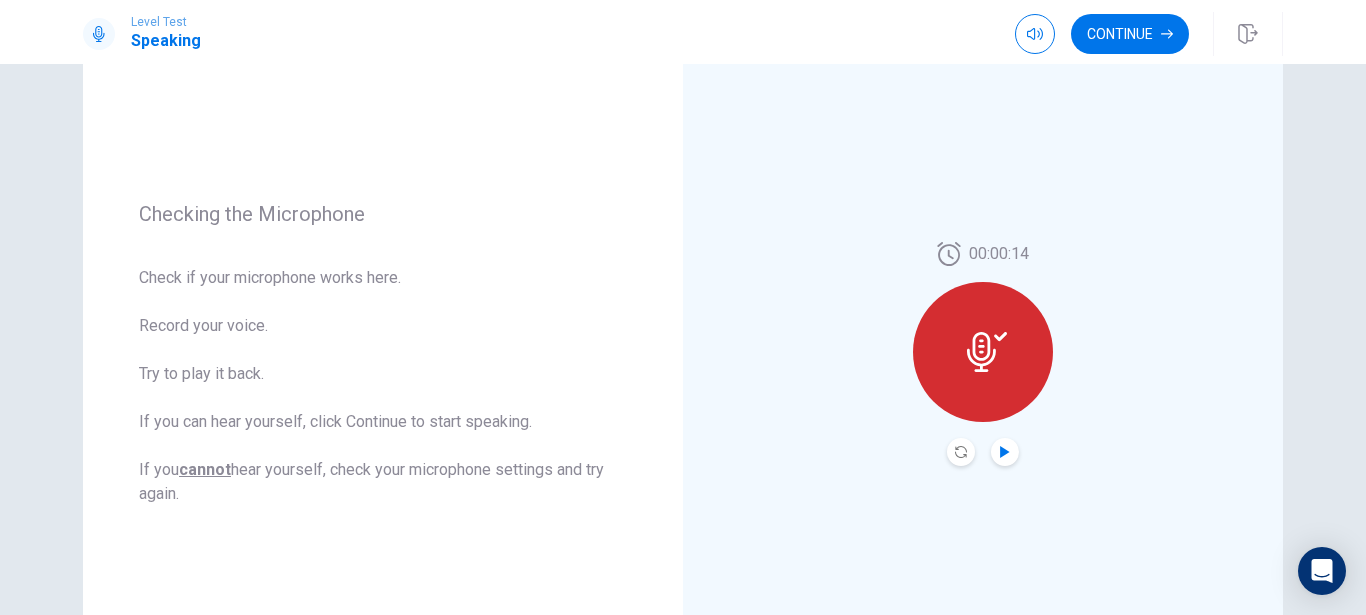scroll, scrollTop: 183, scrollLeft: 0, axis: vertical 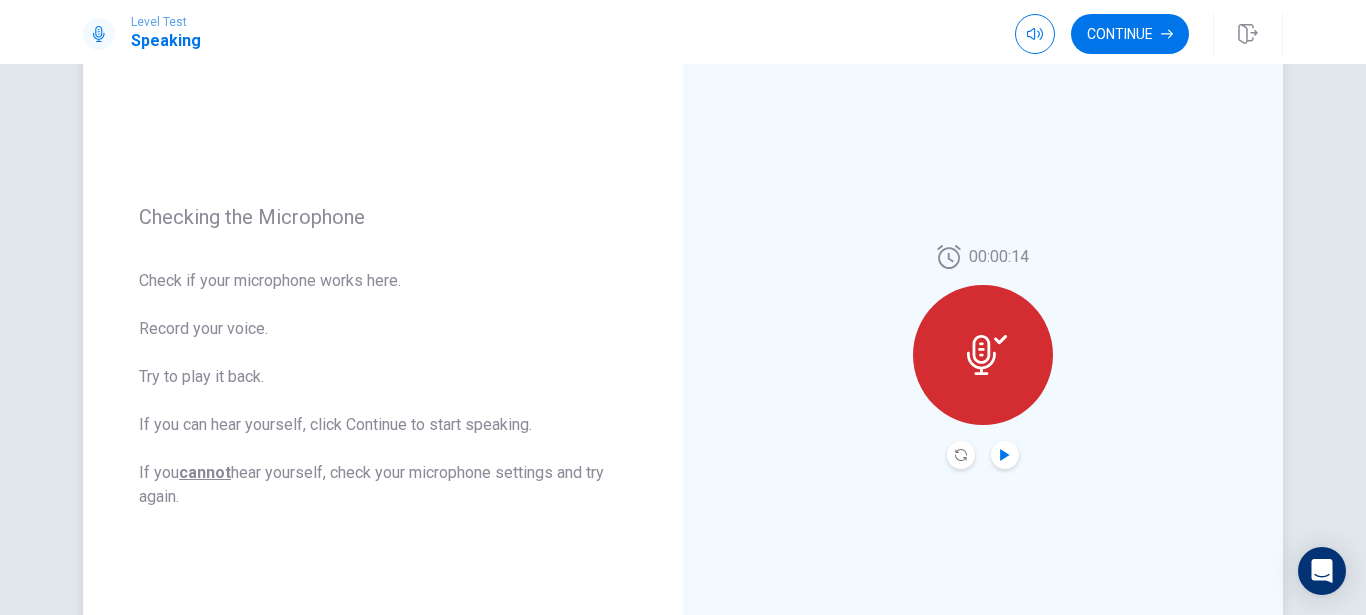click 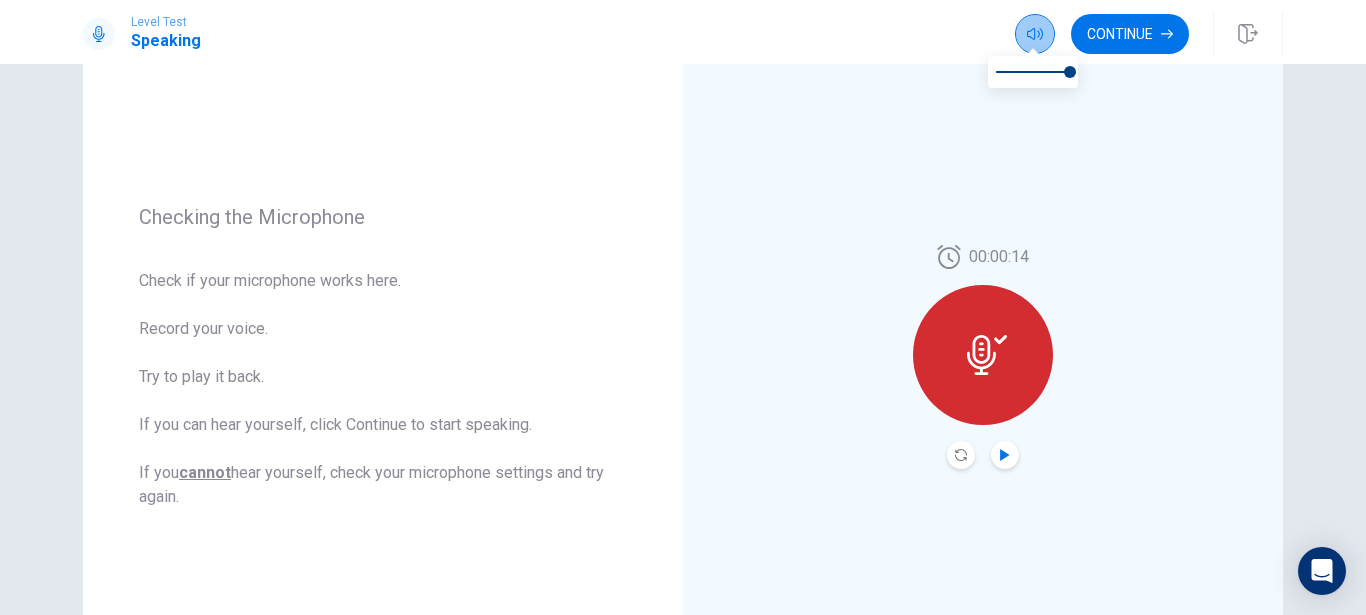 click 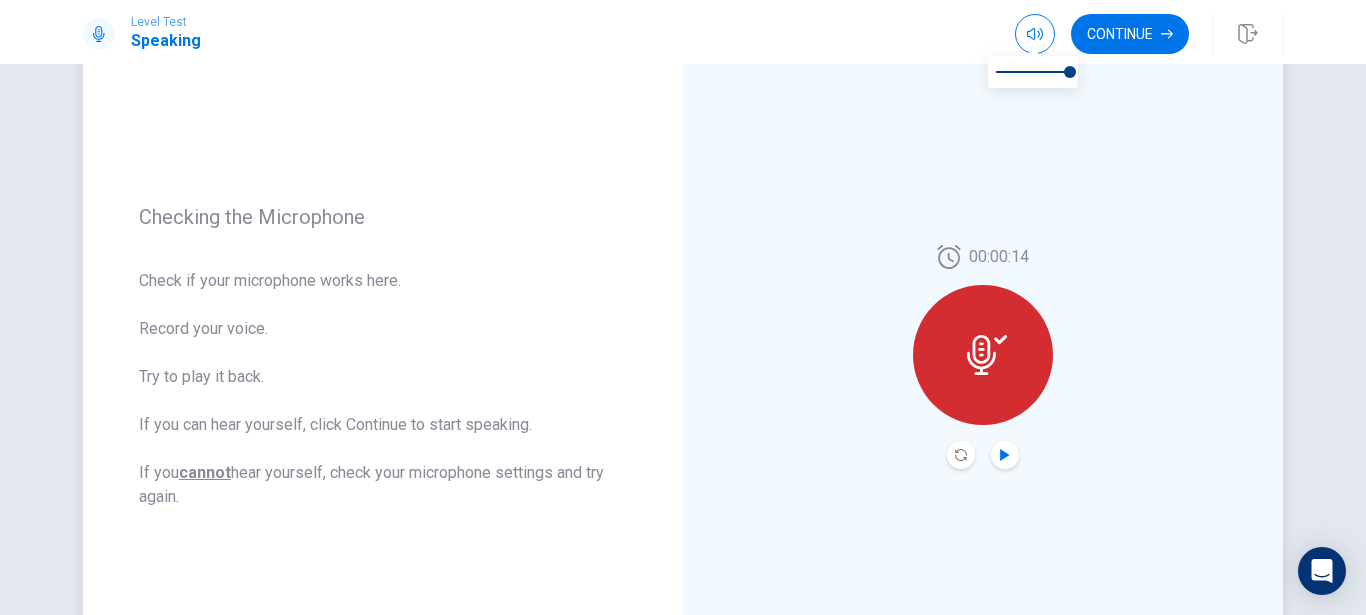 click on "00:00:14" at bounding box center (983, 357) 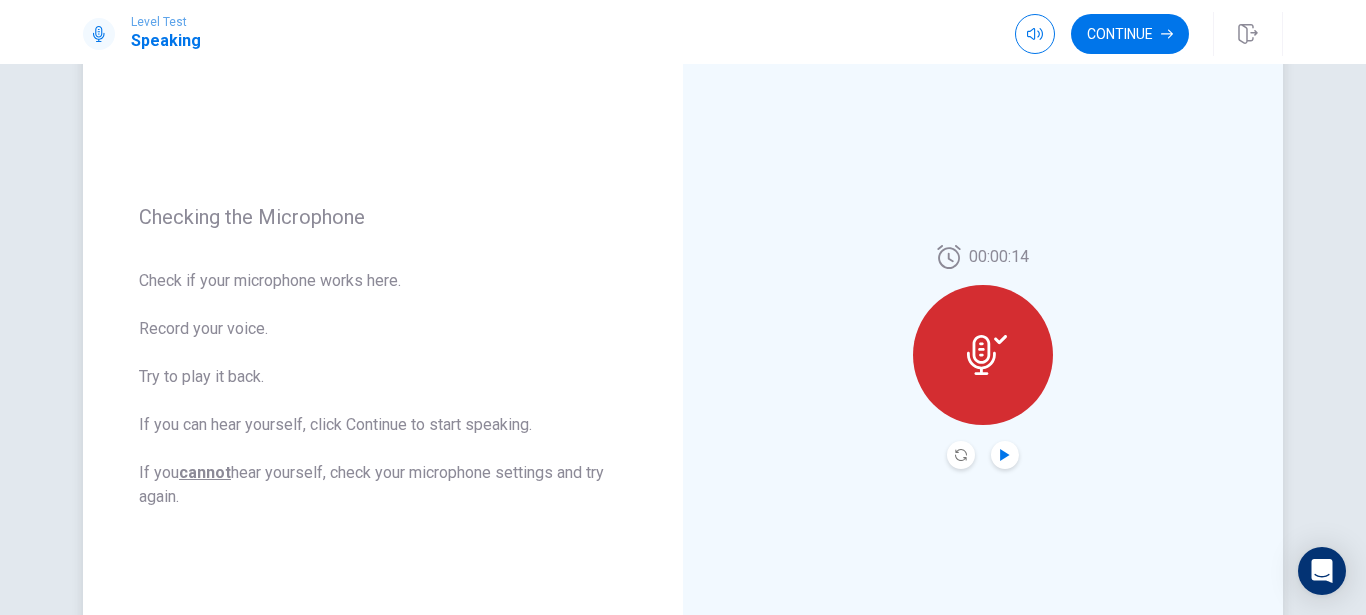click on "00:00:14" at bounding box center (983, 357) 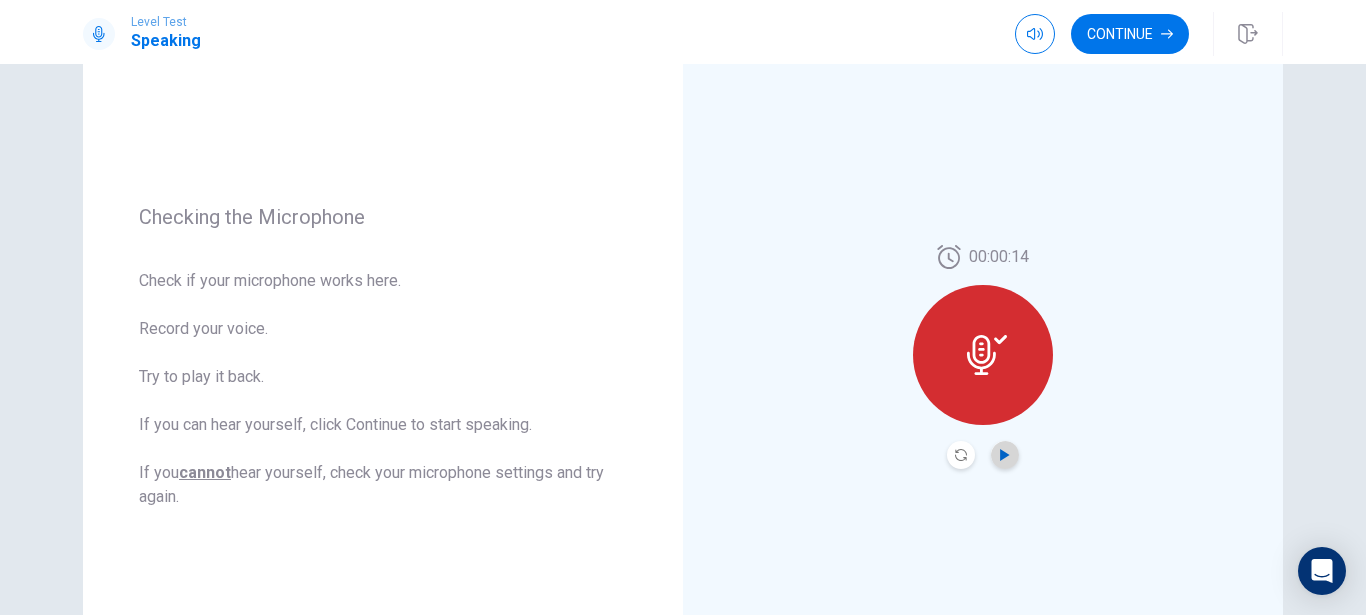 click at bounding box center [1005, 455] 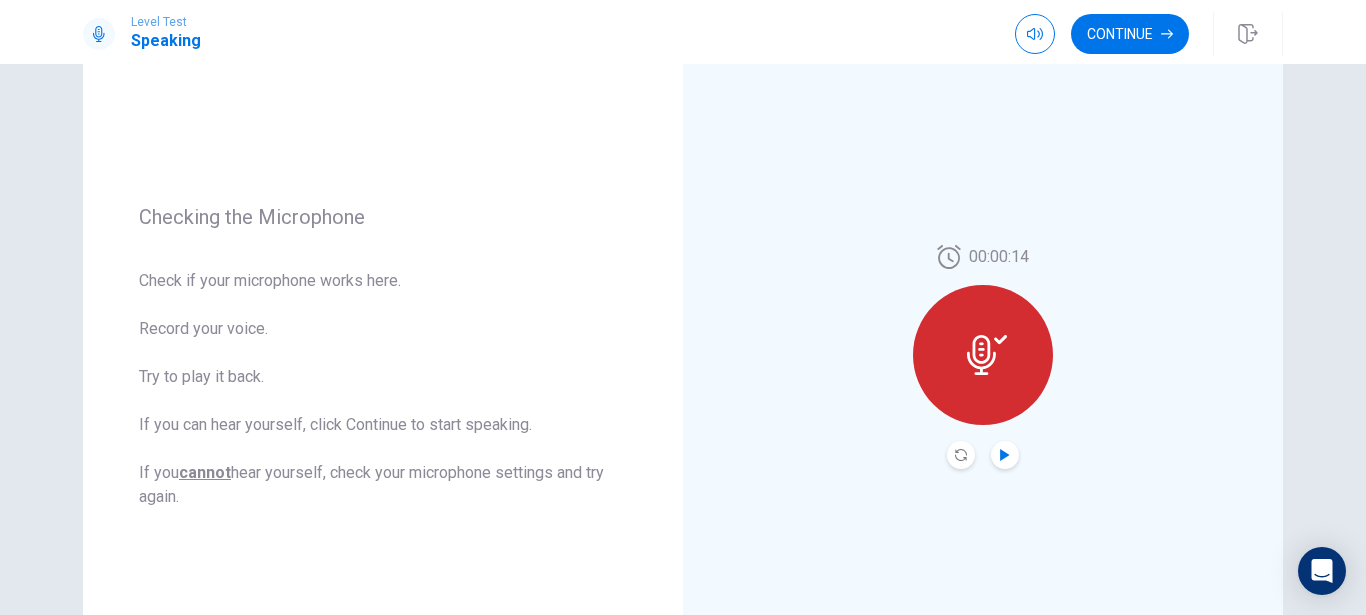 click 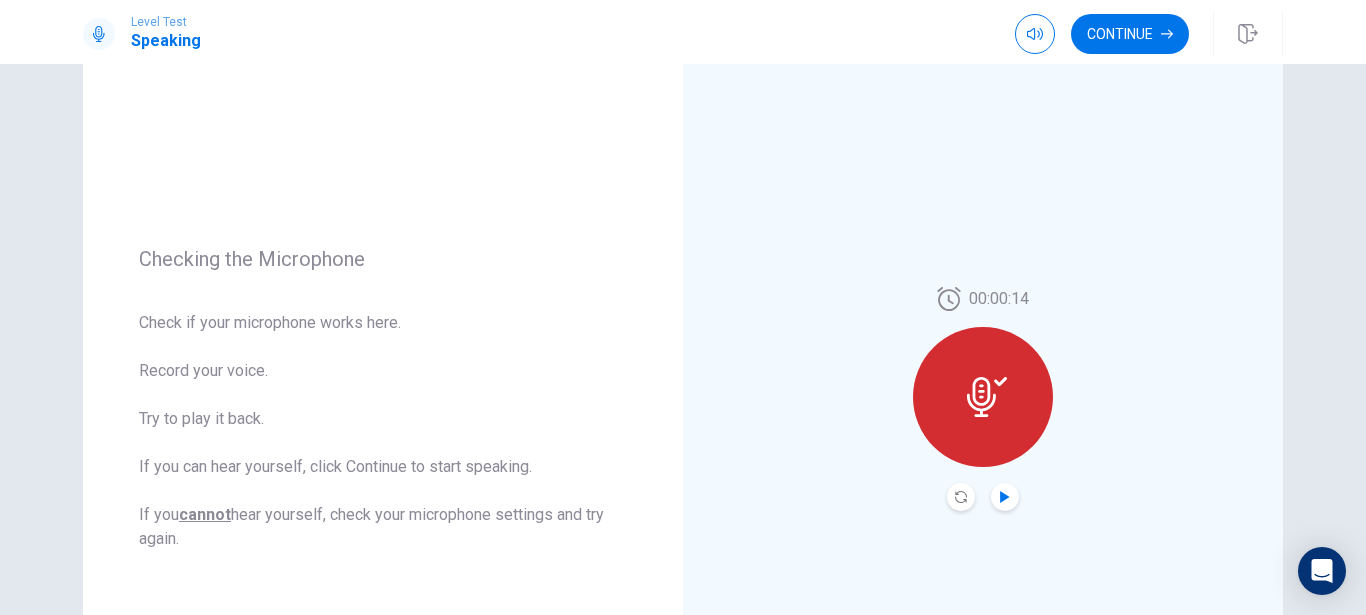 scroll, scrollTop: 134, scrollLeft: 0, axis: vertical 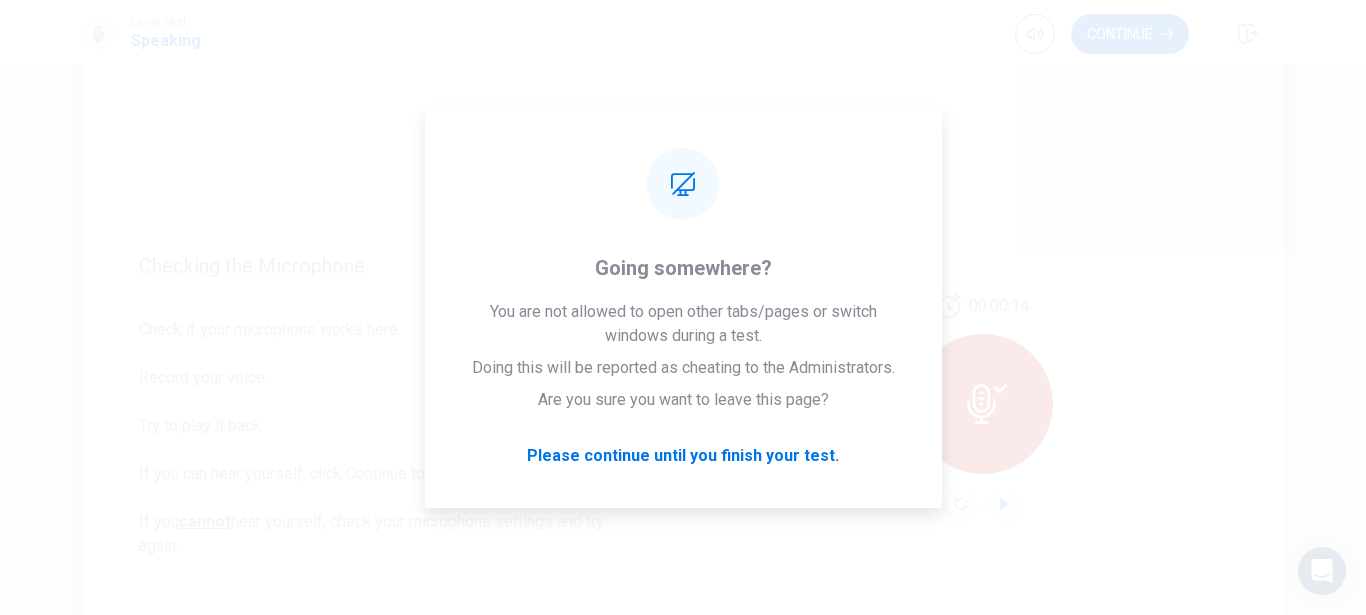 click on "00:00:14" at bounding box center (983, 406) 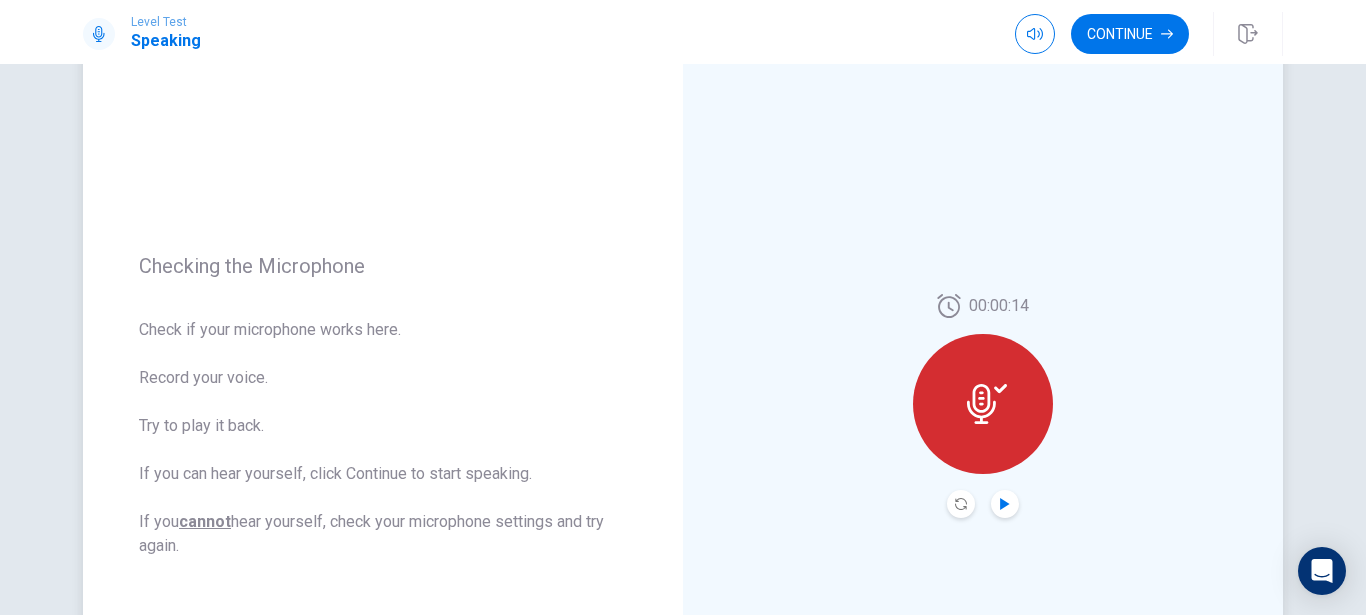 click 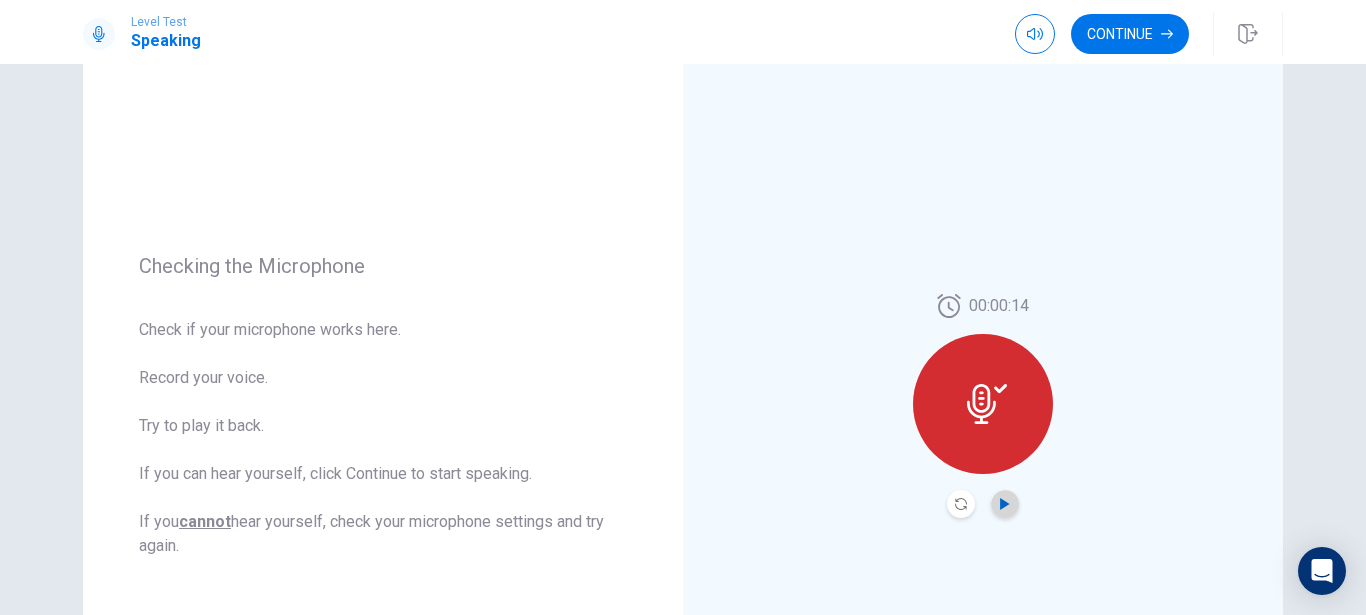 click 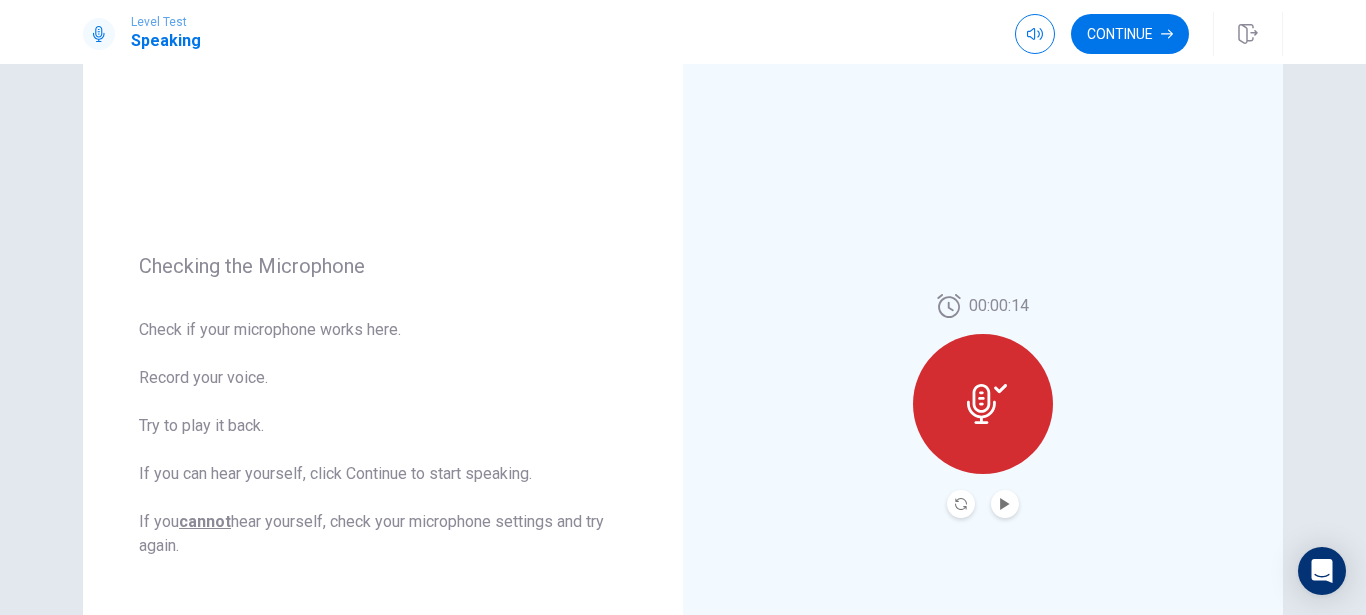 click on "00:00:14" at bounding box center [983, 406] 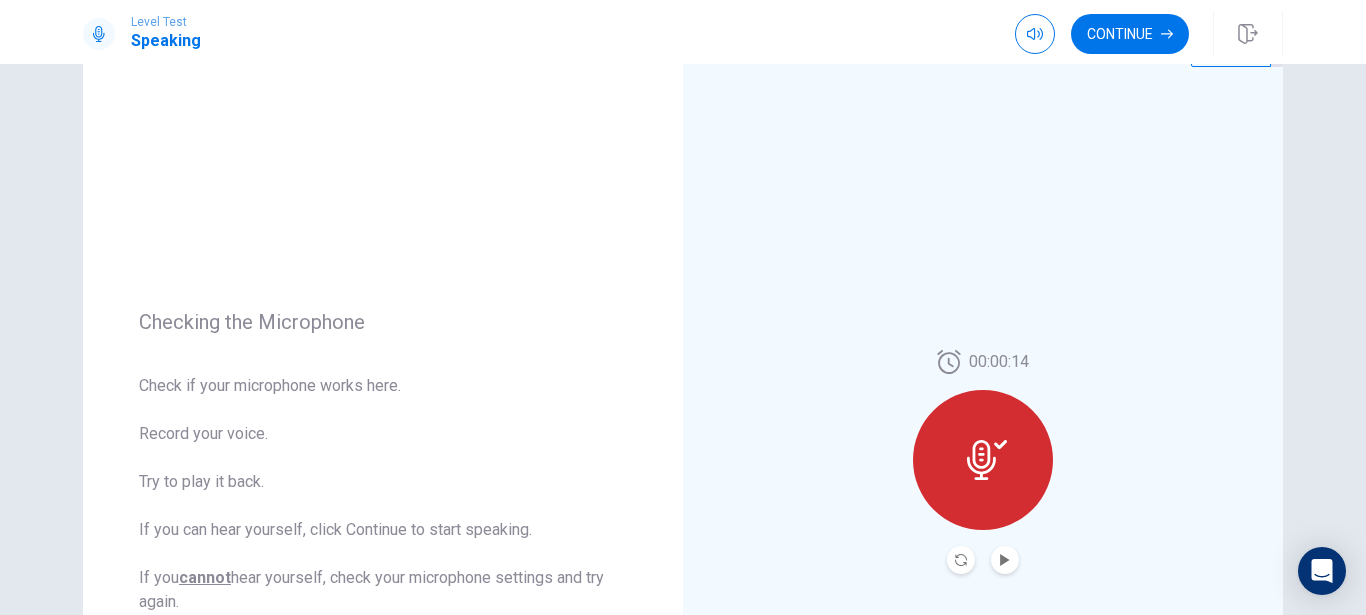 scroll, scrollTop: 56, scrollLeft: 0, axis: vertical 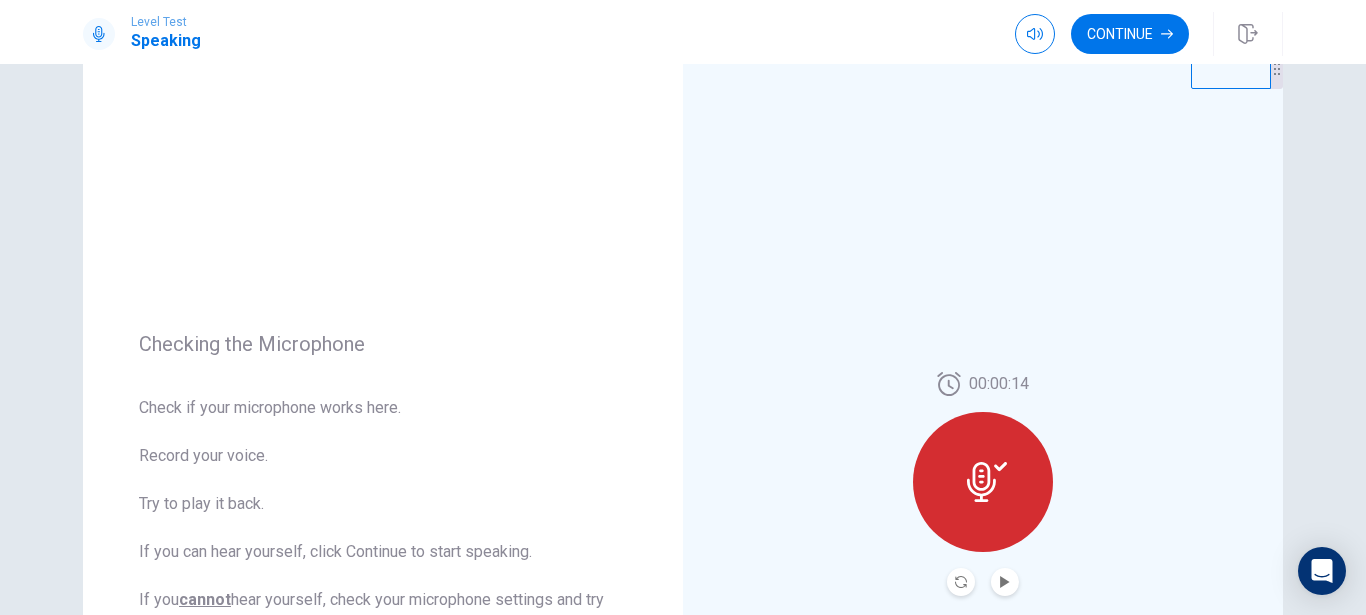 drag, startPoint x: 1365, startPoint y: 279, endPoint x: 1365, endPoint y: 173, distance: 106 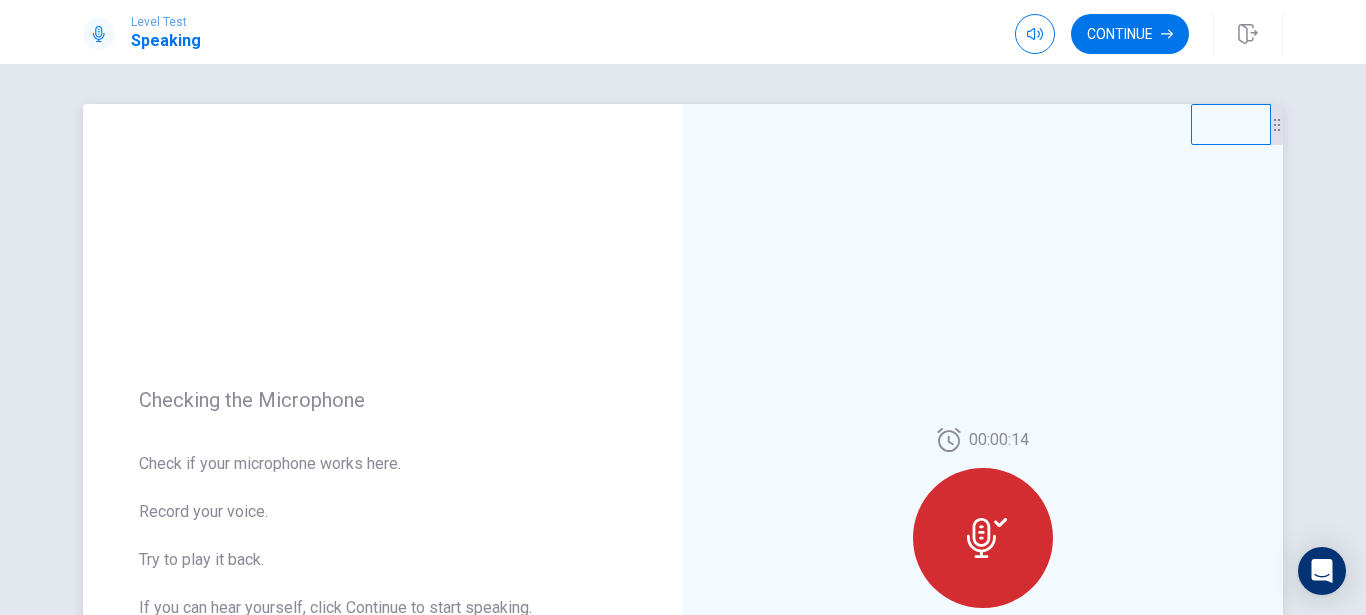 click 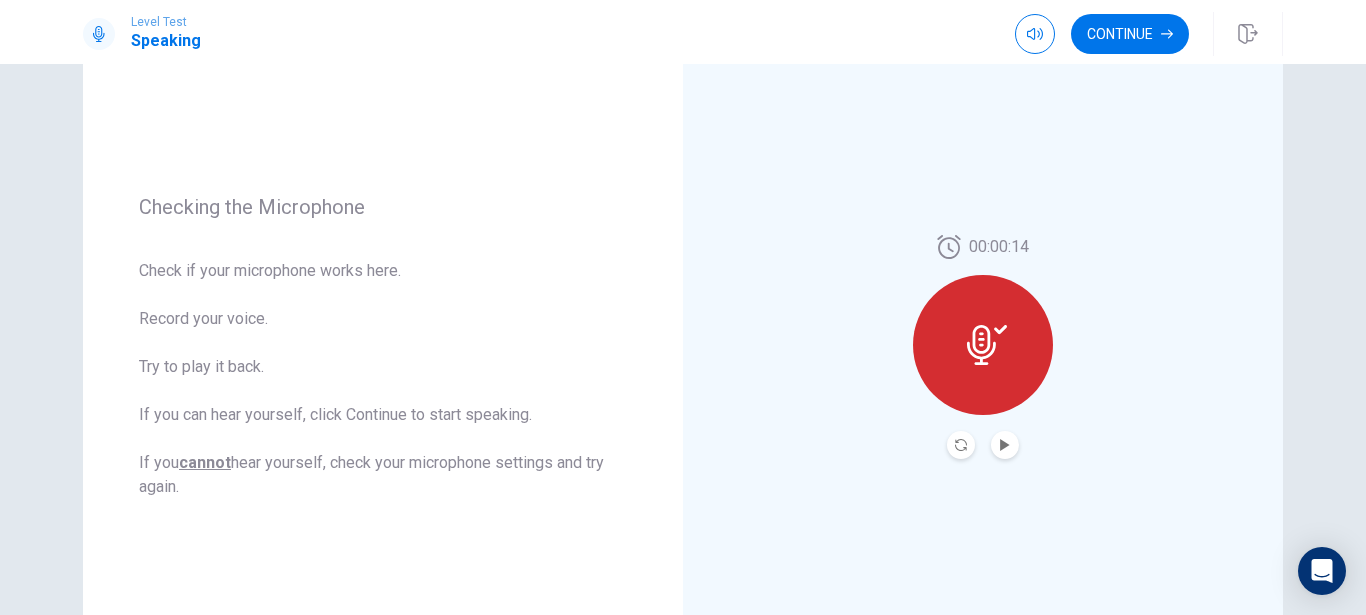 scroll, scrollTop: 199, scrollLeft: 0, axis: vertical 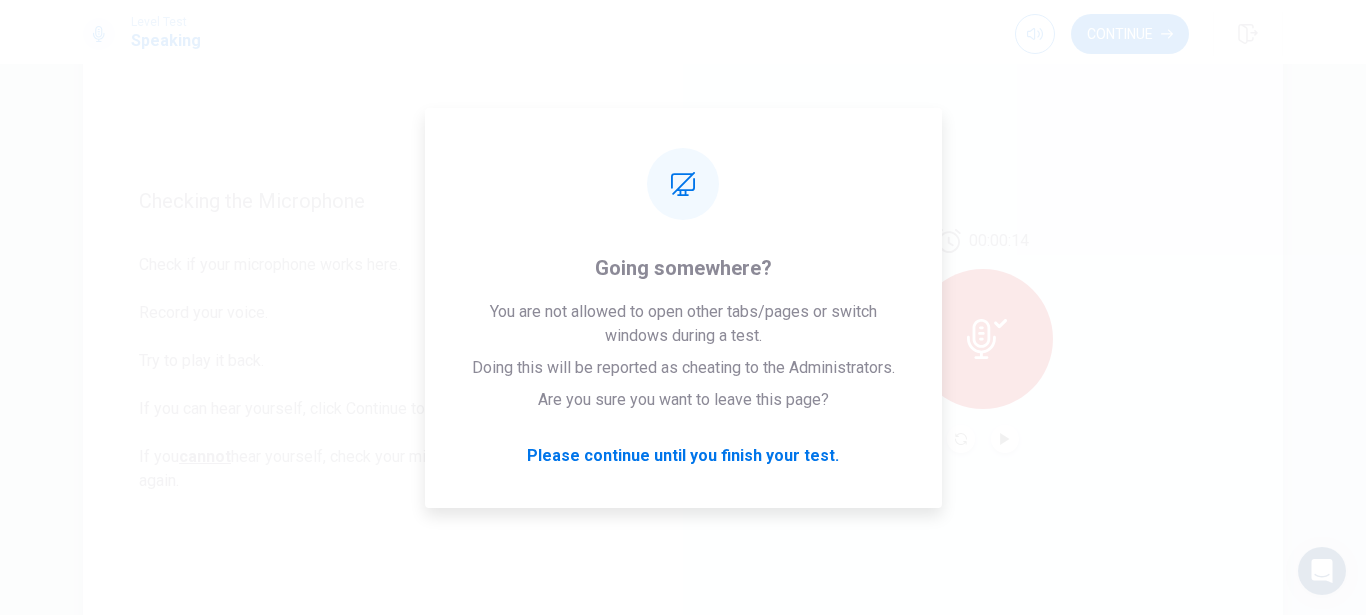click on "00:00:14" at bounding box center [983, 341] 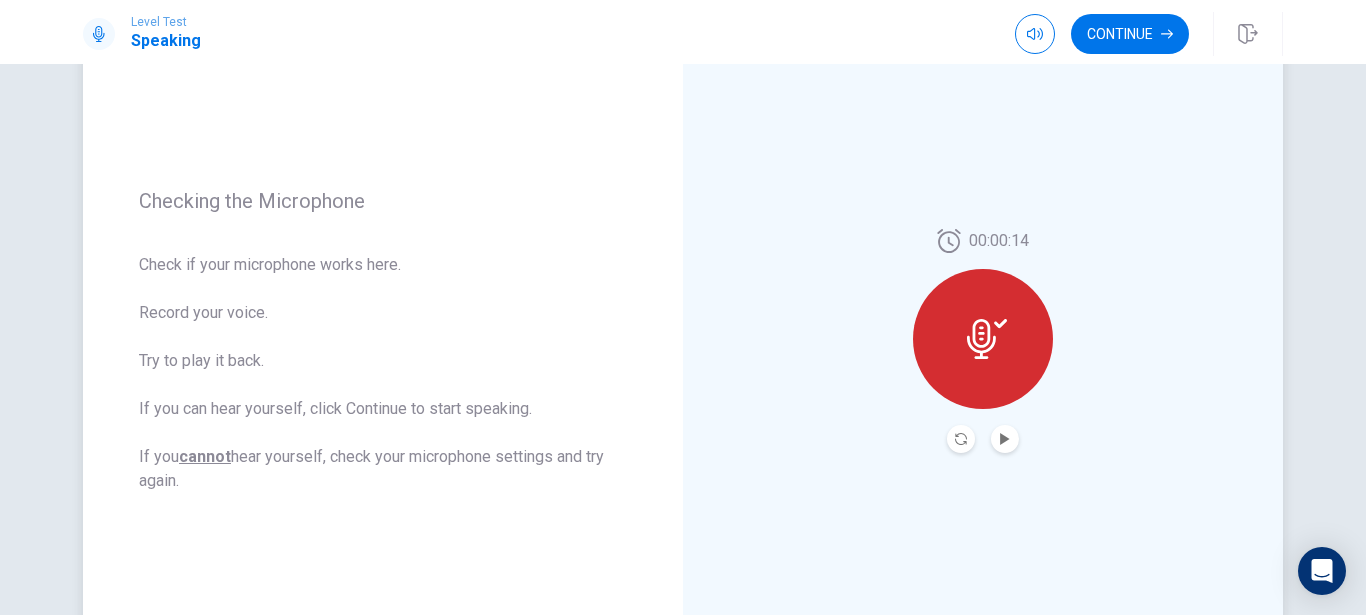 click 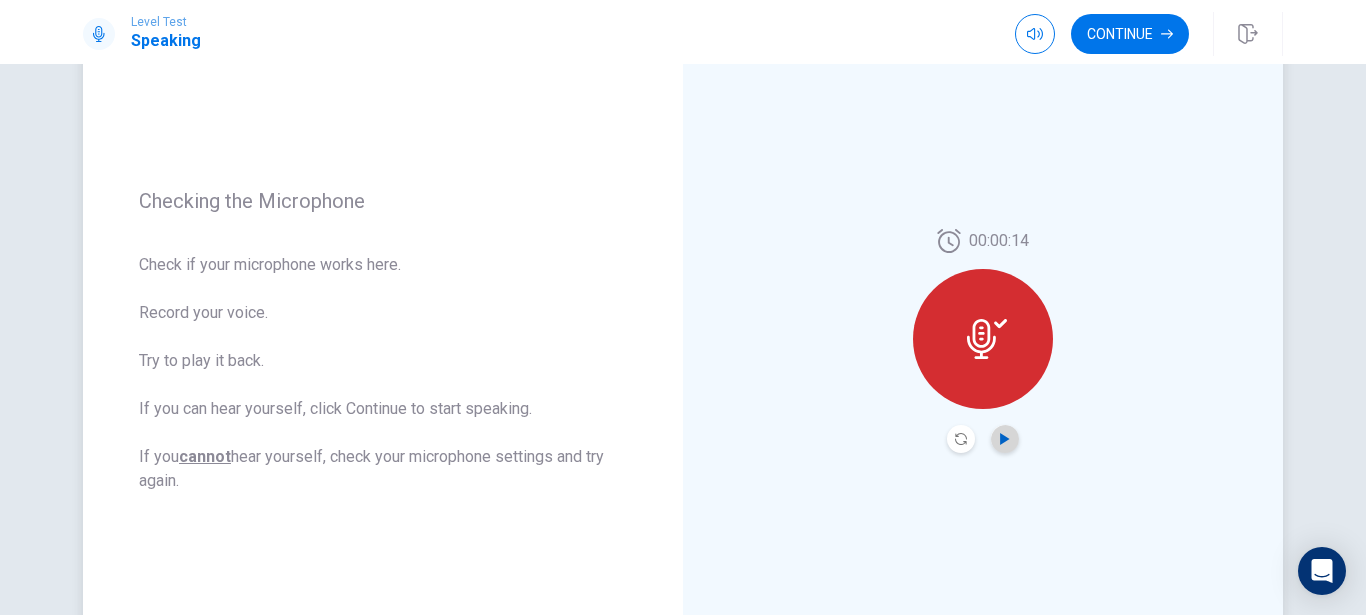 click 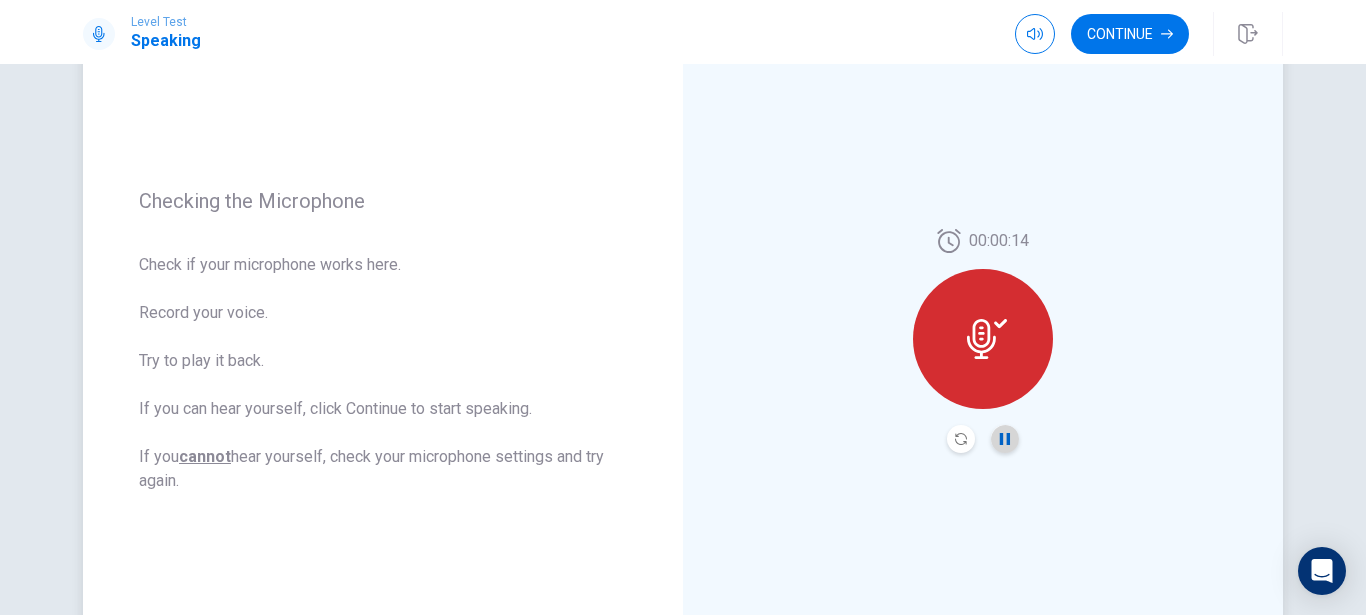 click 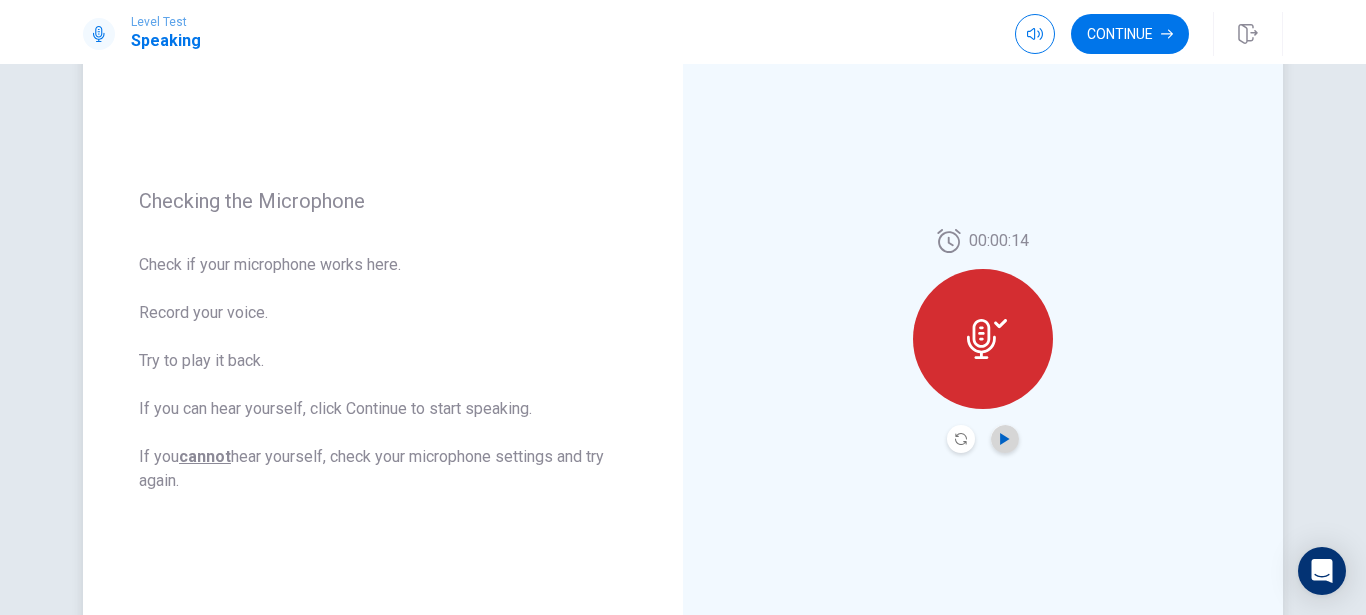 click 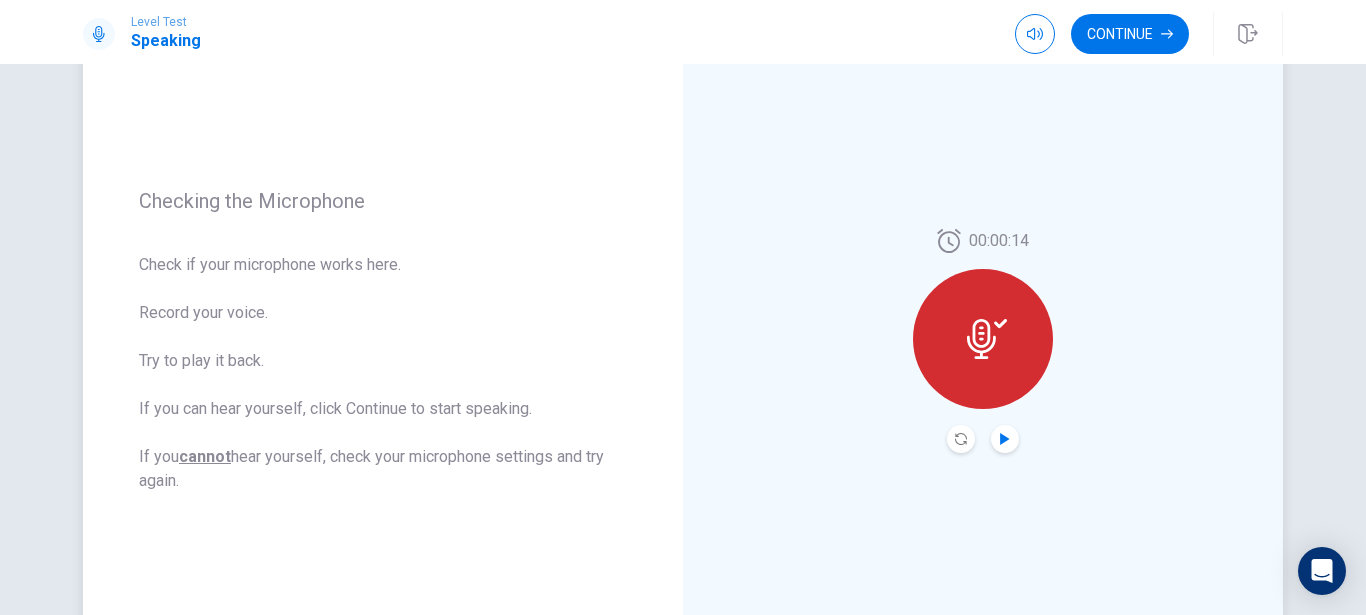 click at bounding box center (983, 339) 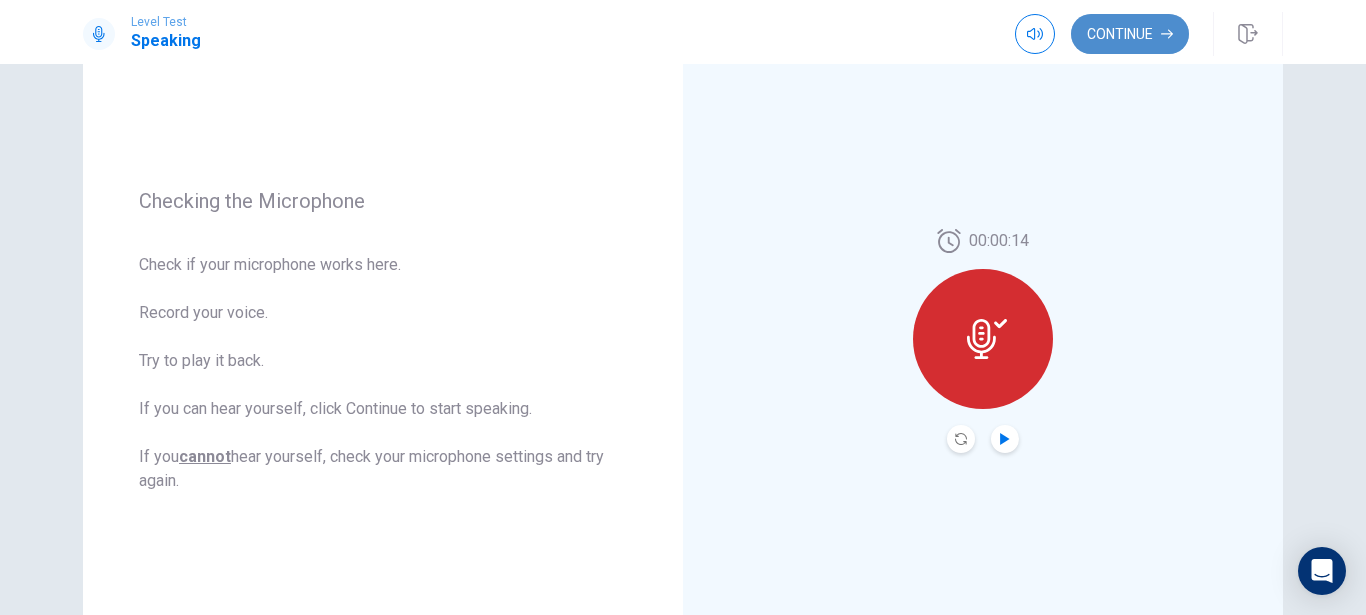click on "Continue" at bounding box center [1130, 34] 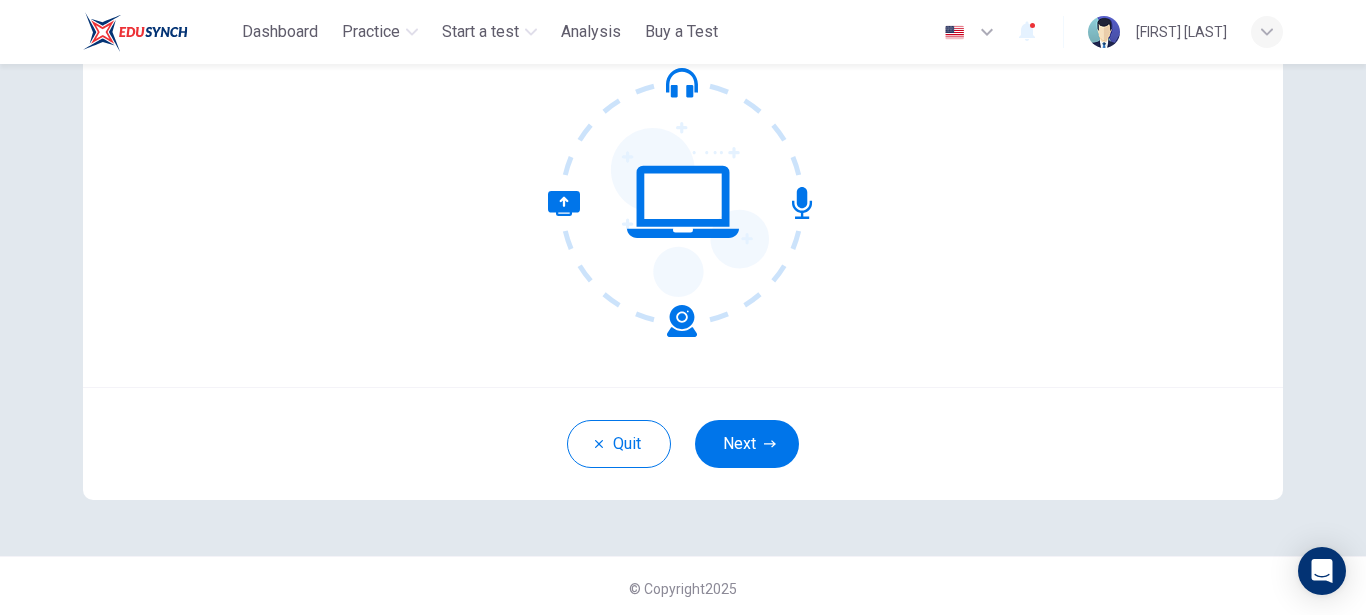scroll, scrollTop: 218, scrollLeft: 0, axis: vertical 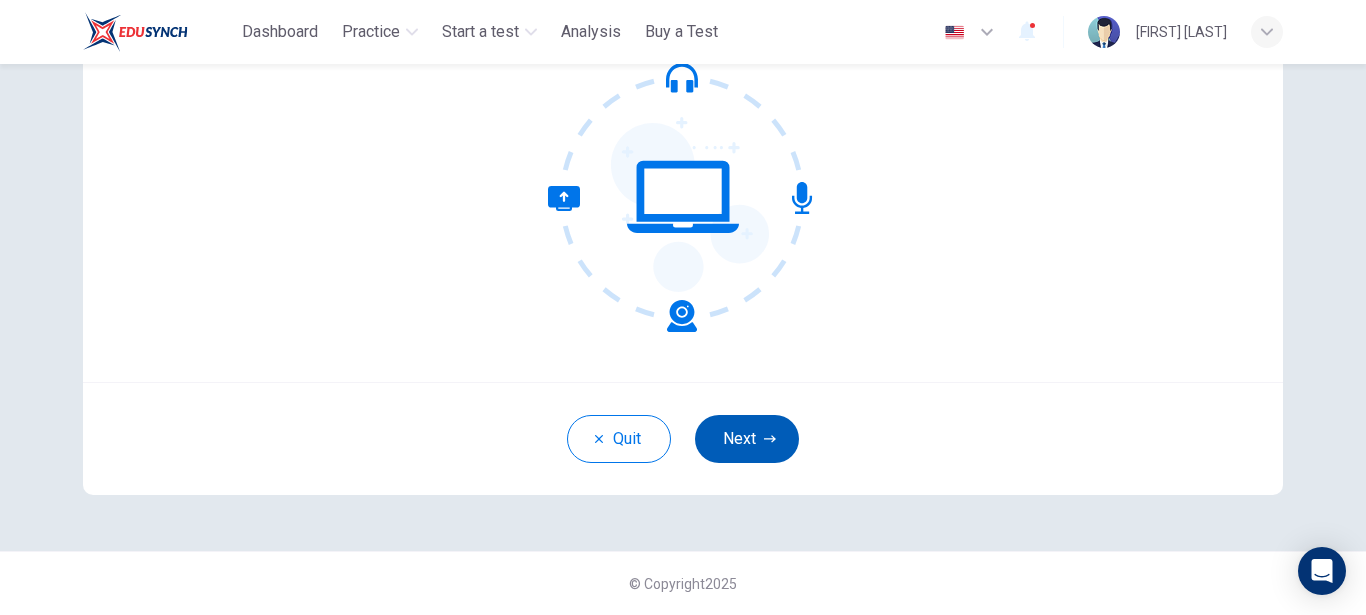 click on "Next" at bounding box center (747, 439) 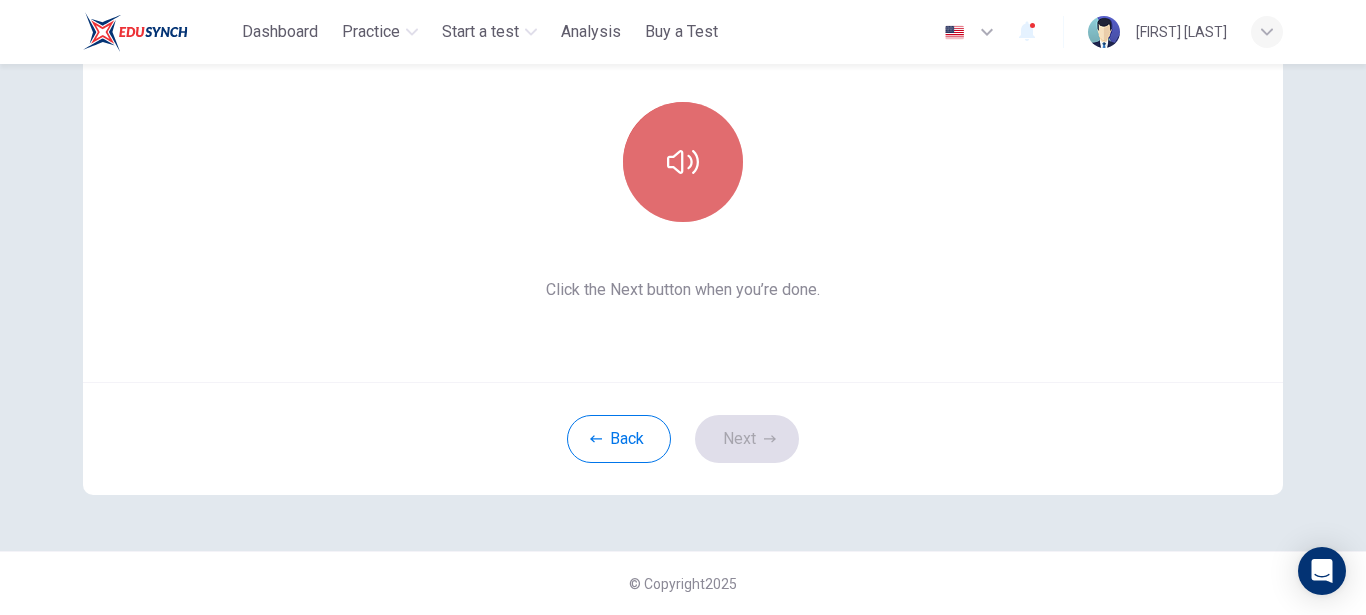 click 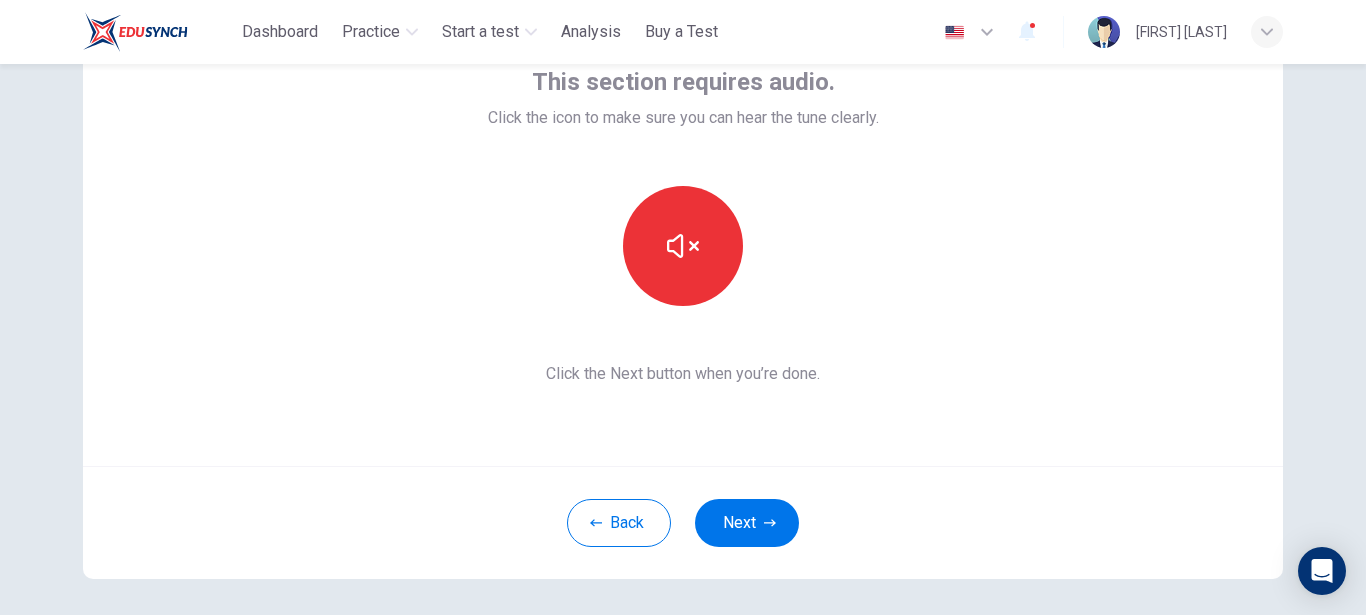 scroll, scrollTop: 120, scrollLeft: 0, axis: vertical 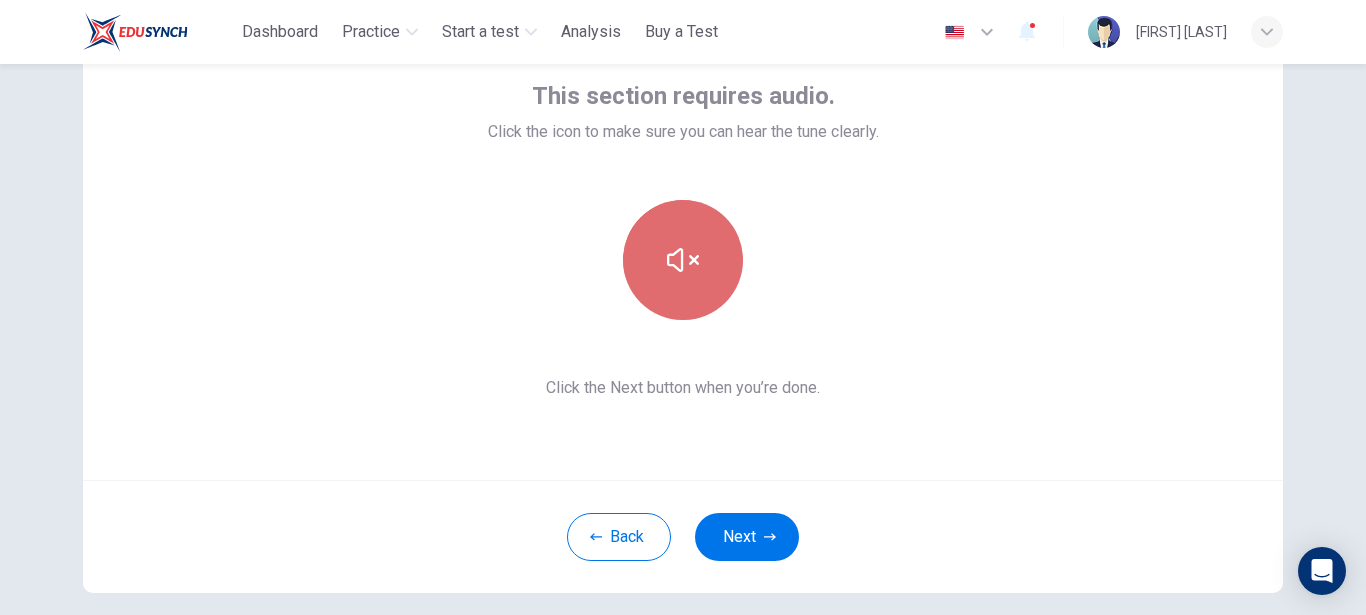 click at bounding box center [683, 260] 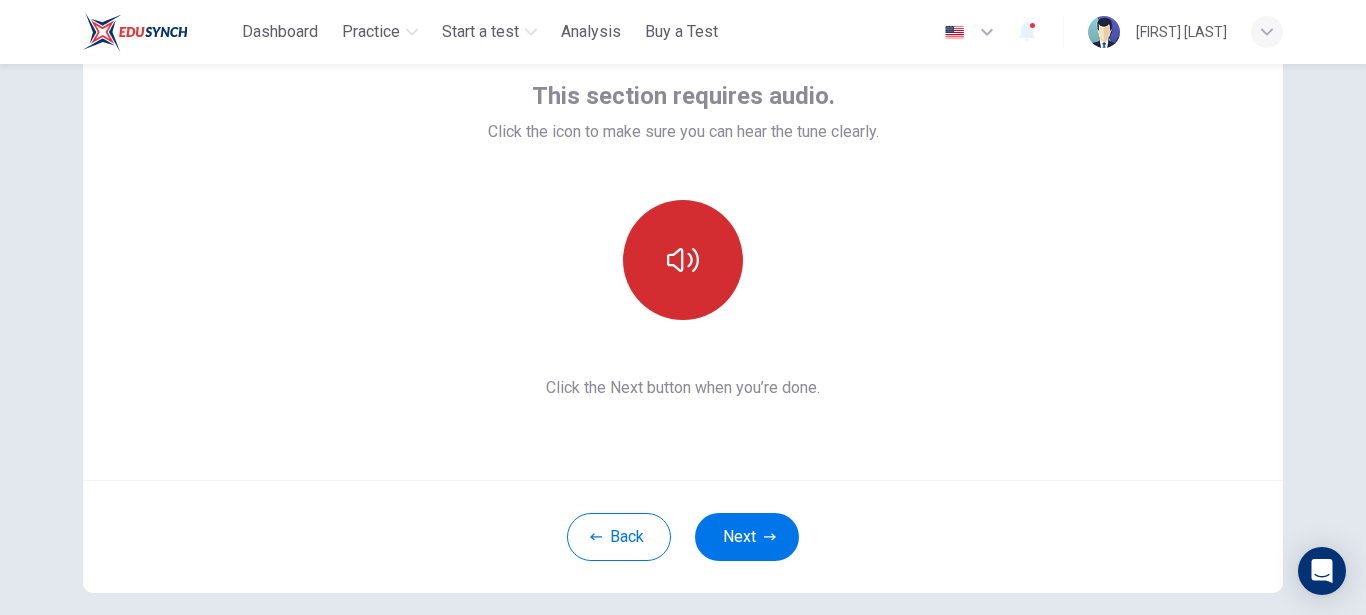 click 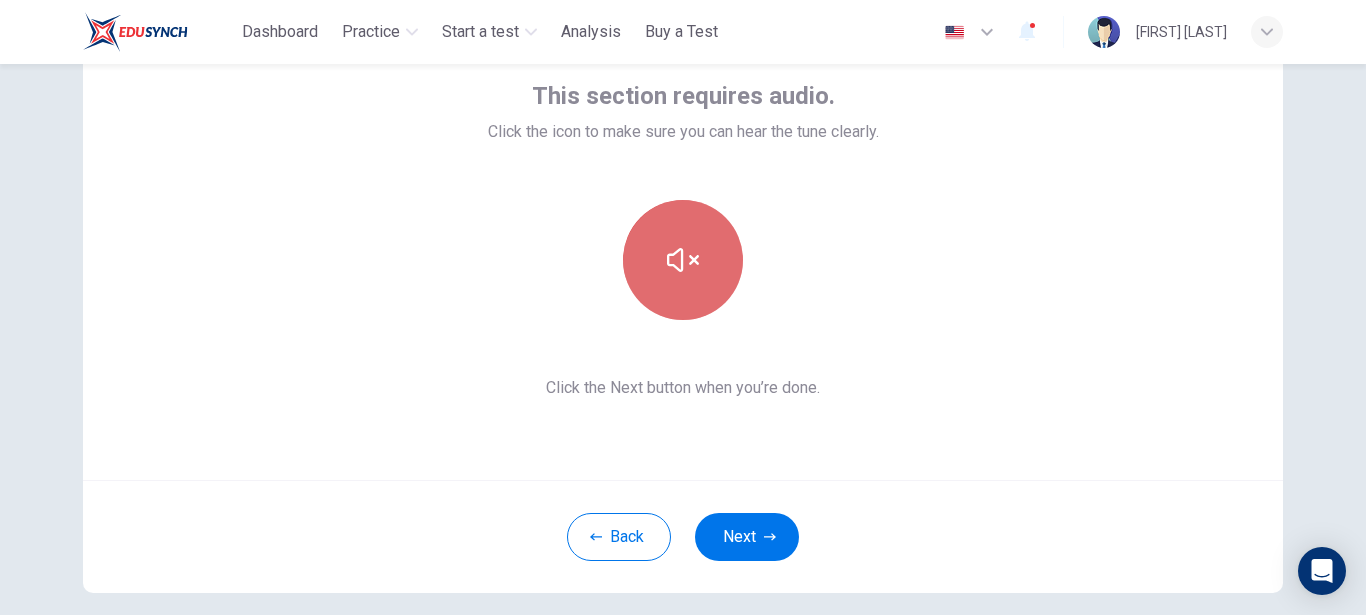 click 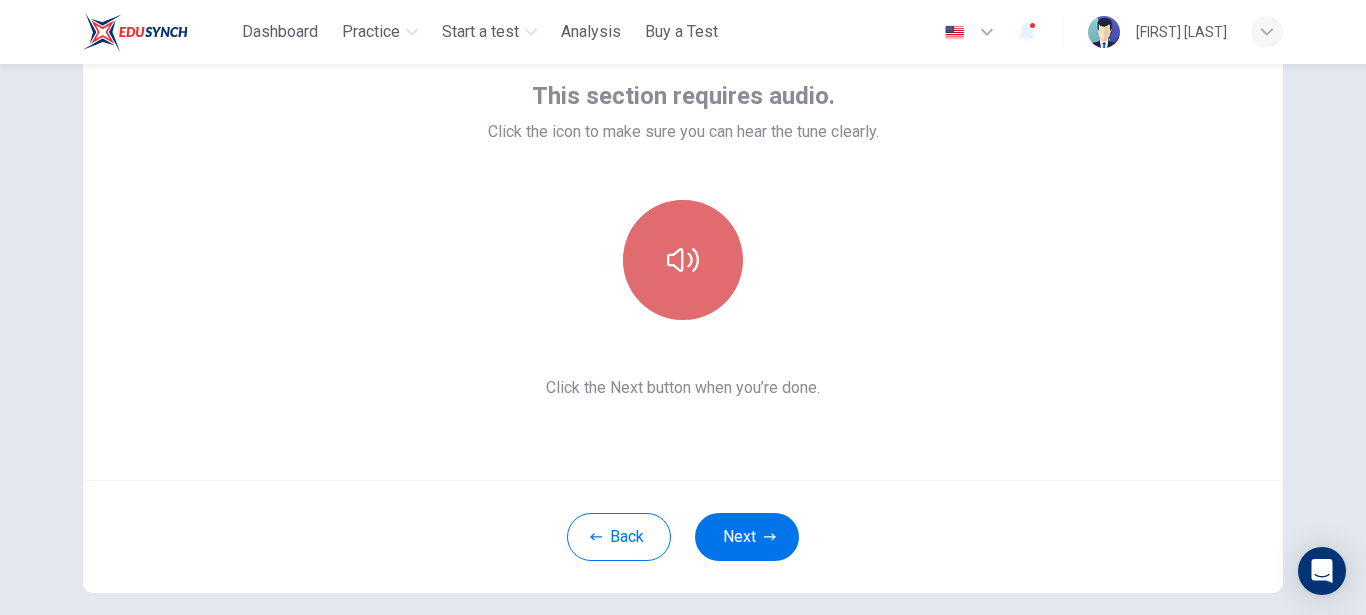 click 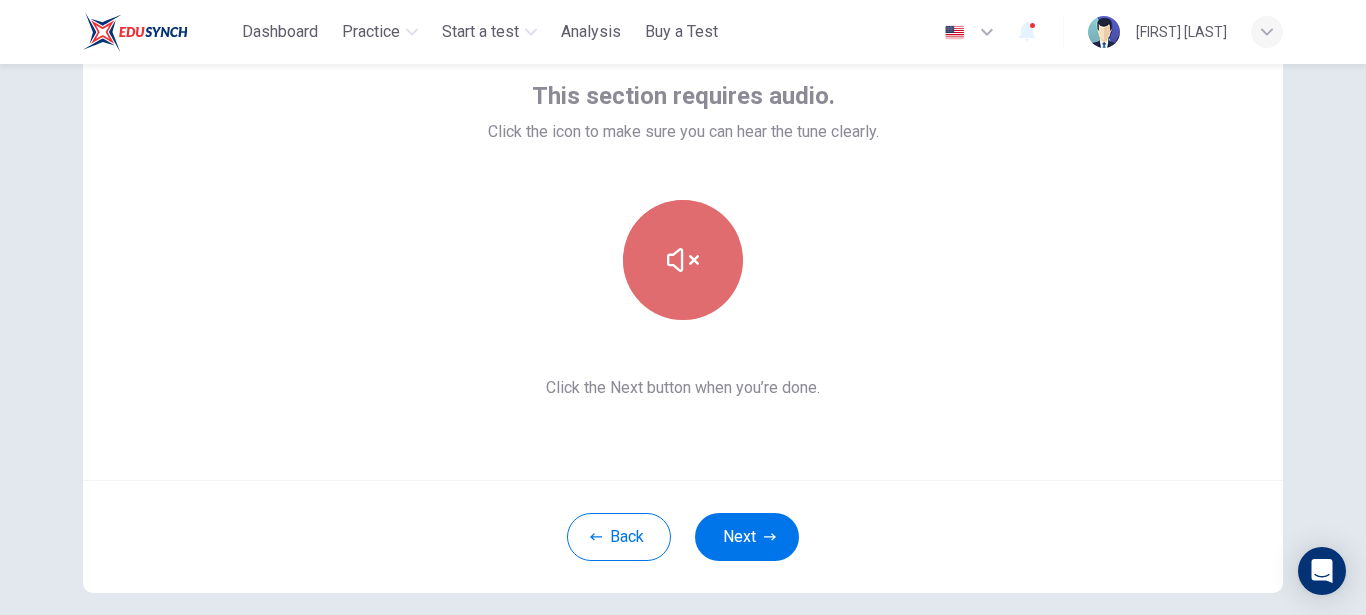 click 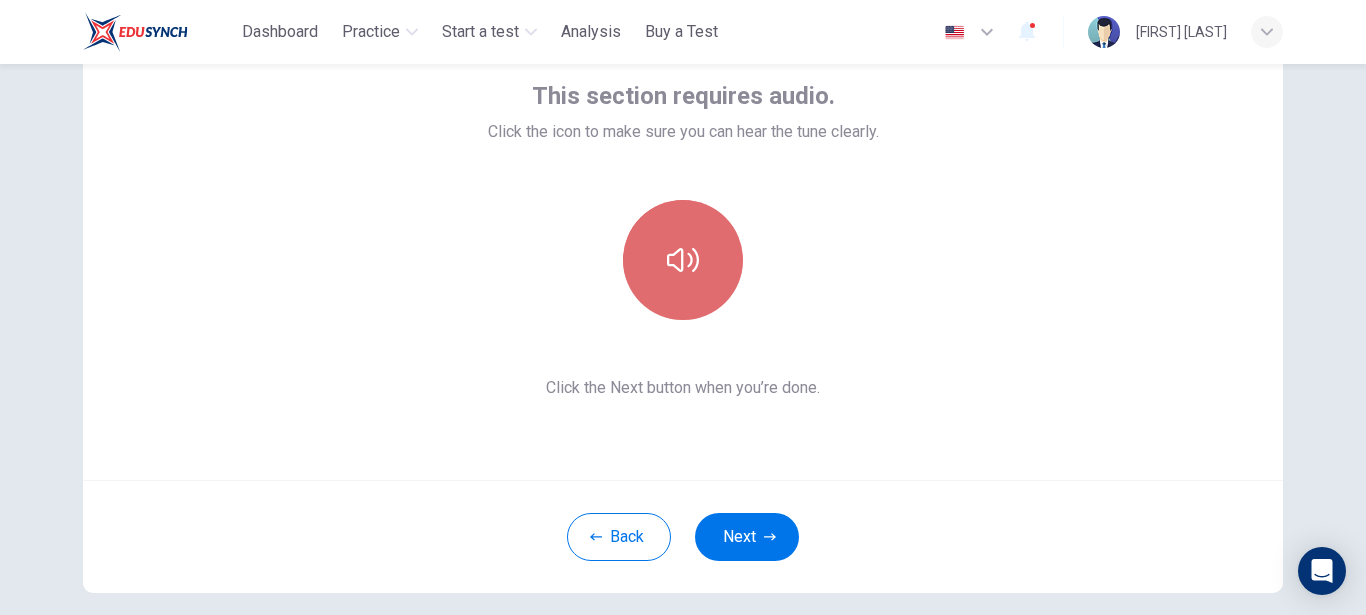 click at bounding box center [683, 260] 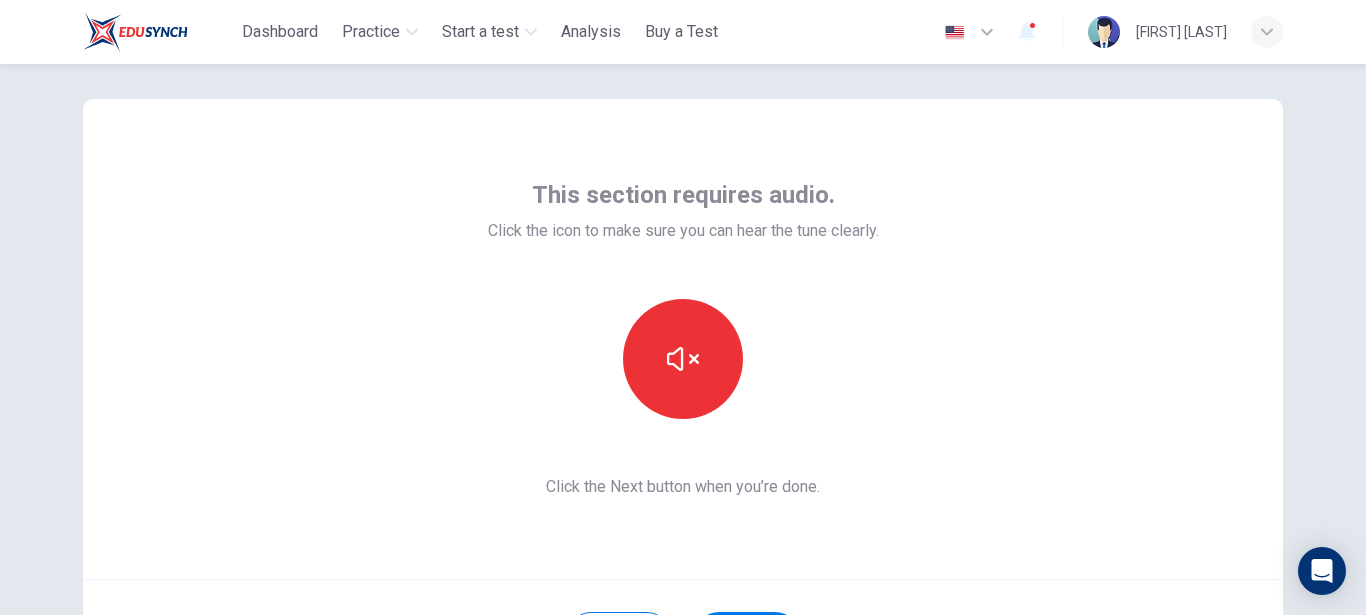 scroll, scrollTop: 0, scrollLeft: 0, axis: both 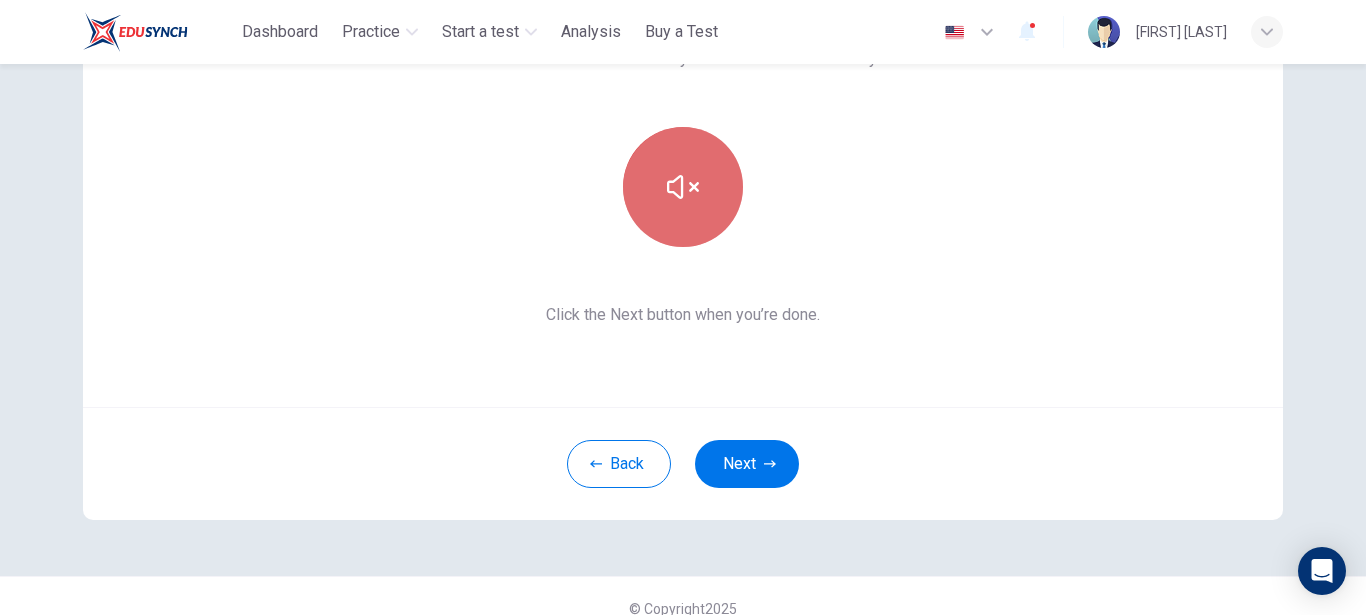 click 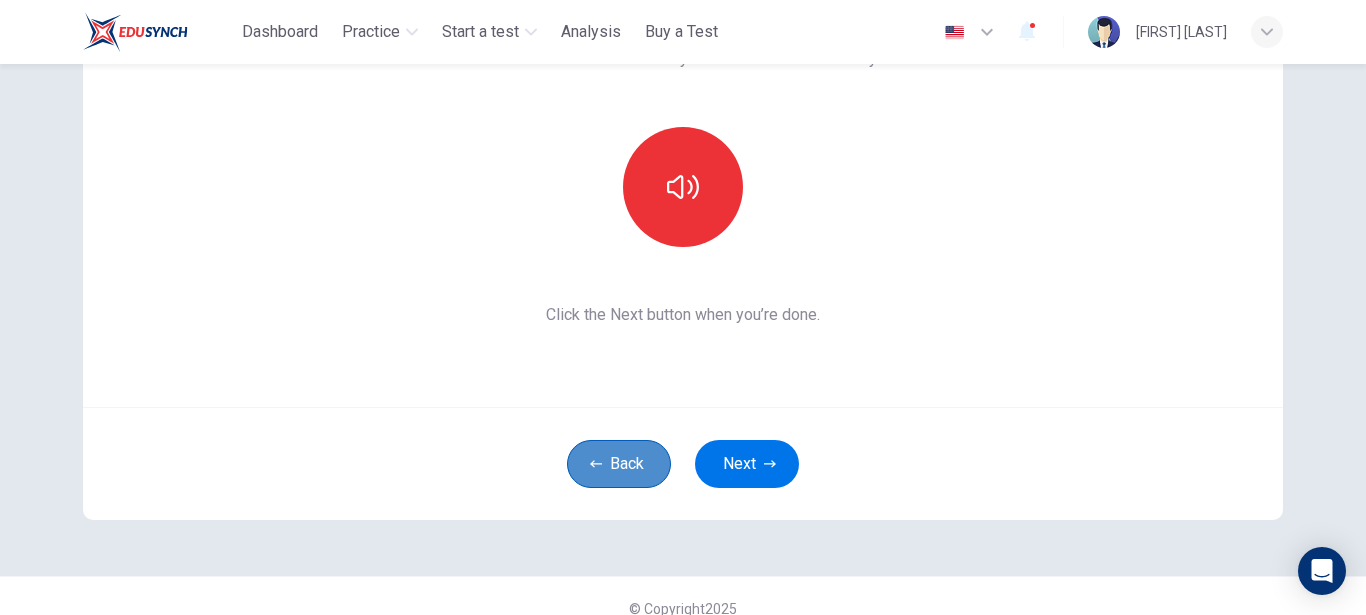 click on "Back" at bounding box center [619, 464] 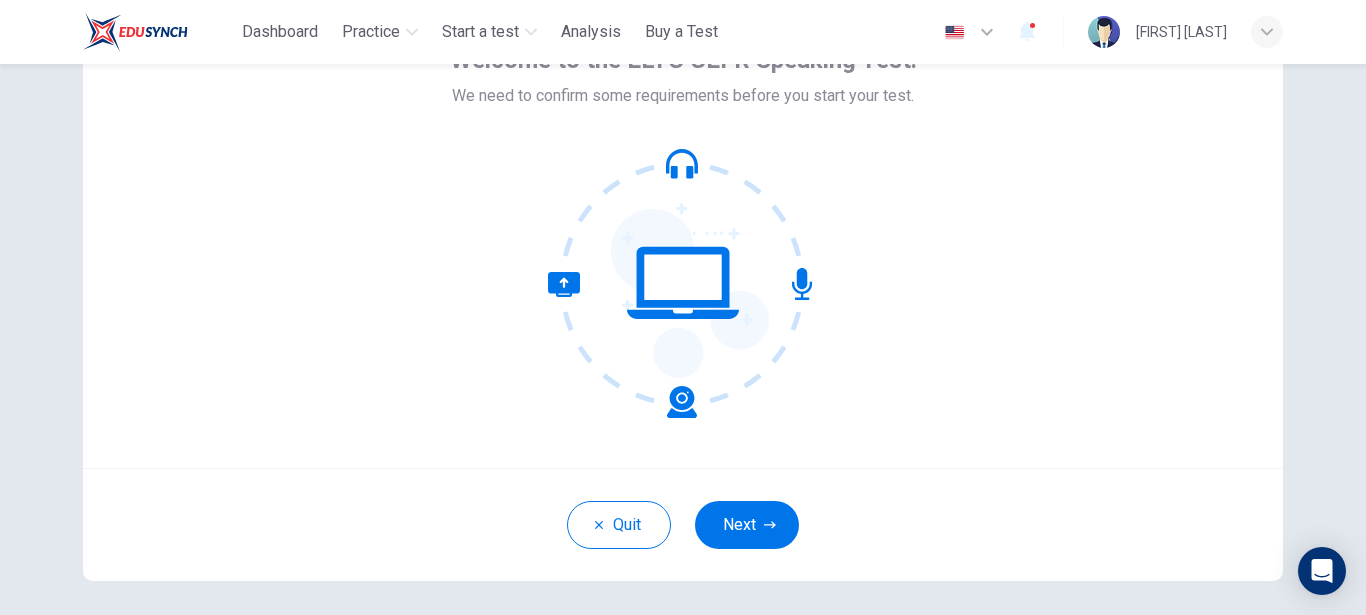 scroll, scrollTop: 120, scrollLeft: 0, axis: vertical 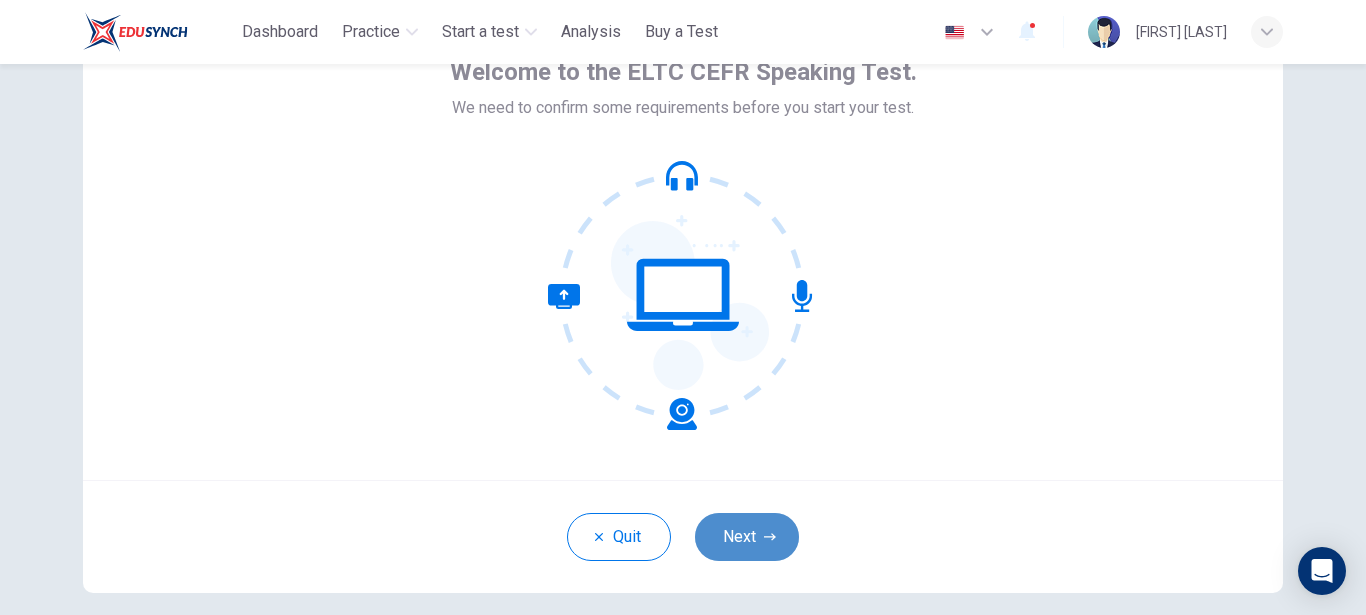 click on "Next" at bounding box center [747, 537] 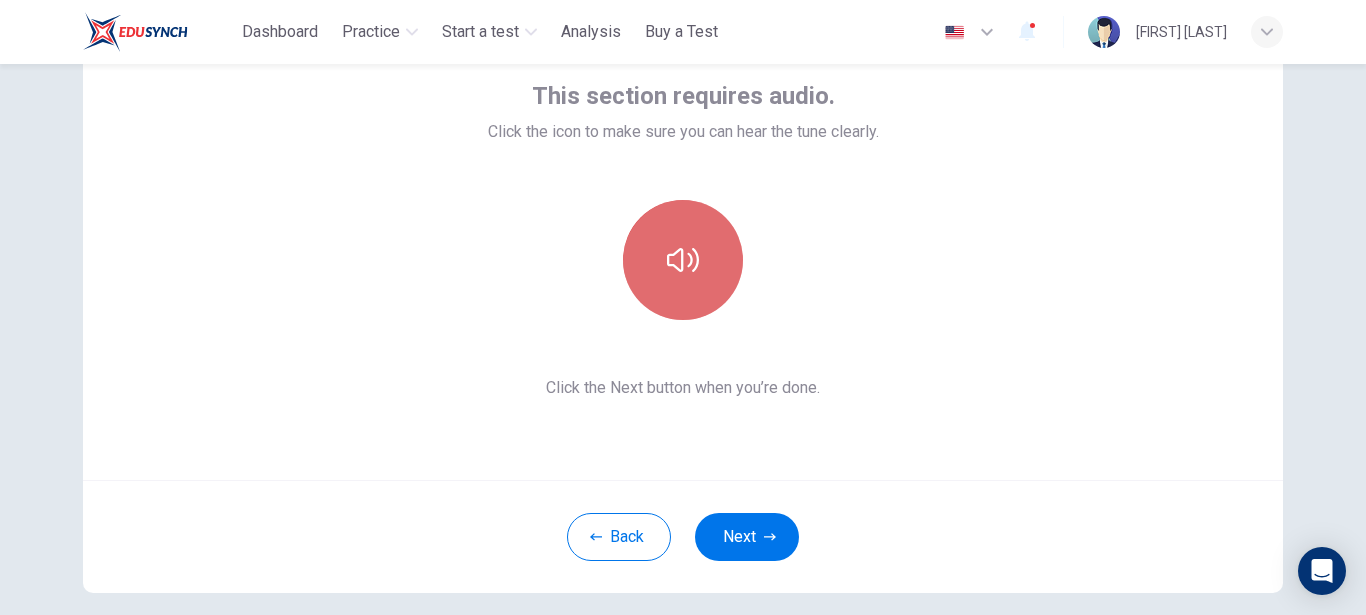 click at bounding box center [683, 260] 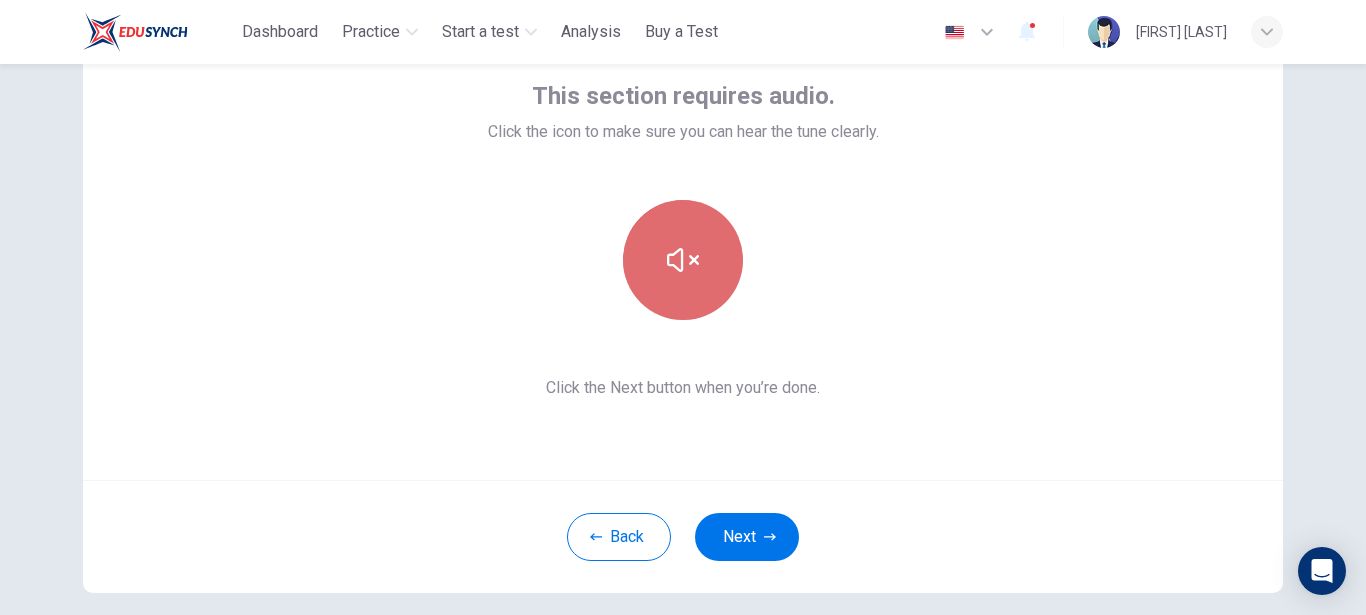 click at bounding box center (683, 260) 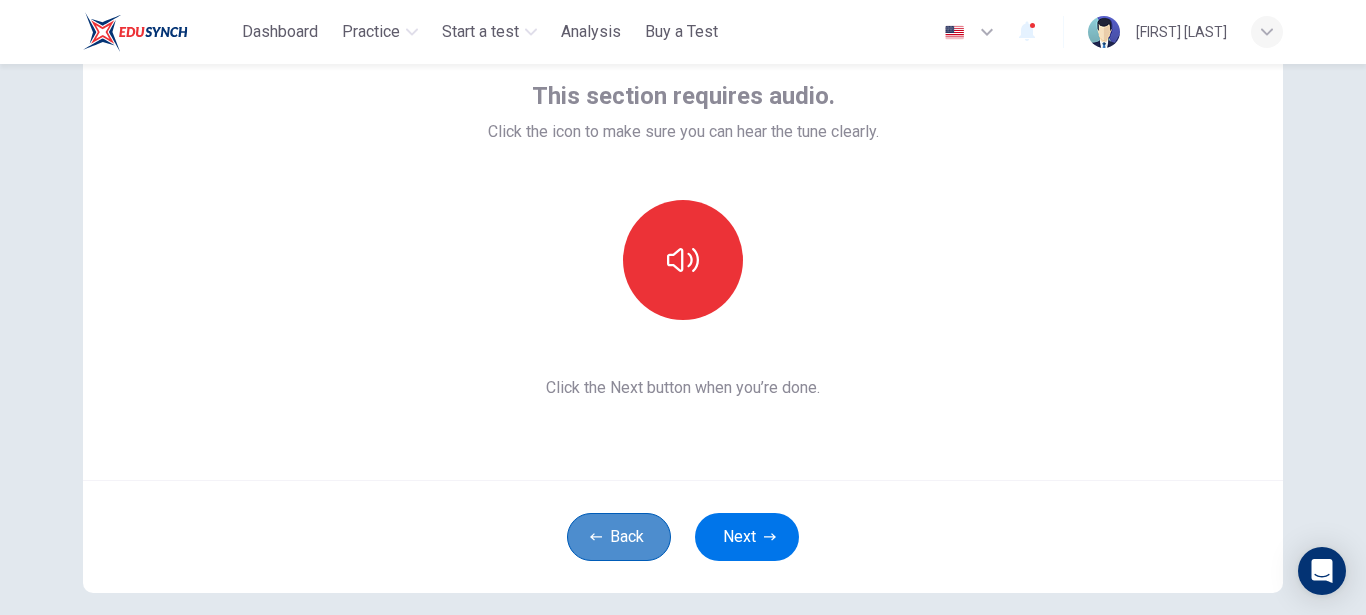 click on "Back" at bounding box center (619, 537) 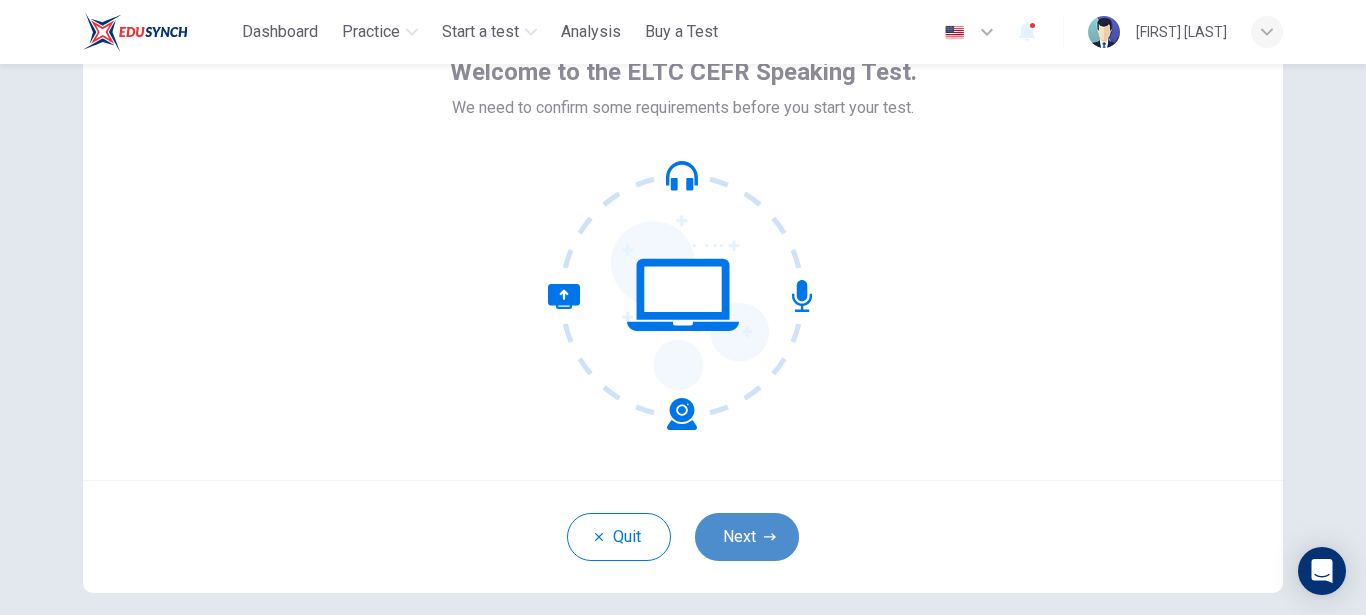 click on "Next" at bounding box center [747, 537] 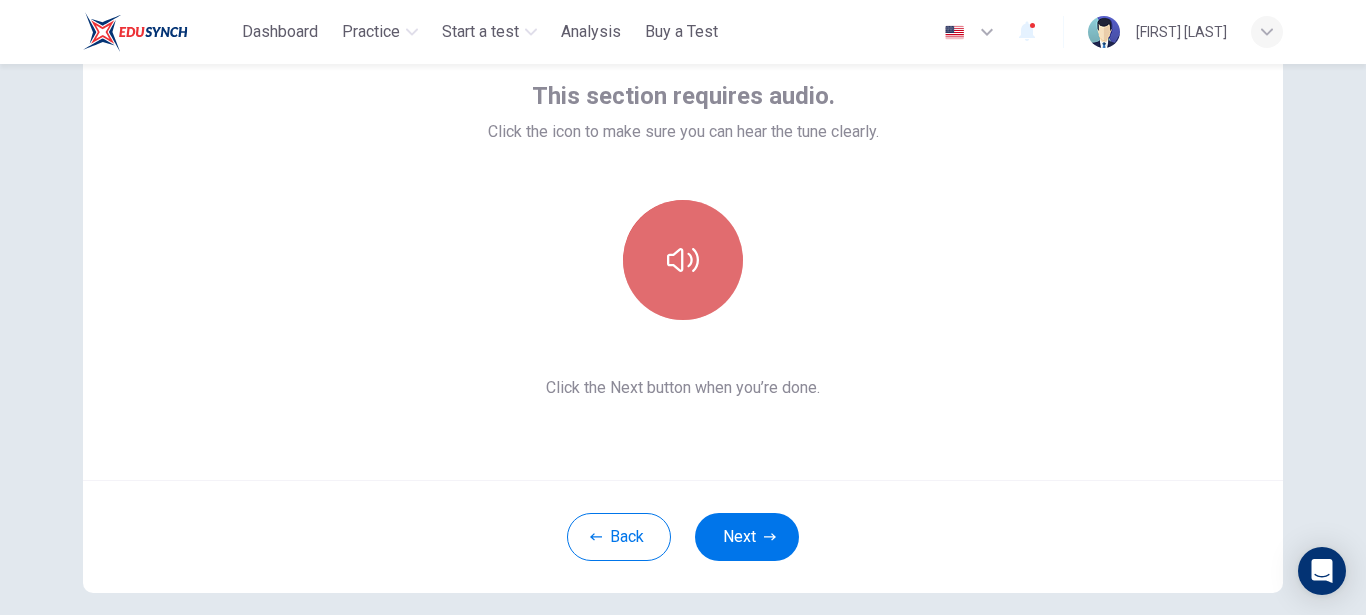 click 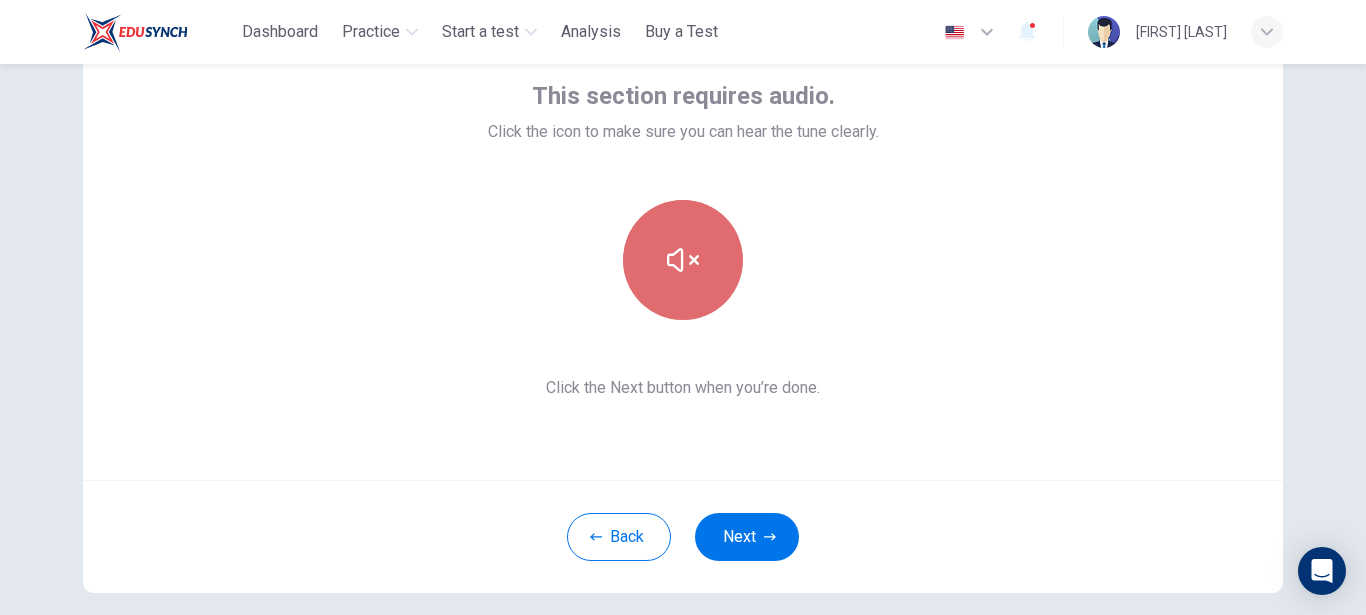 click 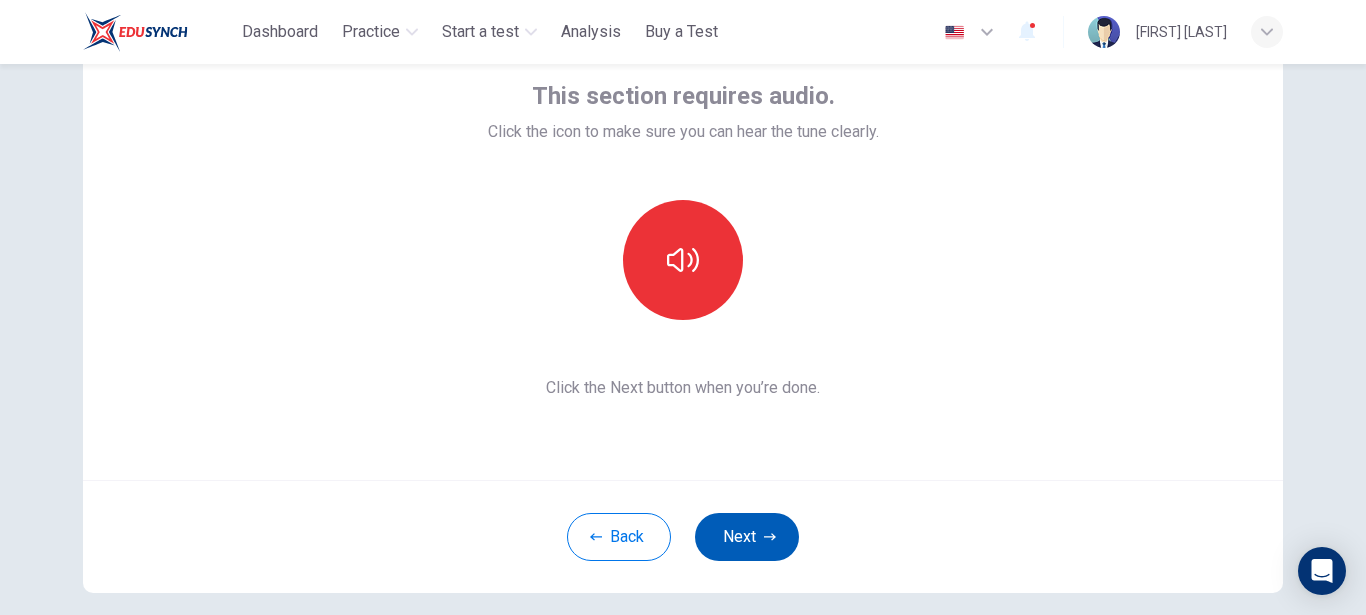 click on "Next" at bounding box center (747, 537) 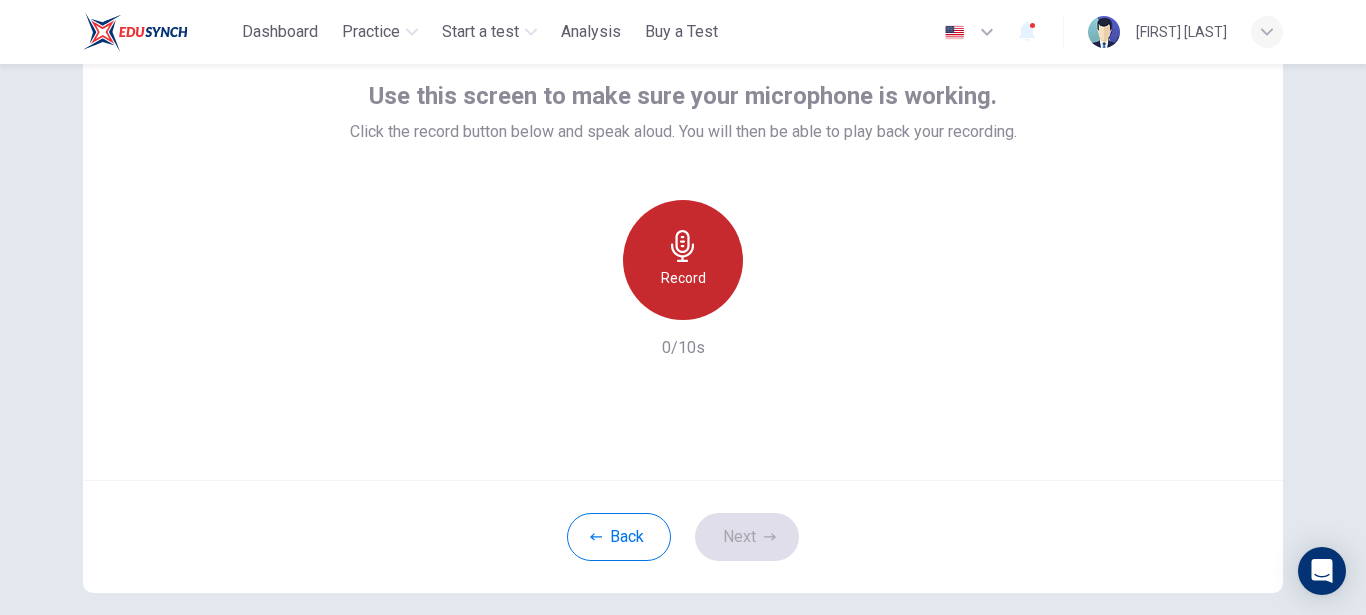 click on "Record" at bounding box center [683, 278] 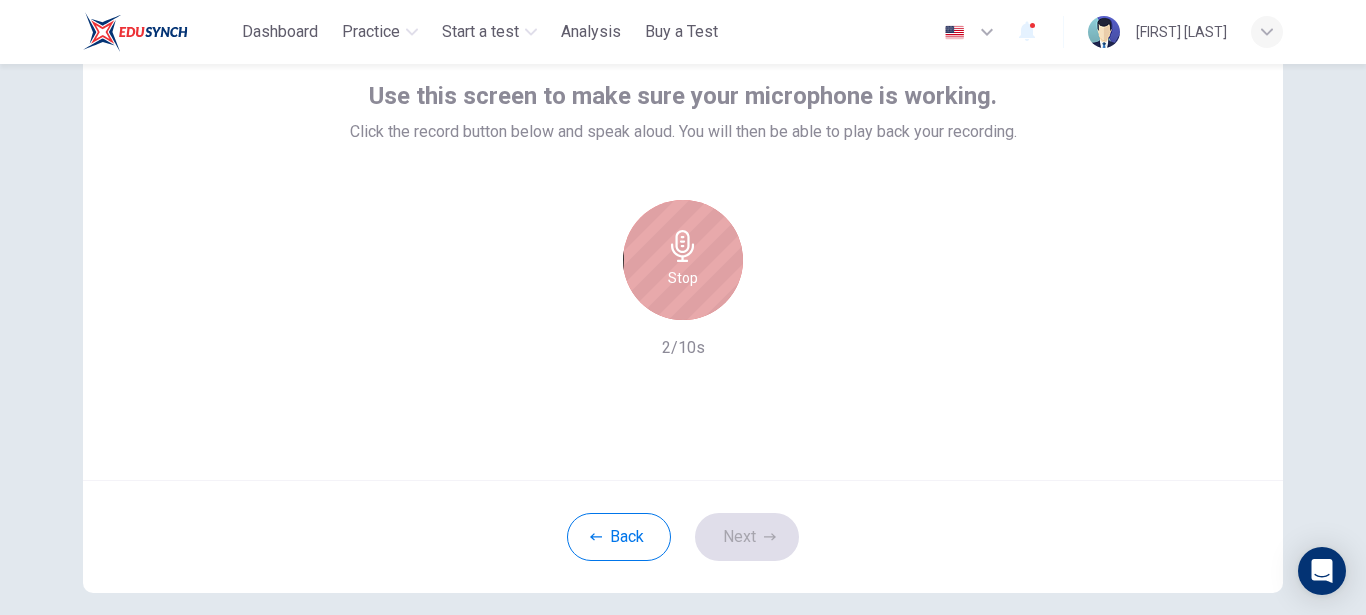 click on "Stop" at bounding box center (683, 278) 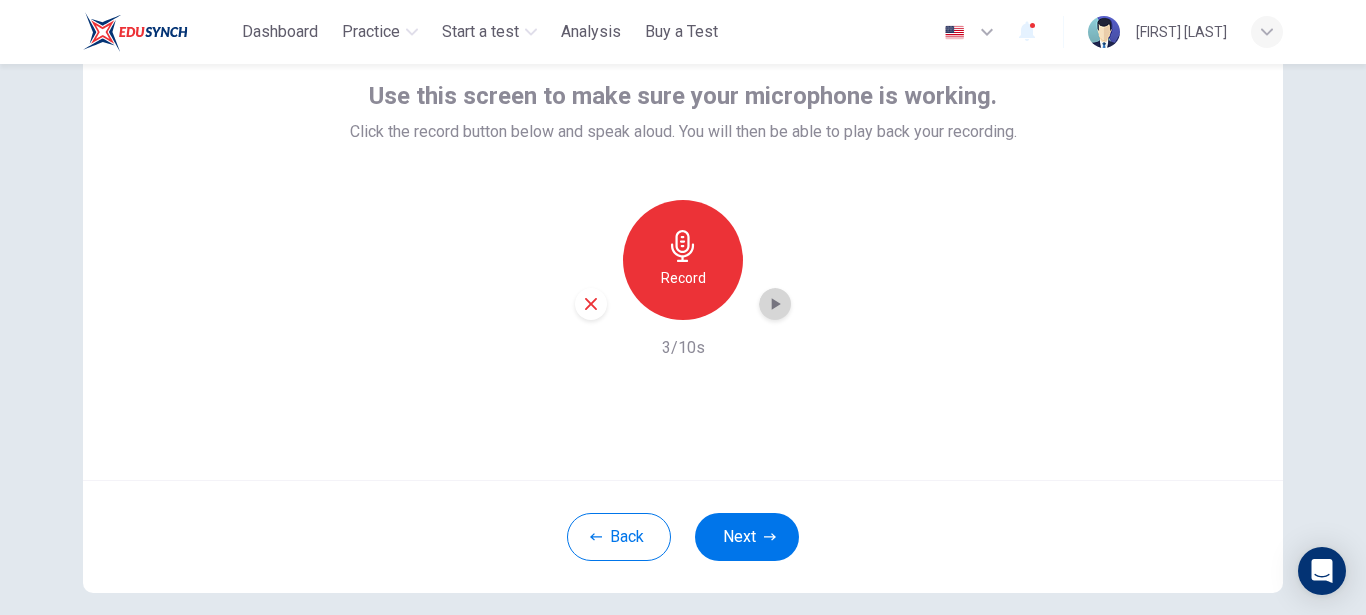 click 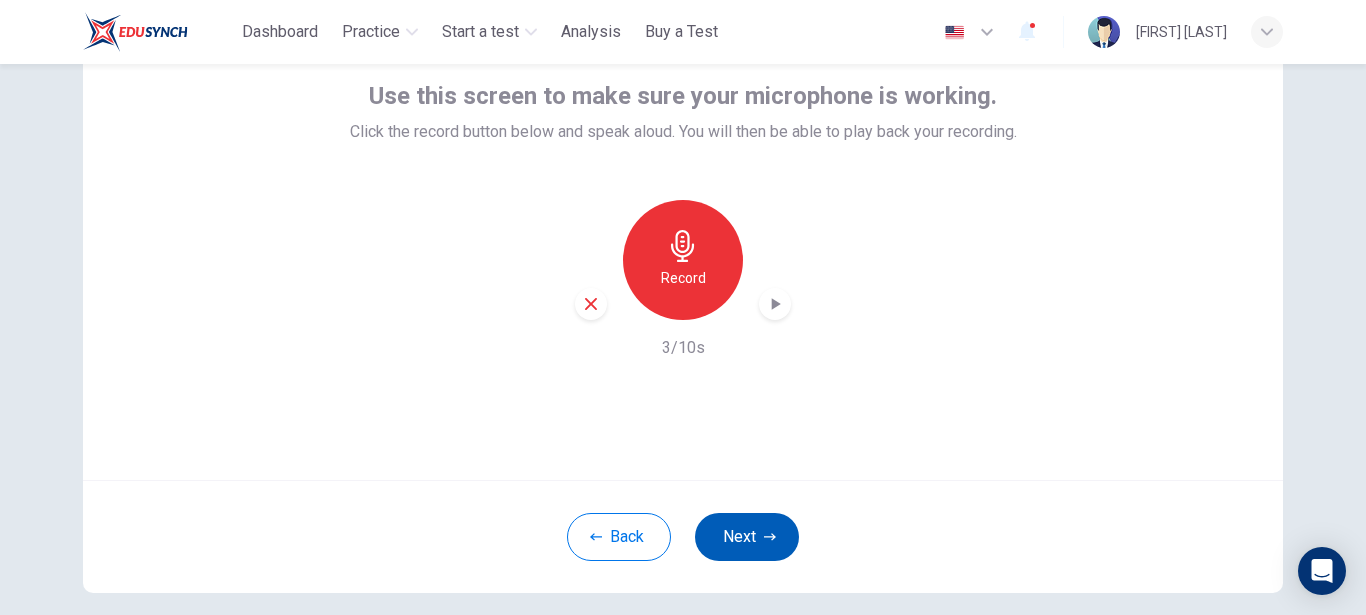 click on "Next" at bounding box center [747, 537] 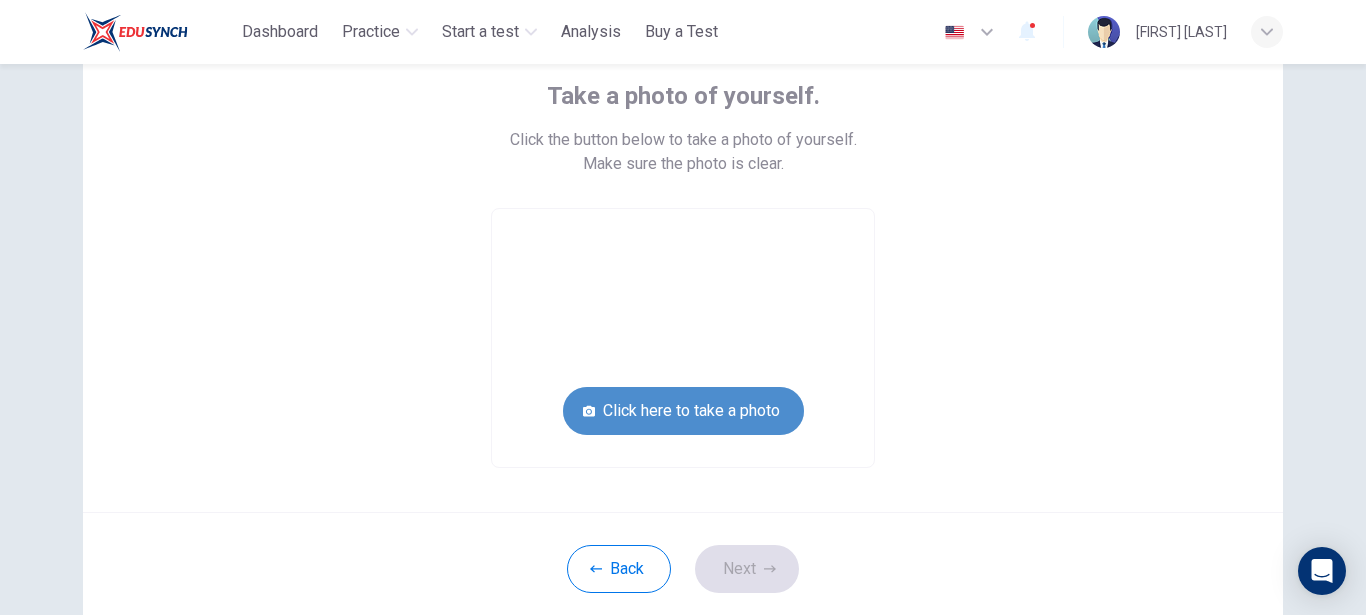 click on "Click here to take a photo" at bounding box center [683, 411] 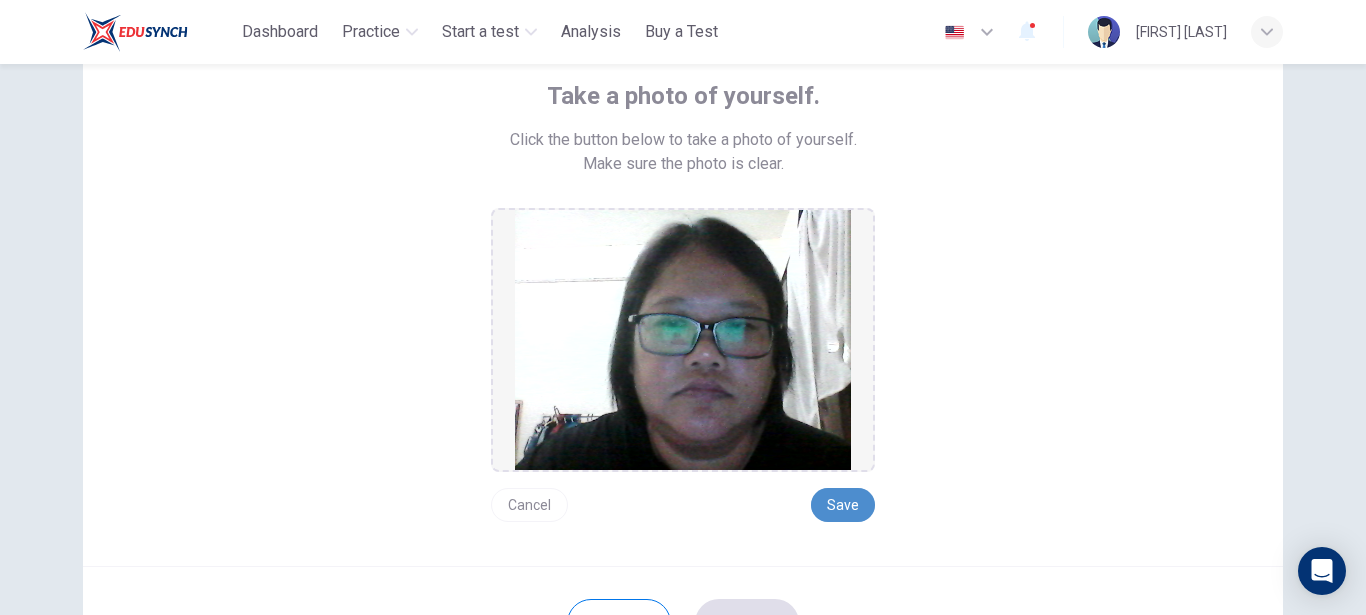click on "Save" at bounding box center (843, 505) 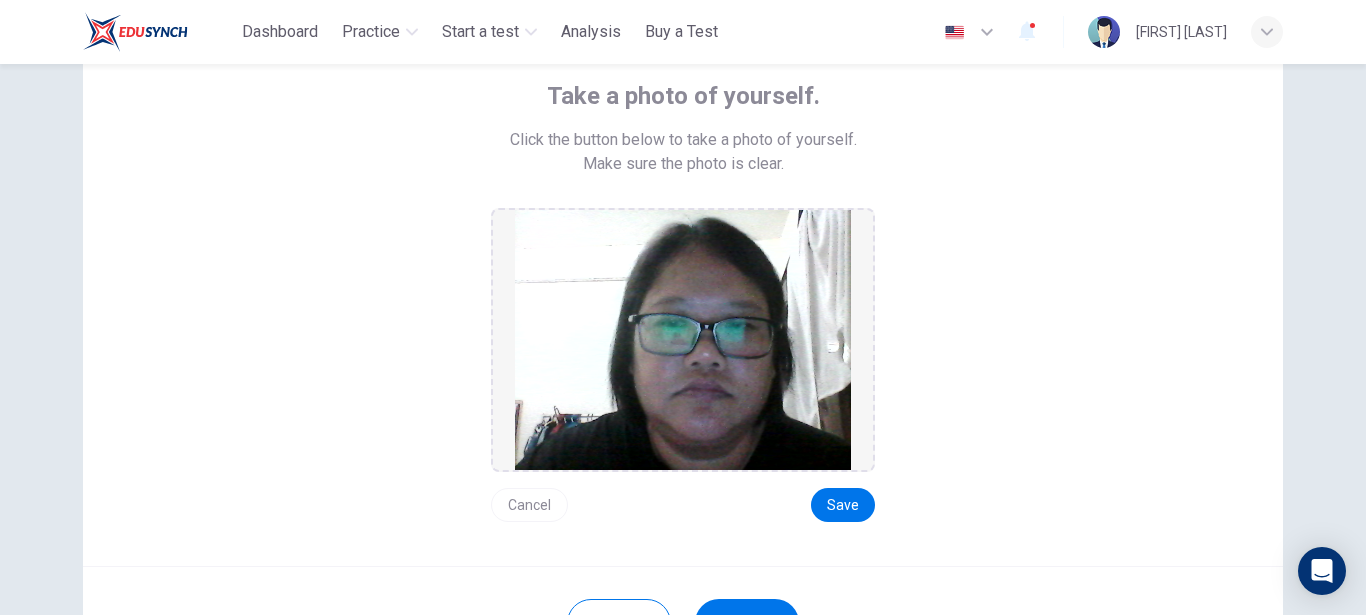 click on "Back Next" at bounding box center (683, 622) 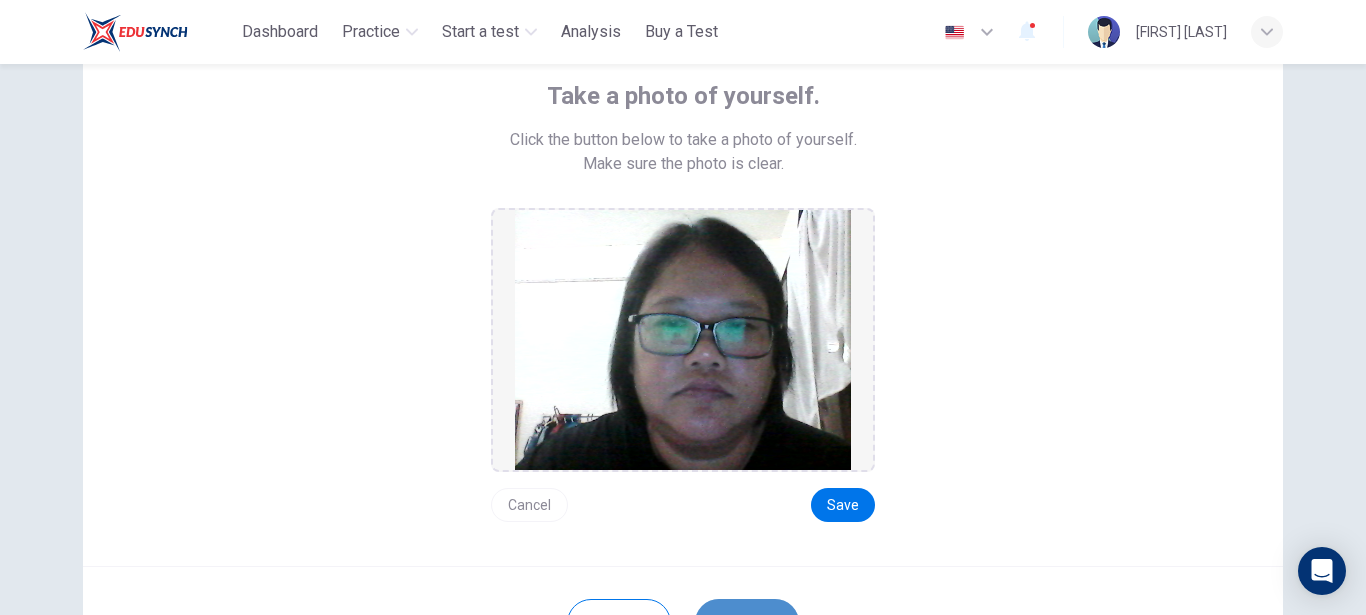 click on "Next" at bounding box center [747, 623] 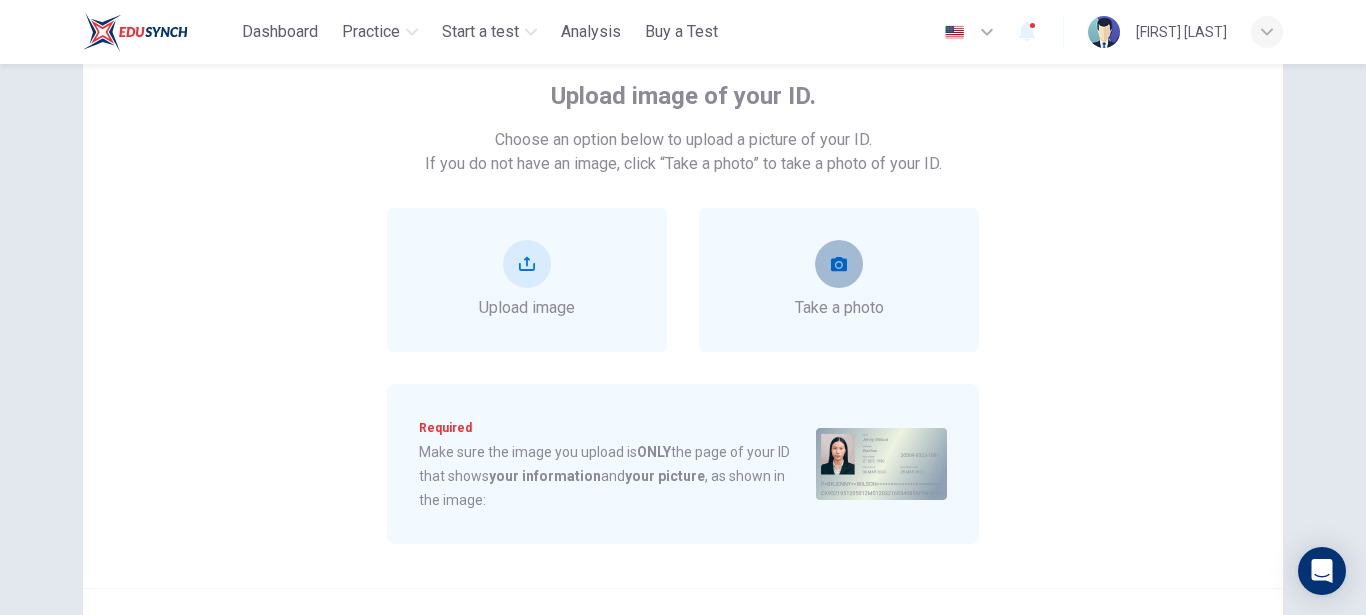 click at bounding box center (839, 264) 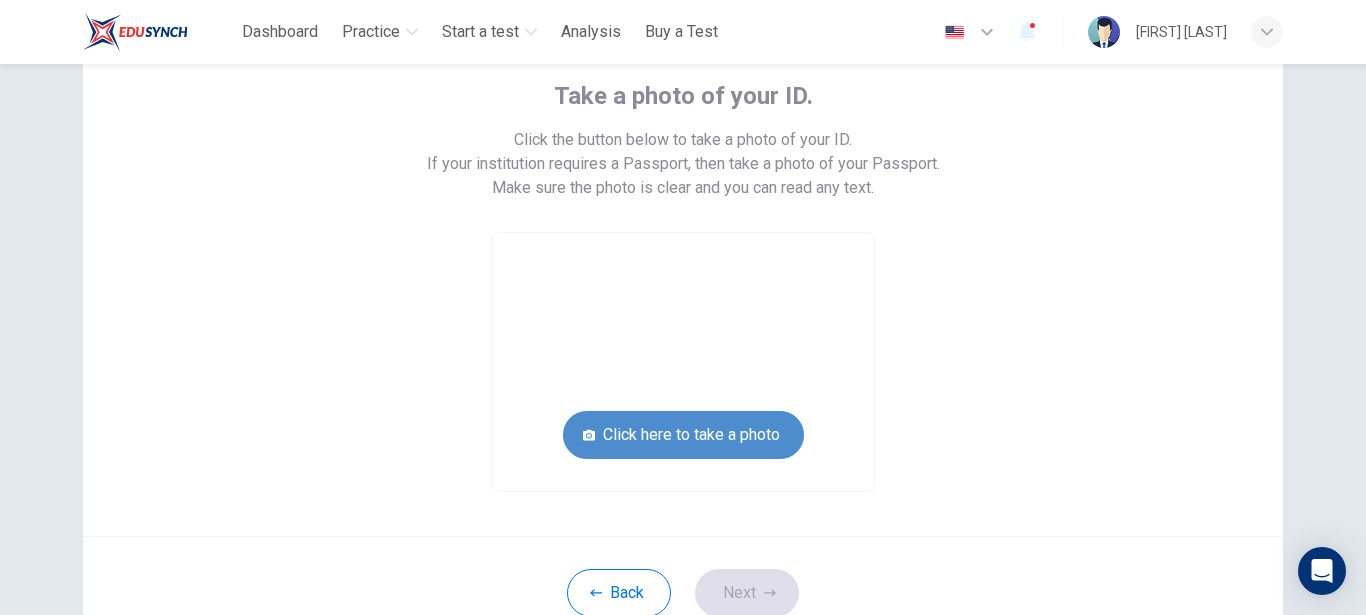 click on "Click here to take a photo" at bounding box center [683, 435] 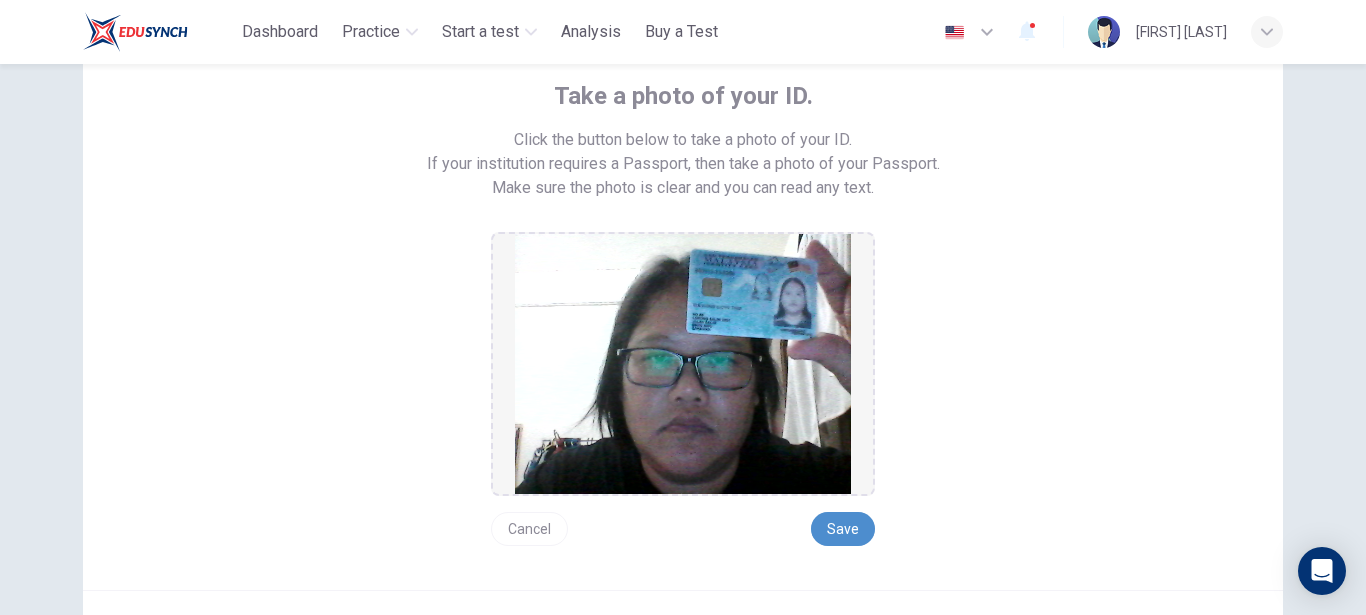 click on "Save" at bounding box center (843, 529) 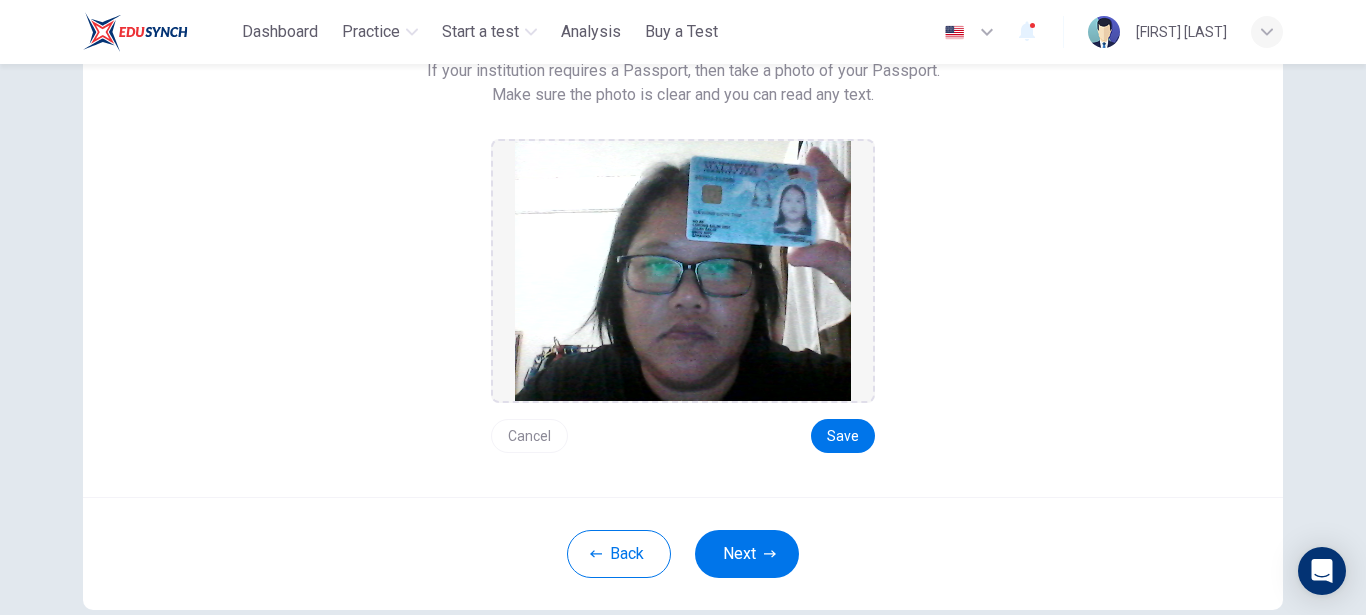 scroll, scrollTop: 239, scrollLeft: 0, axis: vertical 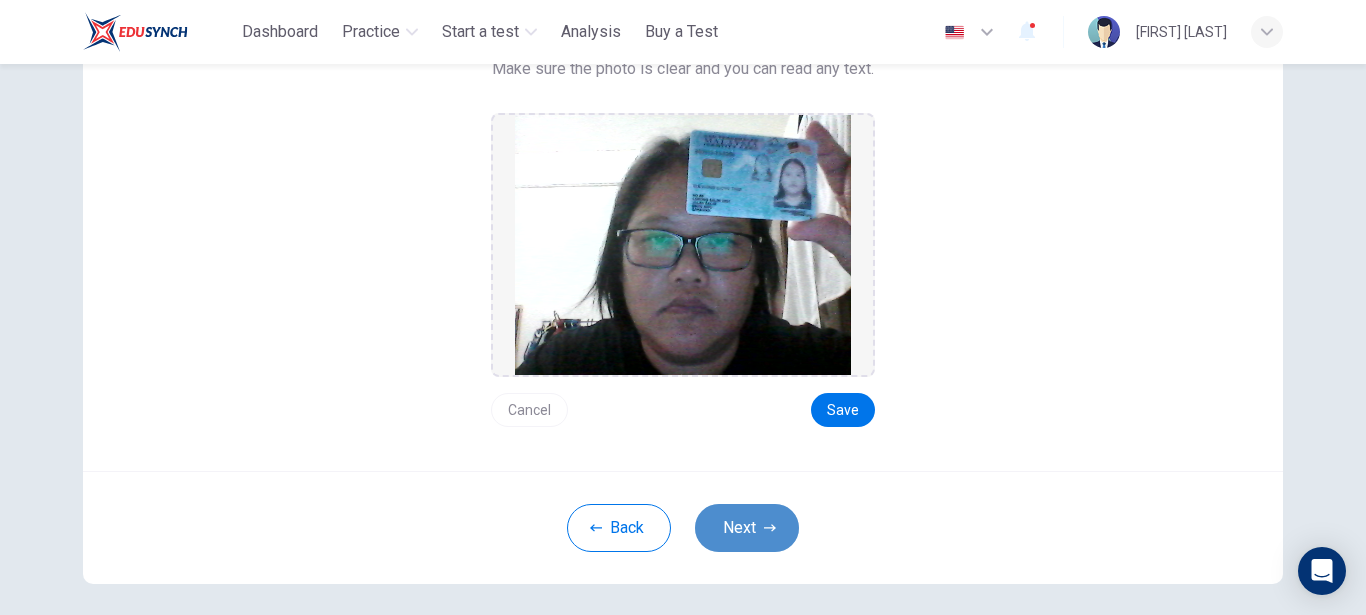 click on "Next" at bounding box center [747, 528] 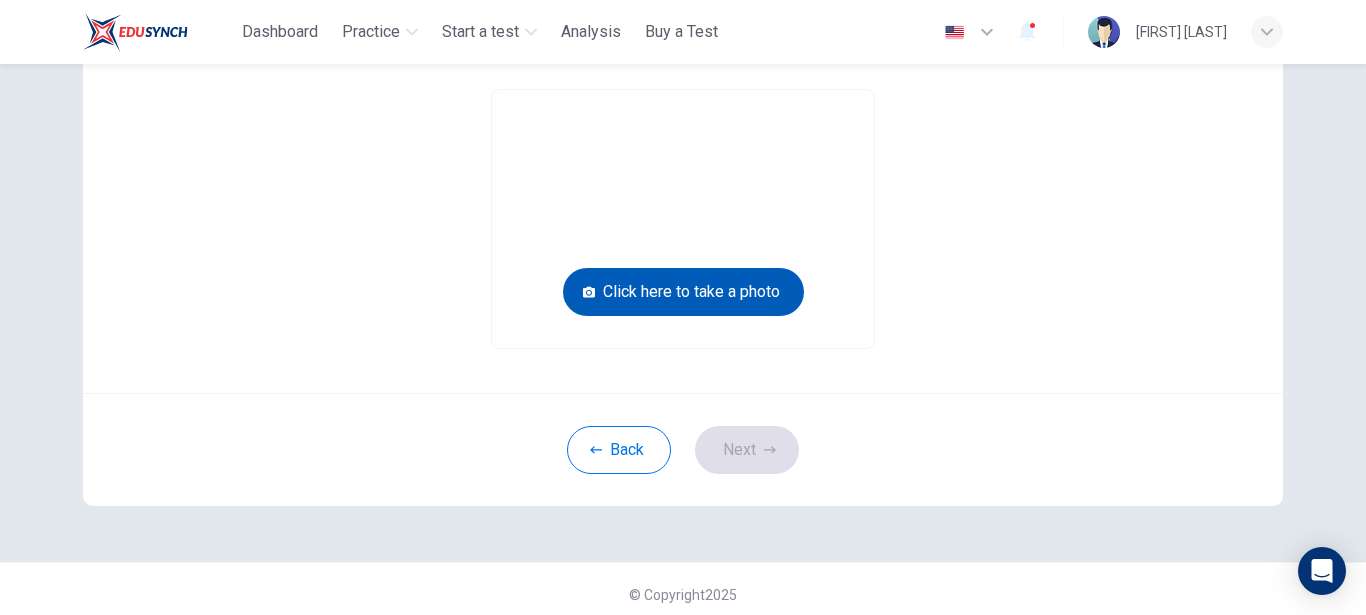 drag, startPoint x: 812, startPoint y: 325, endPoint x: 756, endPoint y: 280, distance: 71.8401 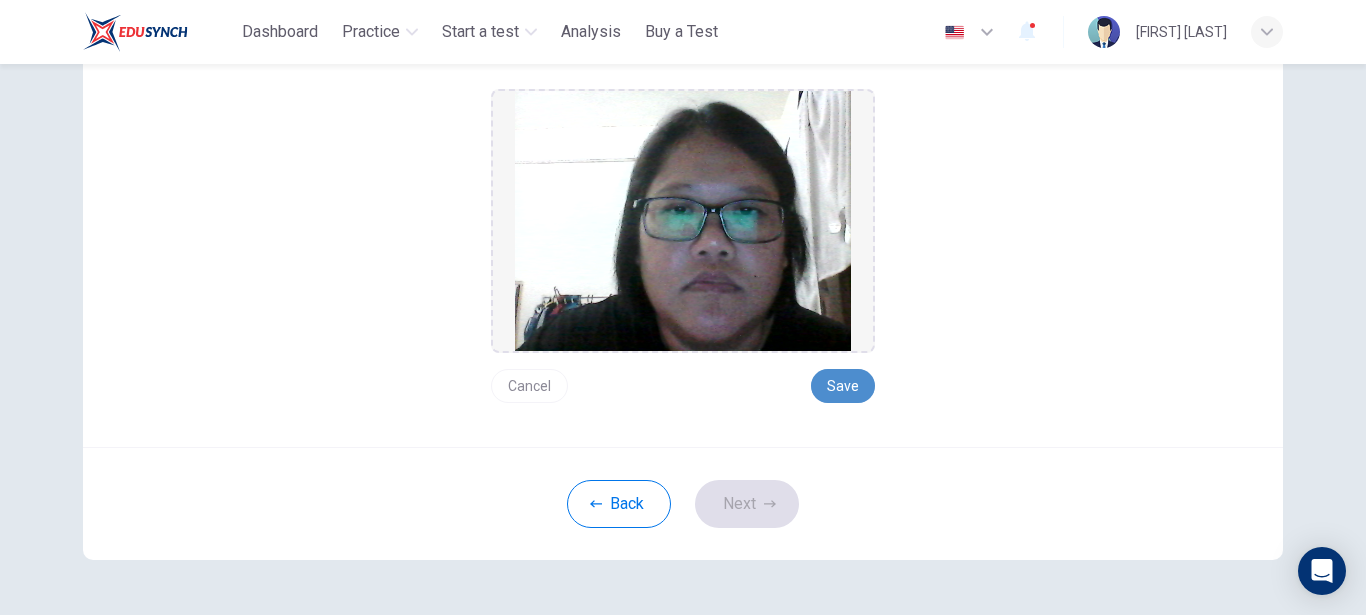 click on "Save" at bounding box center [843, 386] 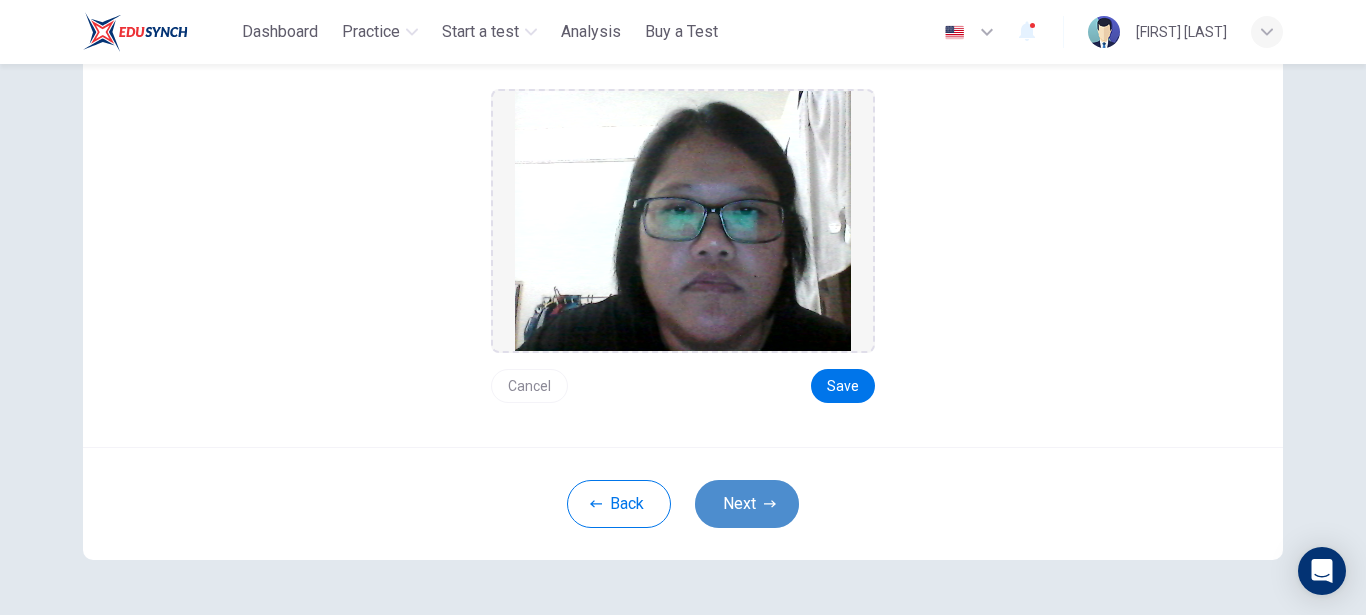 click on "Next" at bounding box center (747, 504) 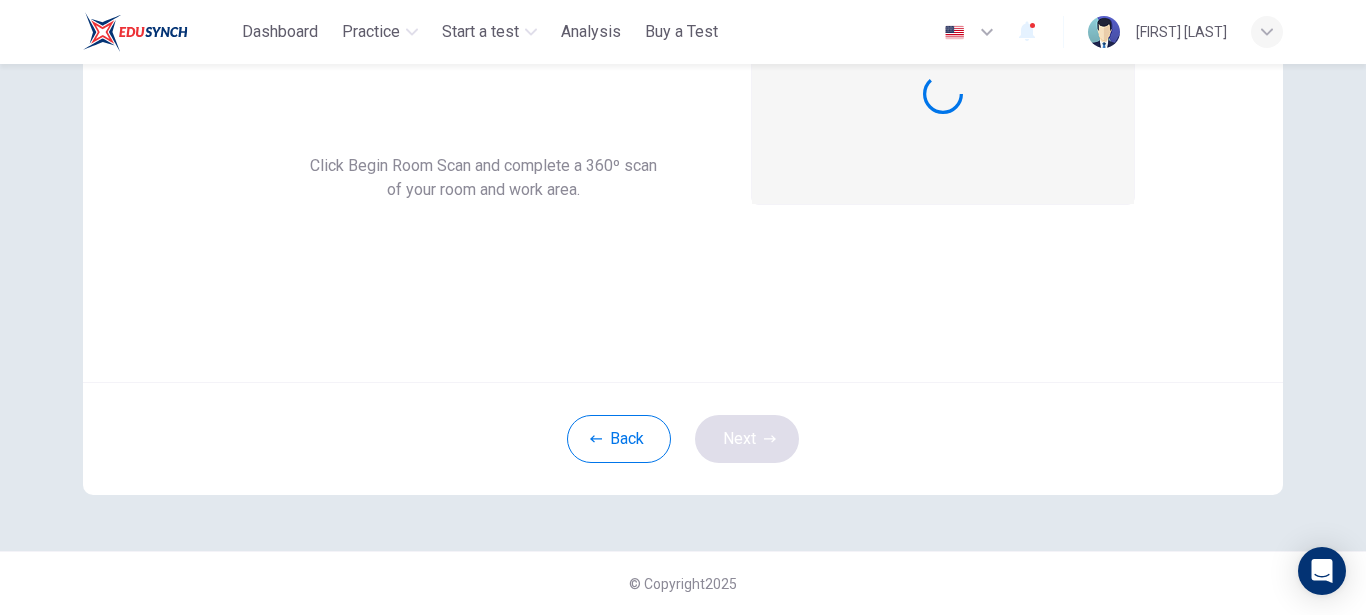scroll, scrollTop: 218, scrollLeft: 0, axis: vertical 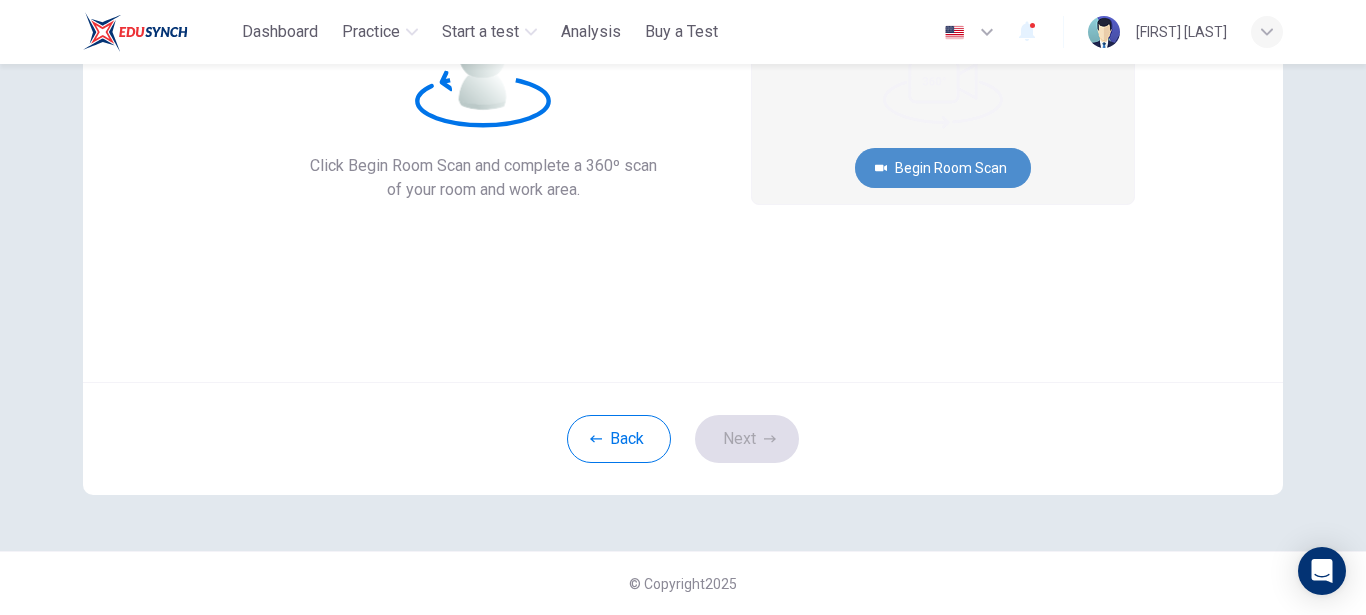 click on "Begin Room Scan" at bounding box center (943, 168) 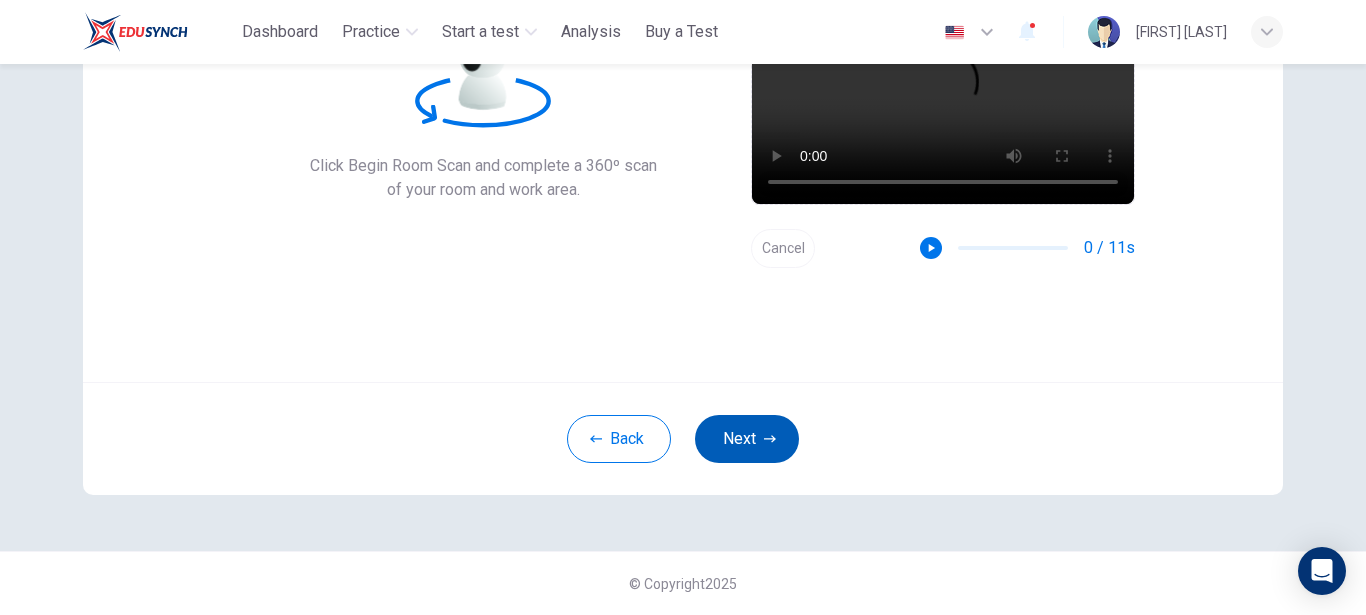 click on "Next" at bounding box center [747, 439] 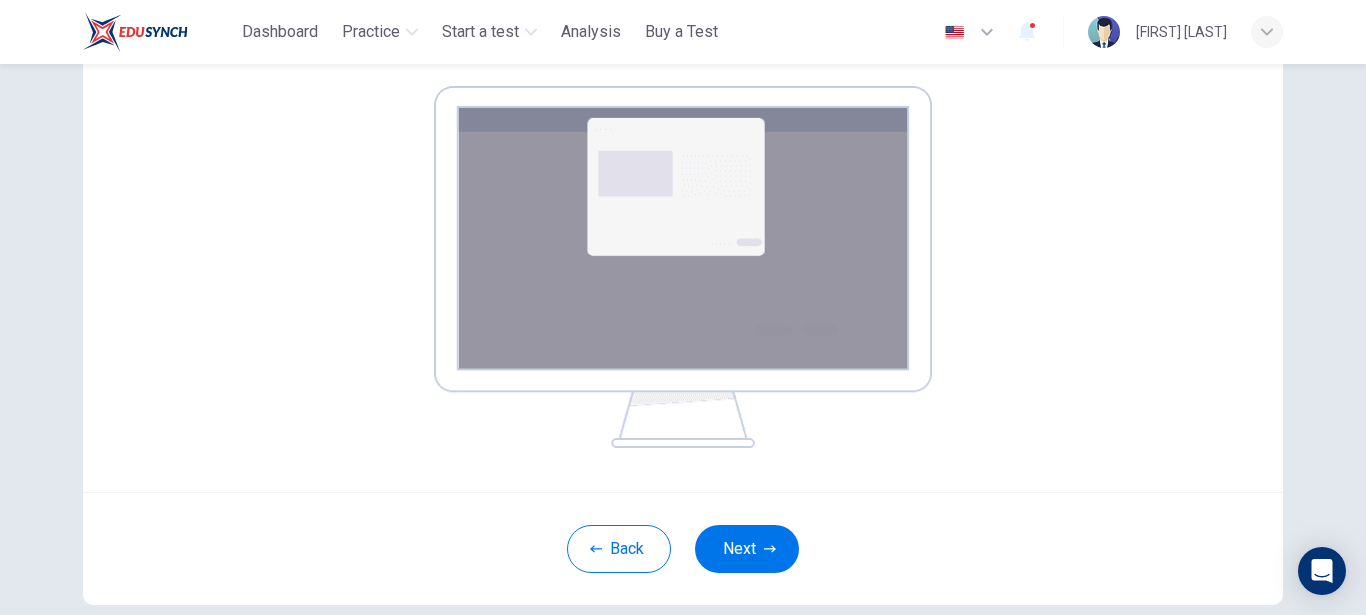 scroll, scrollTop: 358, scrollLeft: 0, axis: vertical 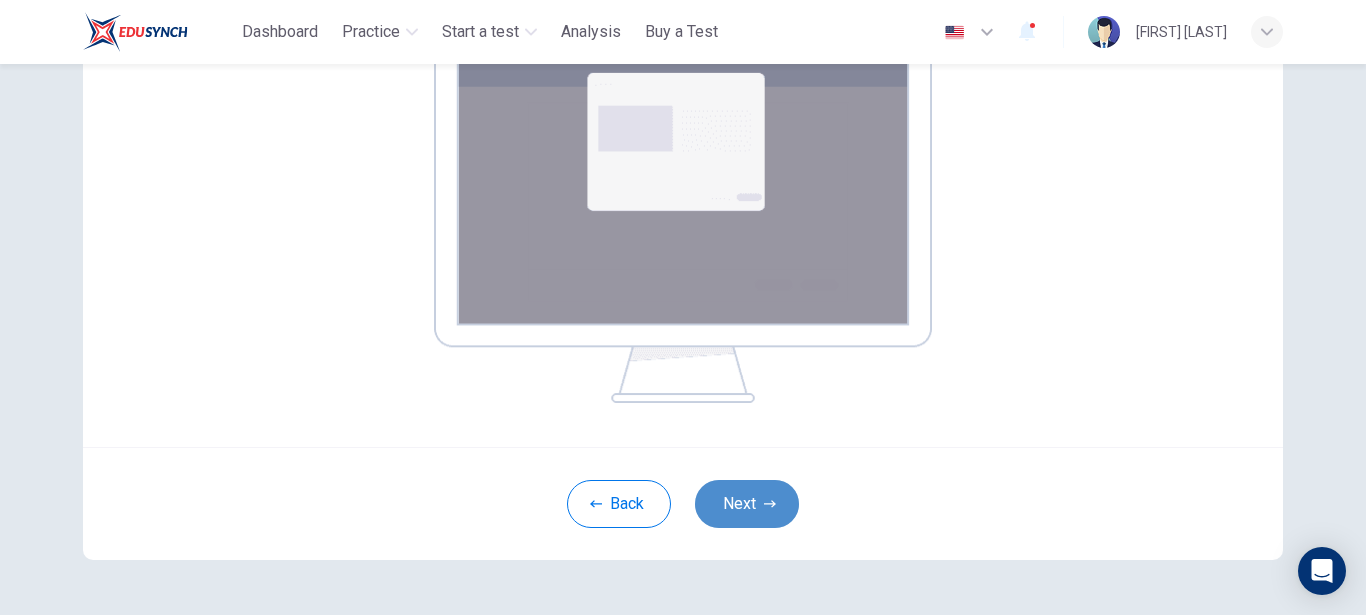 click on "Next" at bounding box center (747, 504) 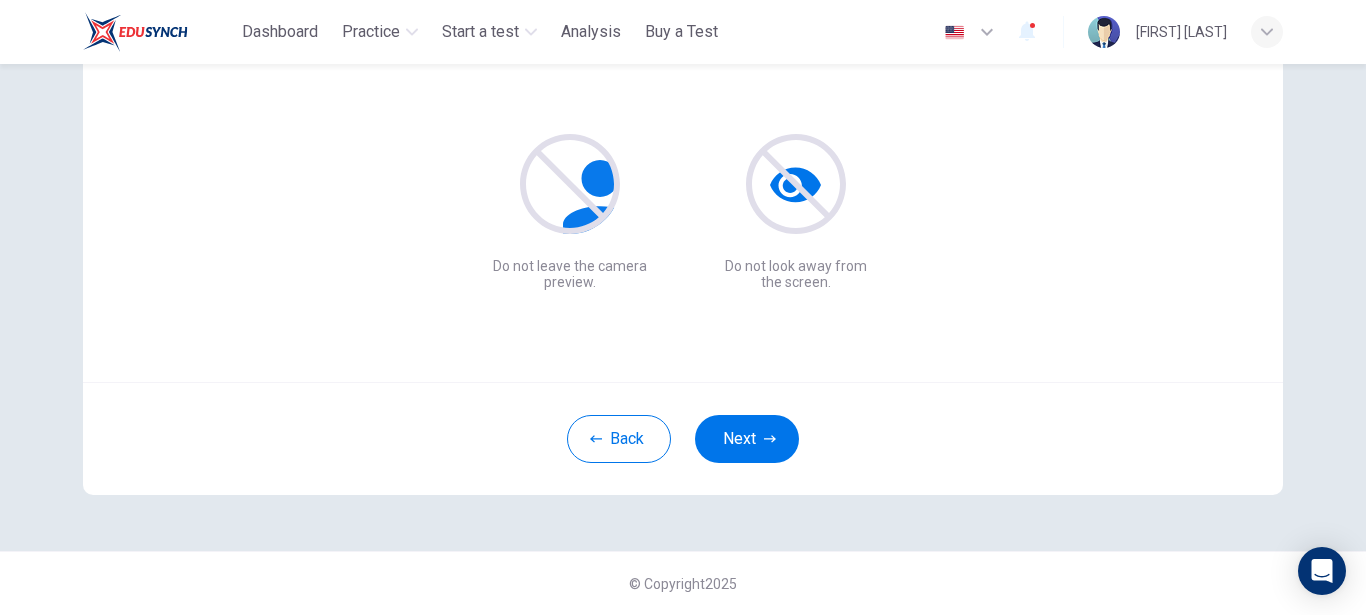 scroll, scrollTop: 218, scrollLeft: 0, axis: vertical 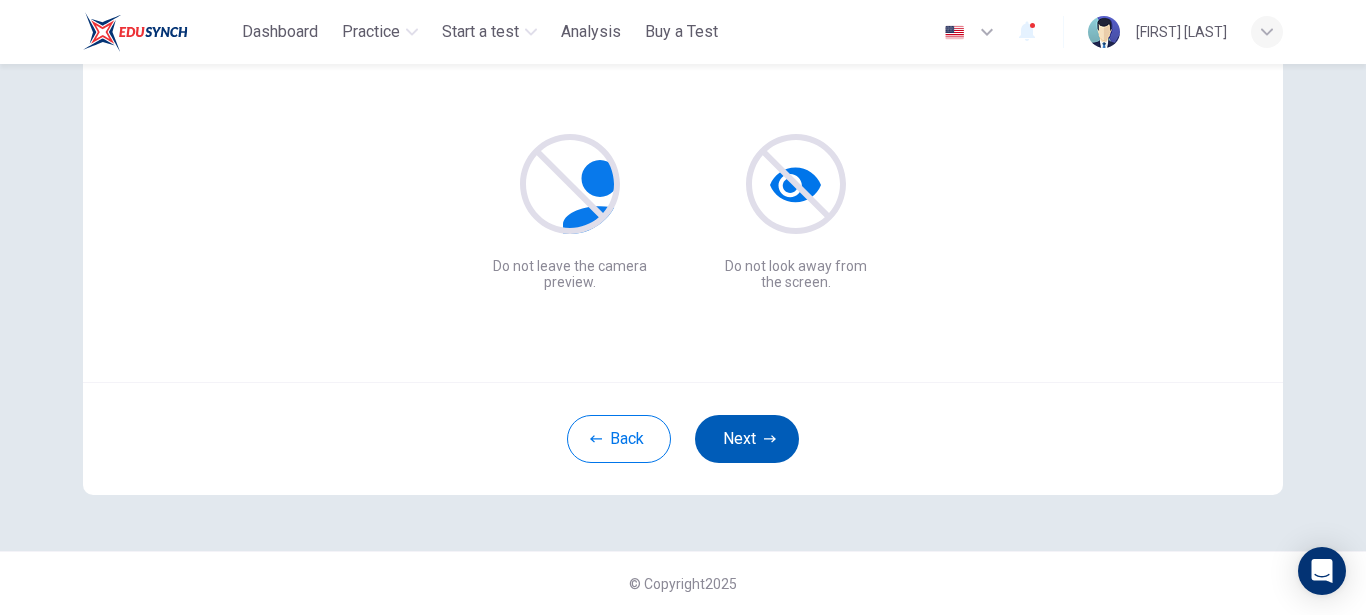 click on "Next" at bounding box center [747, 439] 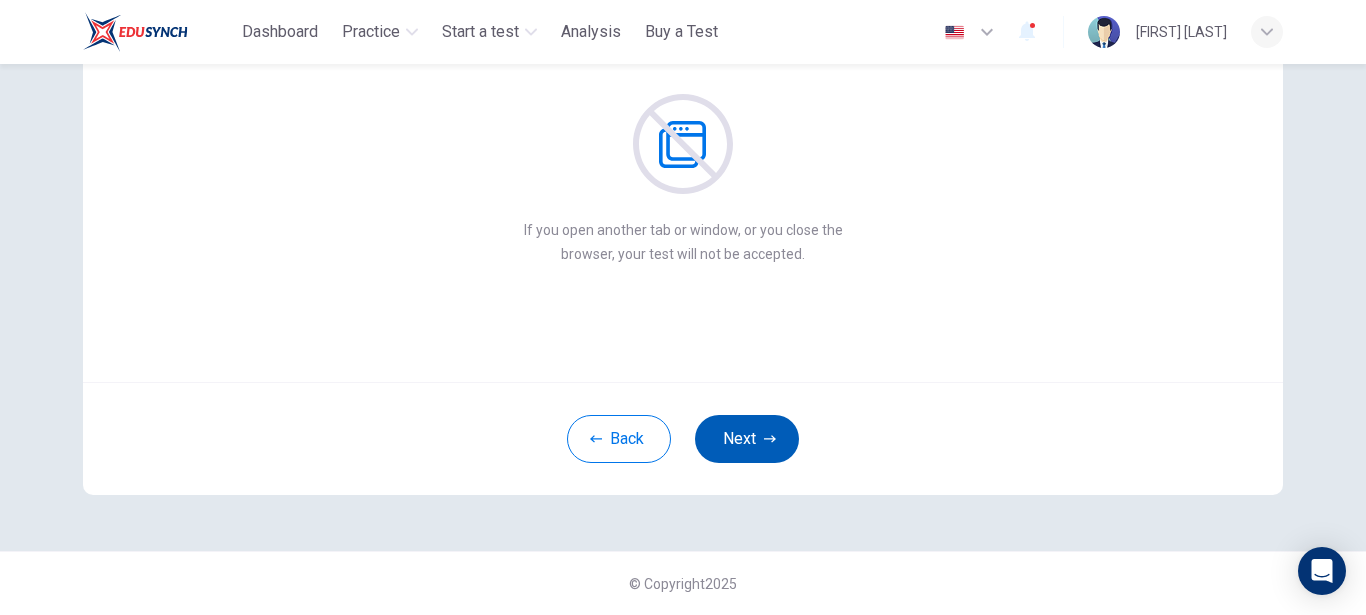 click on "Next" at bounding box center [747, 439] 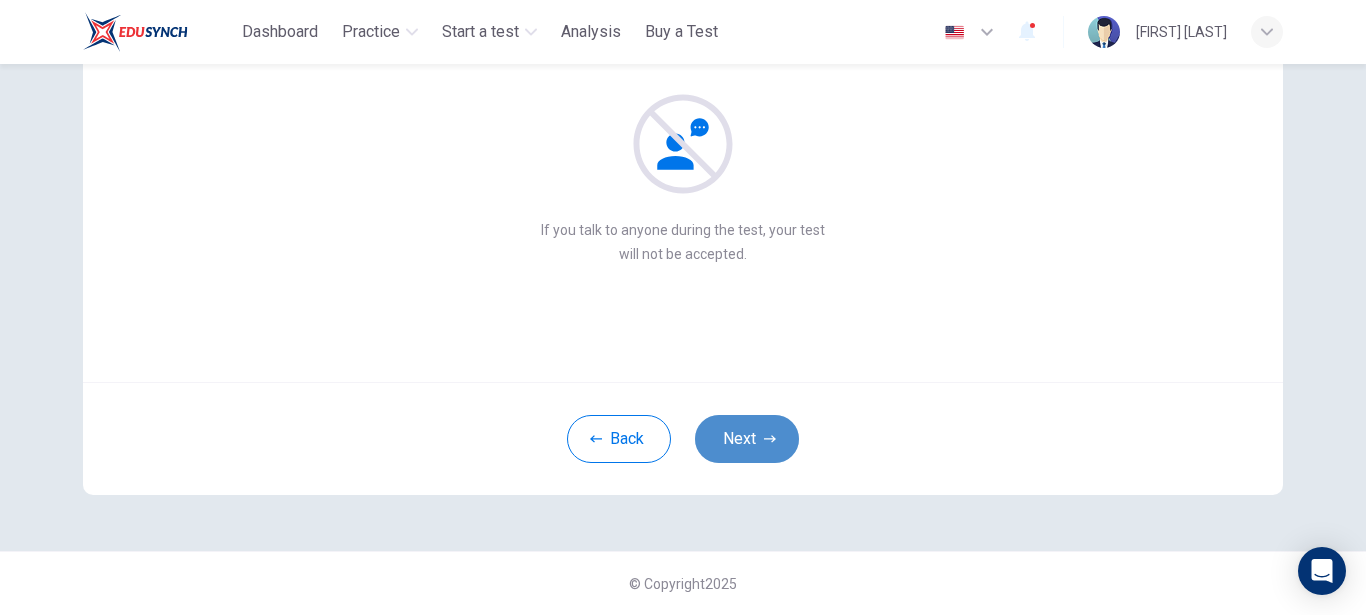 click on "Next" at bounding box center (747, 439) 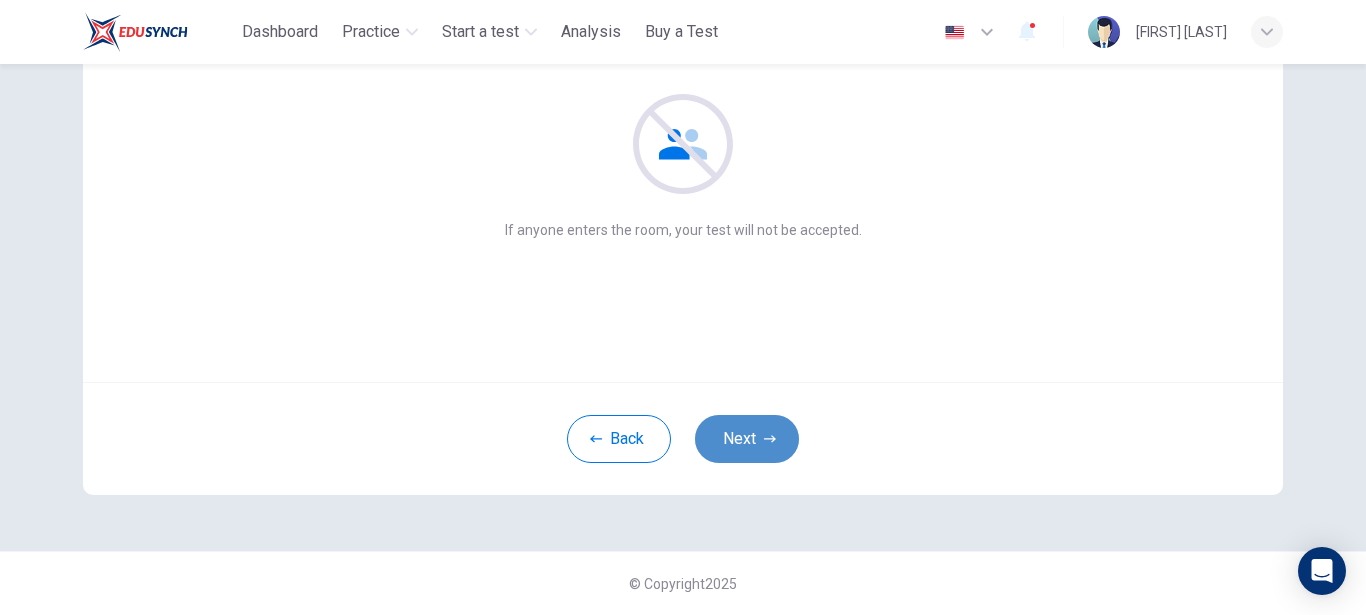 click on "Next" at bounding box center (747, 439) 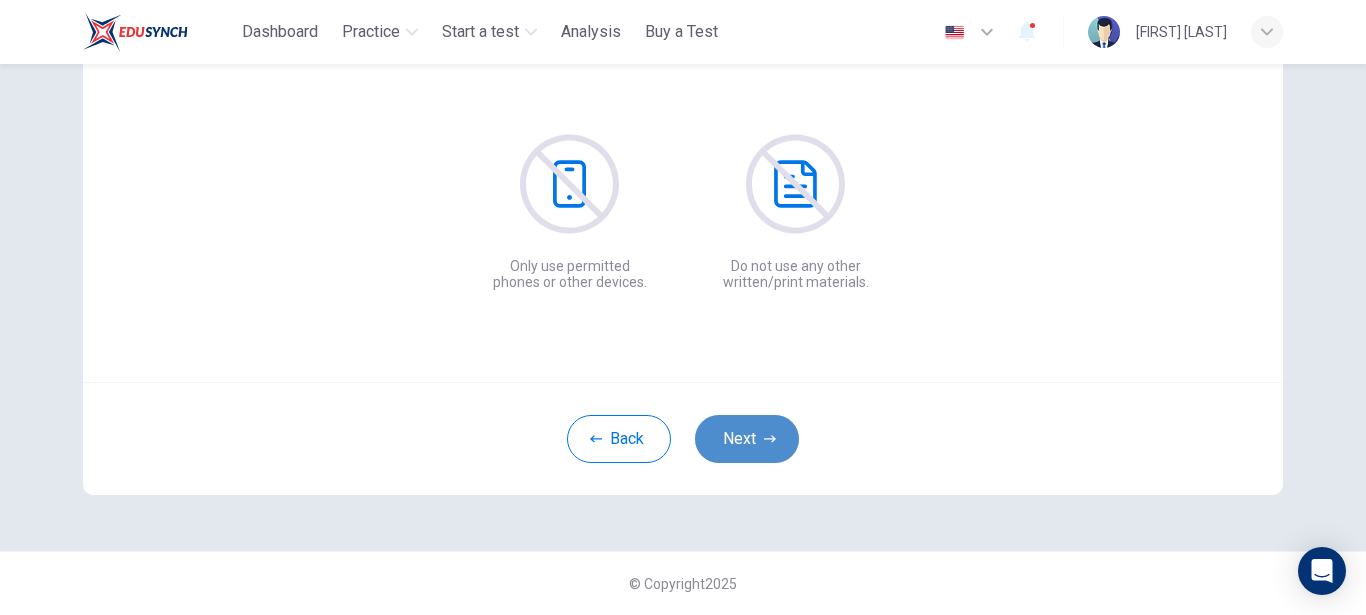 click on "Next" at bounding box center (747, 439) 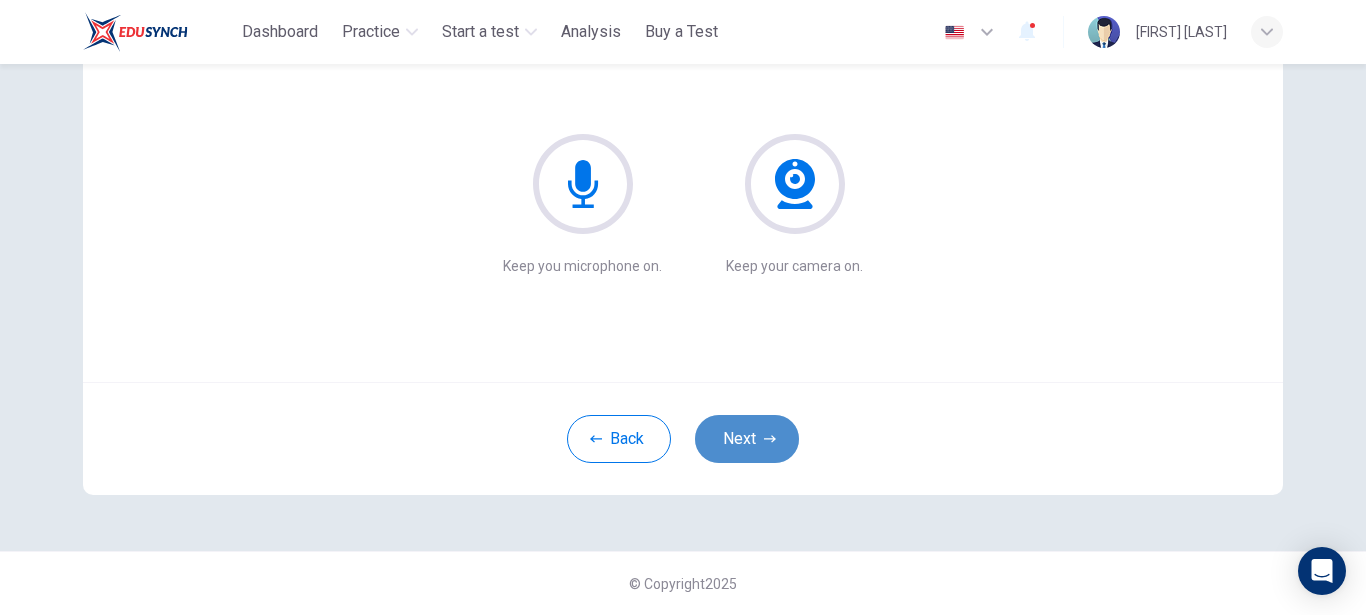 click on "Next" at bounding box center (747, 439) 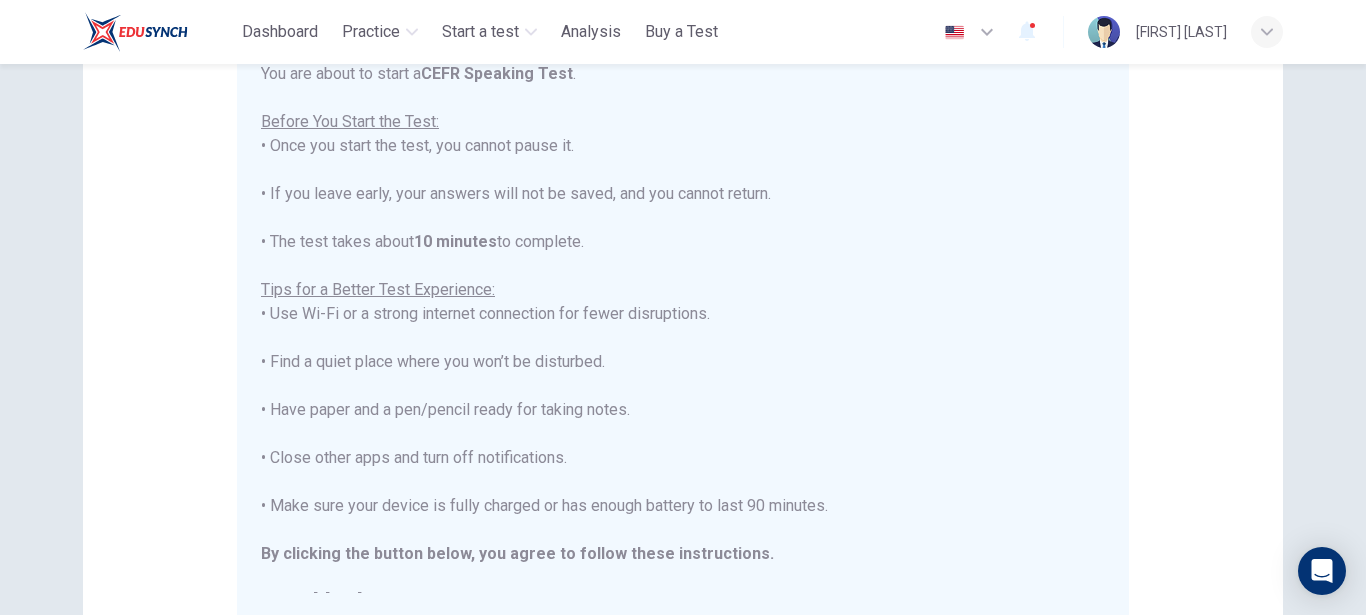 scroll, scrollTop: 497, scrollLeft: 0, axis: vertical 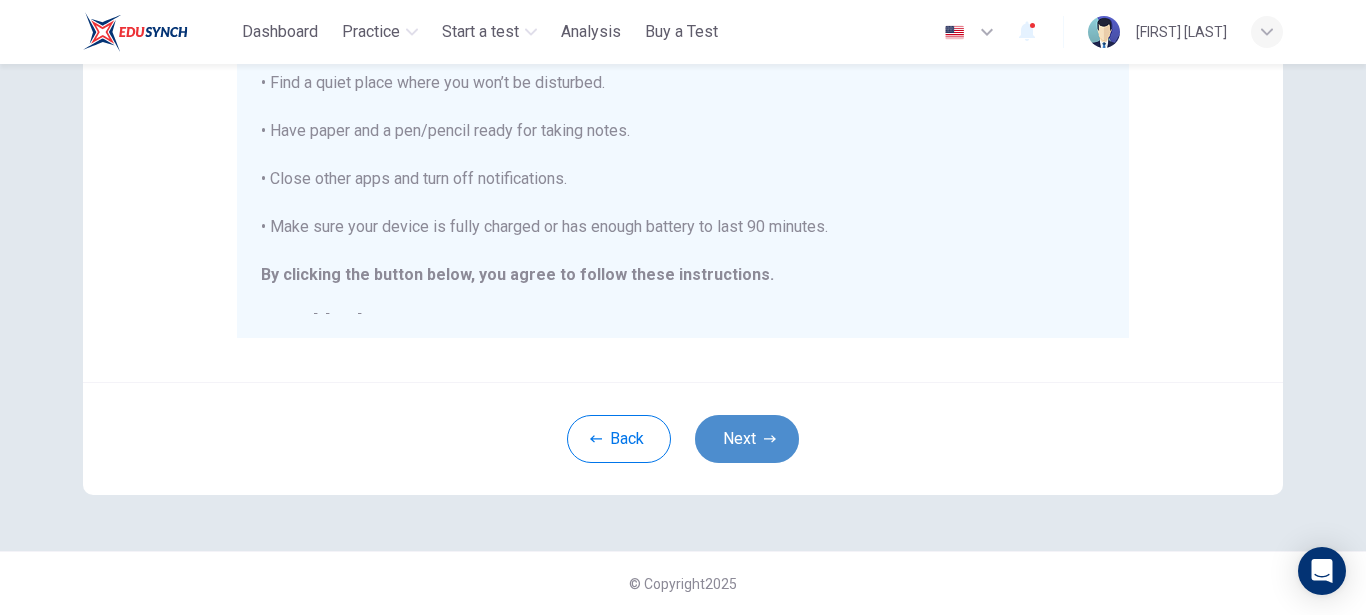 click on "Next" at bounding box center [747, 439] 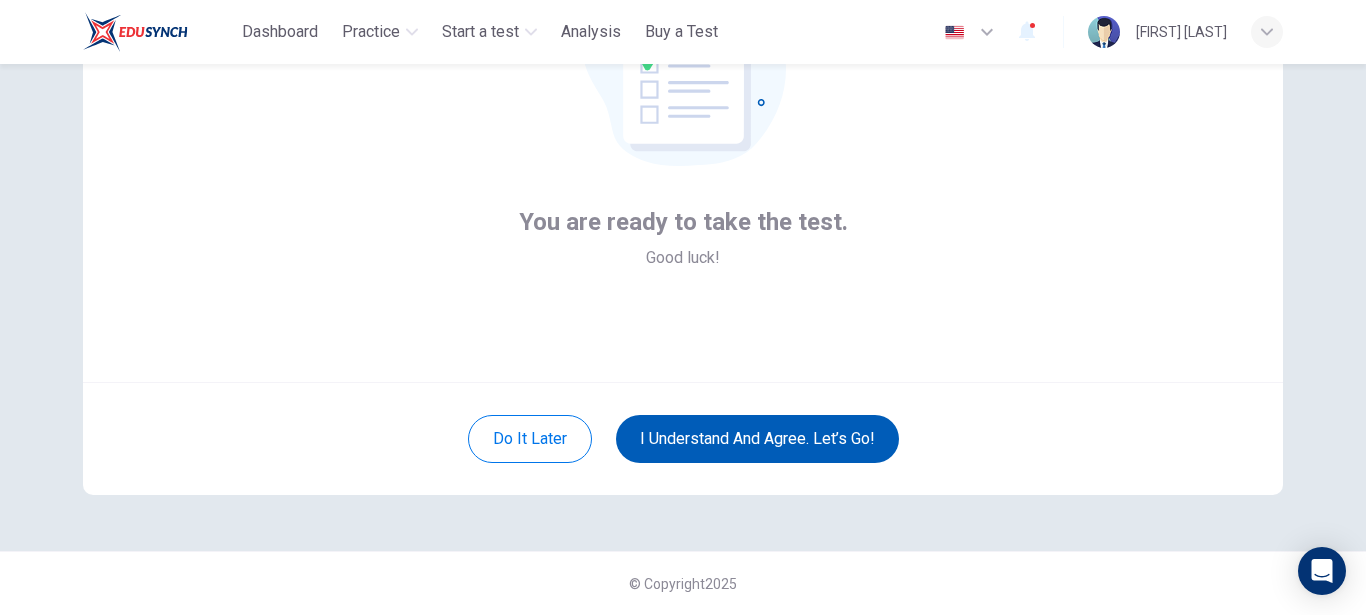 scroll, scrollTop: 218, scrollLeft: 0, axis: vertical 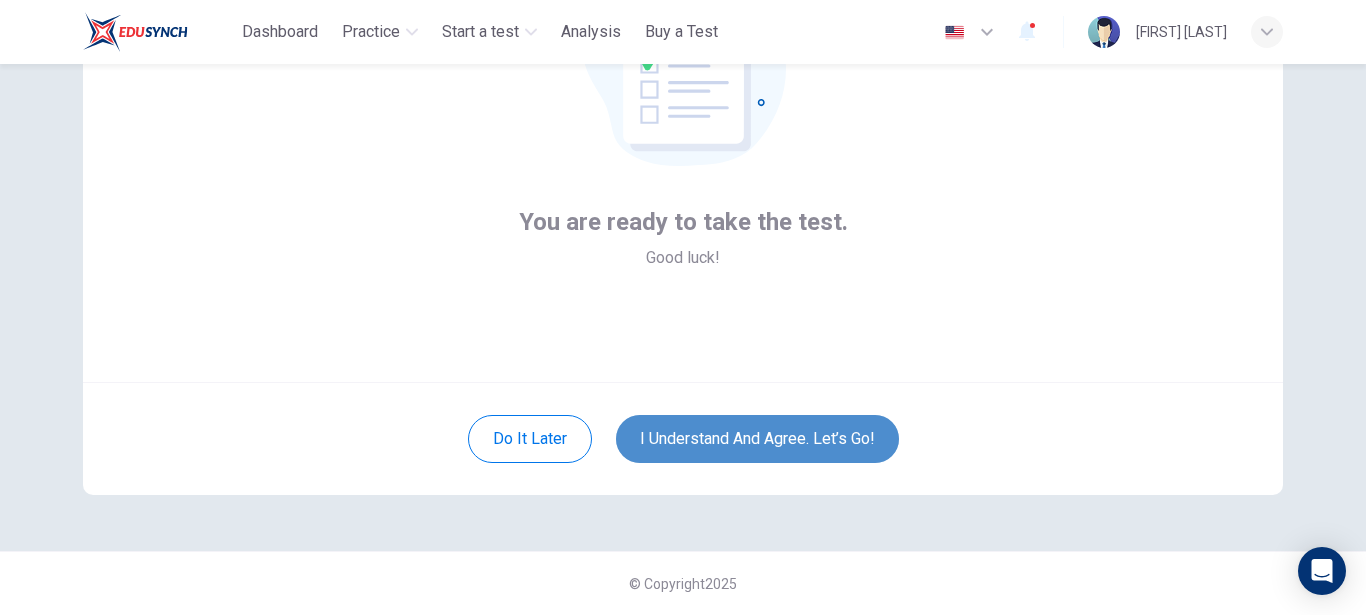 click on "I understand and agree. Let’s go!" at bounding box center [757, 439] 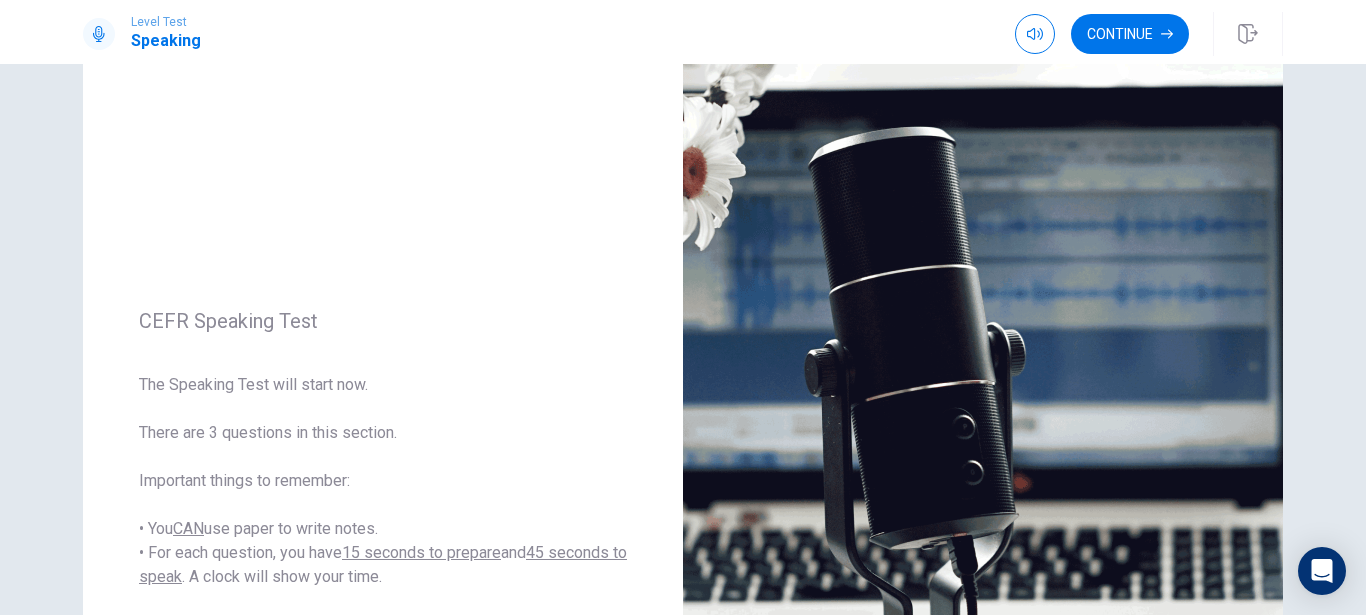 scroll, scrollTop: 0, scrollLeft: 0, axis: both 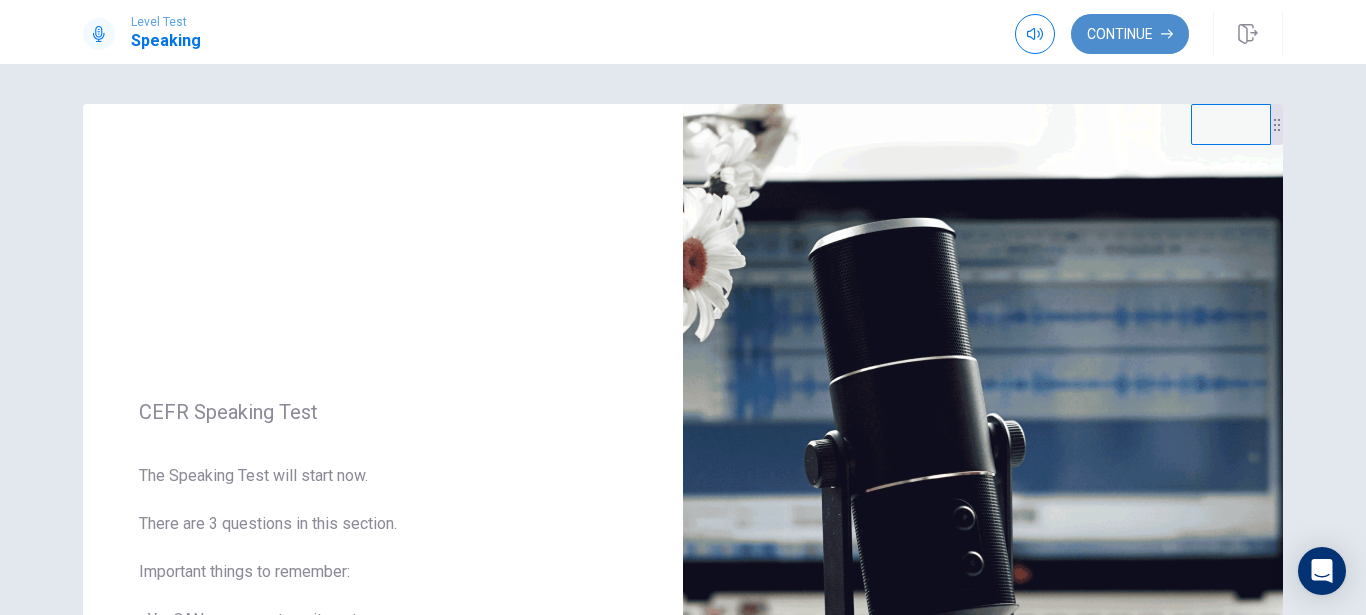 click on "Continue" at bounding box center (1130, 34) 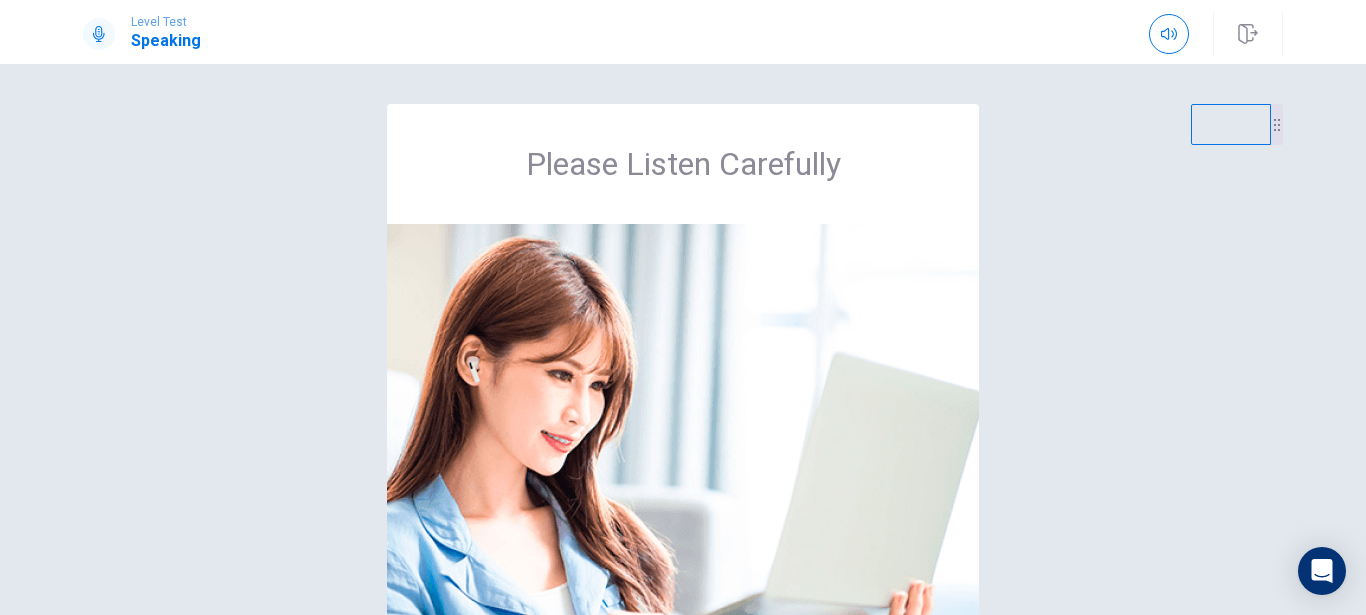 click on "Level Test   Speaking" at bounding box center [683, 34] 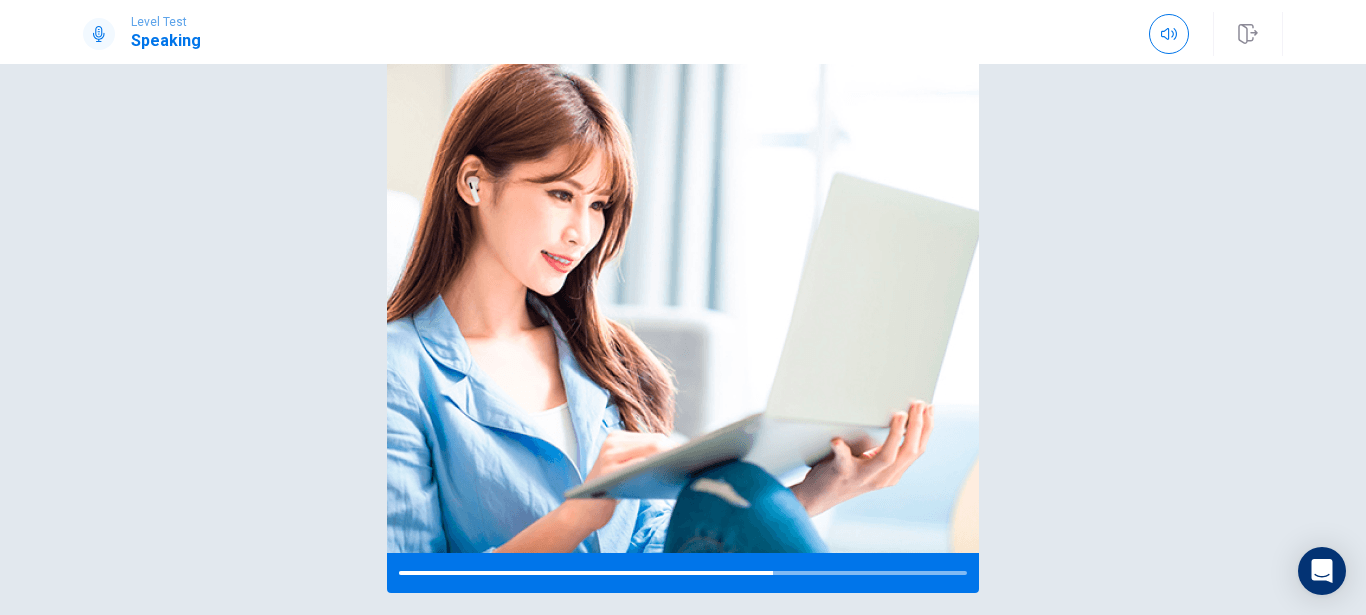 scroll, scrollTop: 174, scrollLeft: 0, axis: vertical 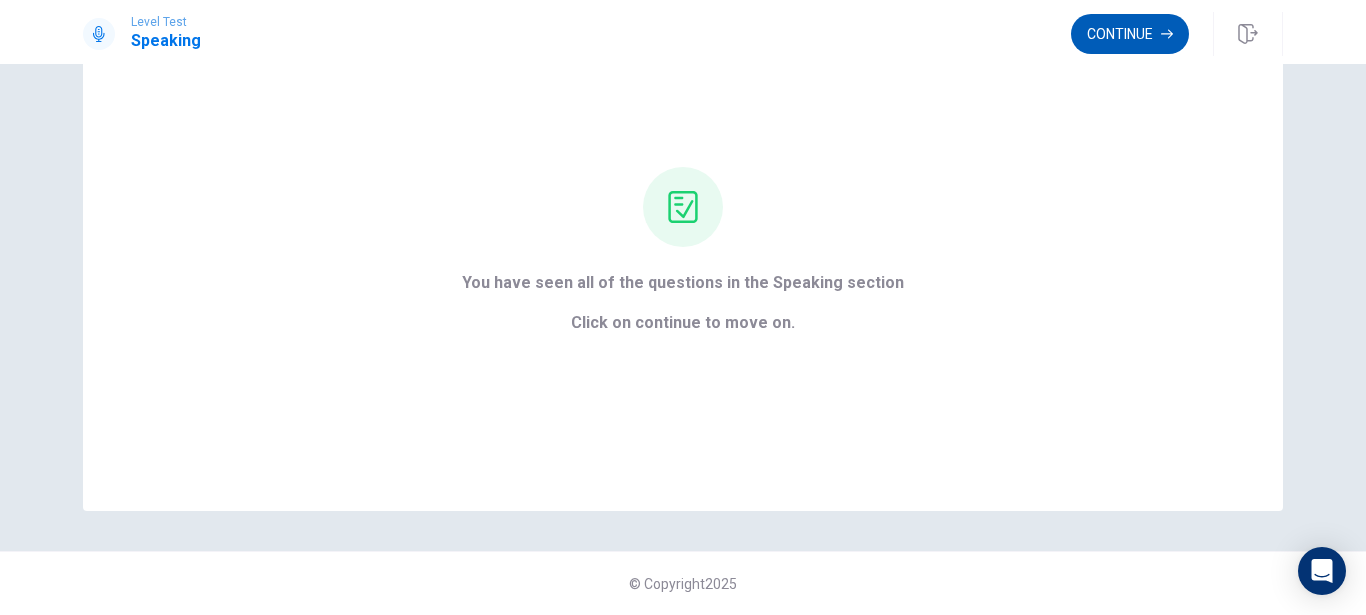 click on "Continue" at bounding box center (1130, 34) 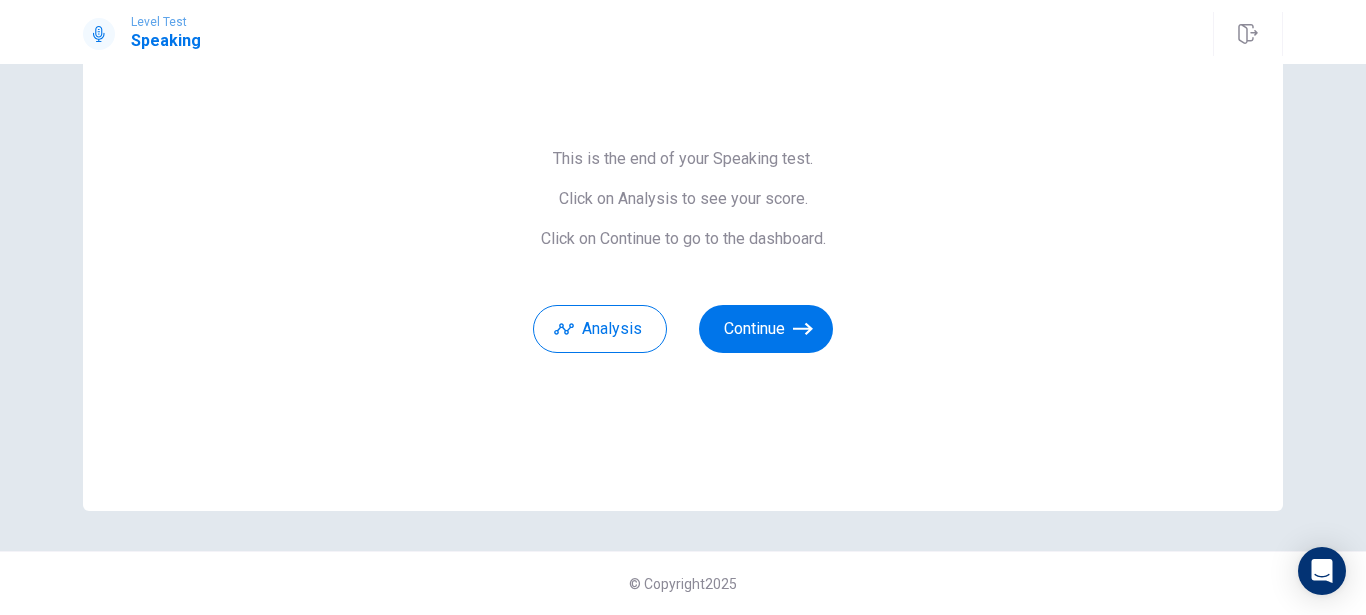click on "This is the end of your Speaking test. Click on Analysis to see your score. Click on Continue to go to the dashboard. Analysis Continue" at bounding box center [683, 251] 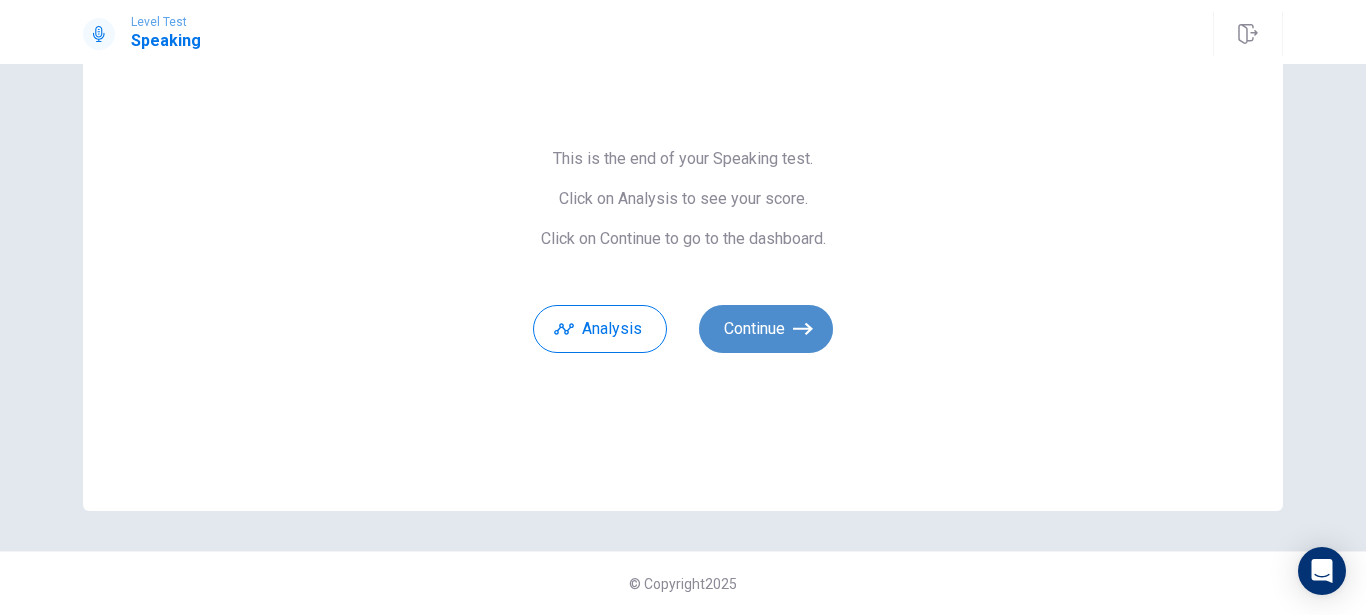 click on "Continue" at bounding box center [766, 329] 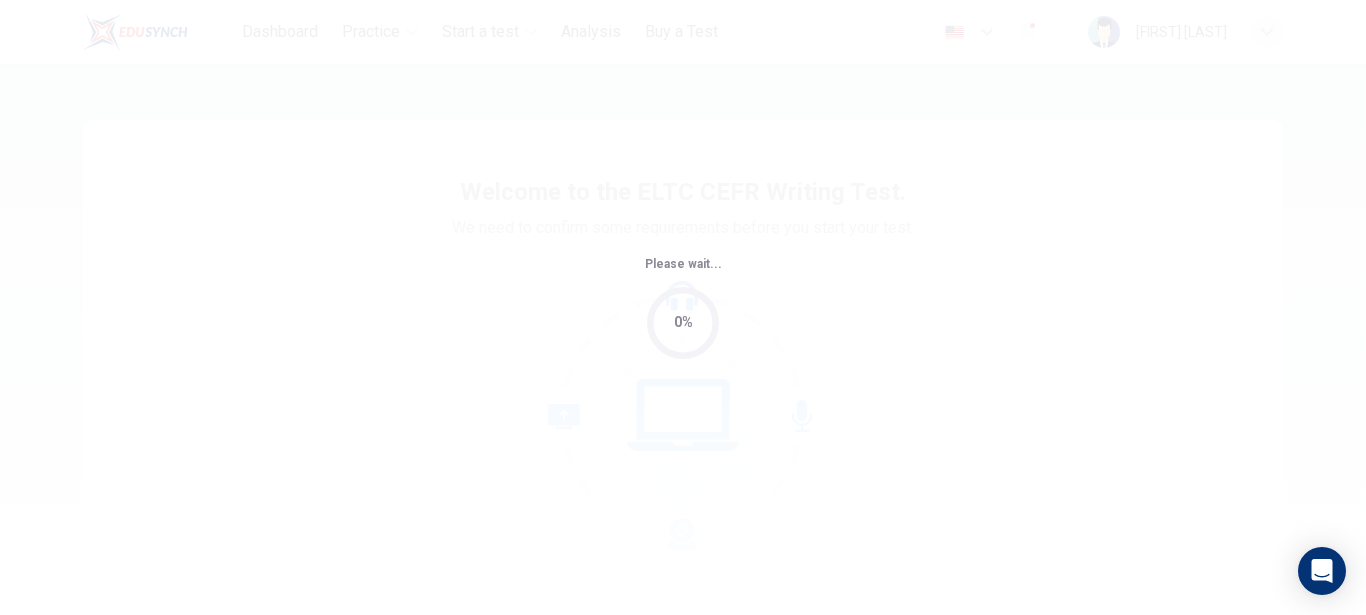 scroll, scrollTop: 0, scrollLeft: 0, axis: both 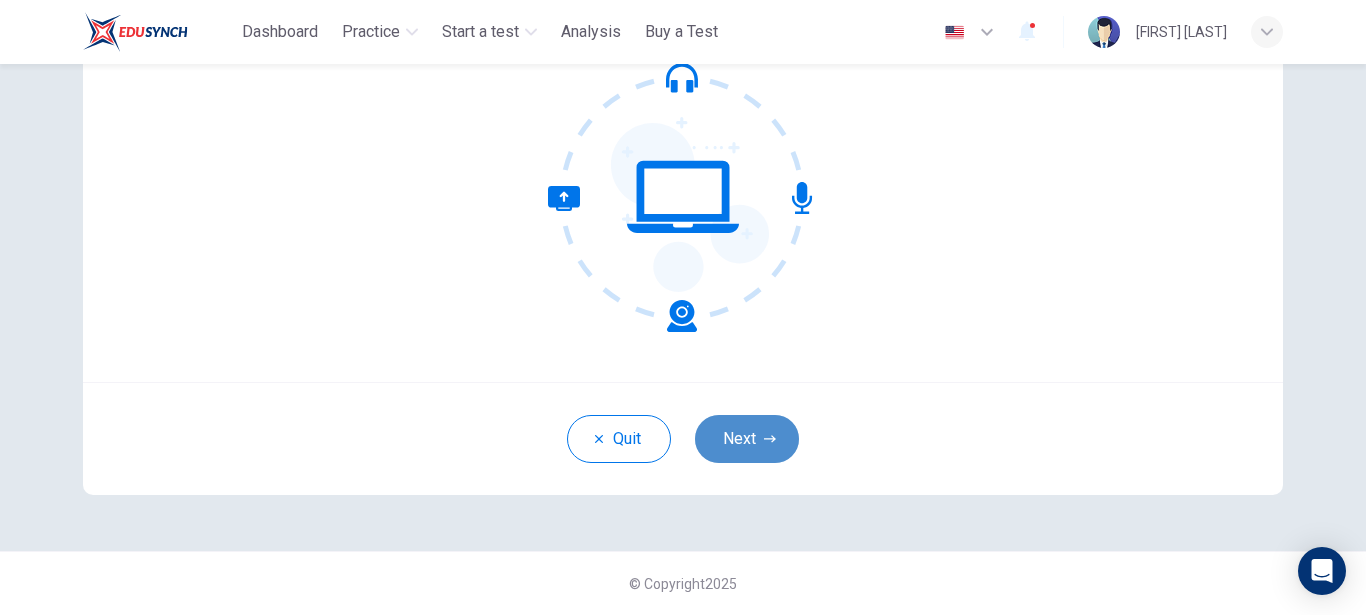 click on "Next" at bounding box center [747, 439] 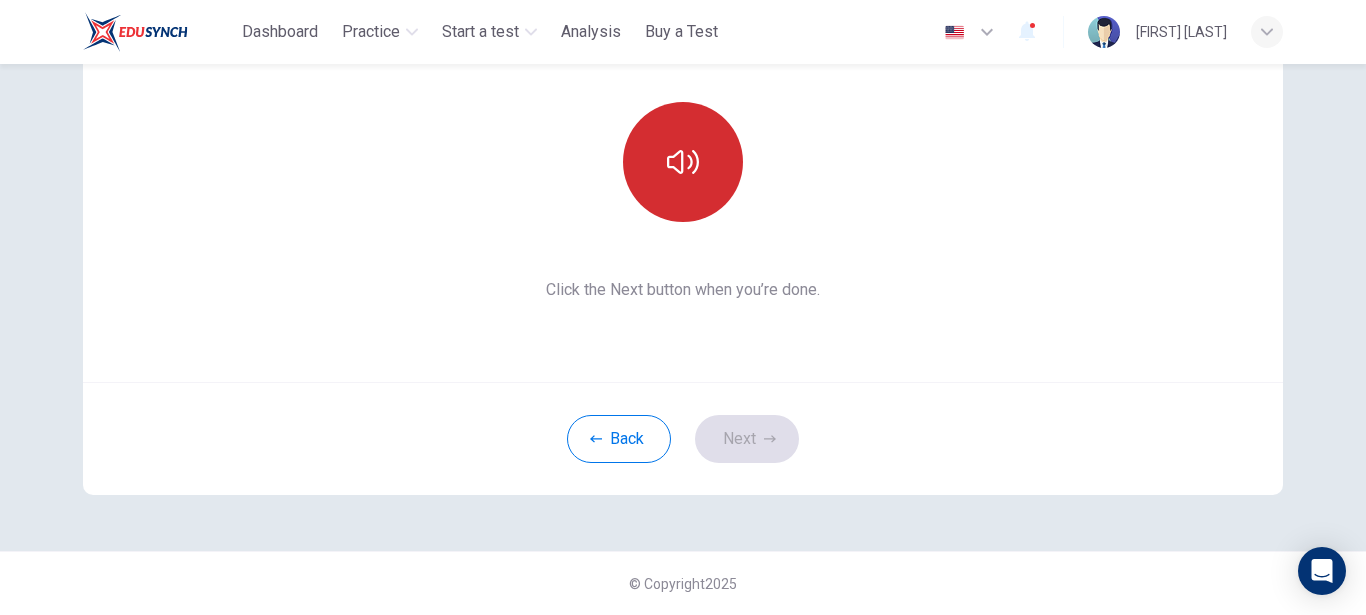 click at bounding box center [683, 162] 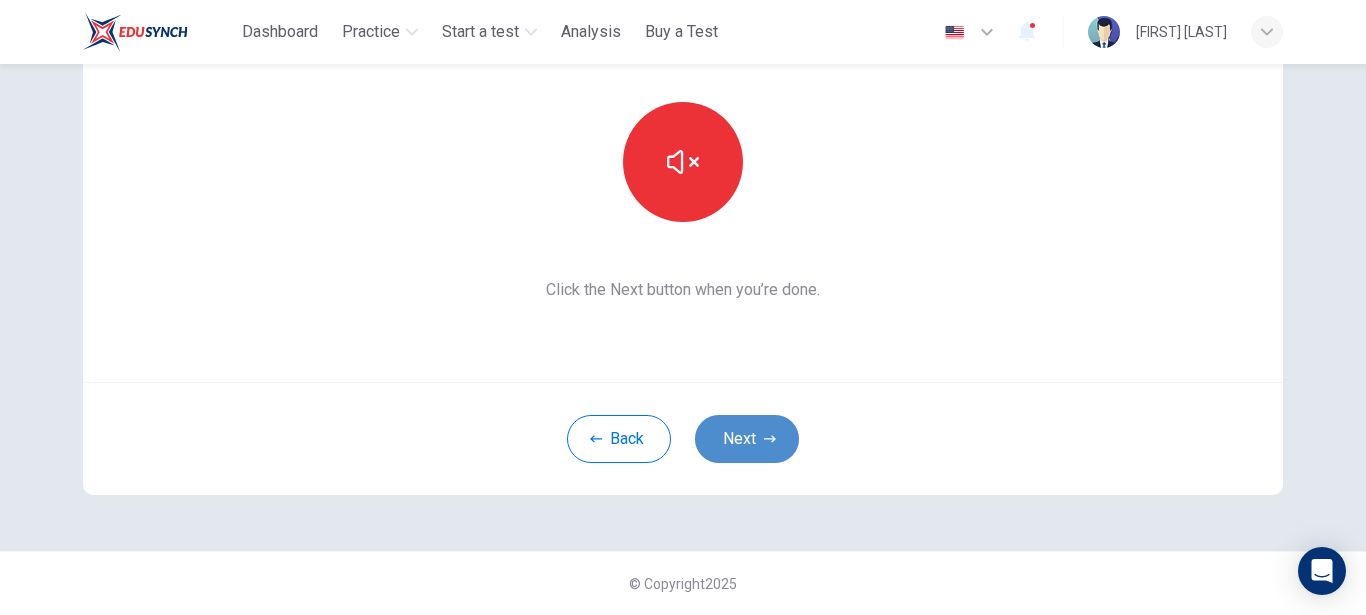 click on "Next" at bounding box center (747, 439) 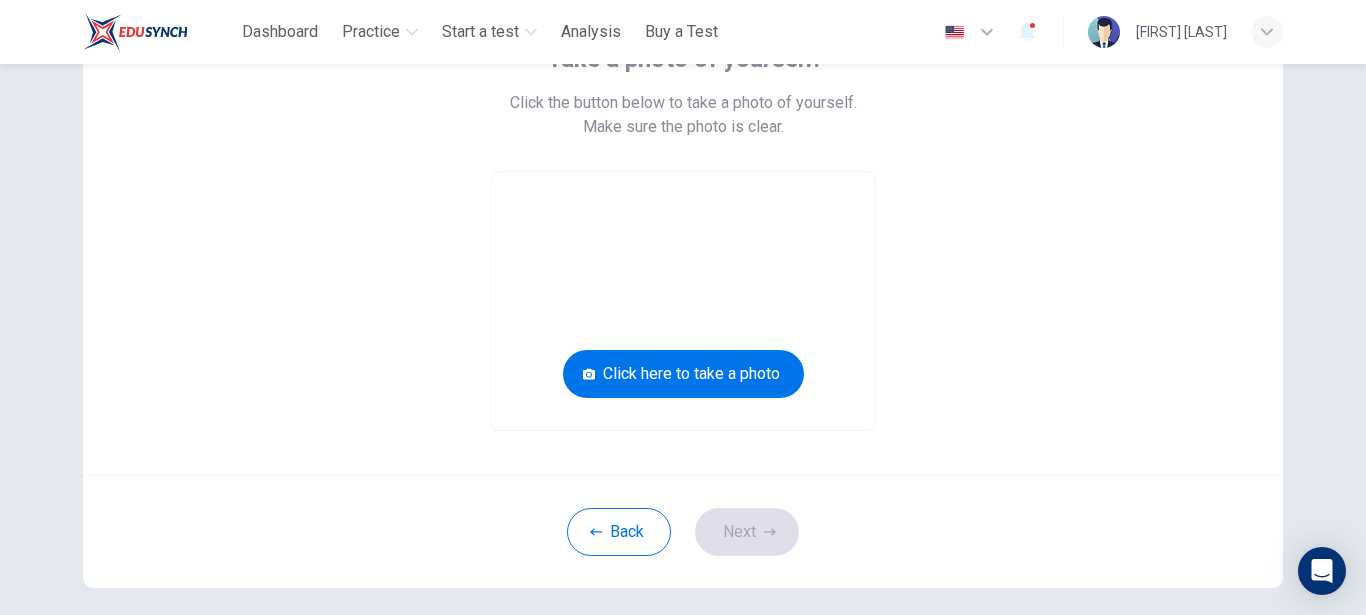scroll, scrollTop: 131, scrollLeft: 0, axis: vertical 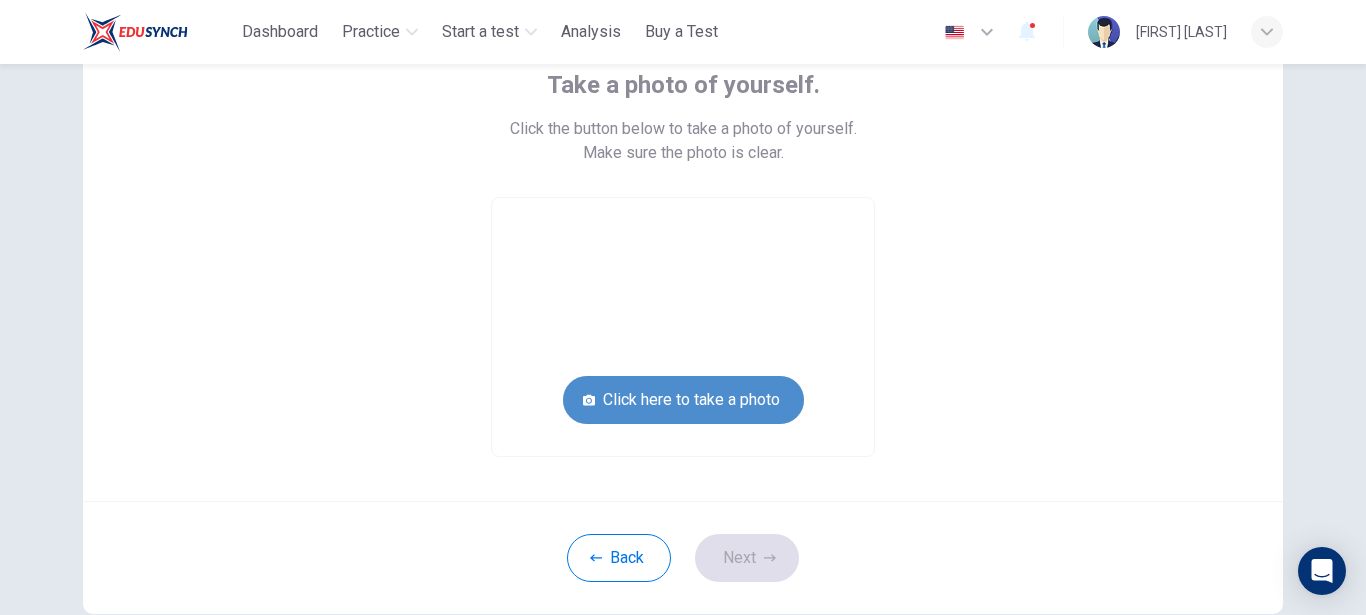 click on "Click here to take a photo" at bounding box center [683, 400] 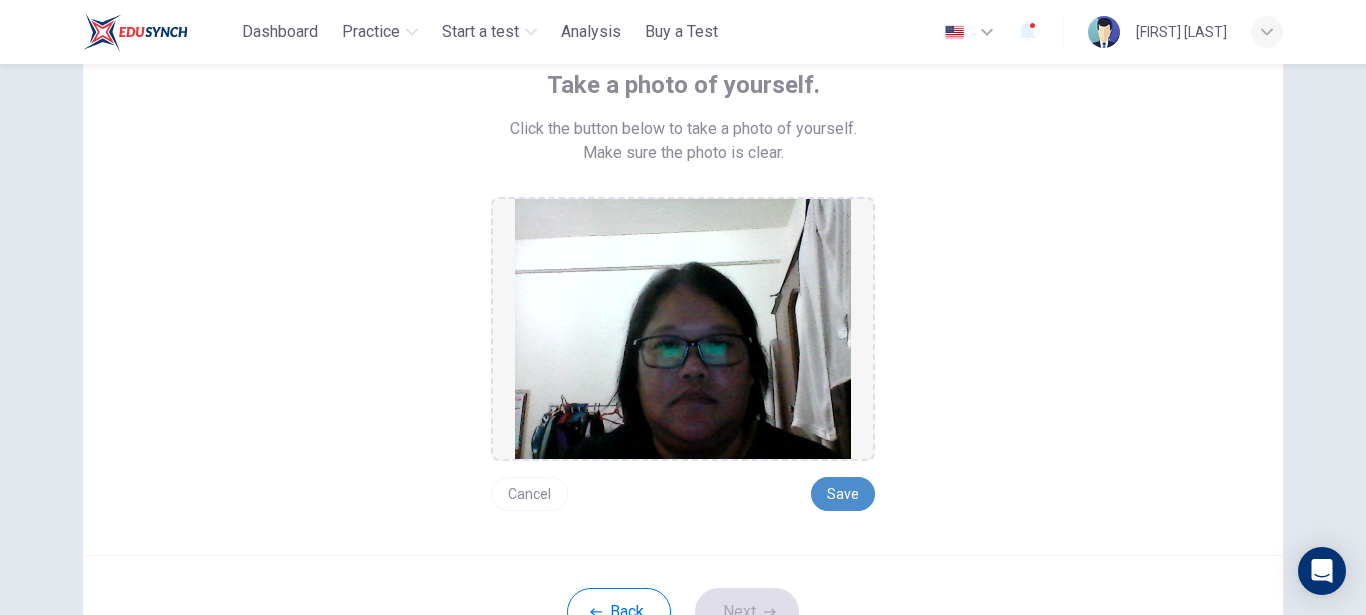 click on "Save" at bounding box center (843, 494) 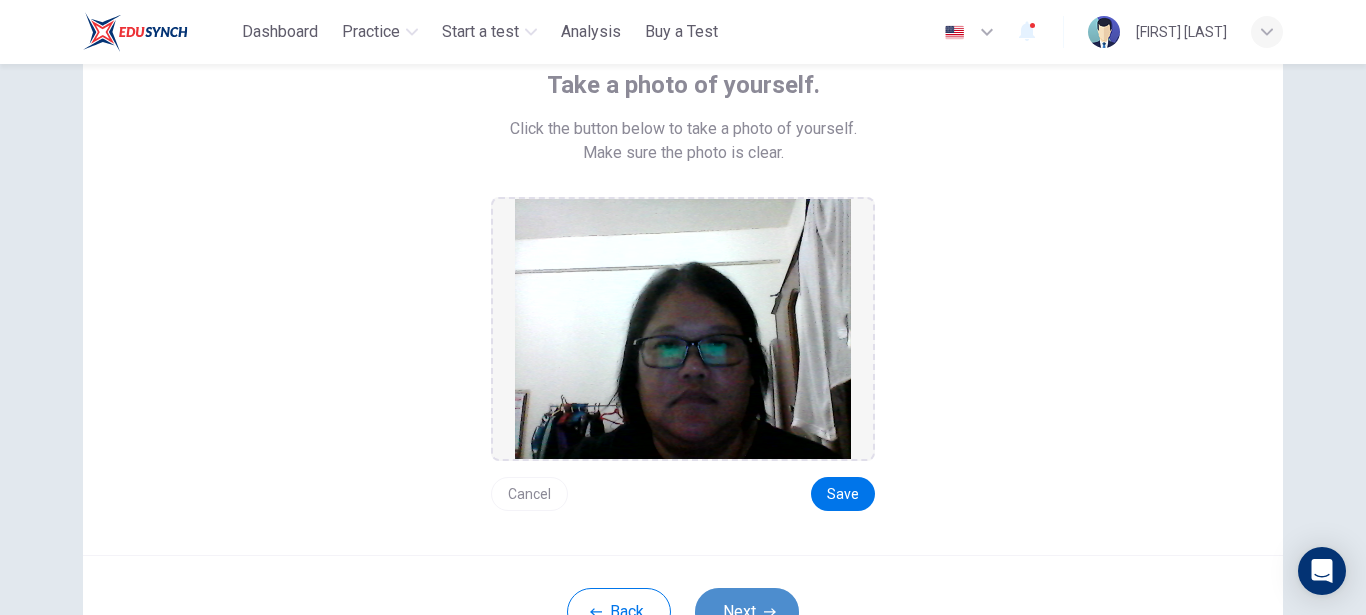 click on "Next" at bounding box center (747, 612) 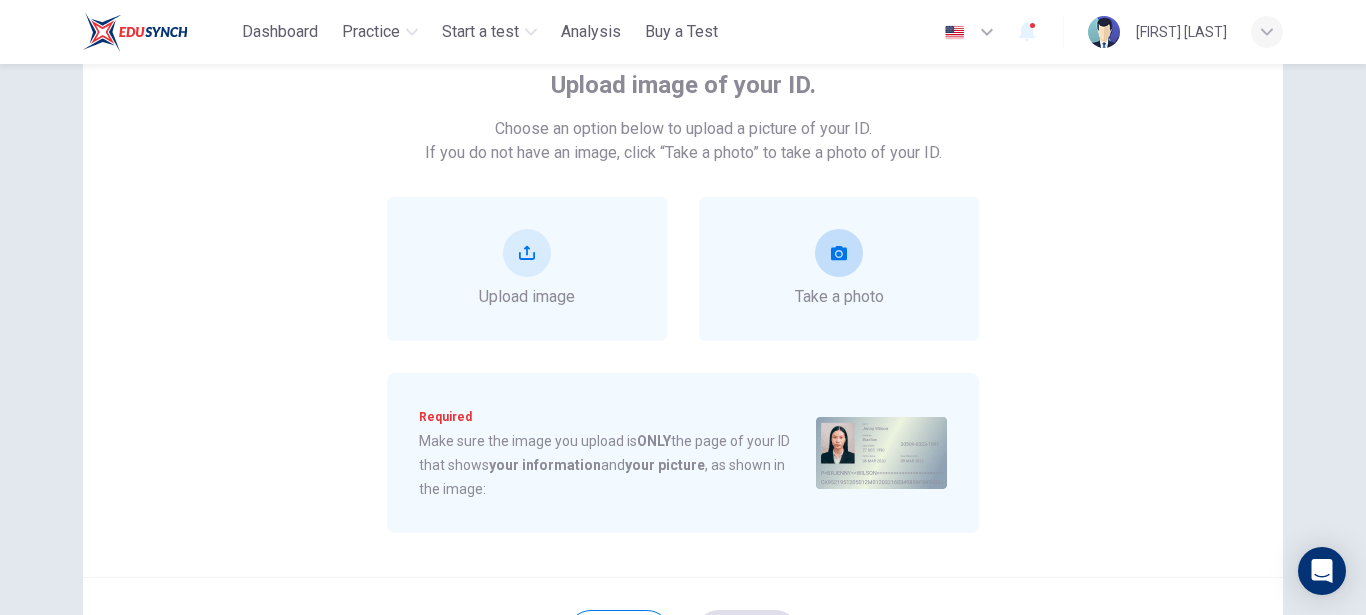 click on "Take a photo" at bounding box center [839, 297] 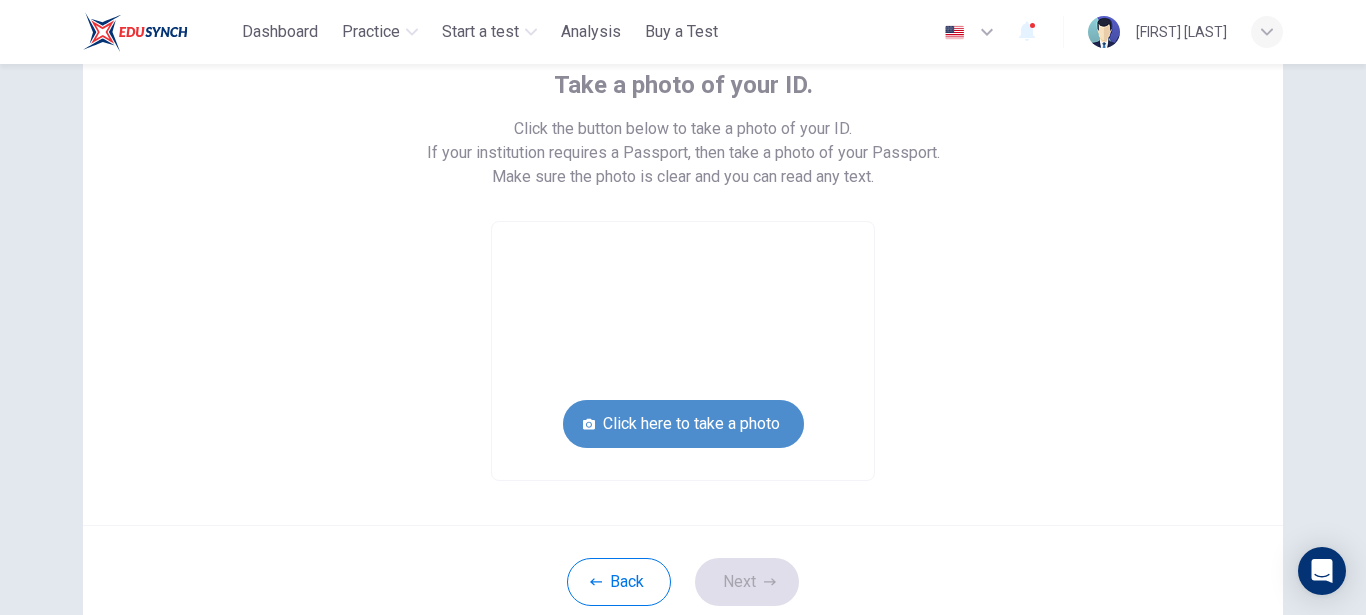 click on "Click here to take a photo" at bounding box center [683, 424] 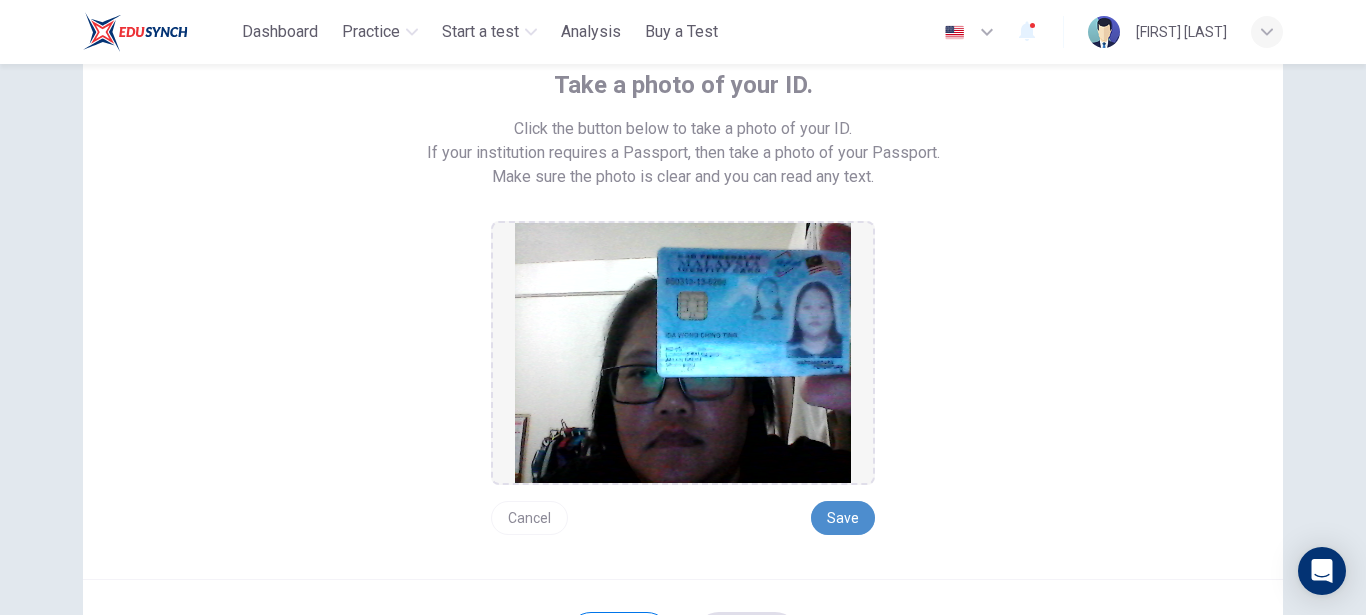 click on "Save" at bounding box center (843, 518) 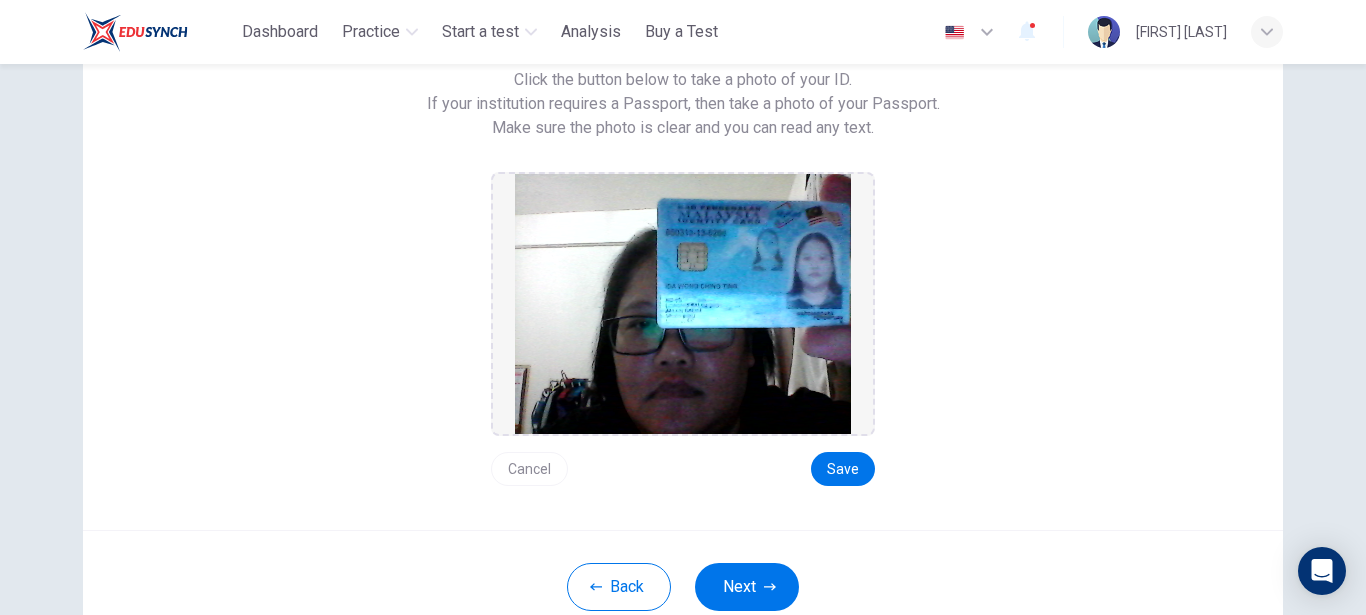 scroll, scrollTop: 186, scrollLeft: 0, axis: vertical 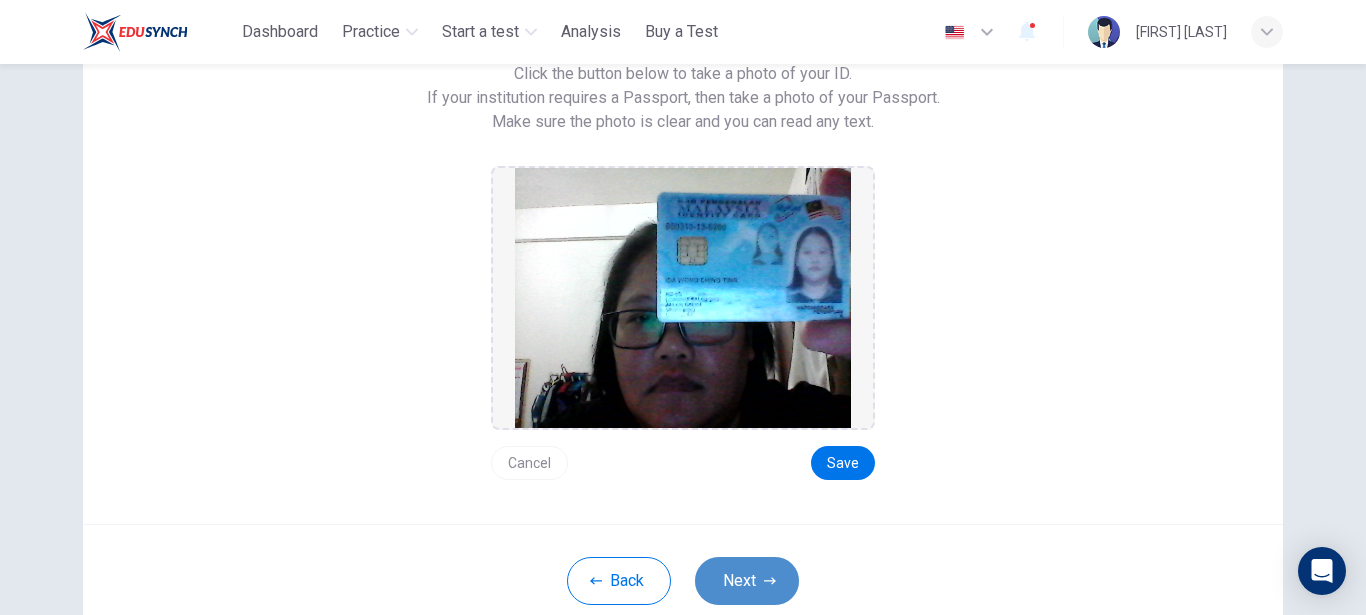 click on "Next" at bounding box center [747, 581] 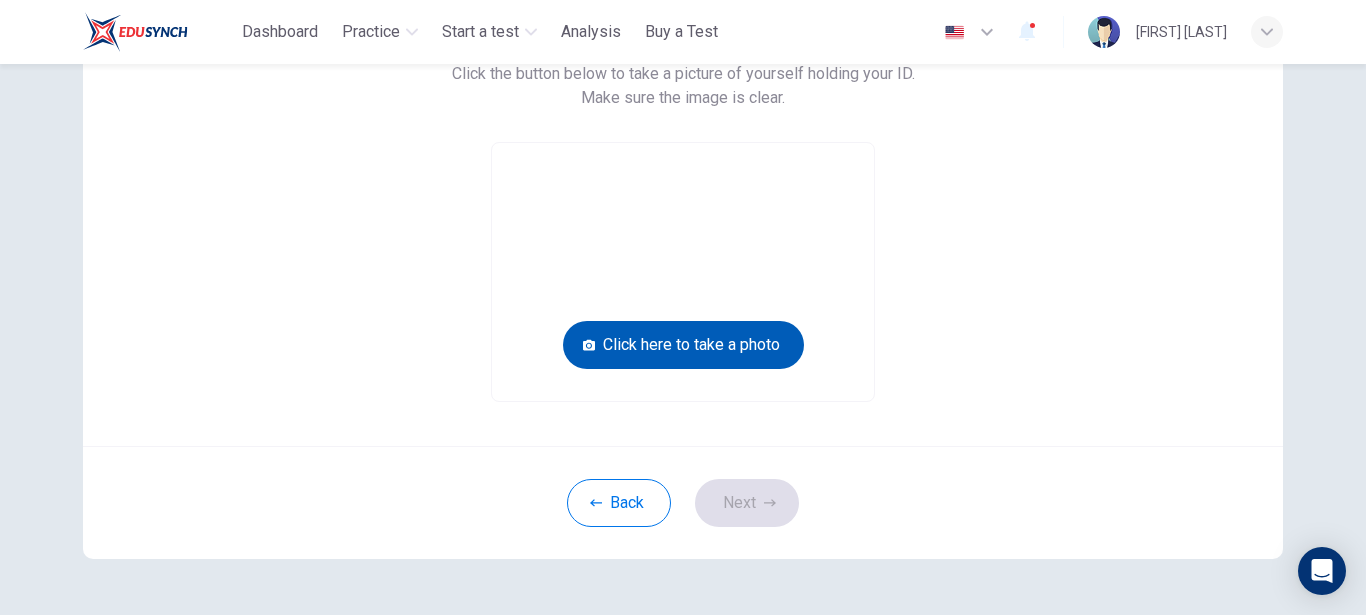 click on "Click here to take a photo" at bounding box center (683, 345) 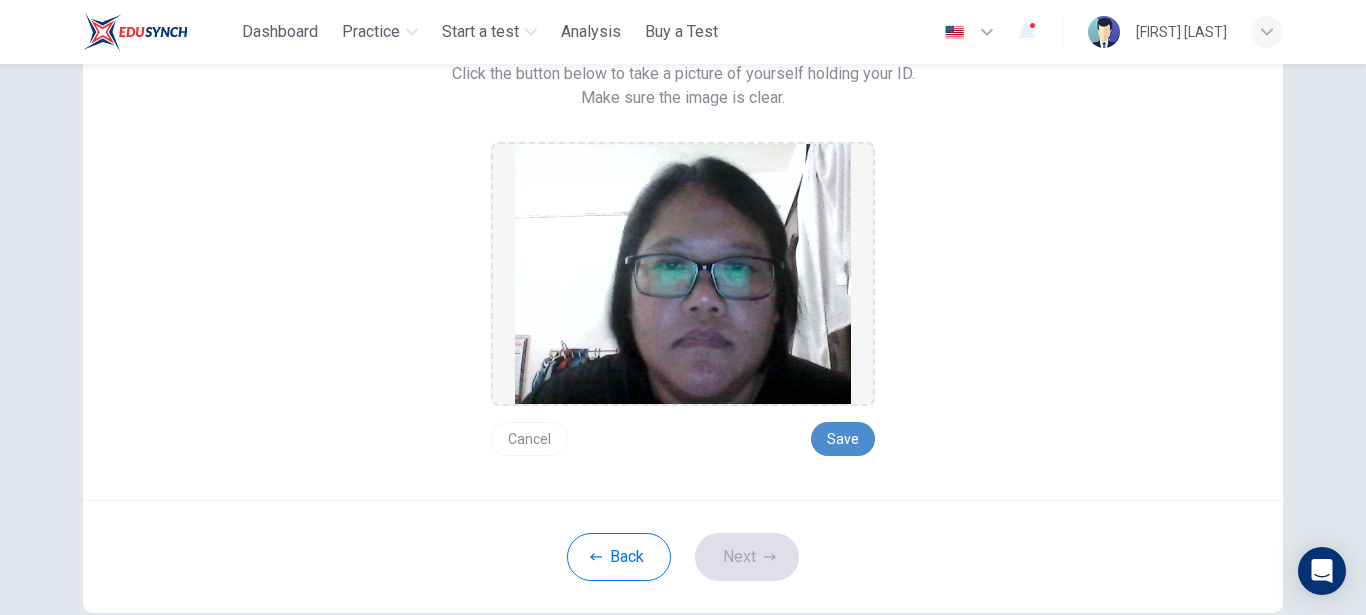 click on "Save" at bounding box center [843, 439] 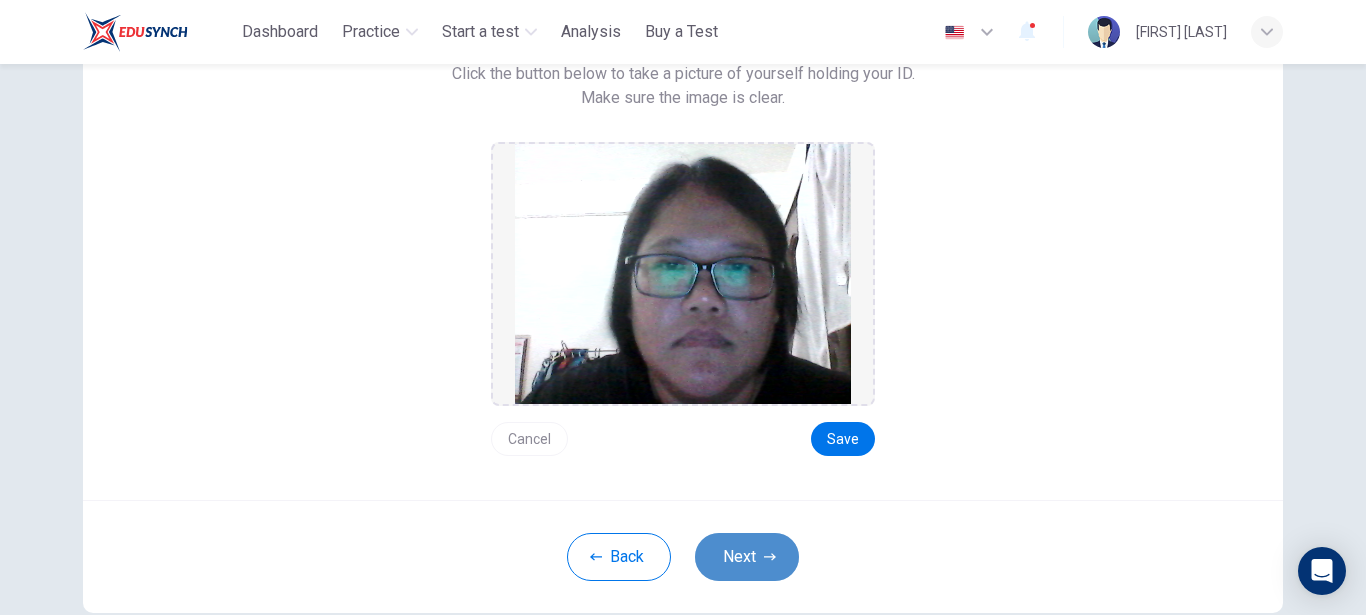 click on "Next" at bounding box center [747, 557] 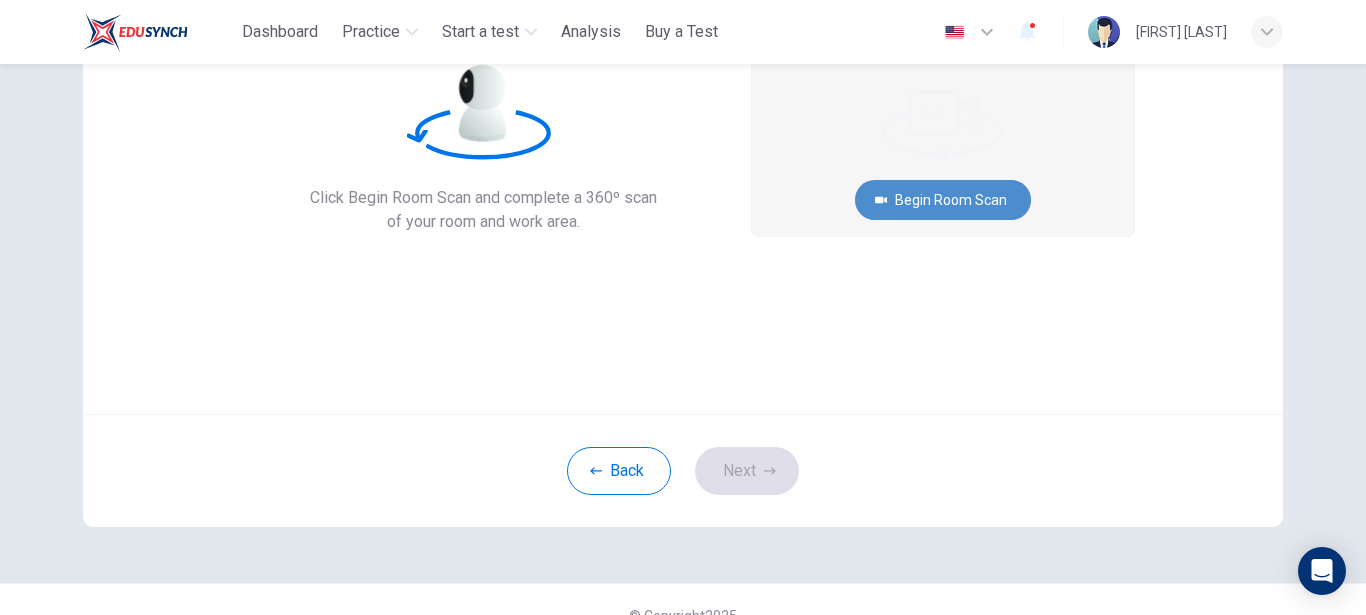 click on "Begin Room Scan" at bounding box center (943, 200) 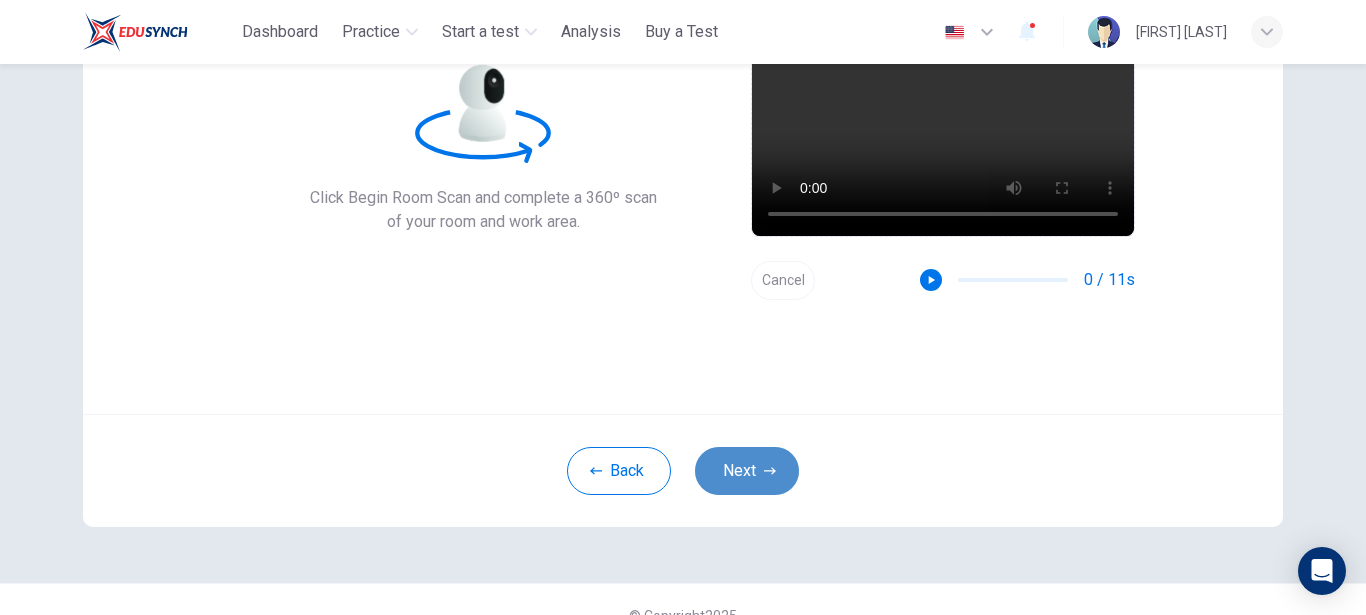 click on "Next" at bounding box center [747, 471] 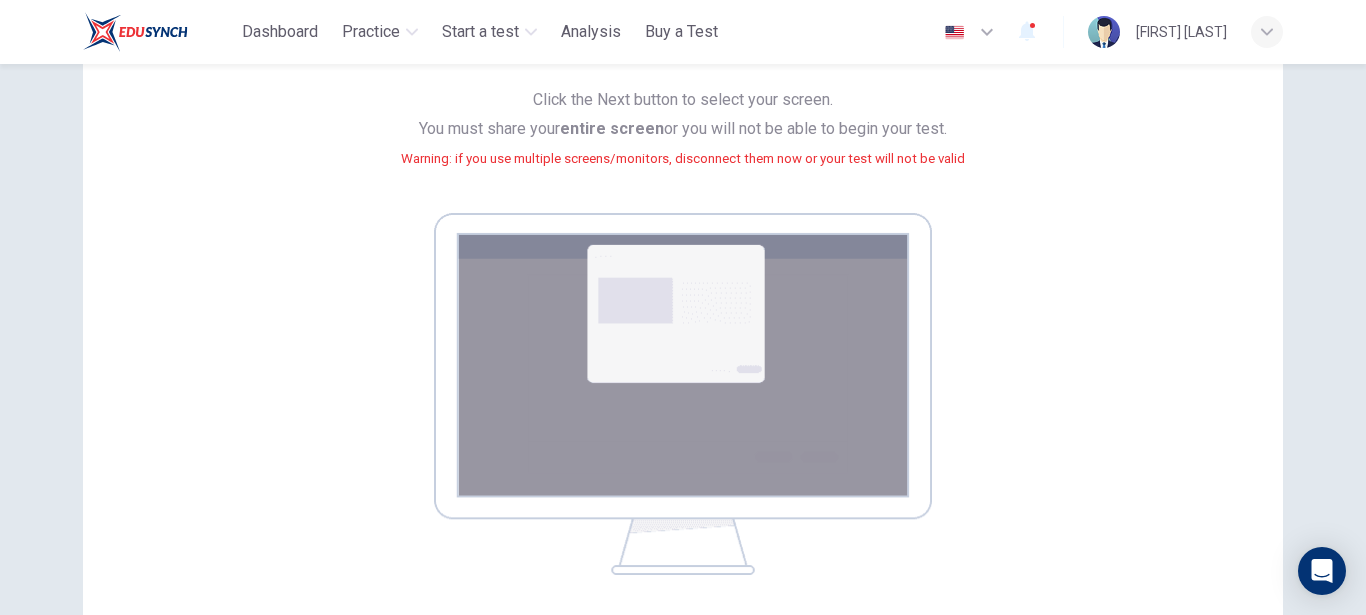 scroll, scrollTop: 396, scrollLeft: 0, axis: vertical 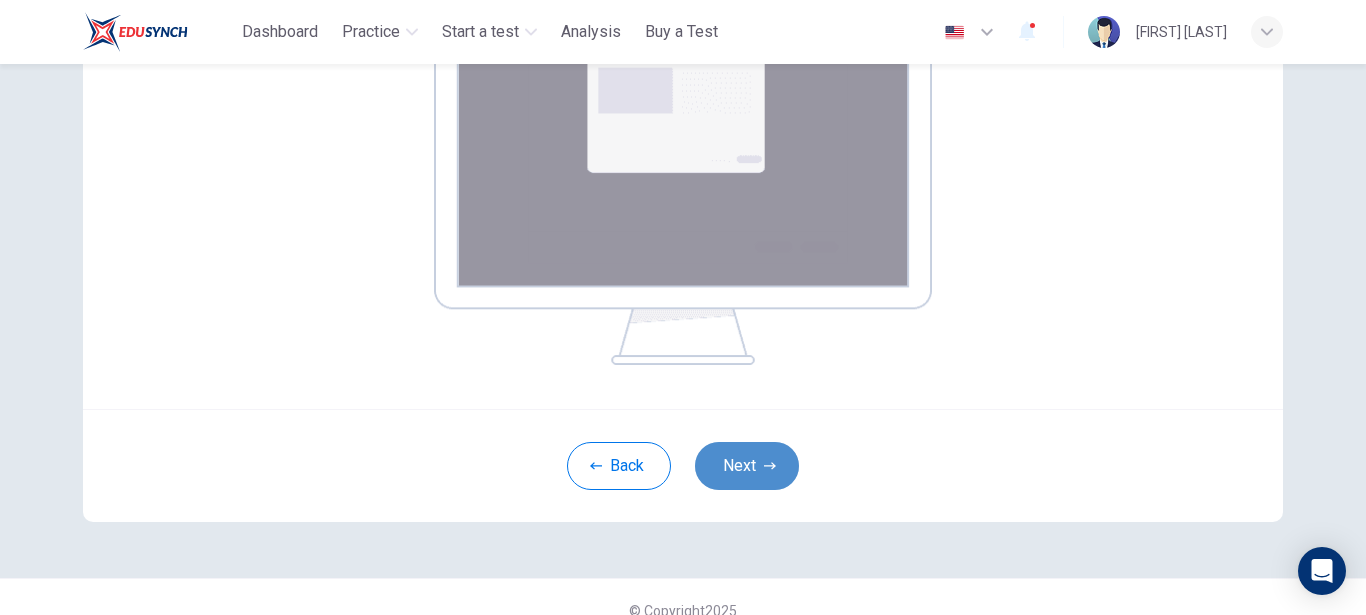 click on "Next" at bounding box center [747, 466] 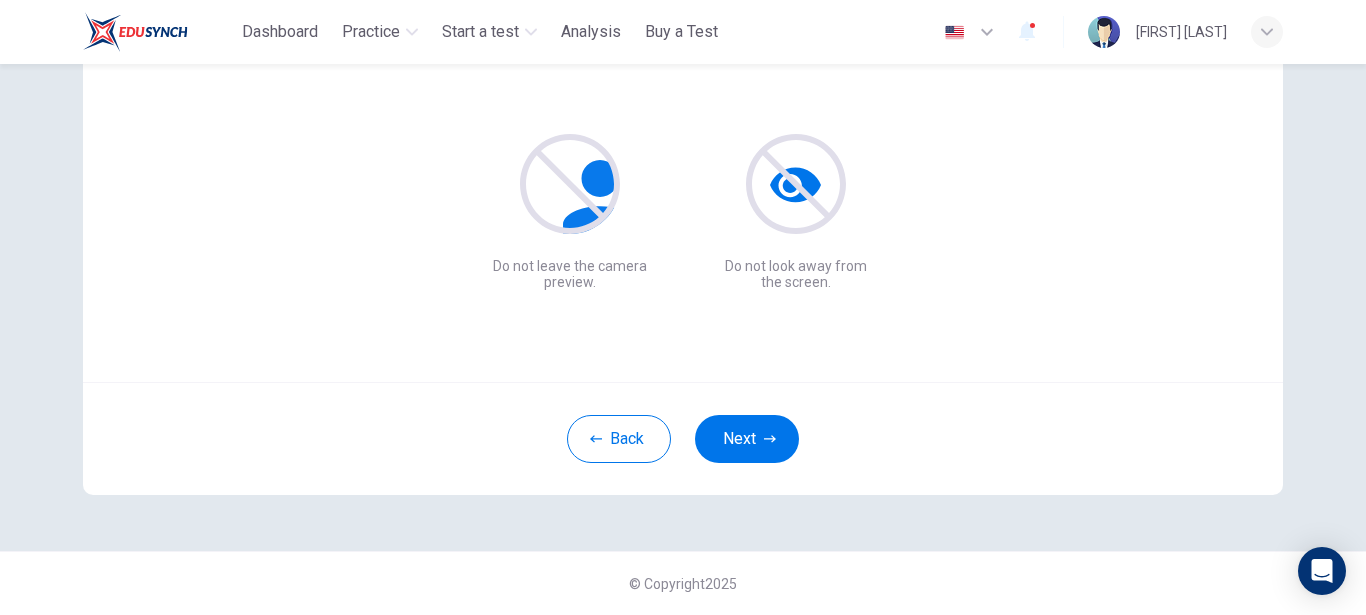 scroll, scrollTop: 218, scrollLeft: 0, axis: vertical 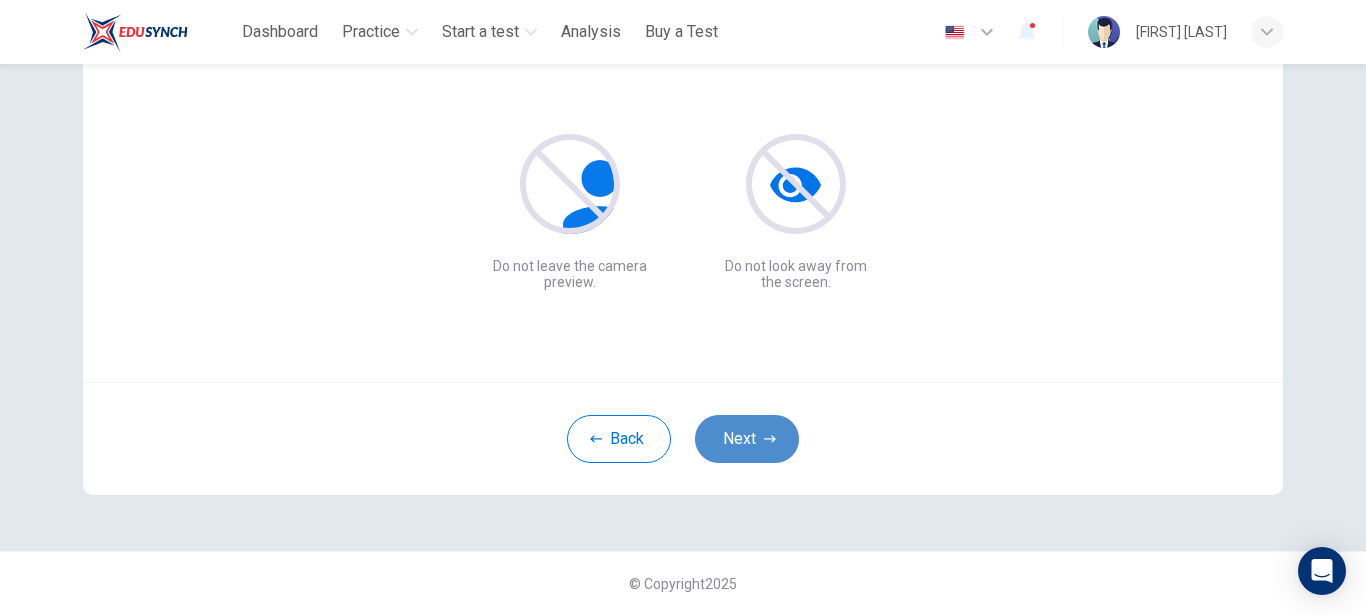click on "Next" at bounding box center [747, 439] 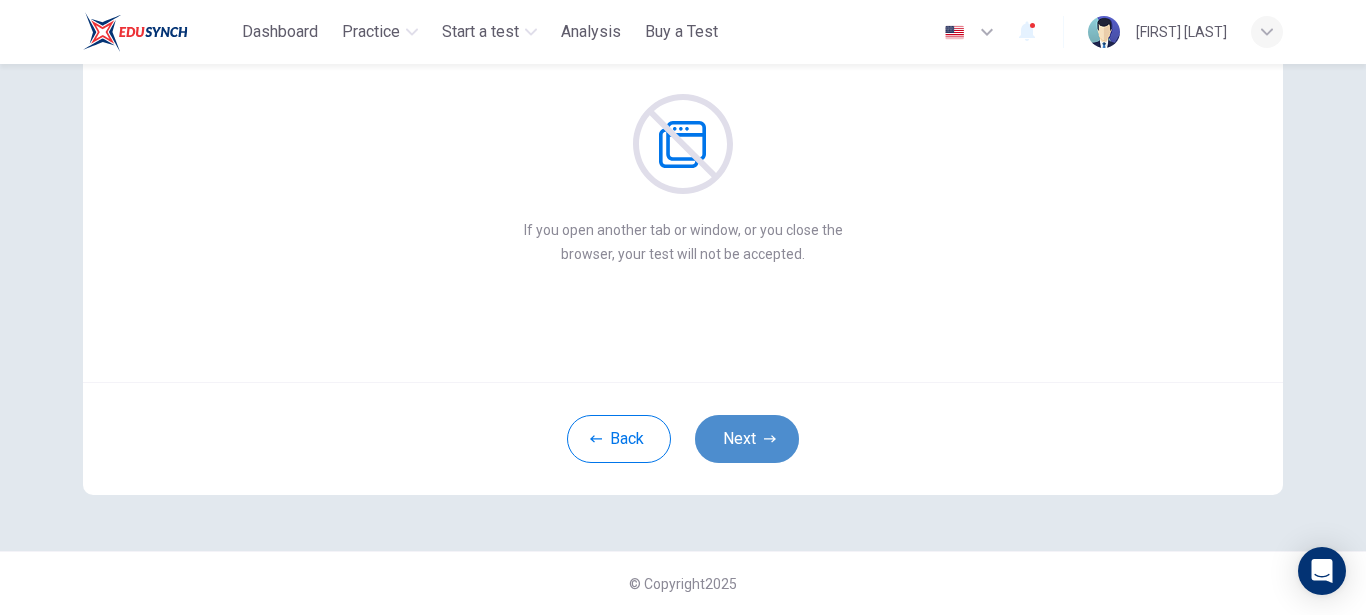 click on "Next" at bounding box center (747, 439) 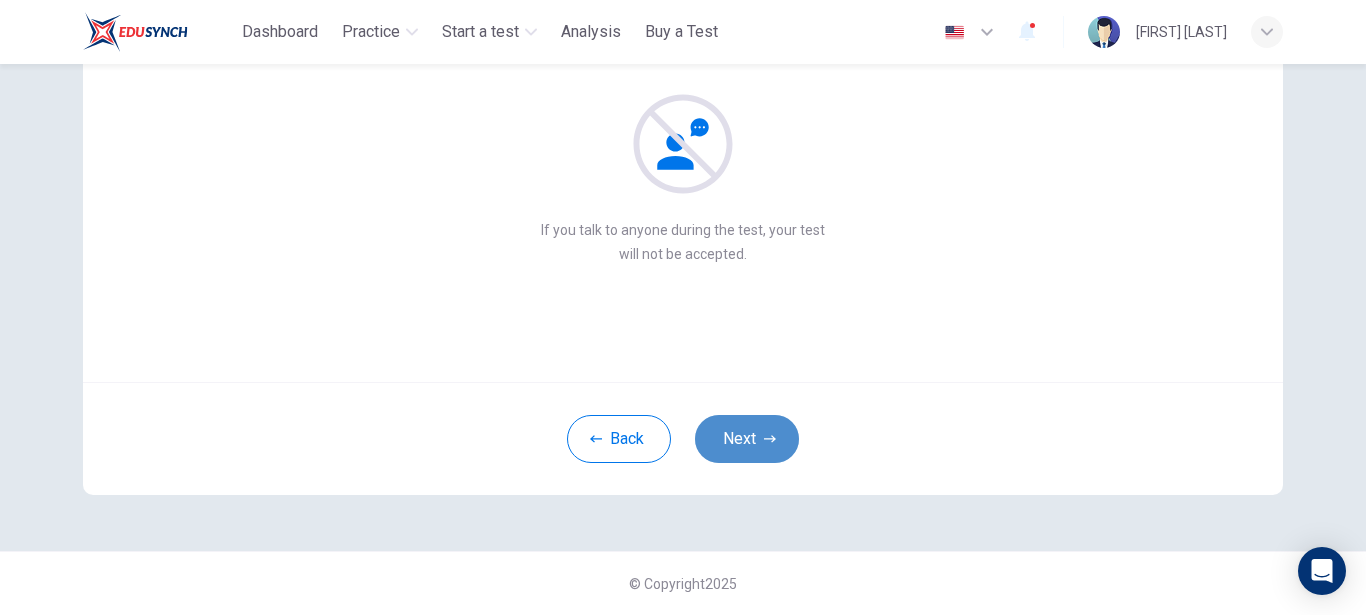 click on "Next" at bounding box center (747, 439) 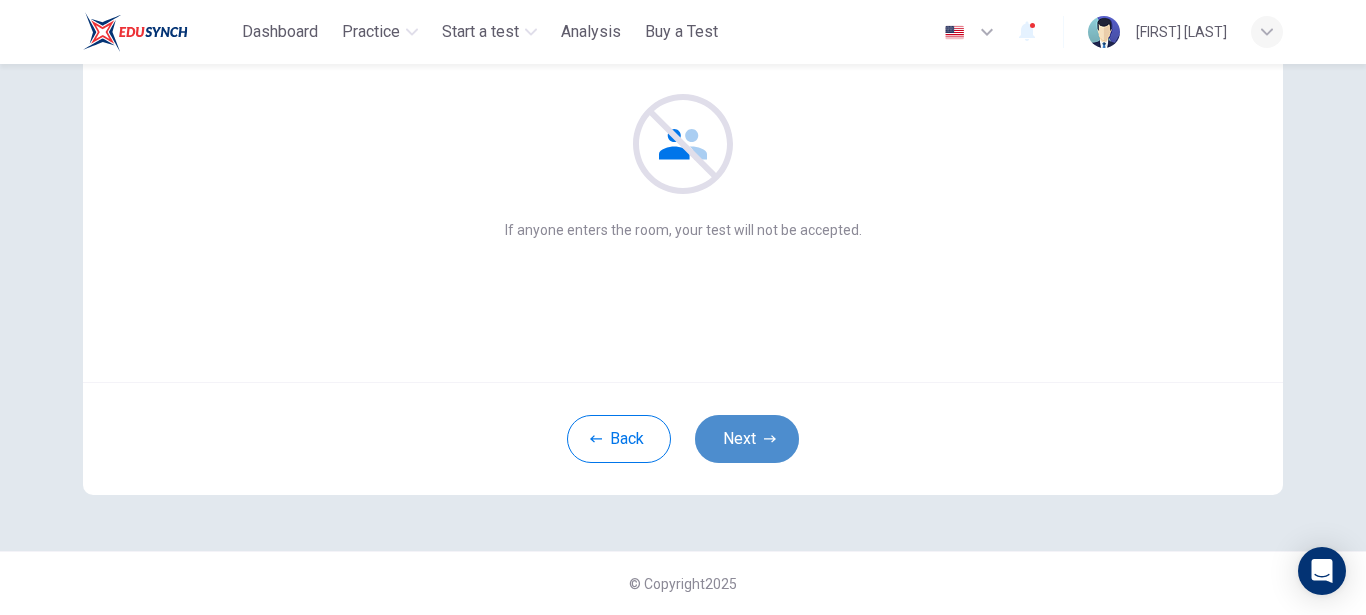 click on "Next" at bounding box center (747, 439) 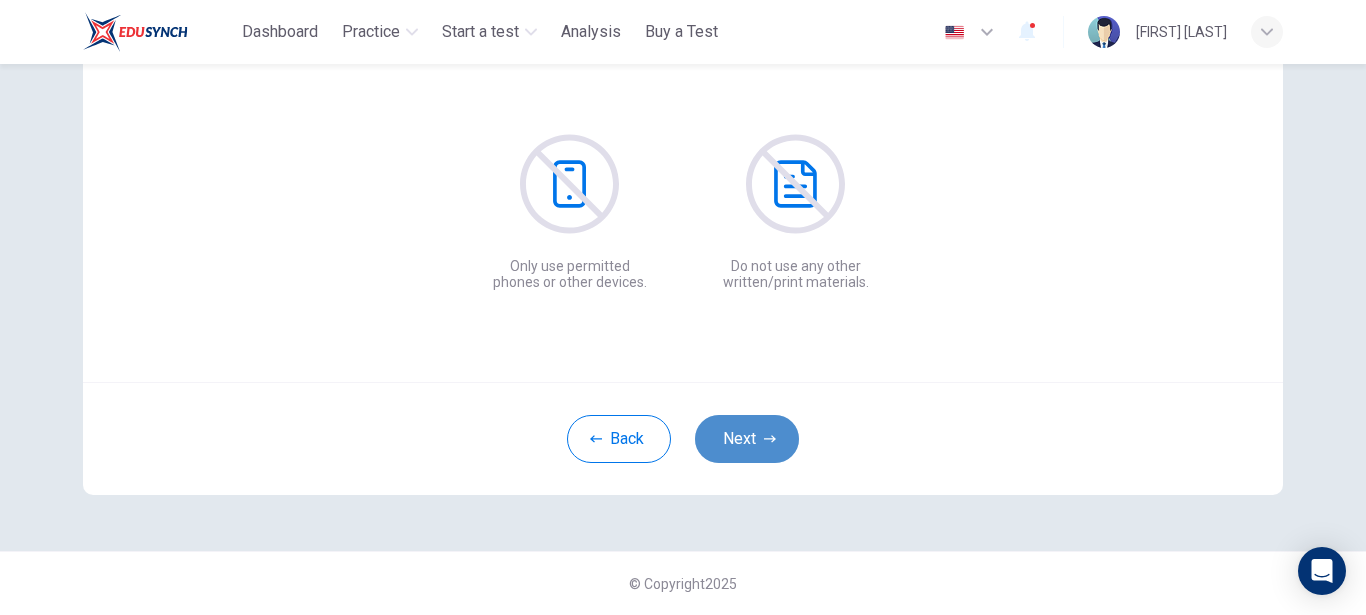 click on "Next" at bounding box center [747, 439] 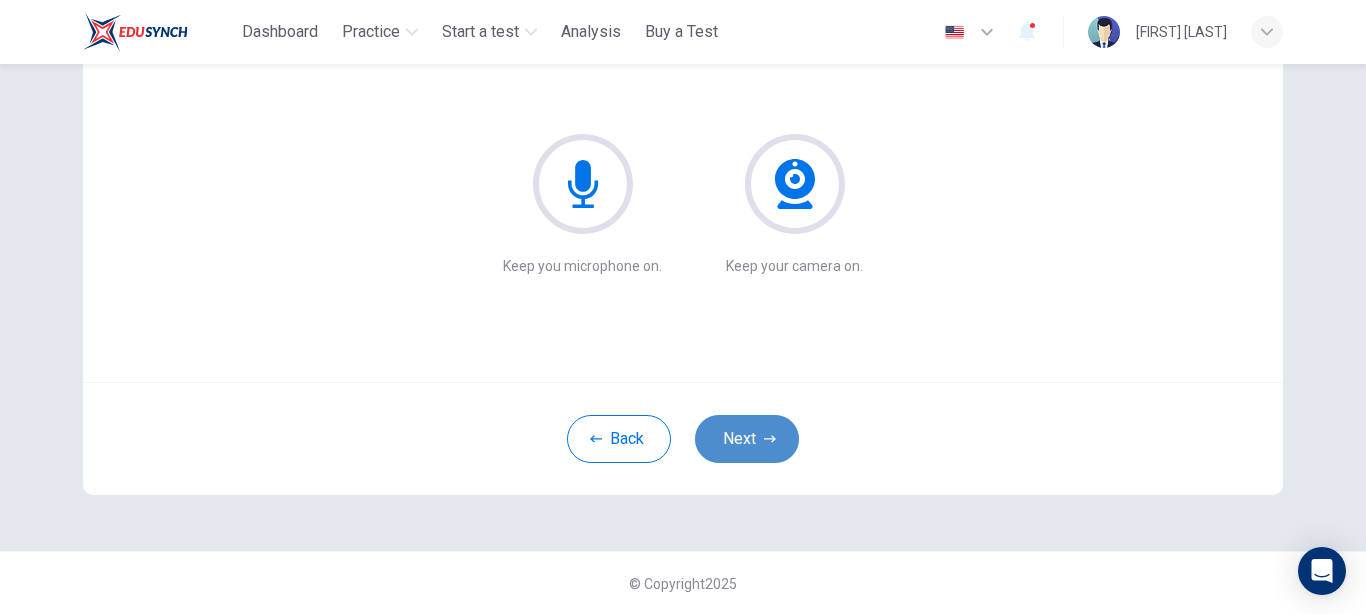 click on "Next" at bounding box center [747, 439] 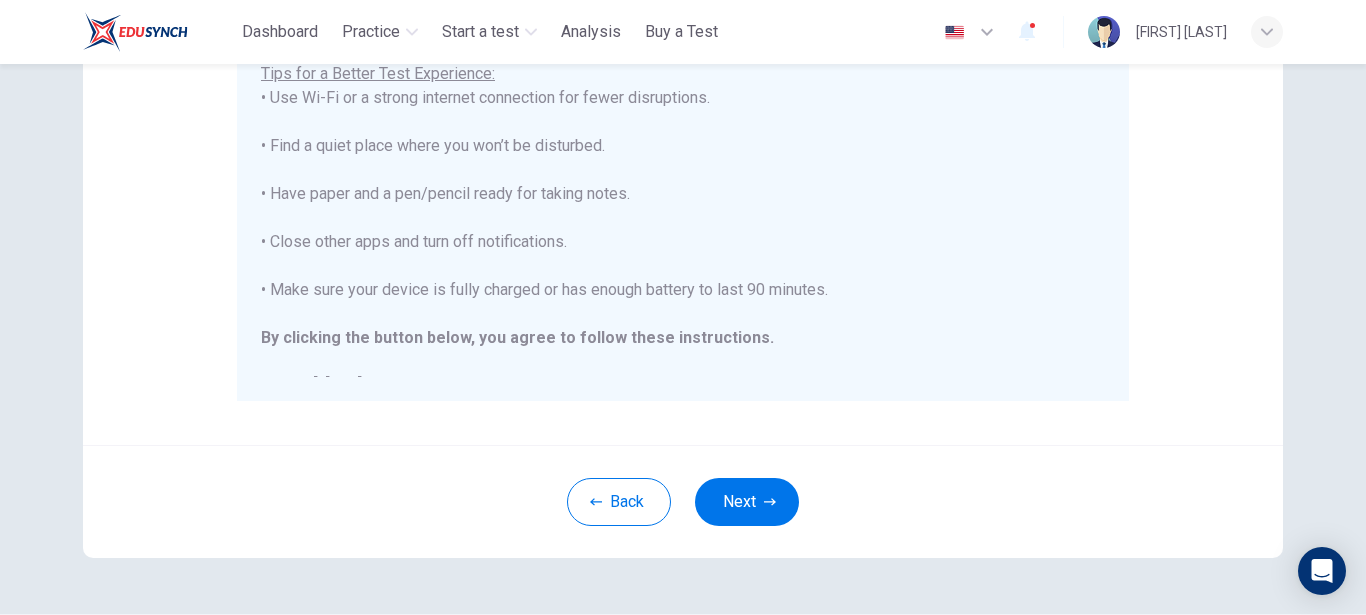 scroll, scrollTop: 497, scrollLeft: 0, axis: vertical 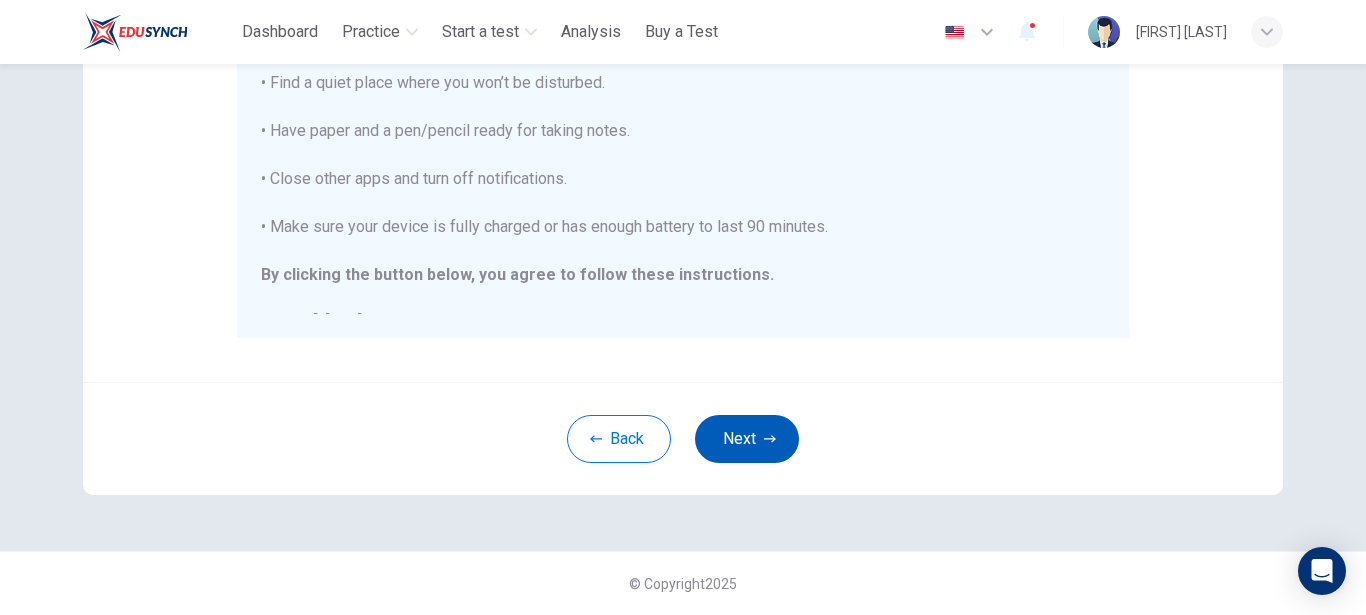 click on "Next" at bounding box center (747, 439) 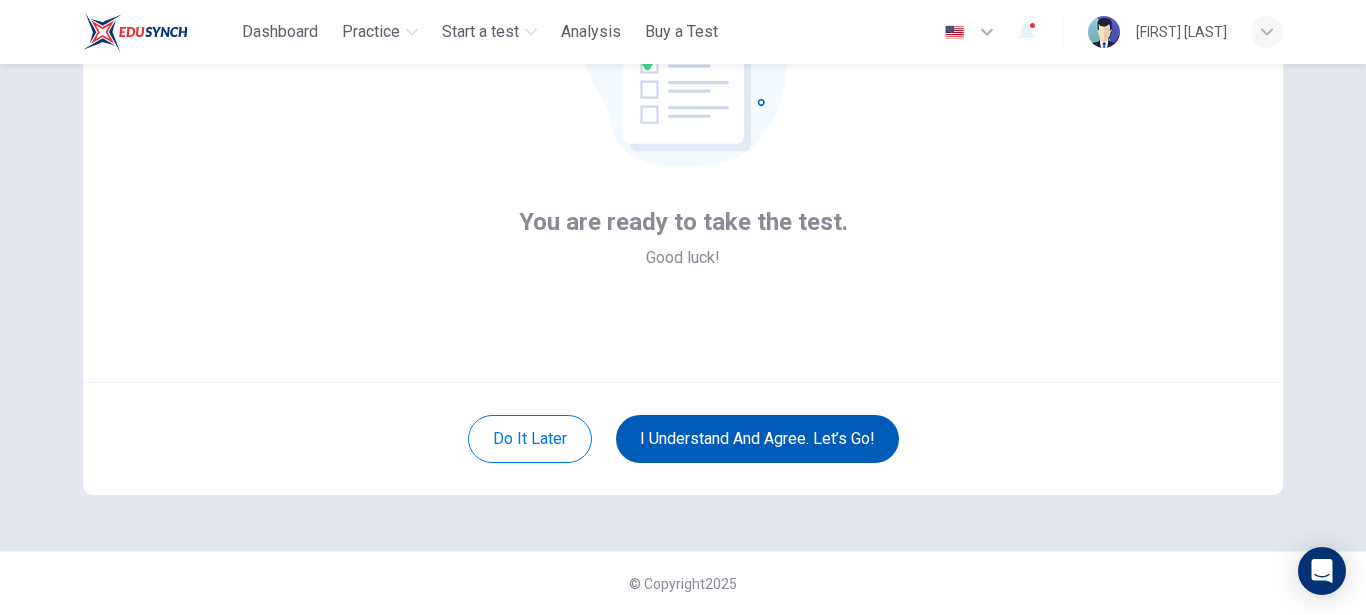 scroll, scrollTop: 218, scrollLeft: 0, axis: vertical 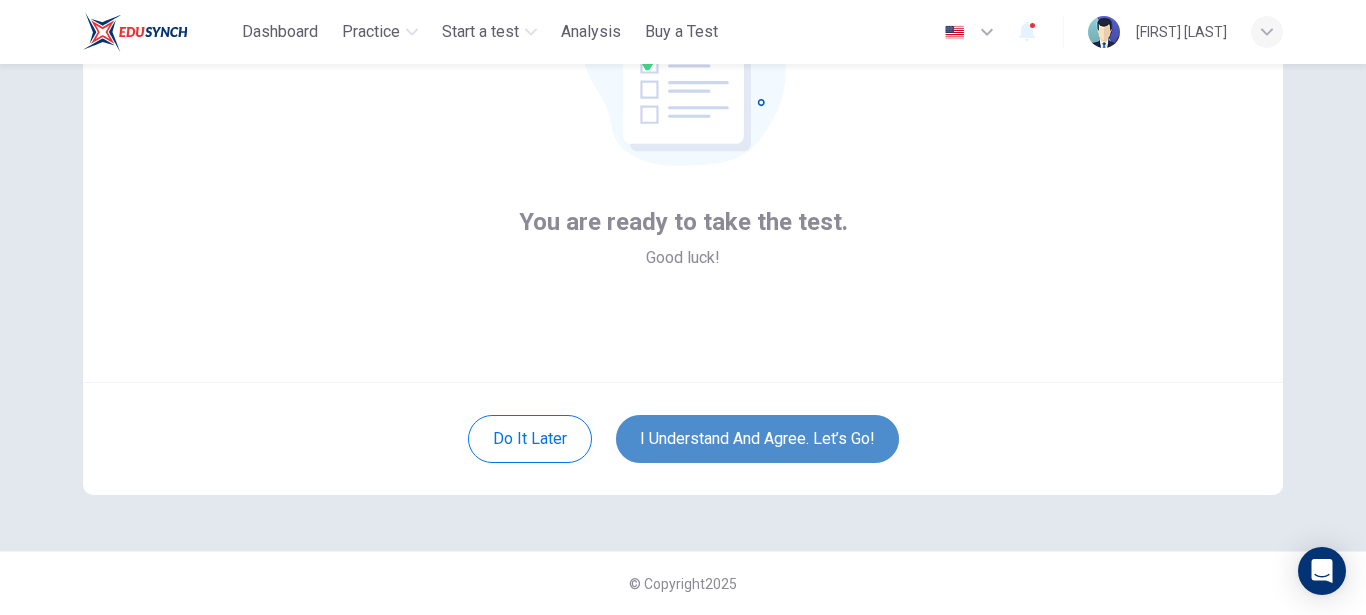 click on "I understand and agree. Let’s go!" at bounding box center [757, 439] 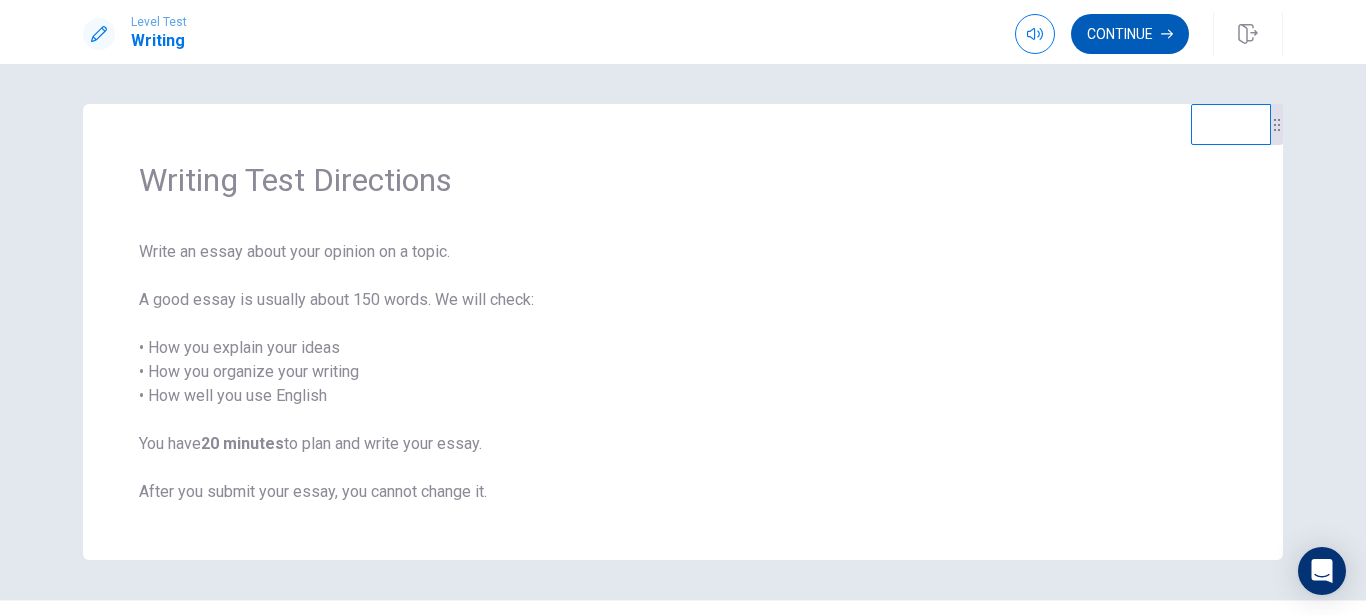 click on "Continue" at bounding box center (1130, 34) 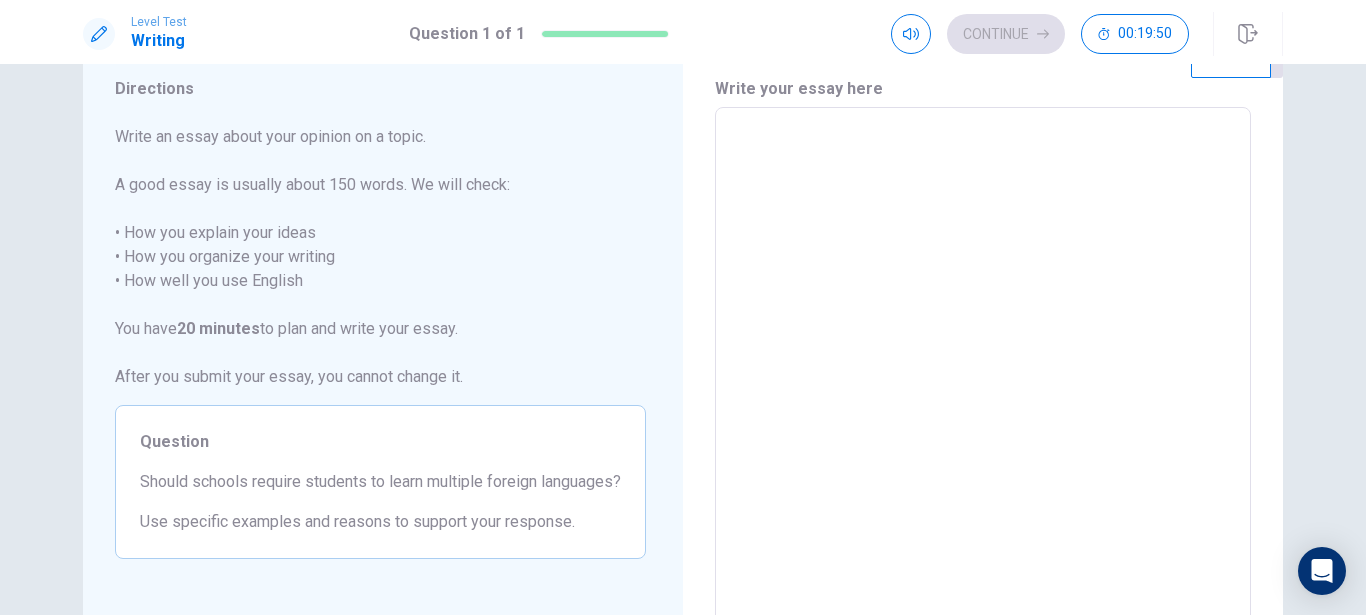 scroll, scrollTop: 64, scrollLeft: 0, axis: vertical 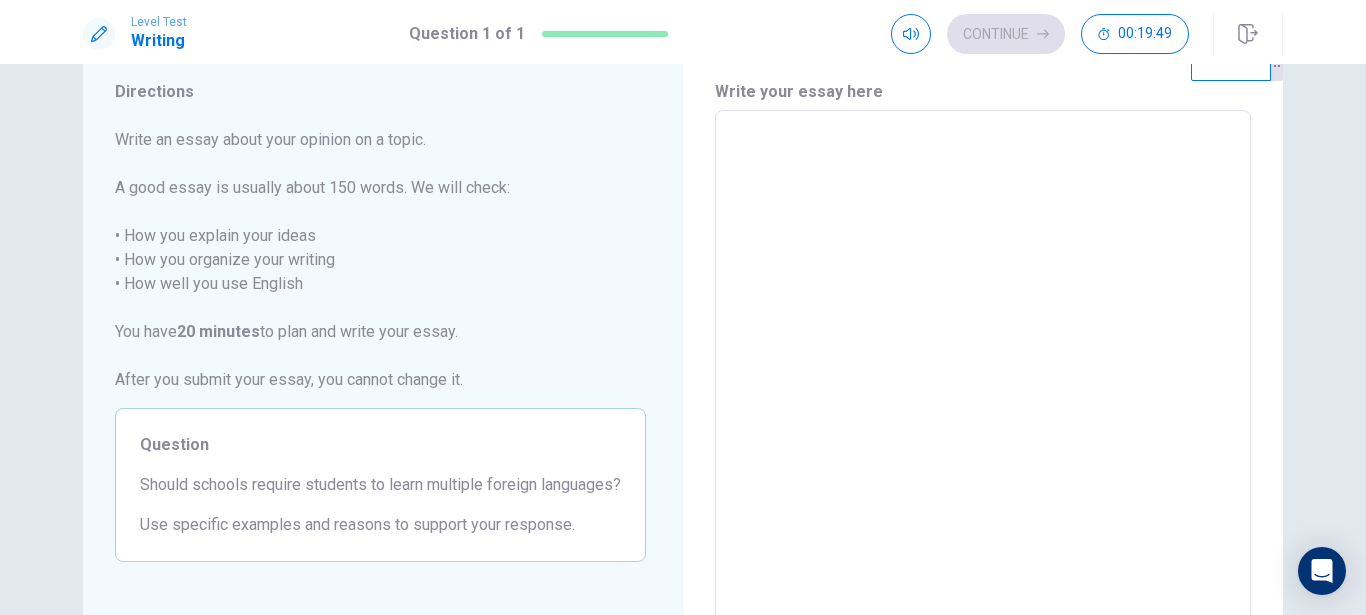 click at bounding box center [983, 387] 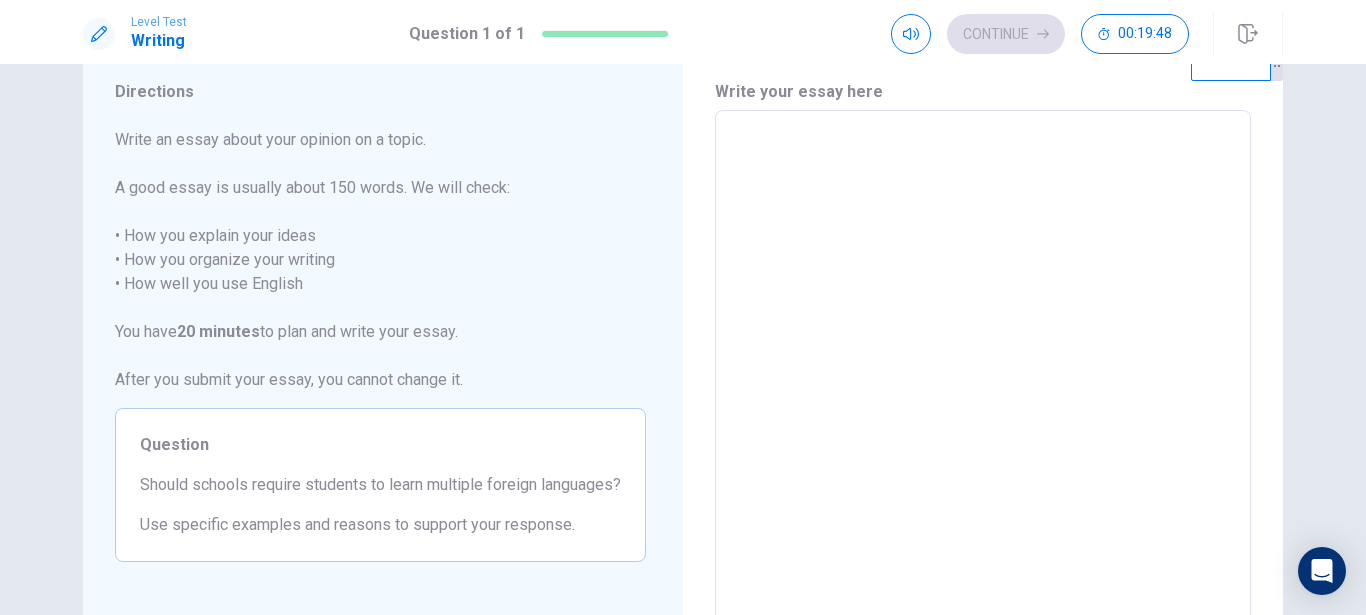 type 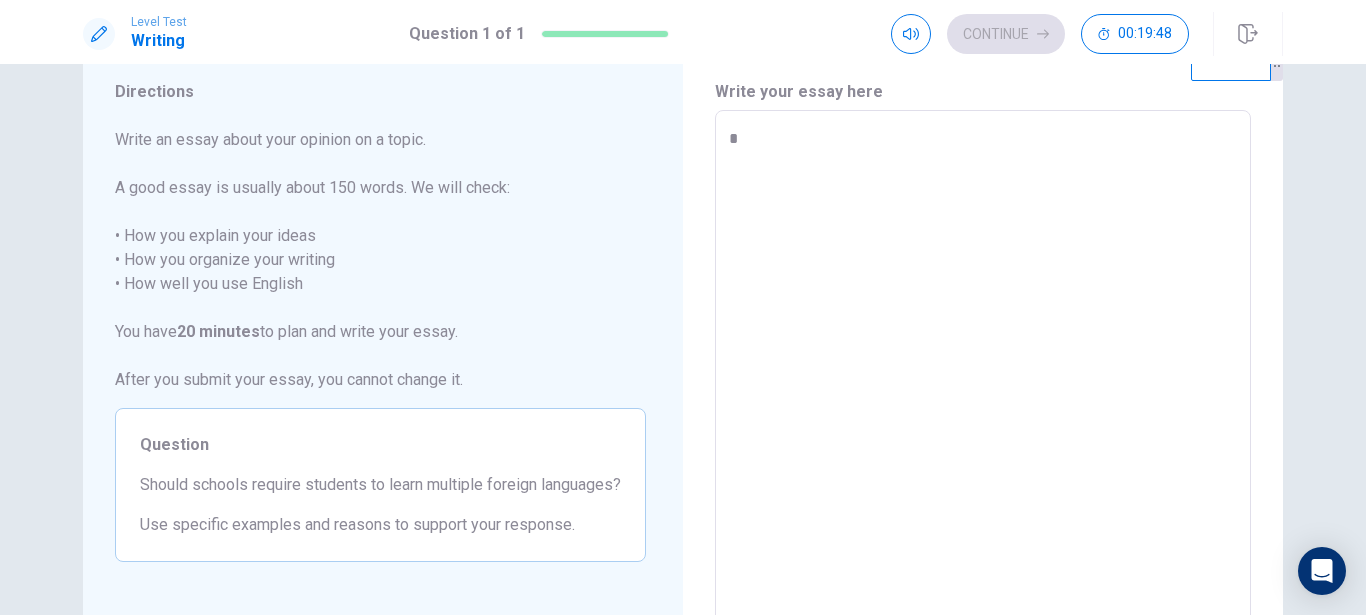 type 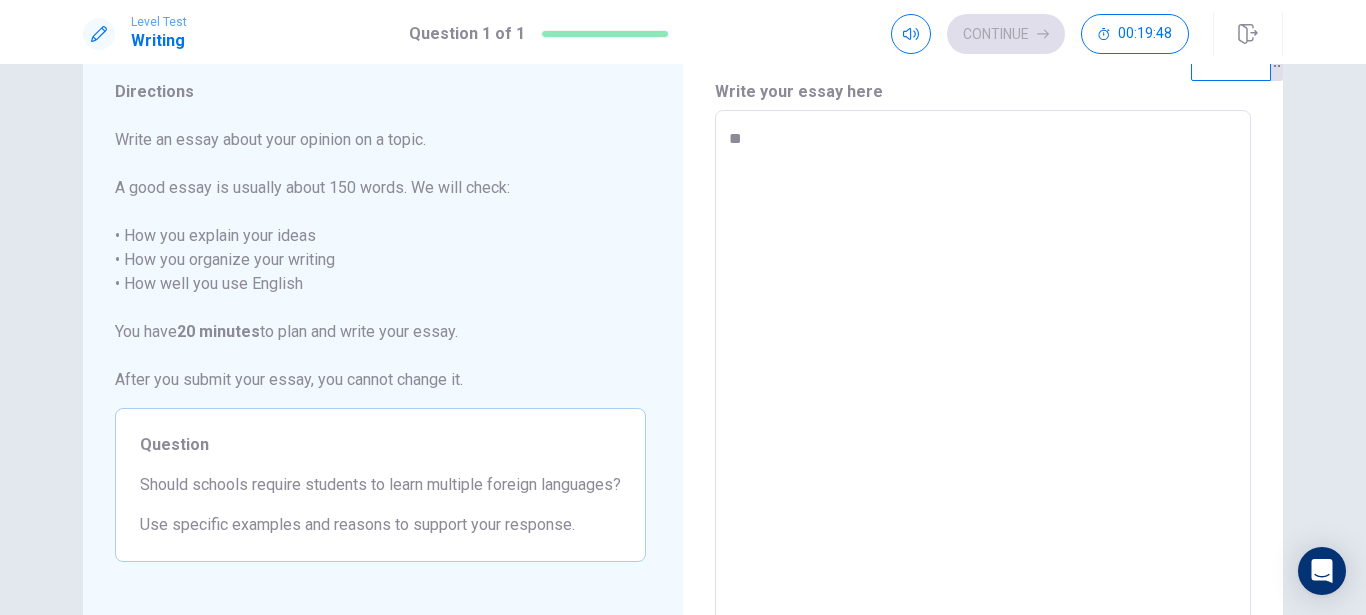 type on "*" 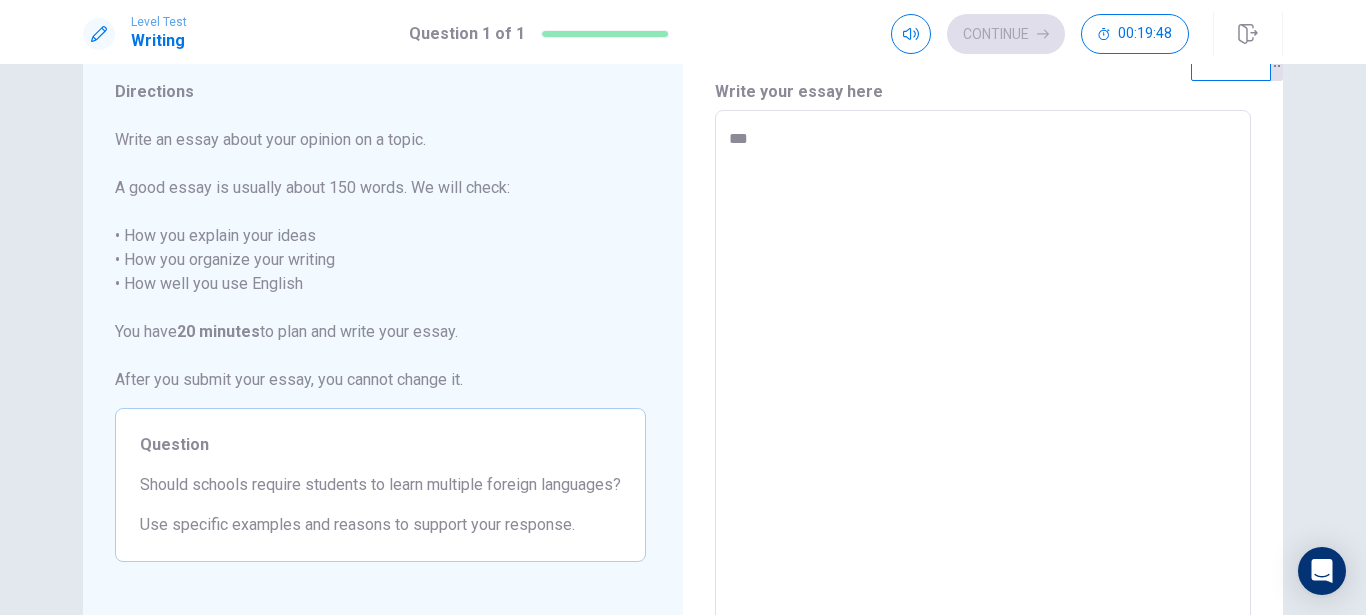 type on "*" 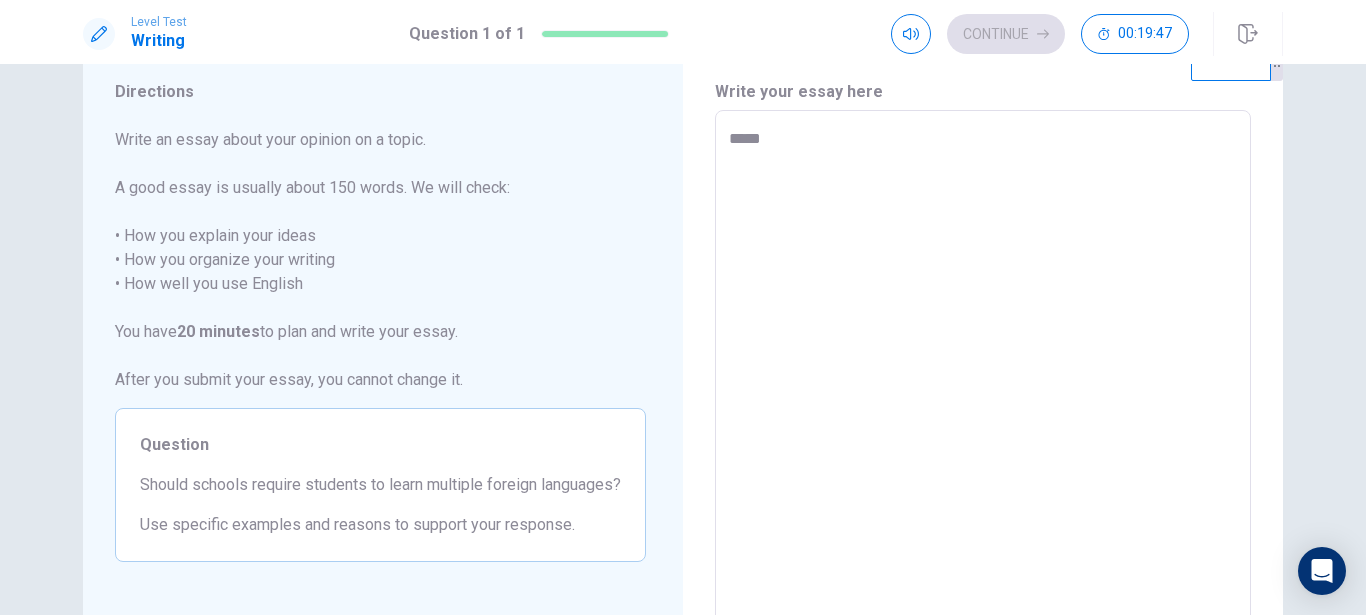 type 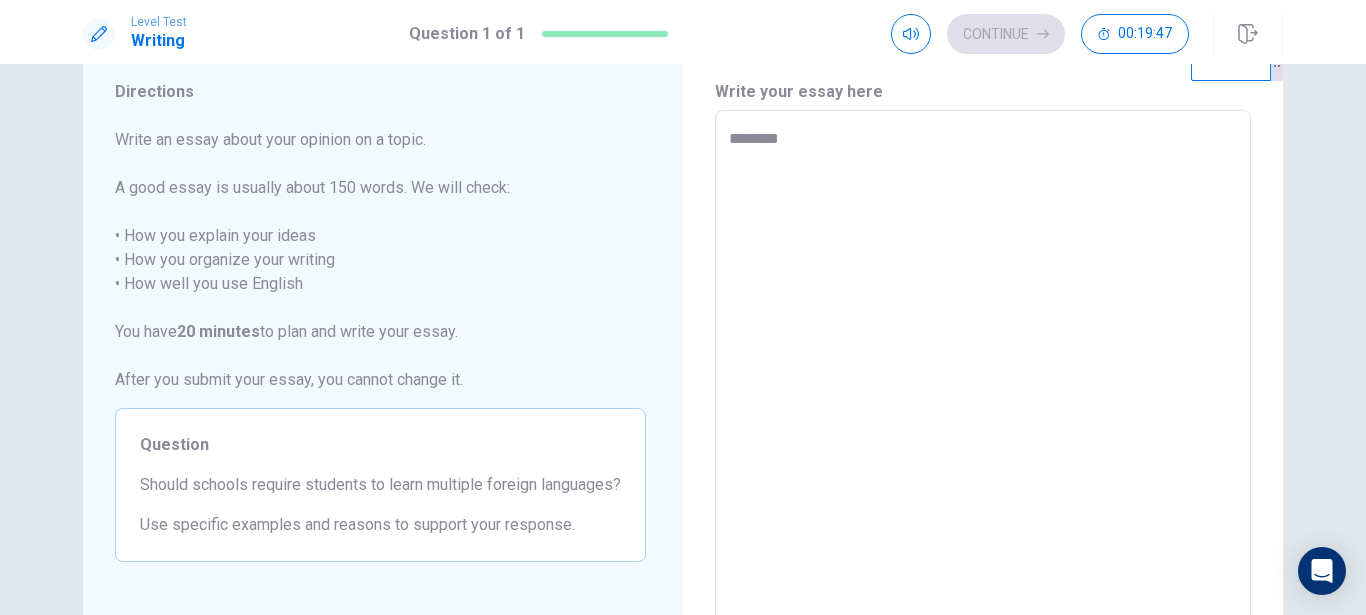 type 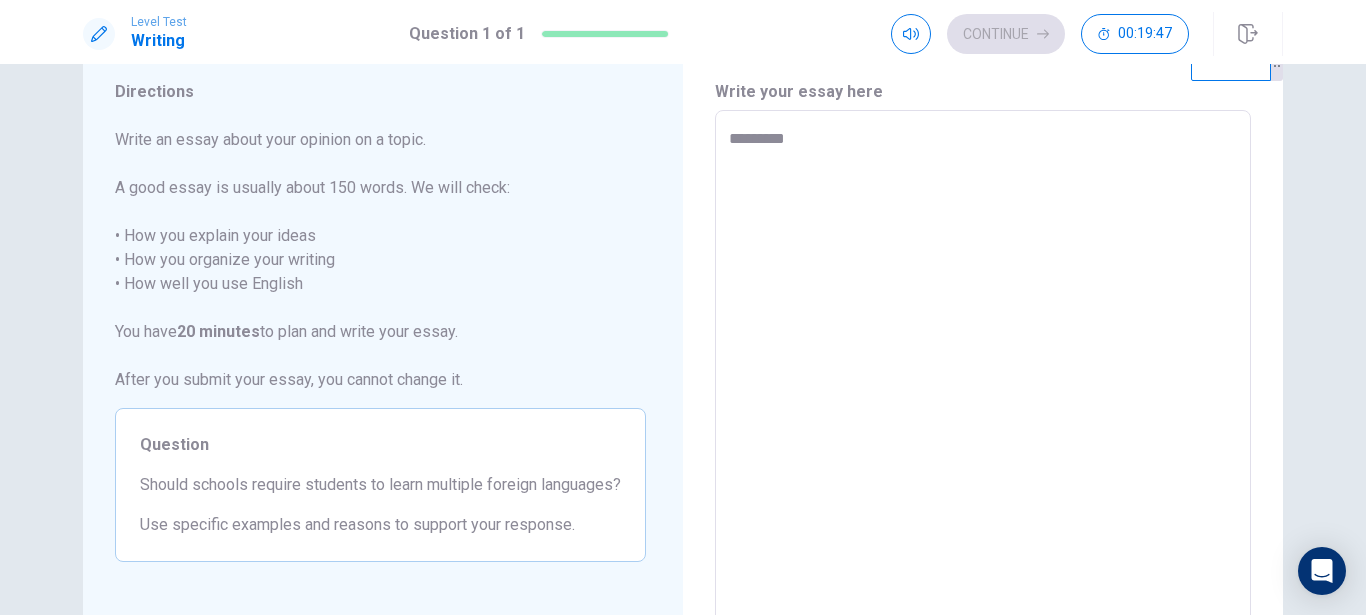 type on "*" 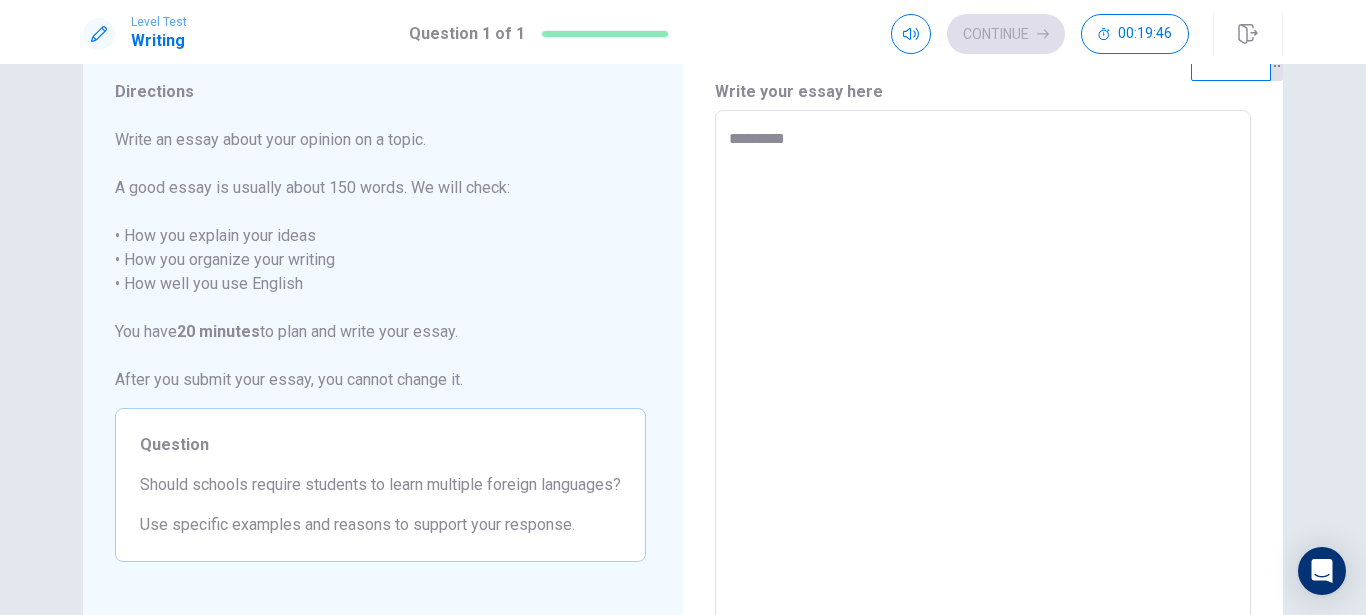 type 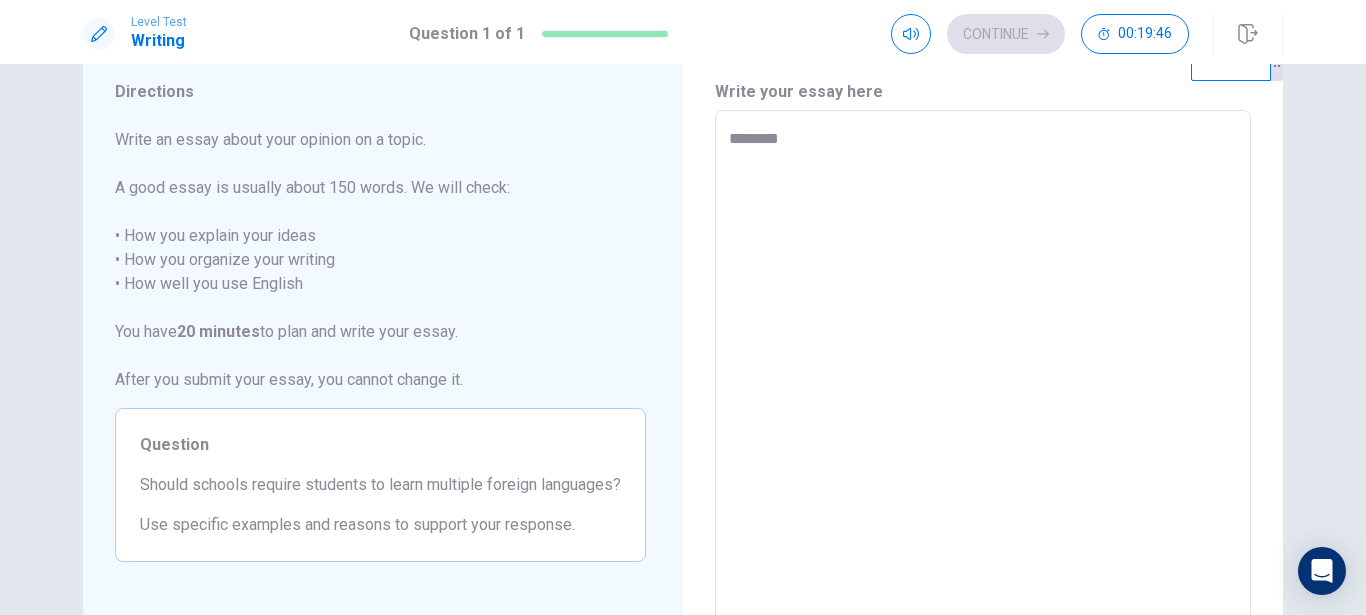 type on "*" 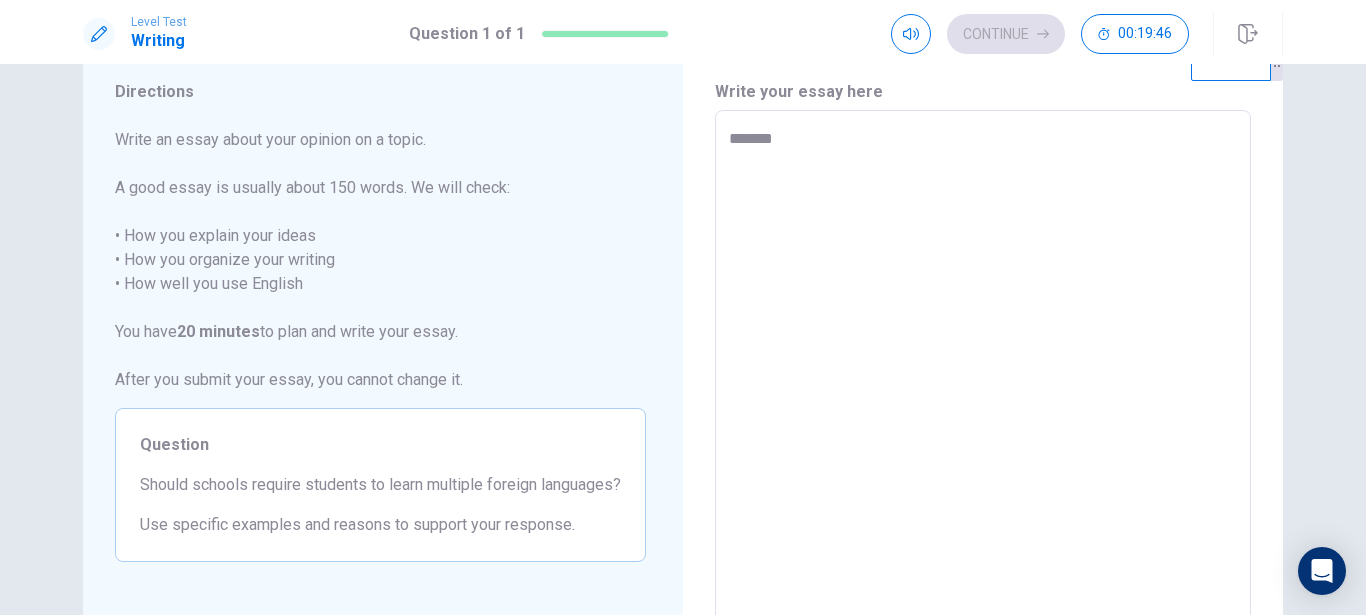 type 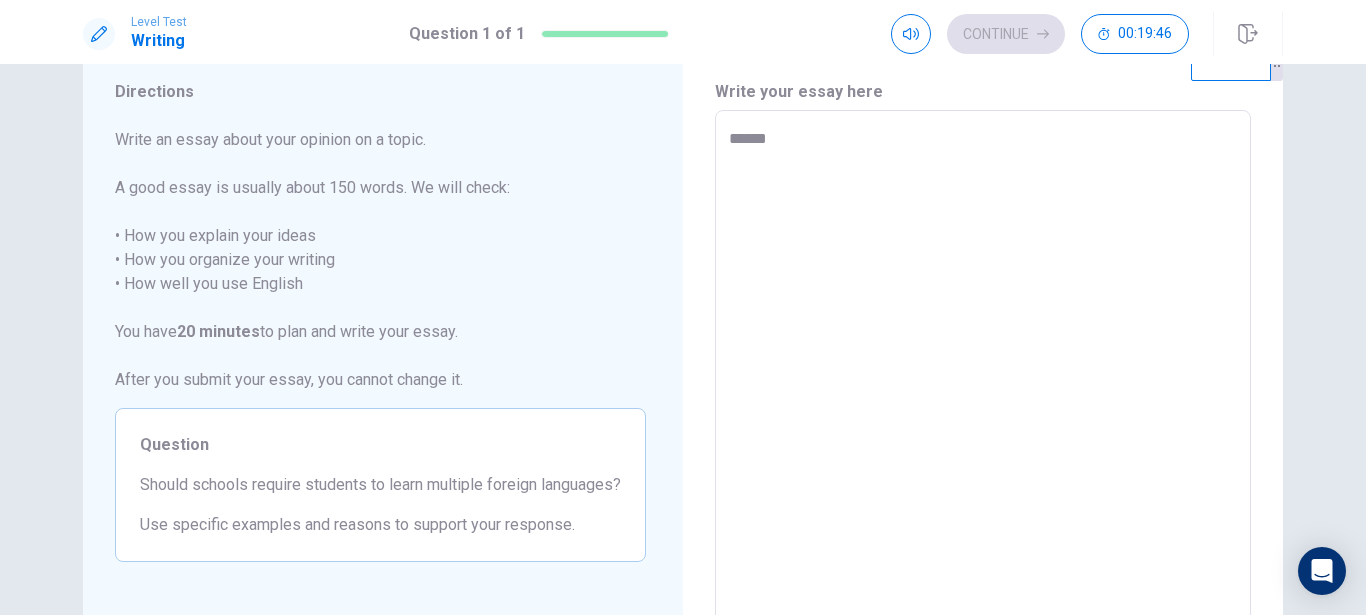 type on "*" 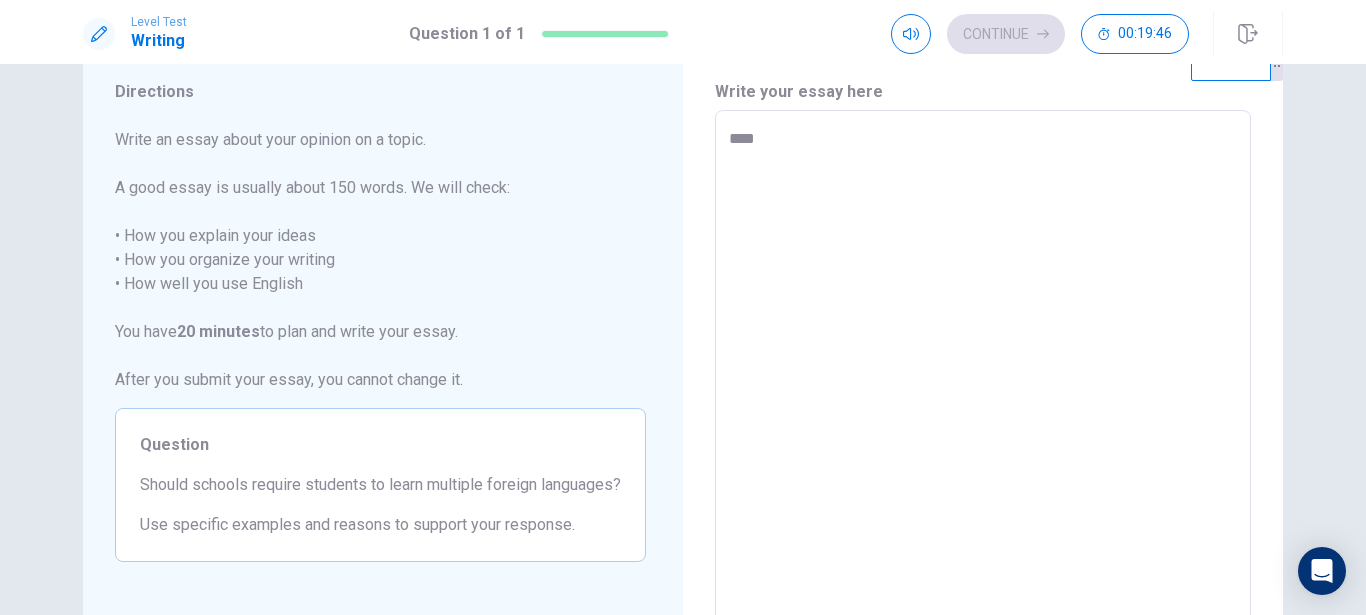 type 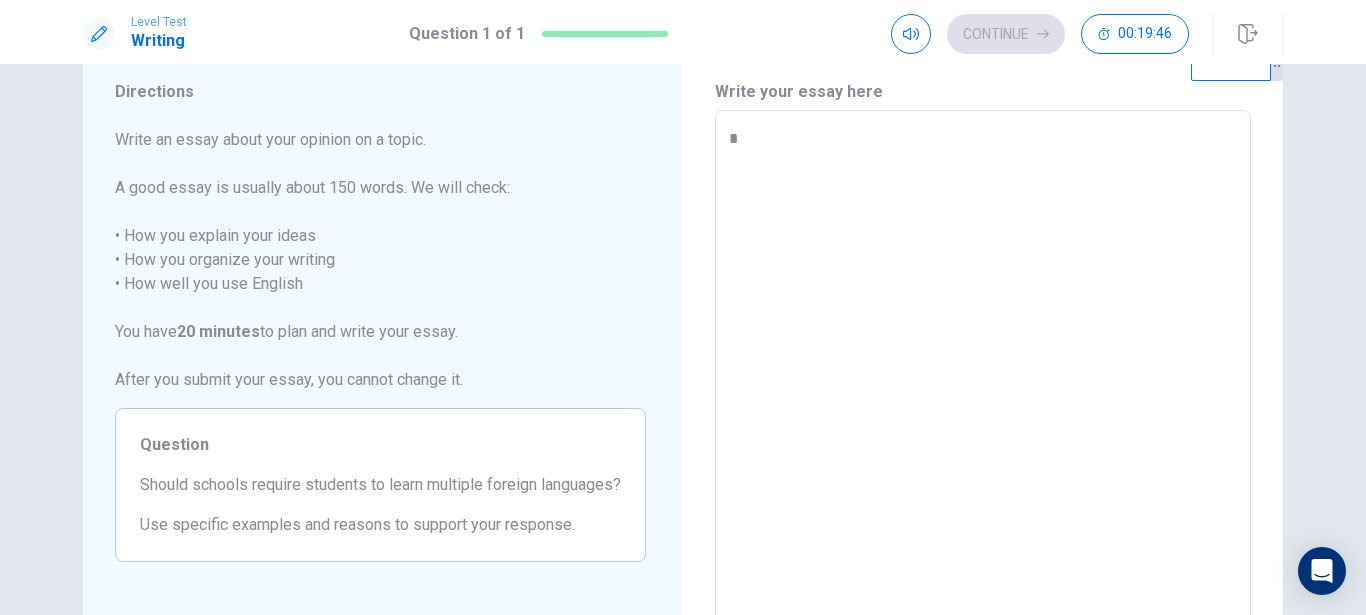 type 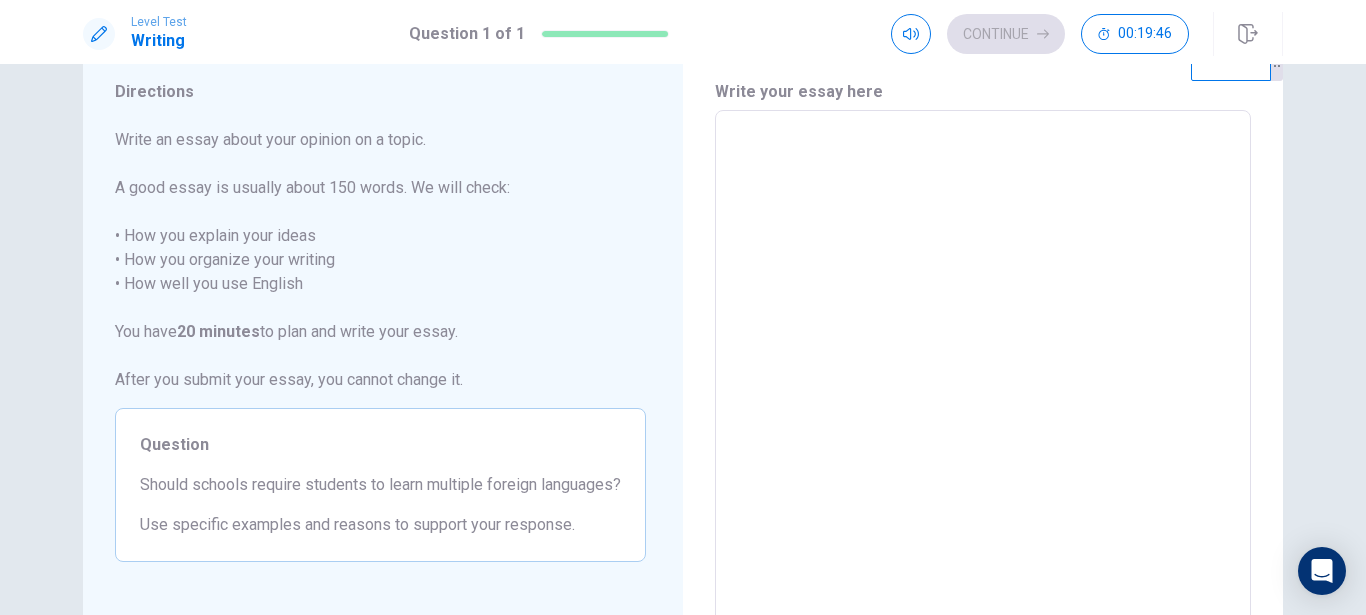 type on "*" 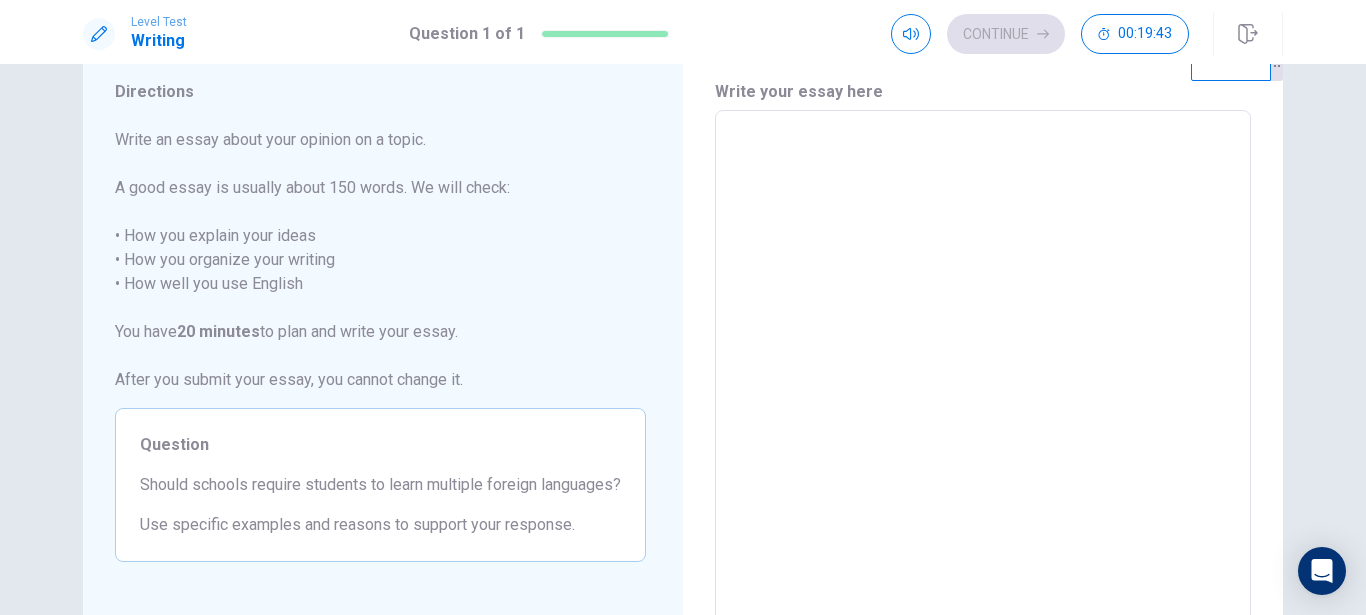 type 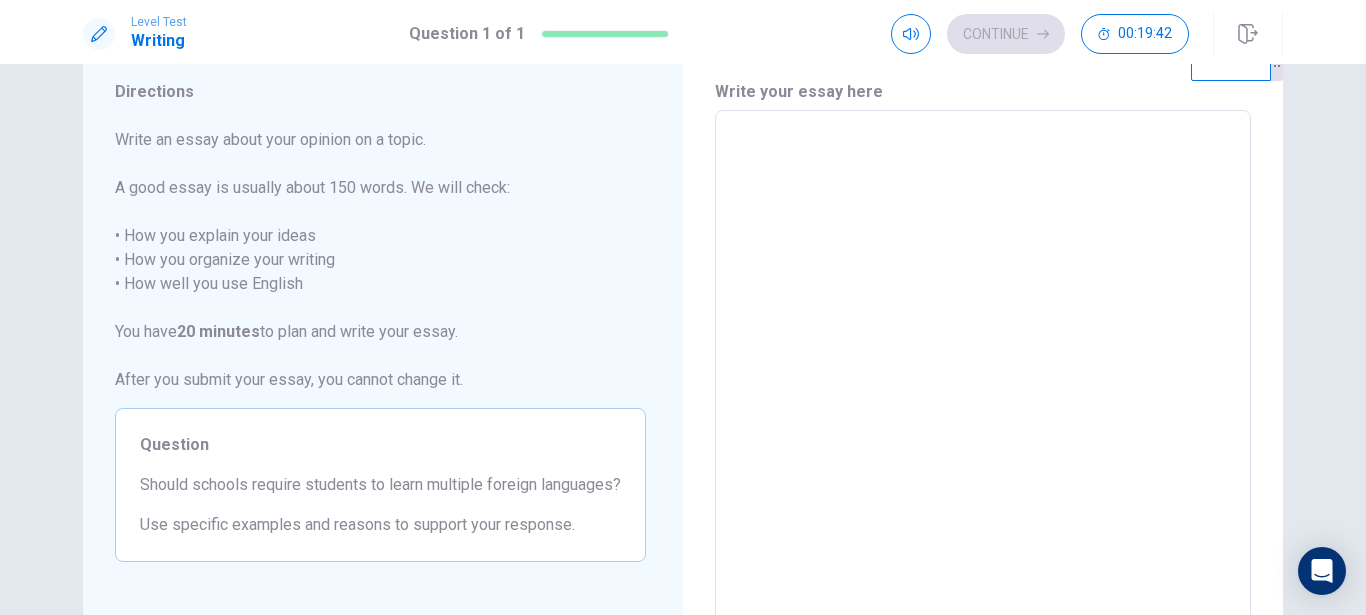 type 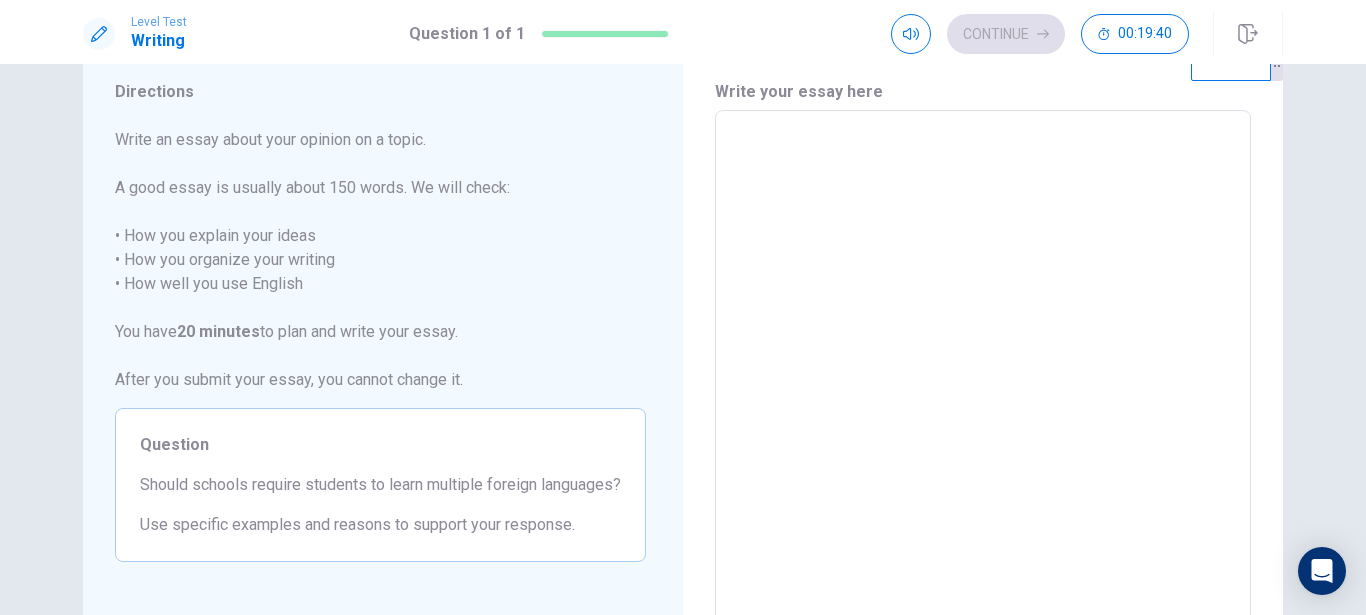 click at bounding box center (983, 387) 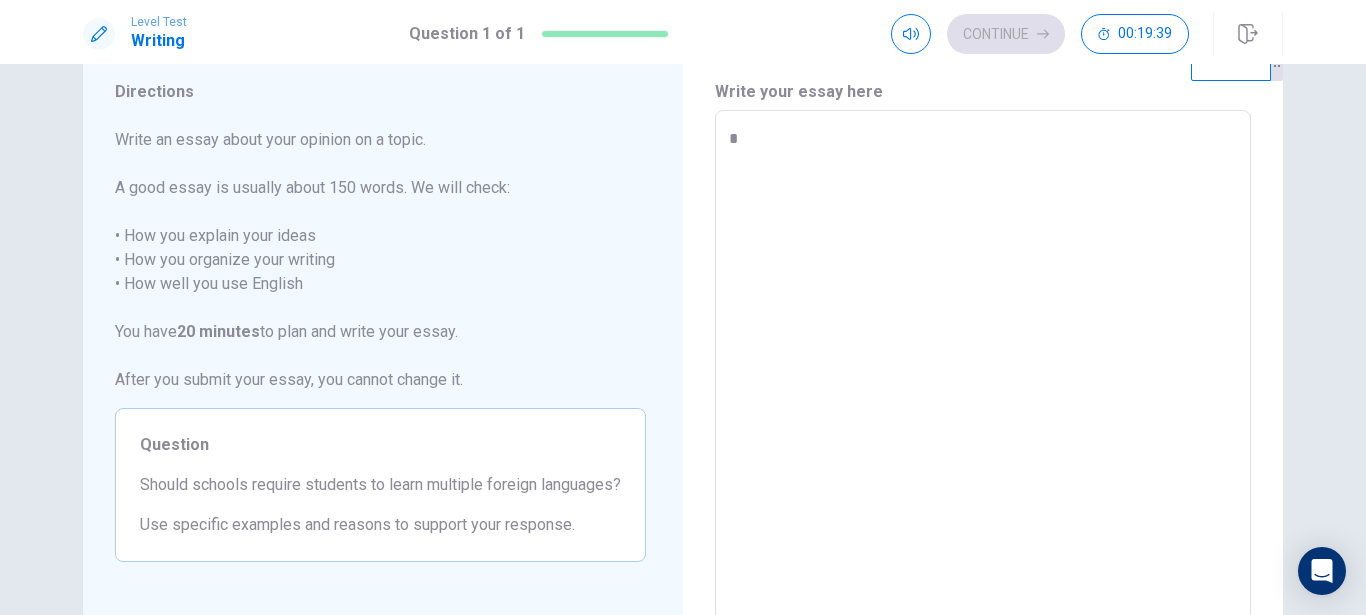 type 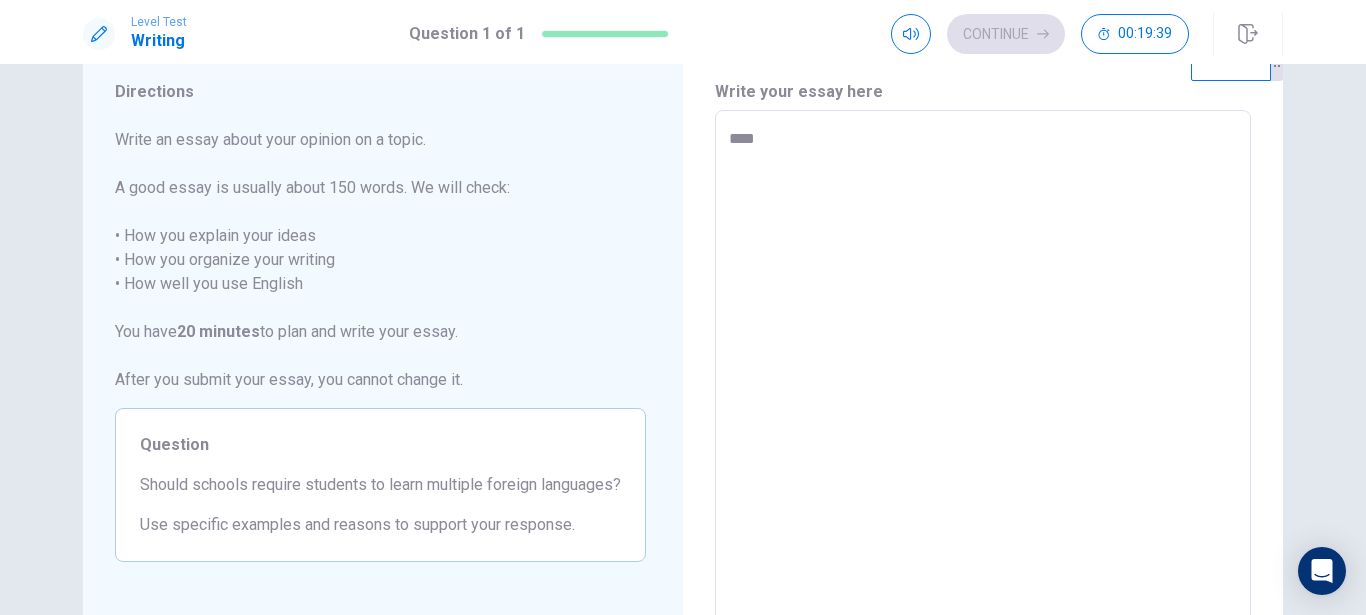type 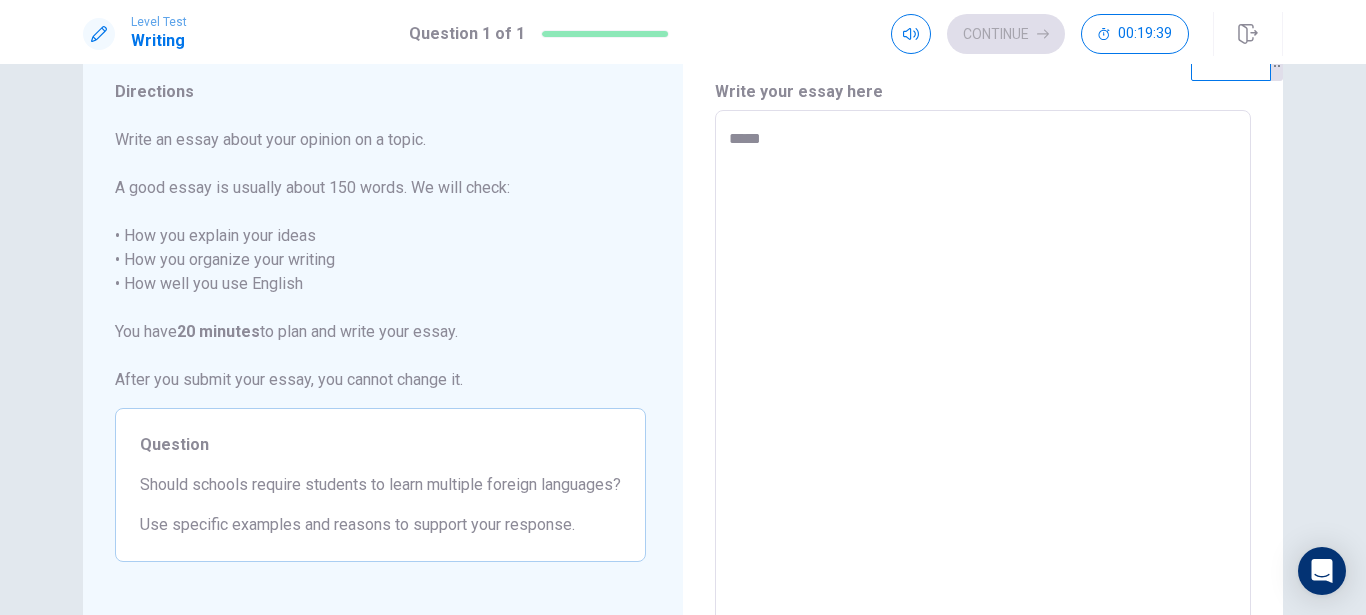 type on "*" 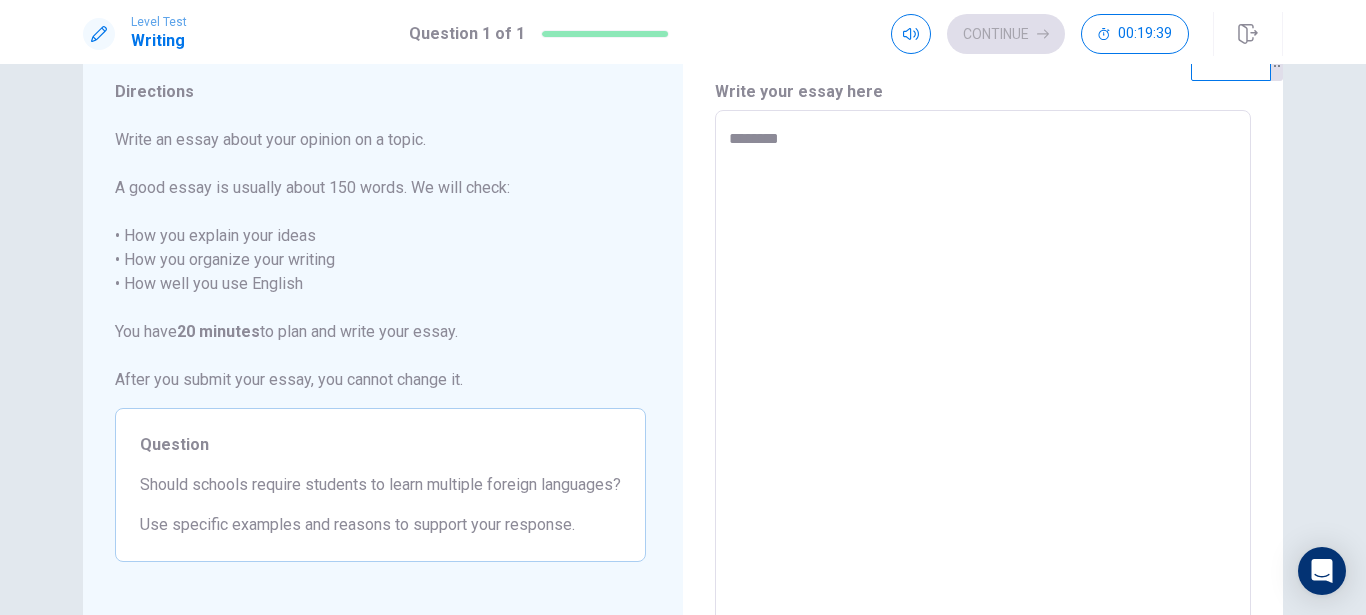type 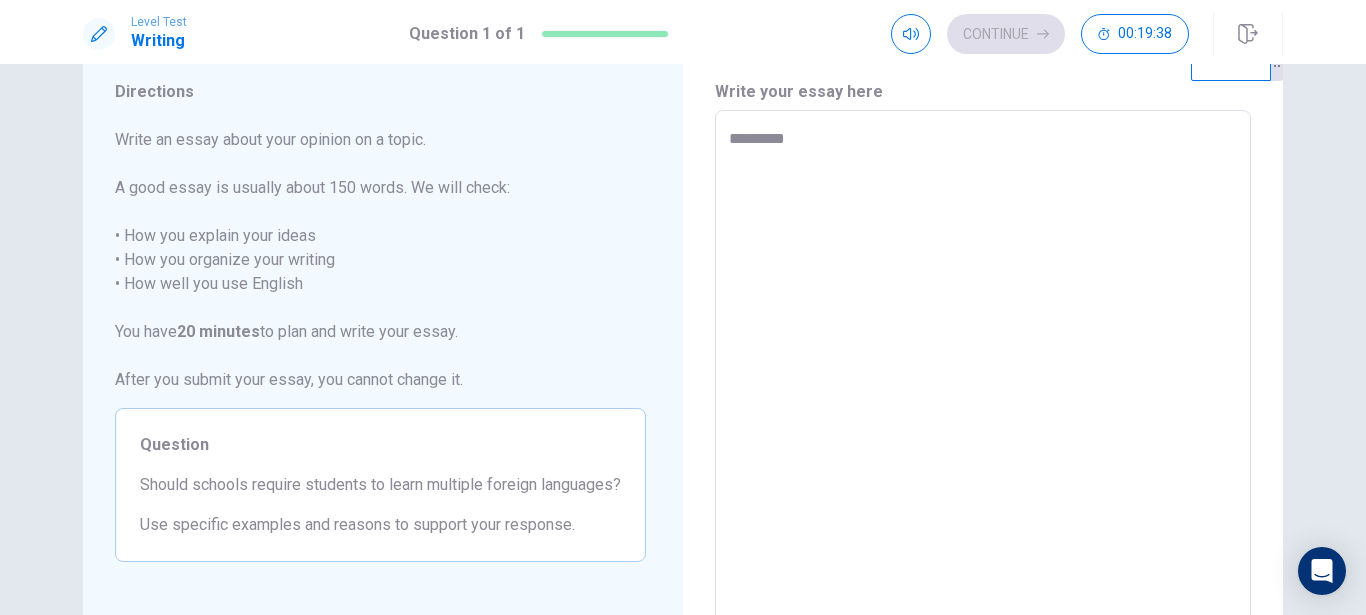 type on "*" 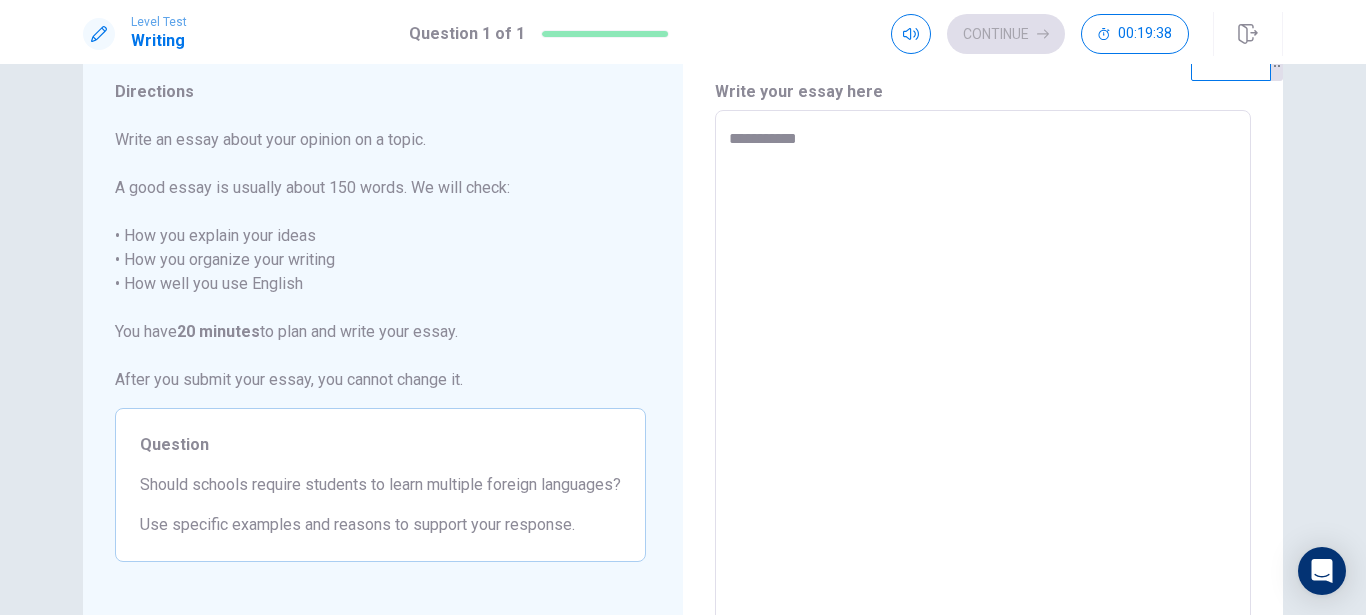 type 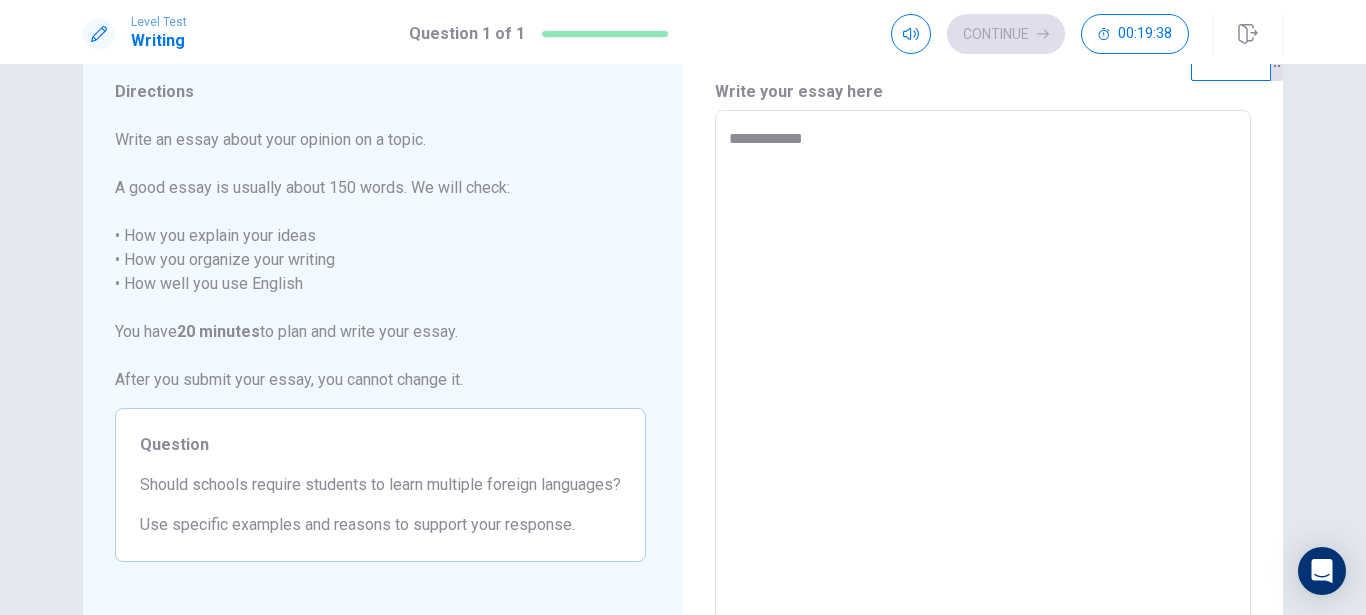 type on "*" 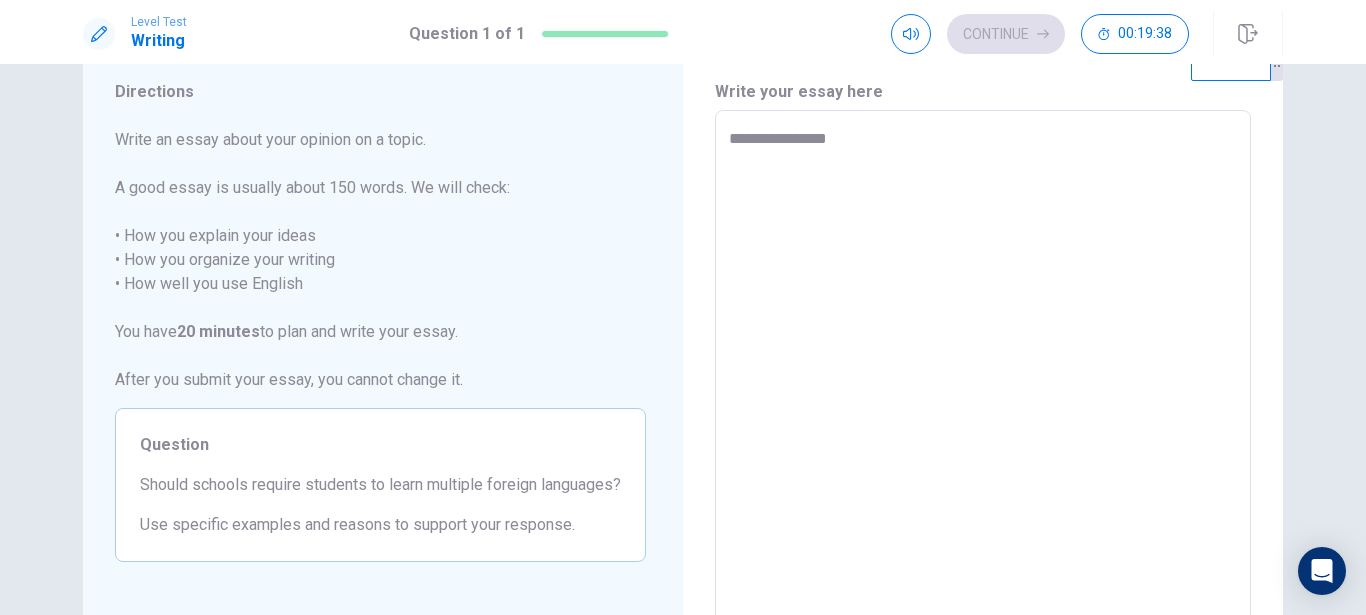 type 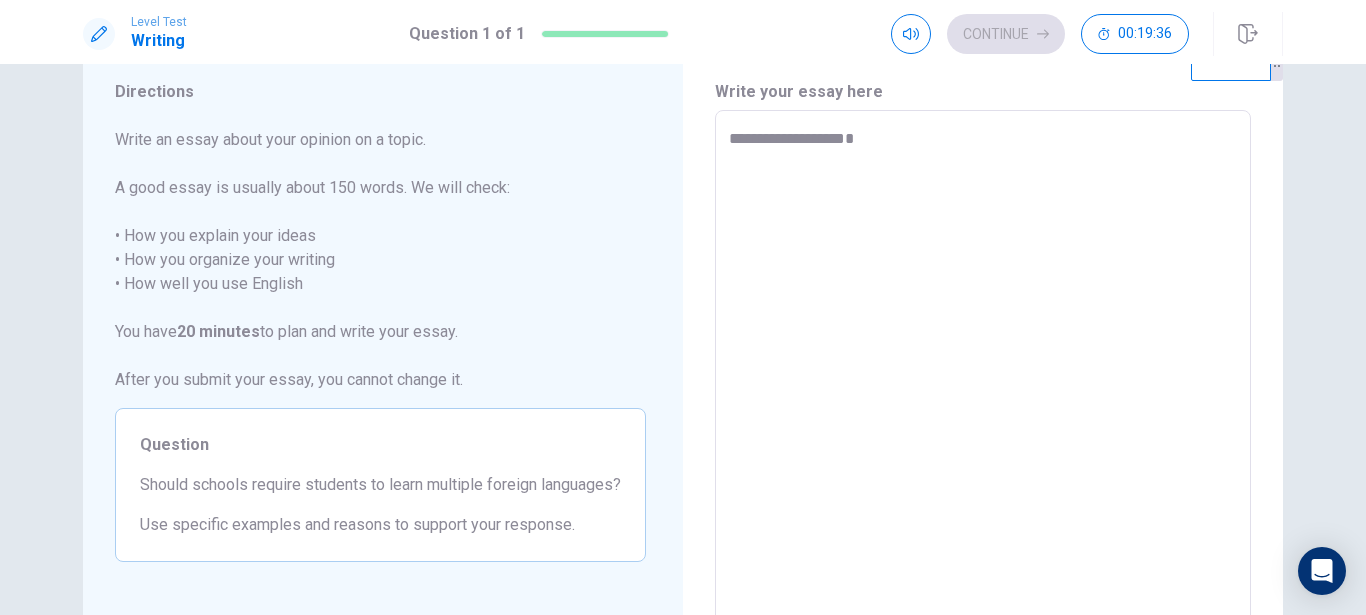 type on "**" 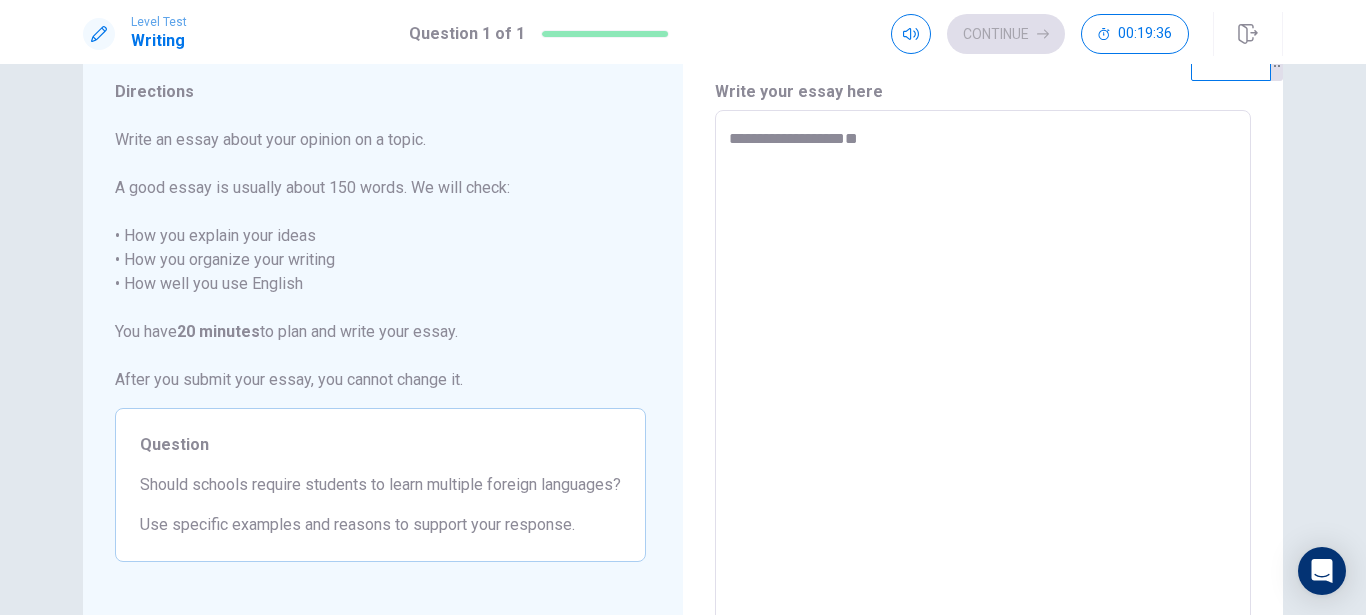 type on "*" 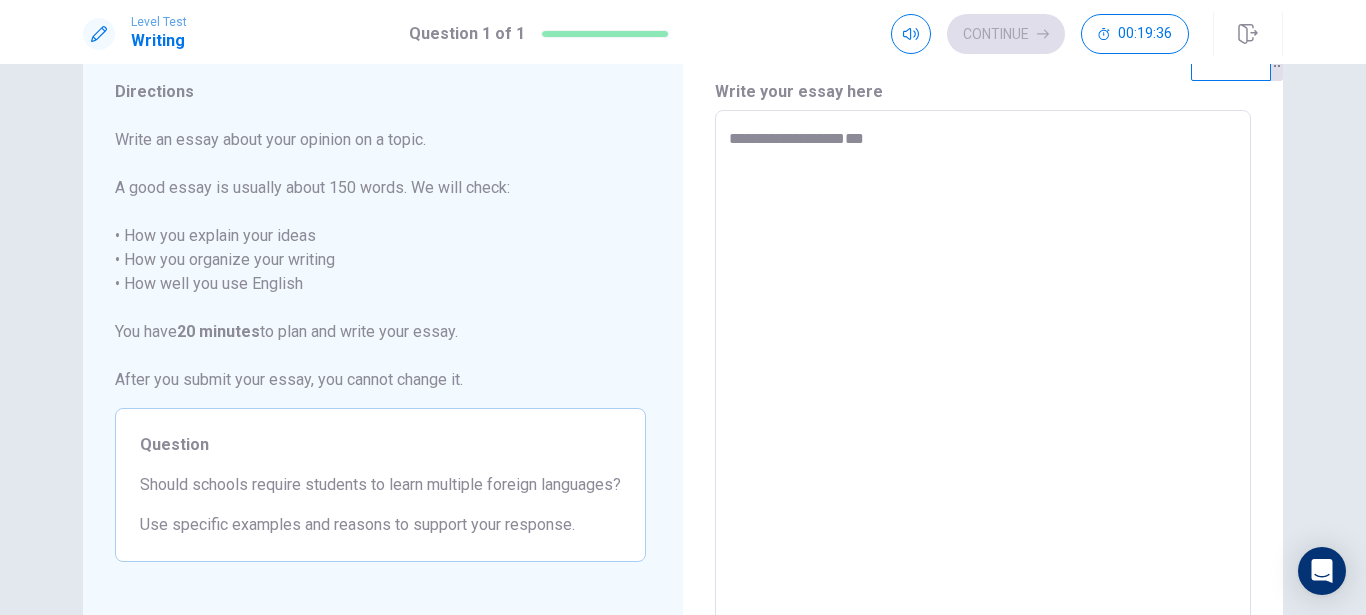 type on "****" 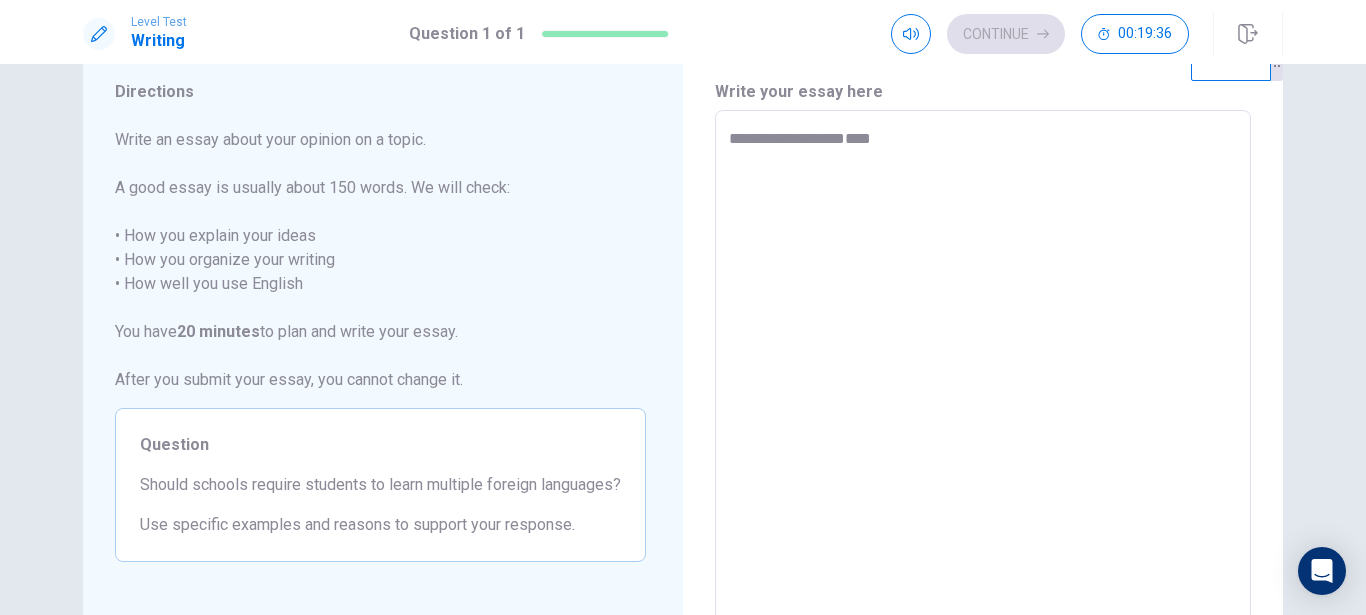 type on "*" 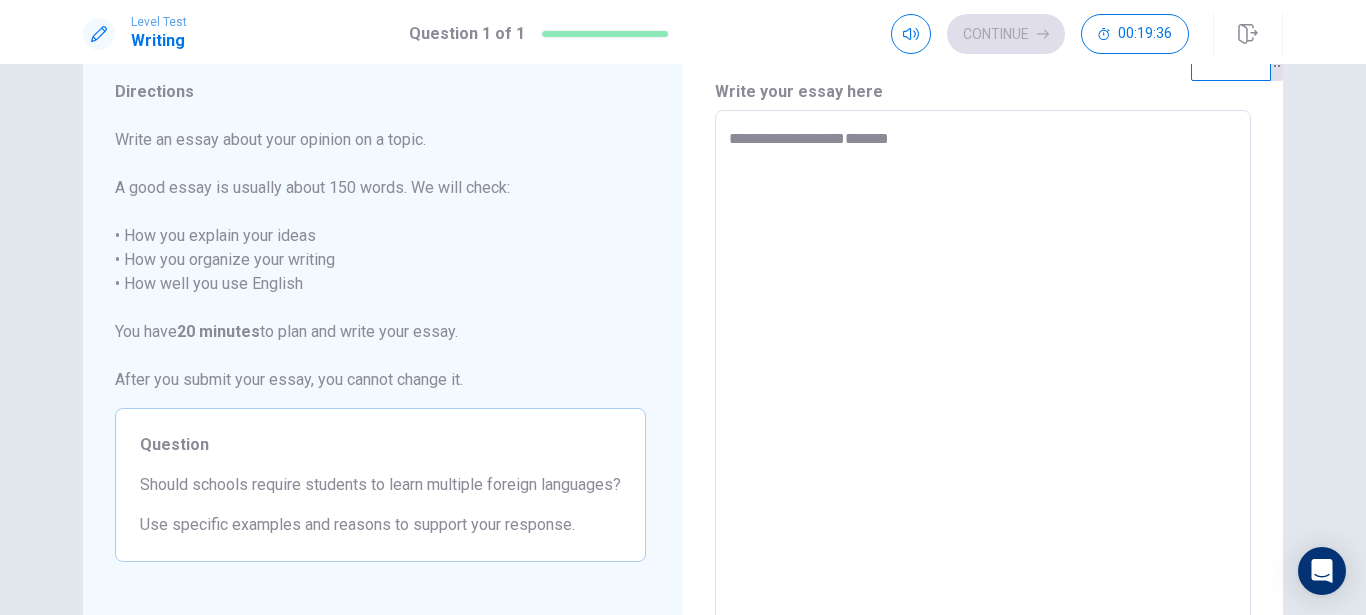 type on "********" 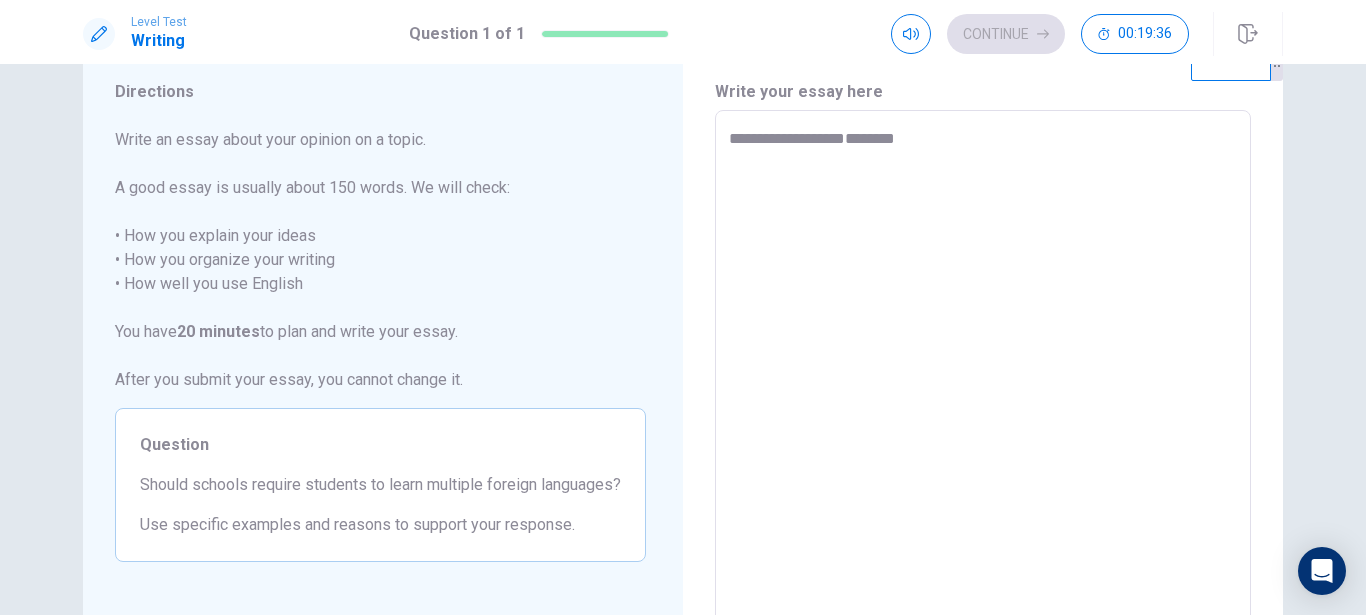 type on "*" 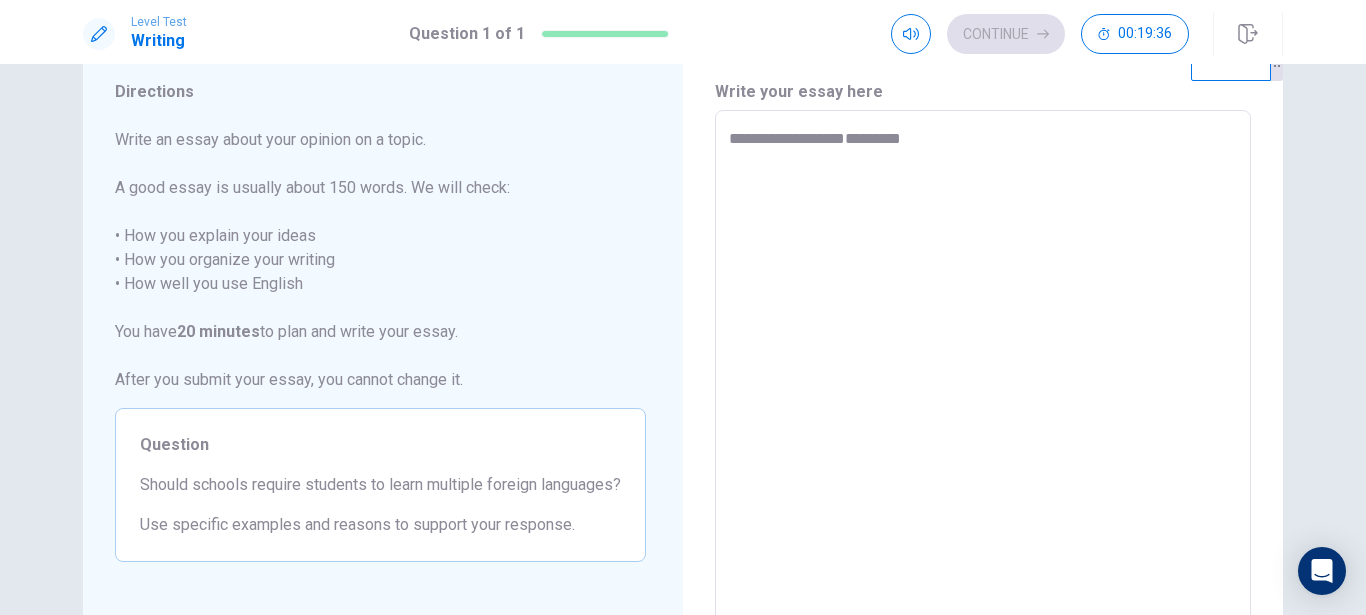 type on "**********" 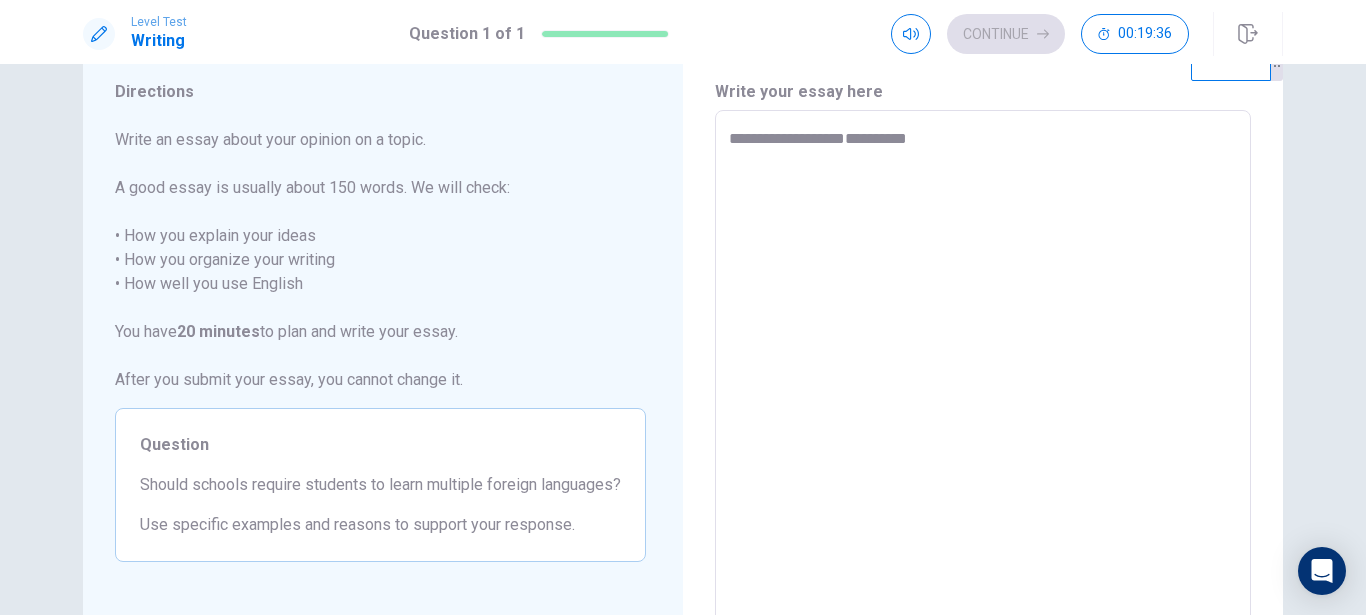 type on "*" 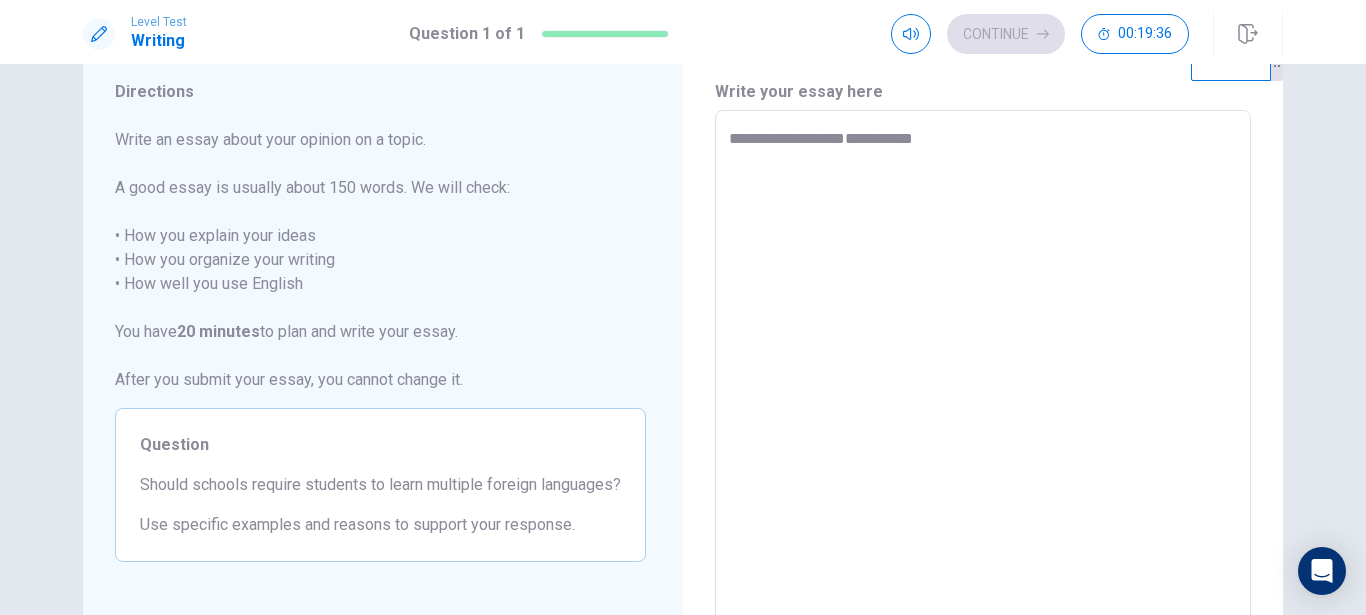 type on "**********" 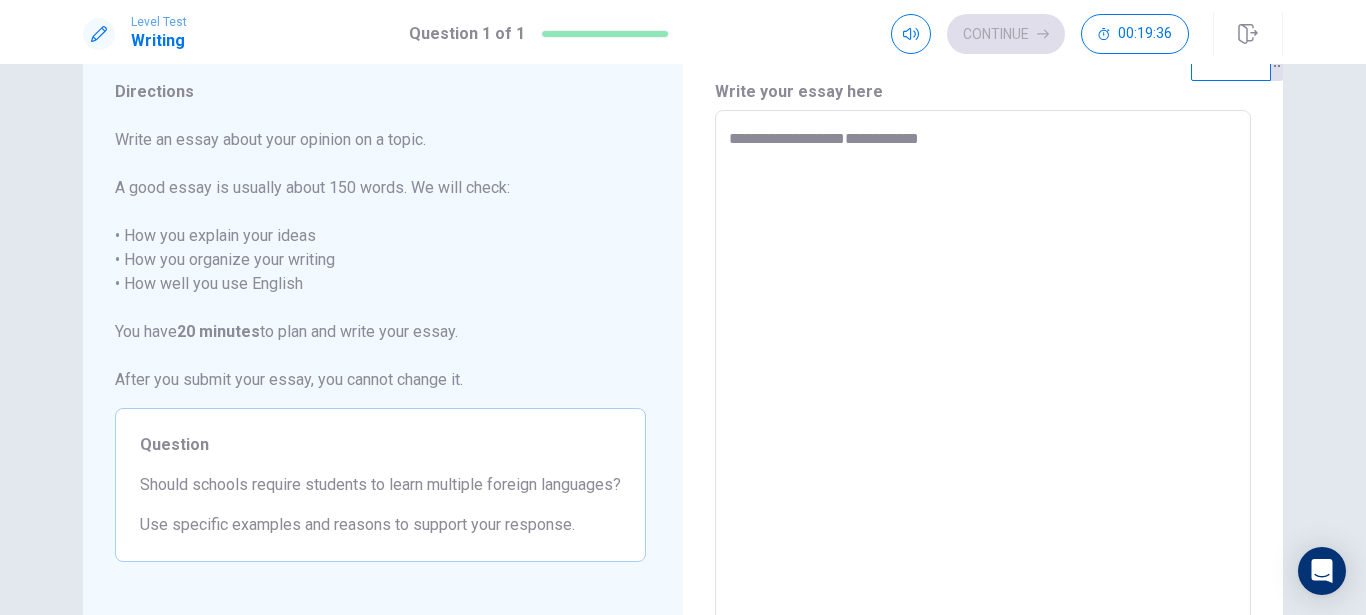 type on "*" 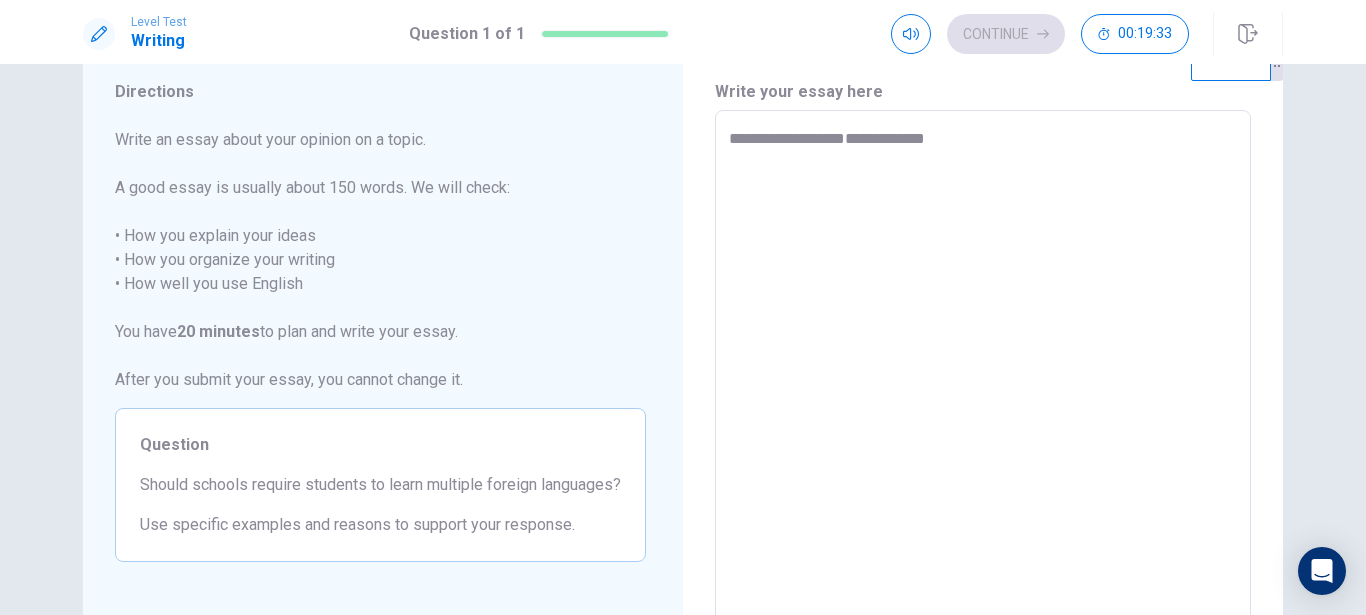 type on "**********" 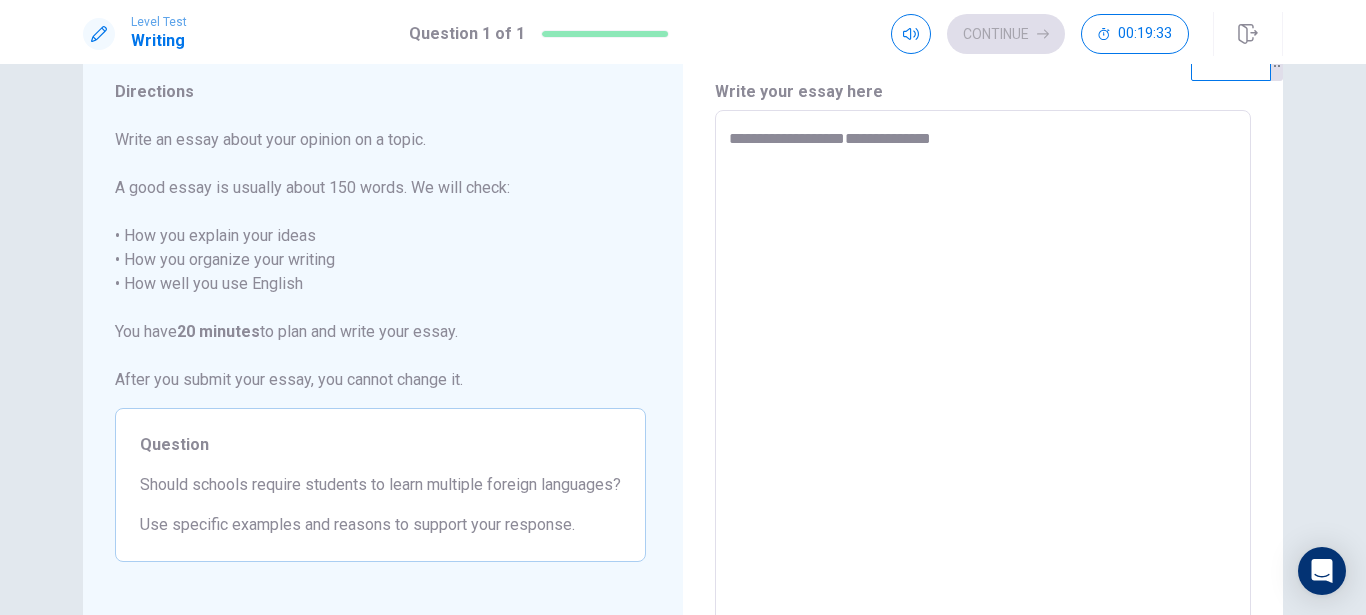 type on "*" 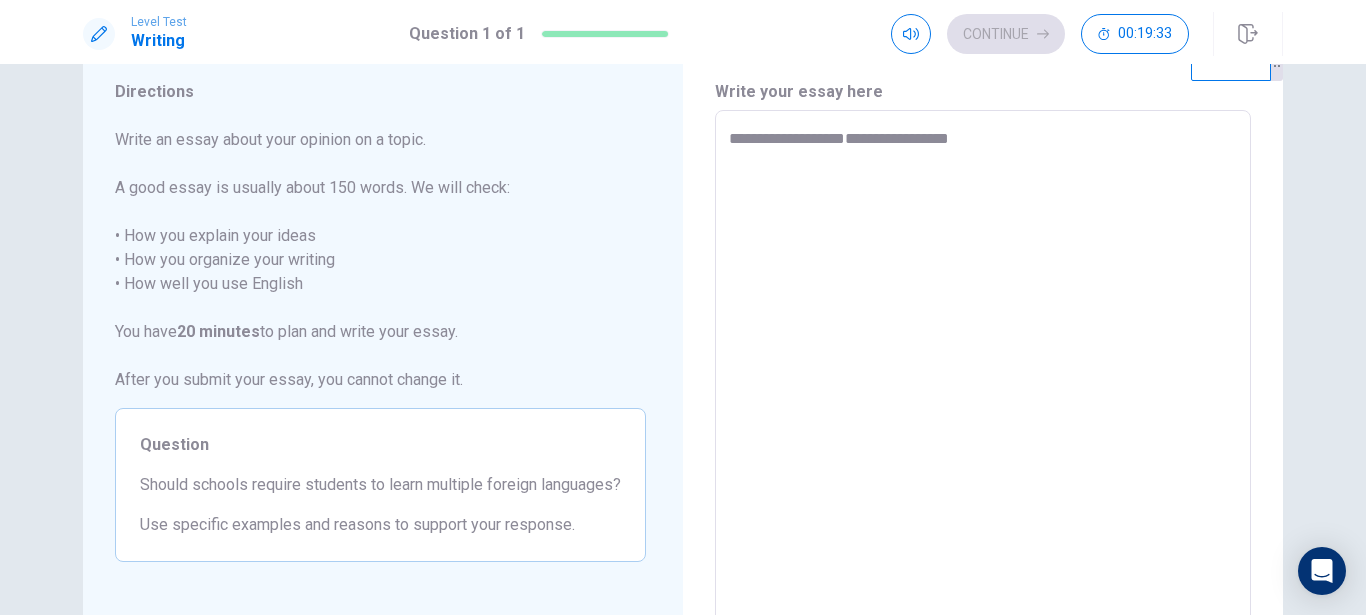 type on "**********" 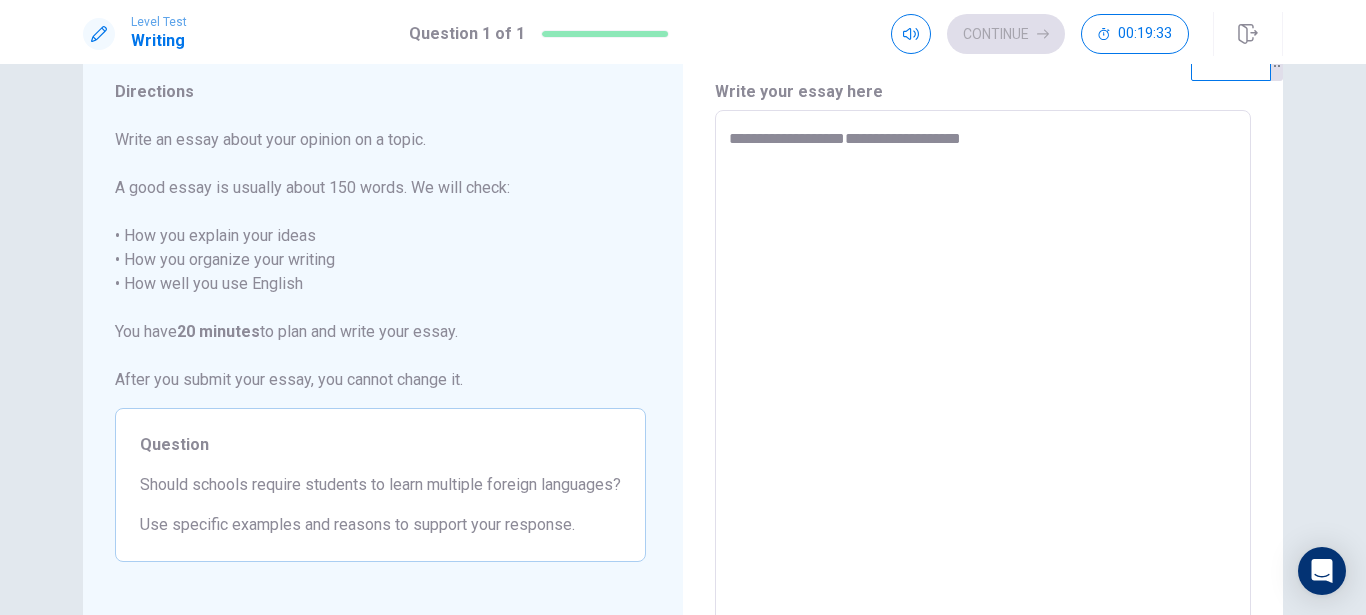 type on "**********" 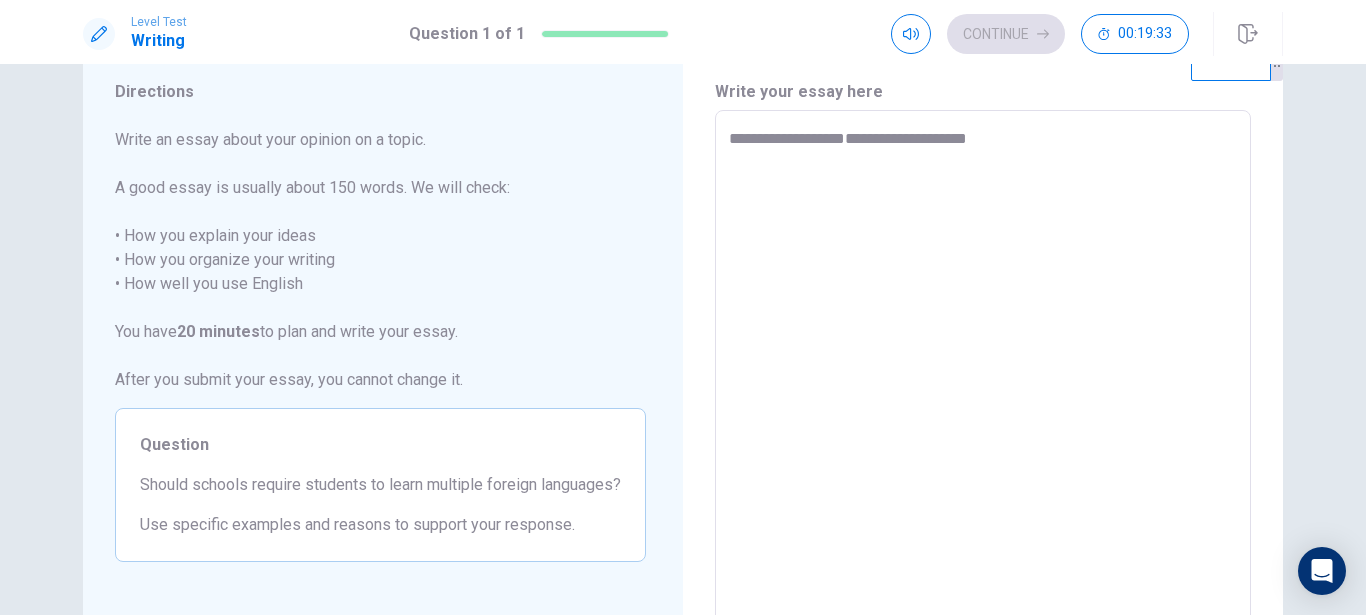 type on "*" 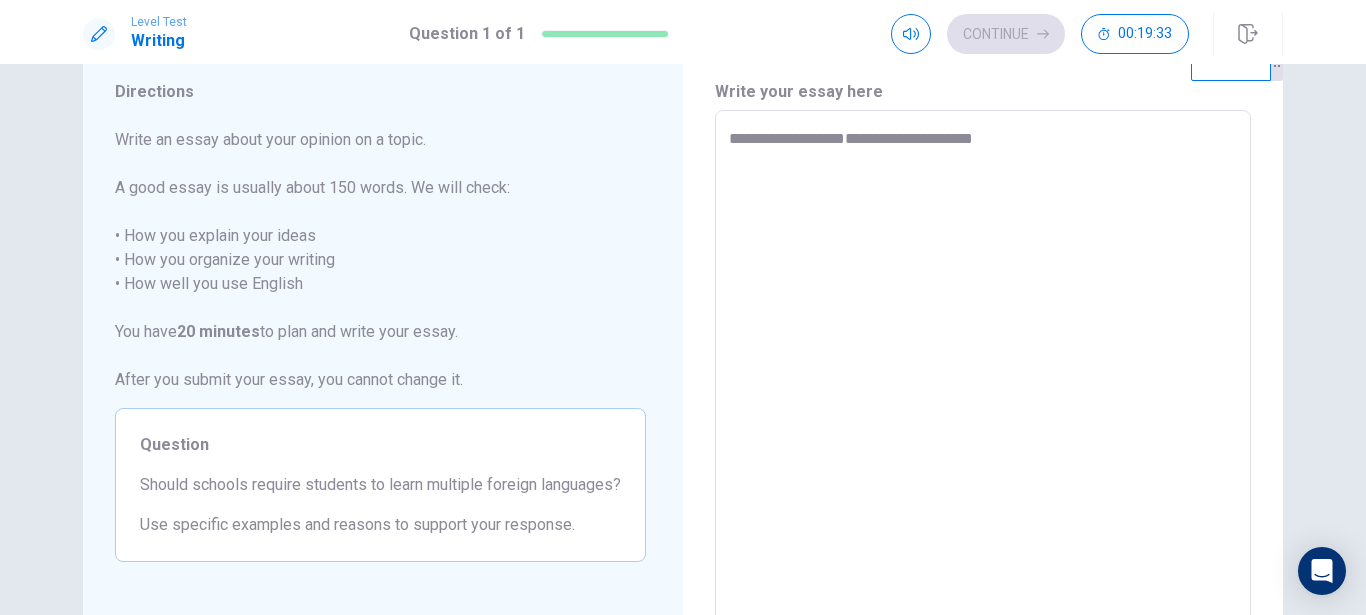 type on "**********" 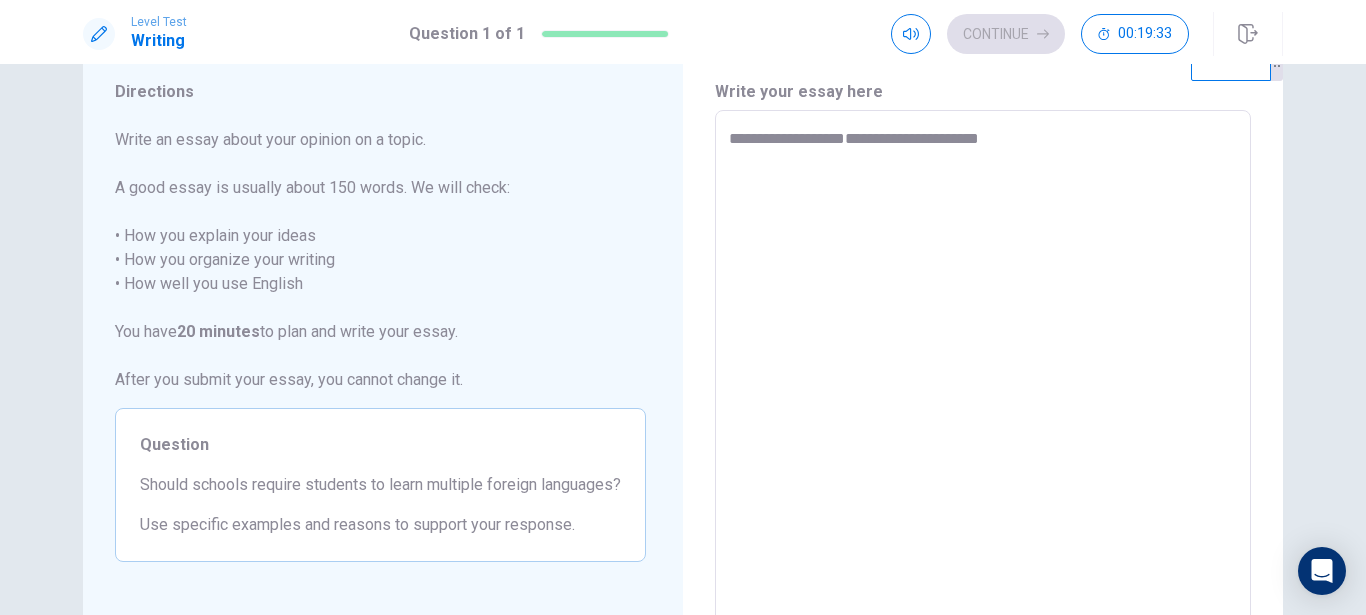type on "*" 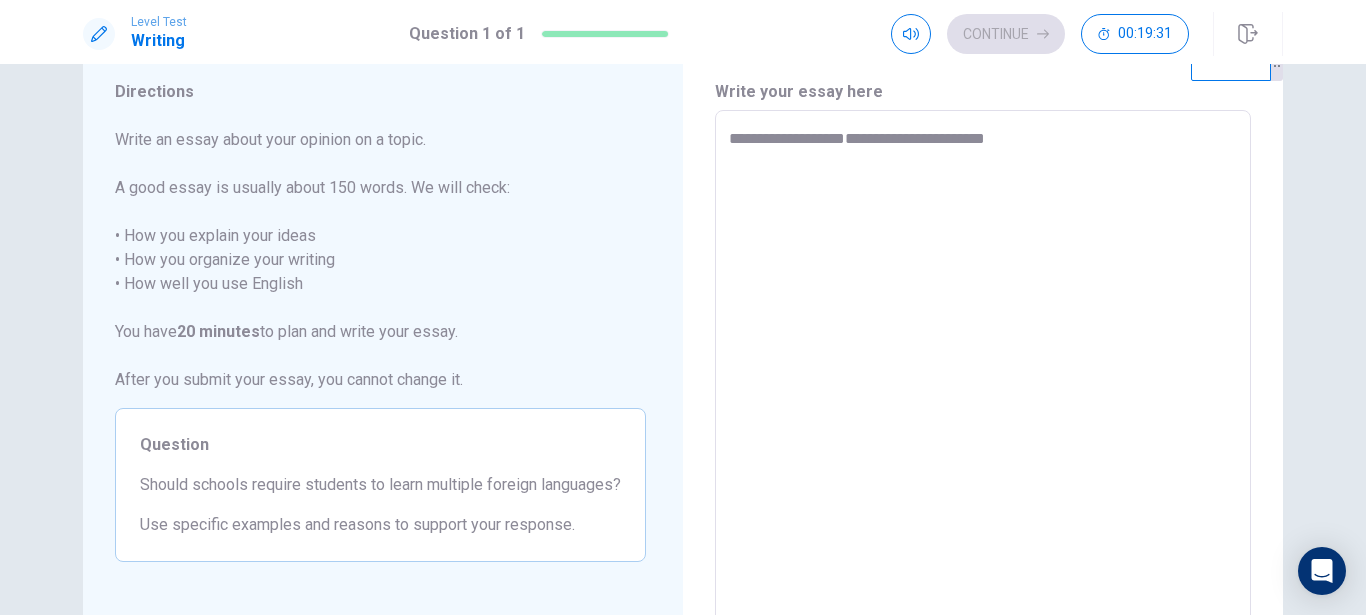 type on "*" 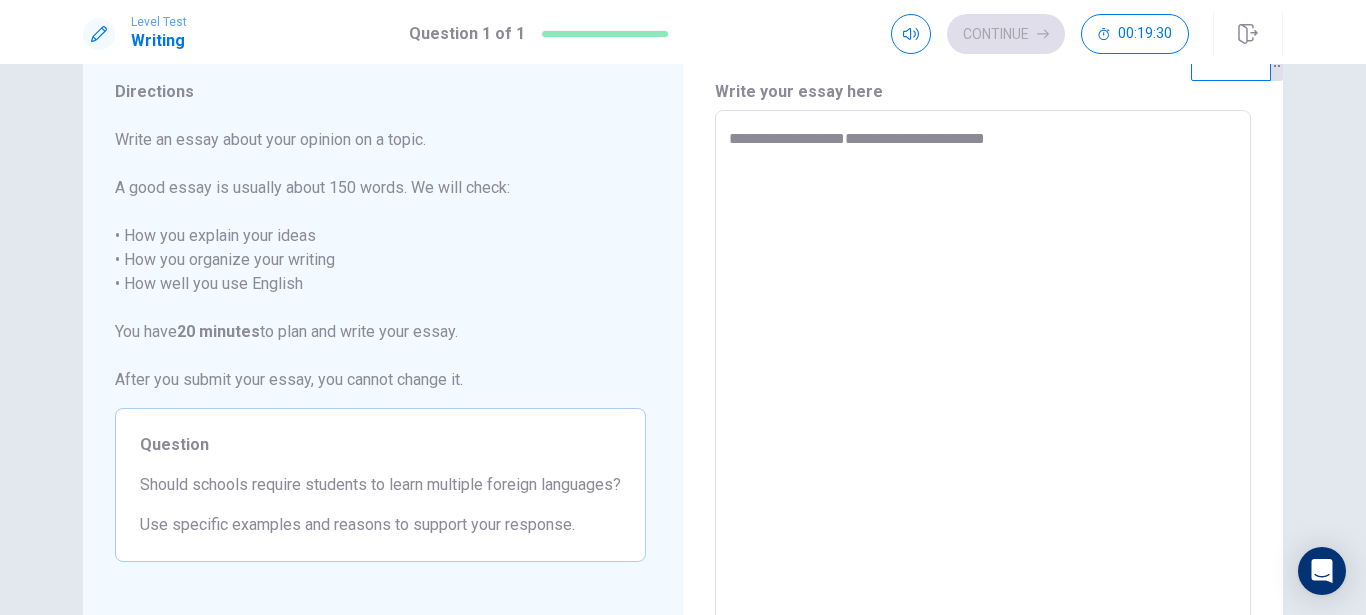 type on "**********" 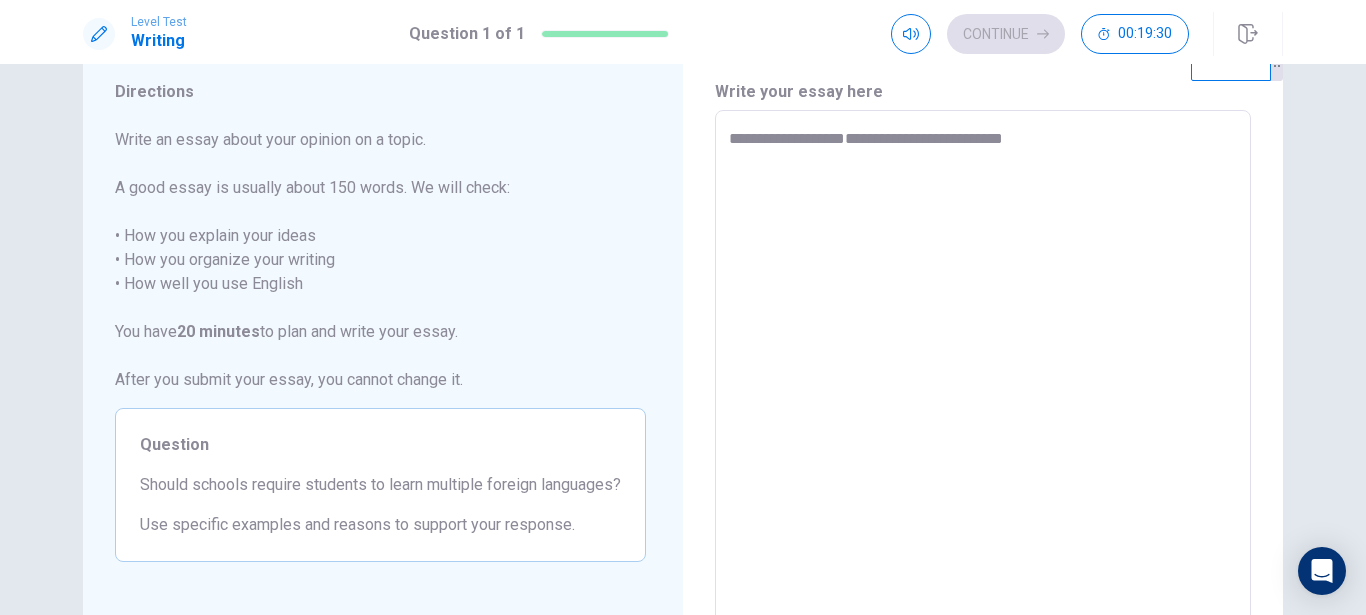 type on "**********" 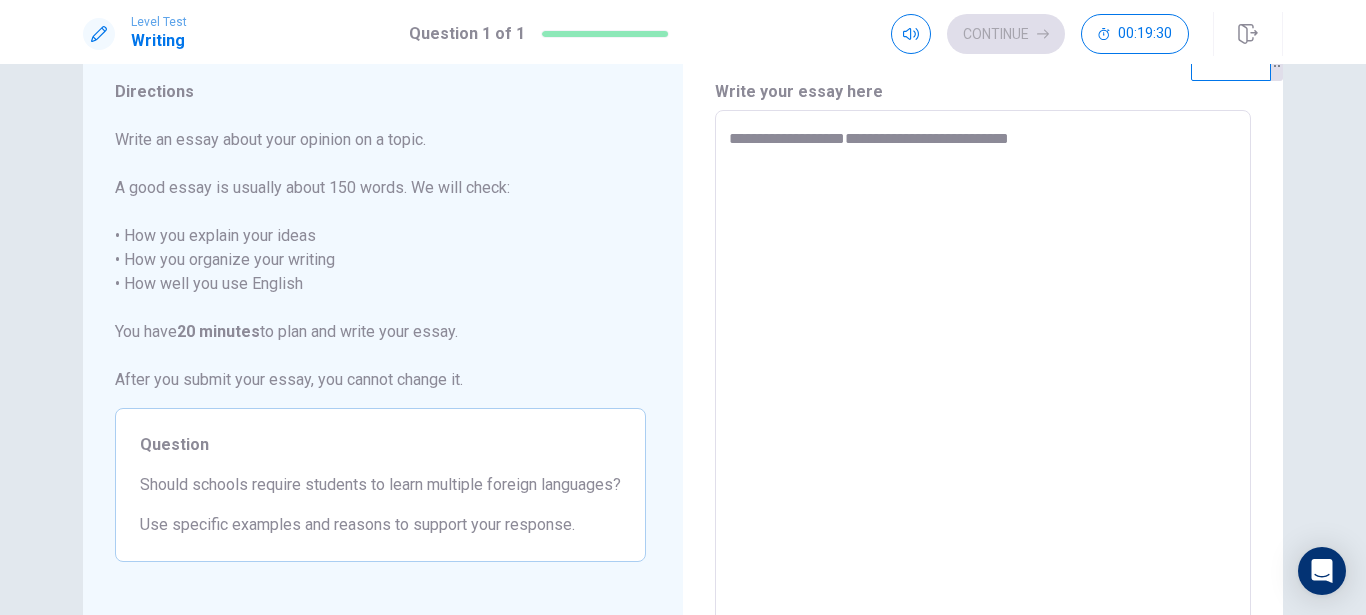 type on "*" 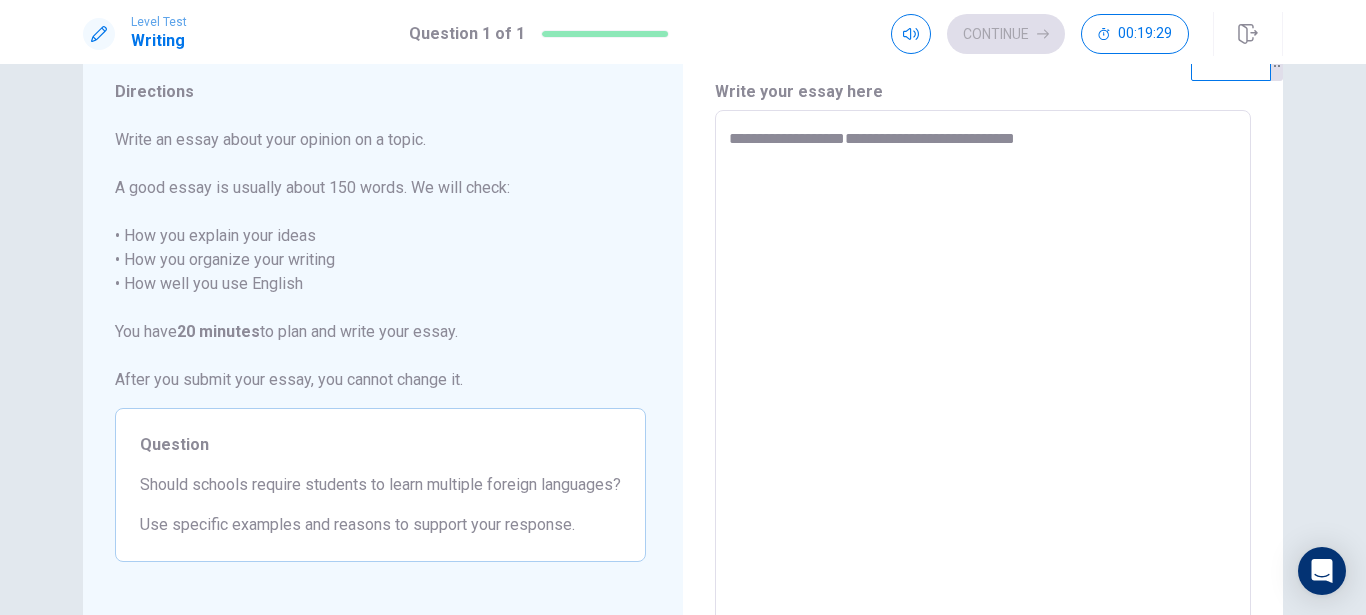 type on "*" 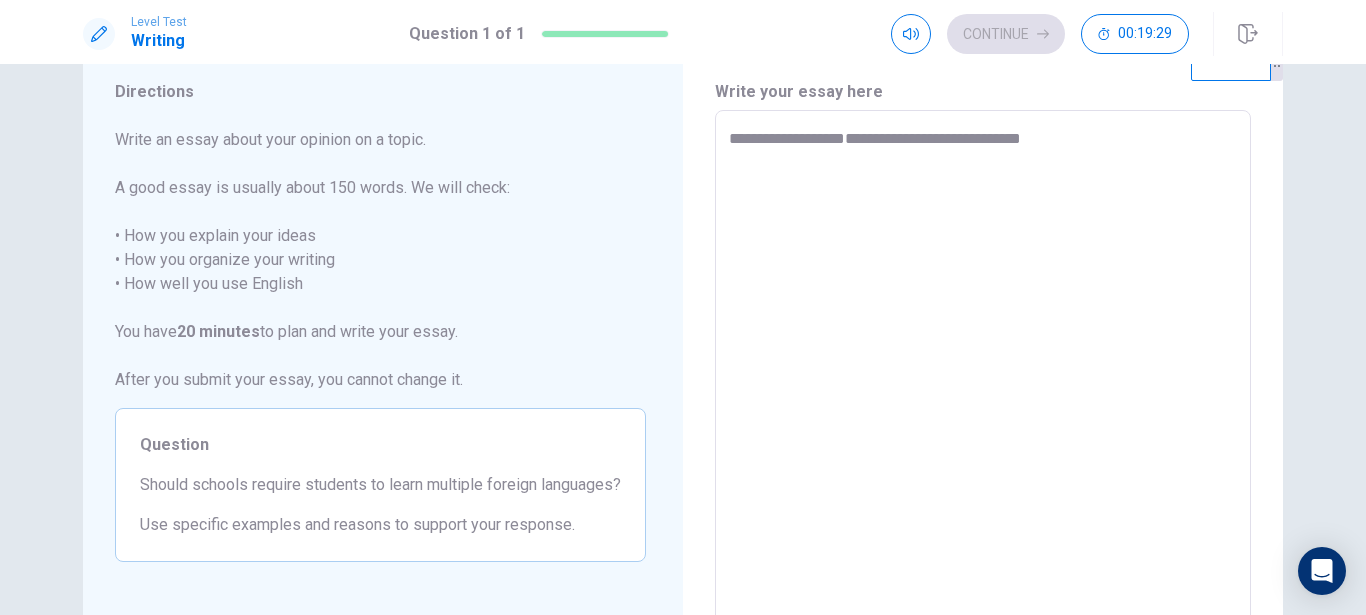 type on "*" 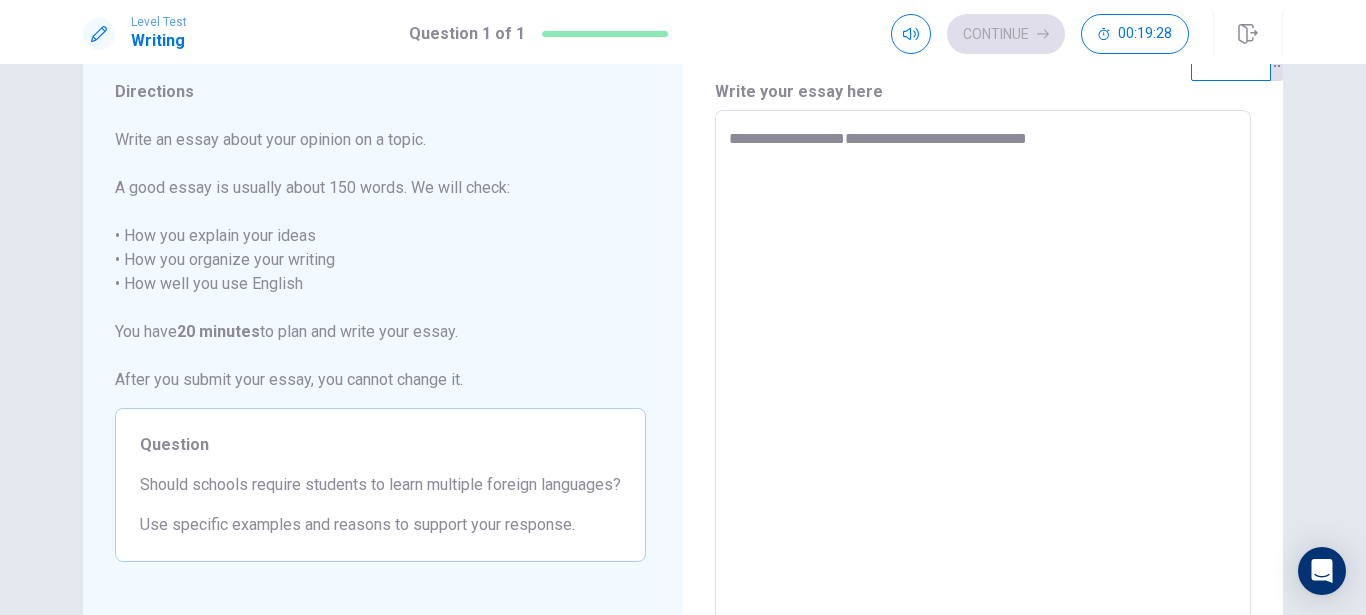type on "**********" 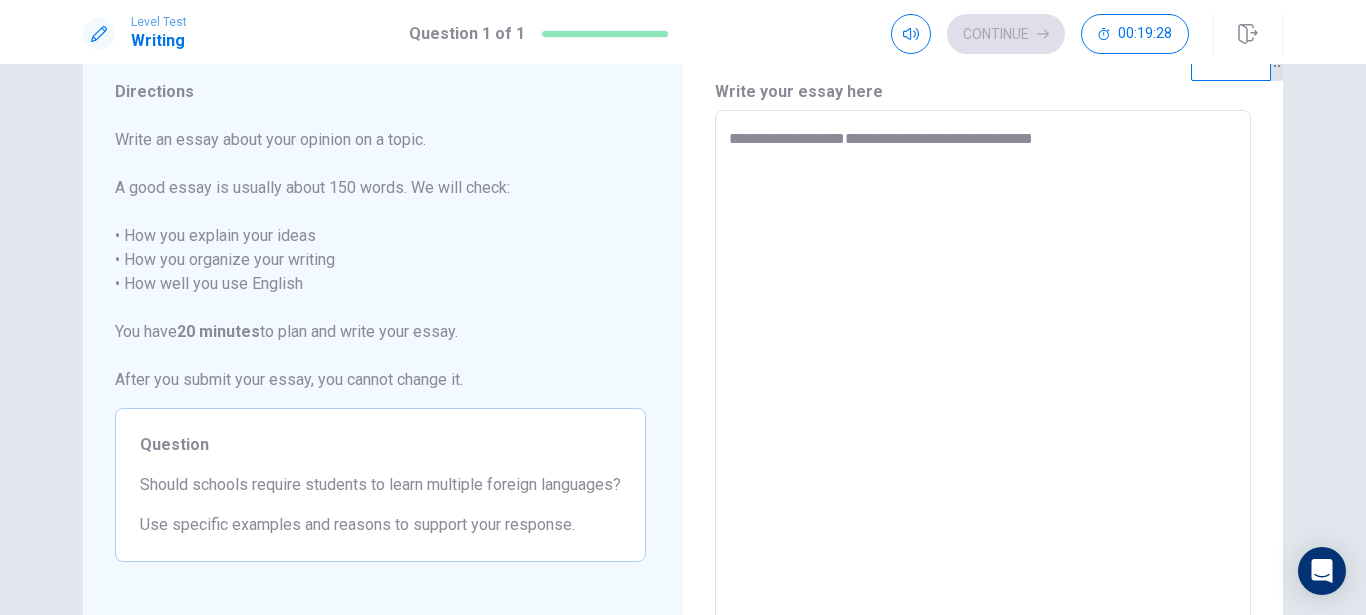 type on "*" 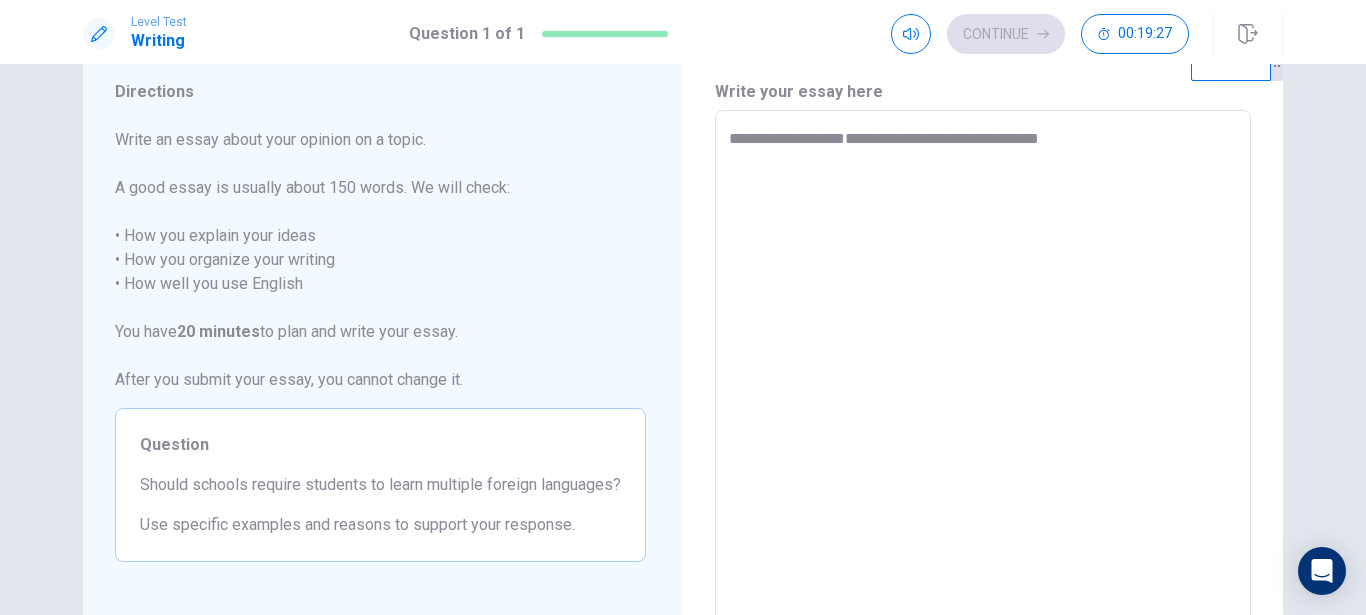type on "*" 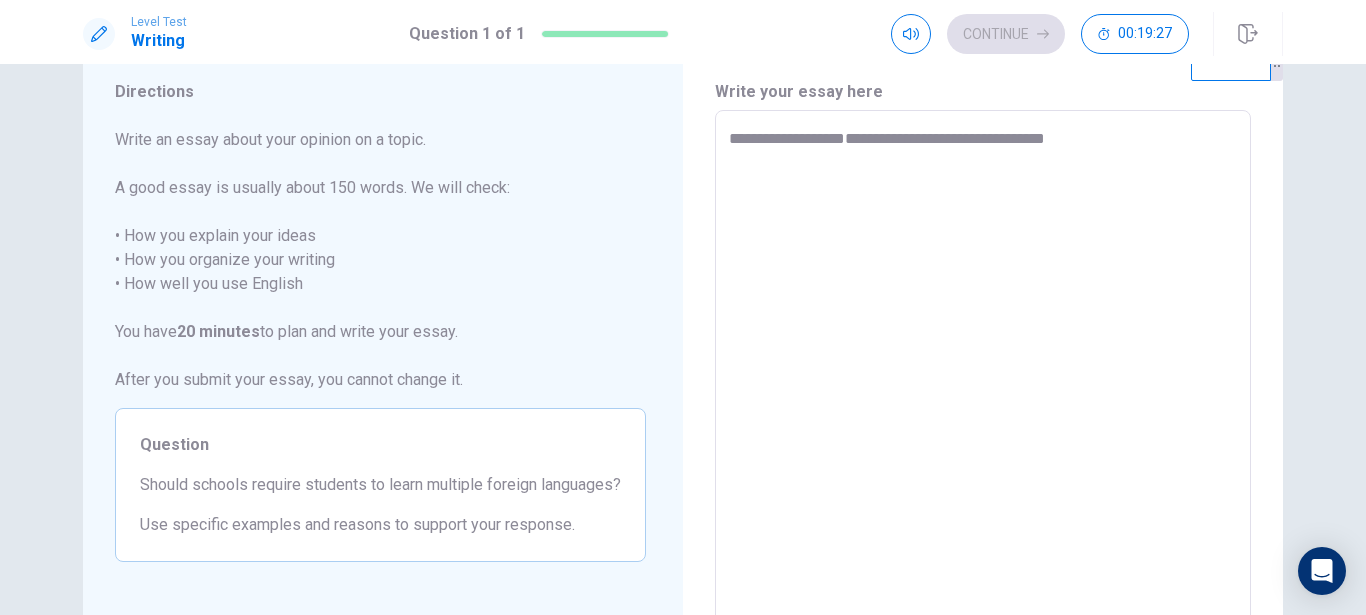 type on "**********" 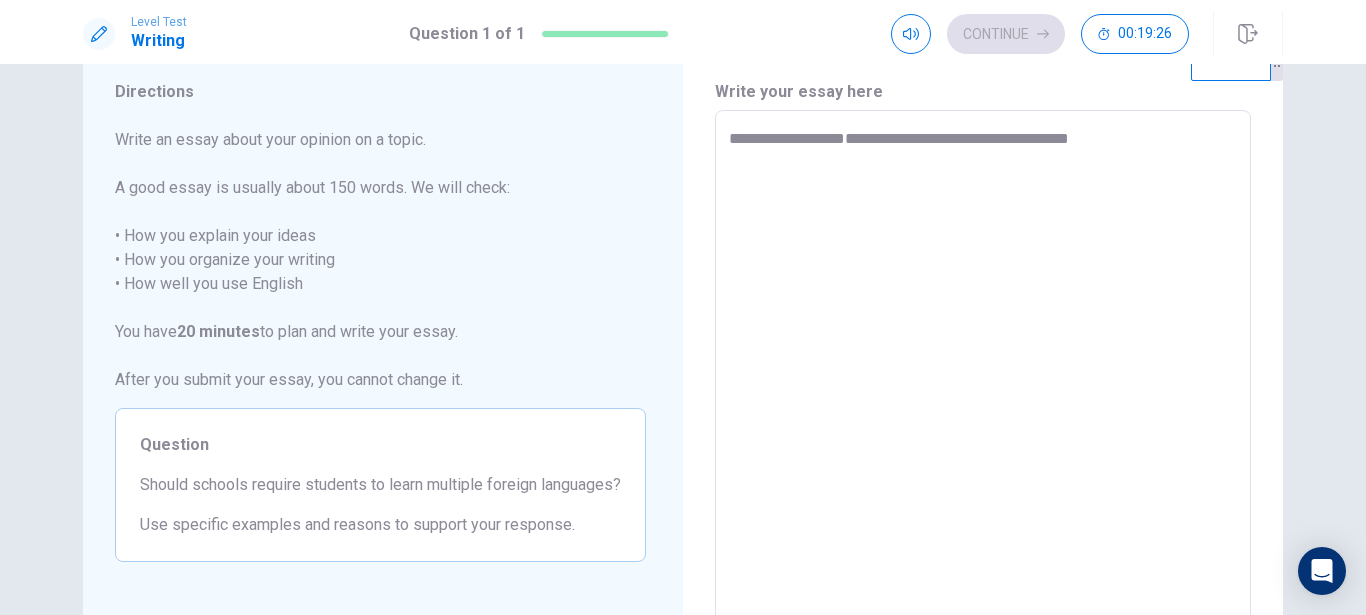 type on "**********" 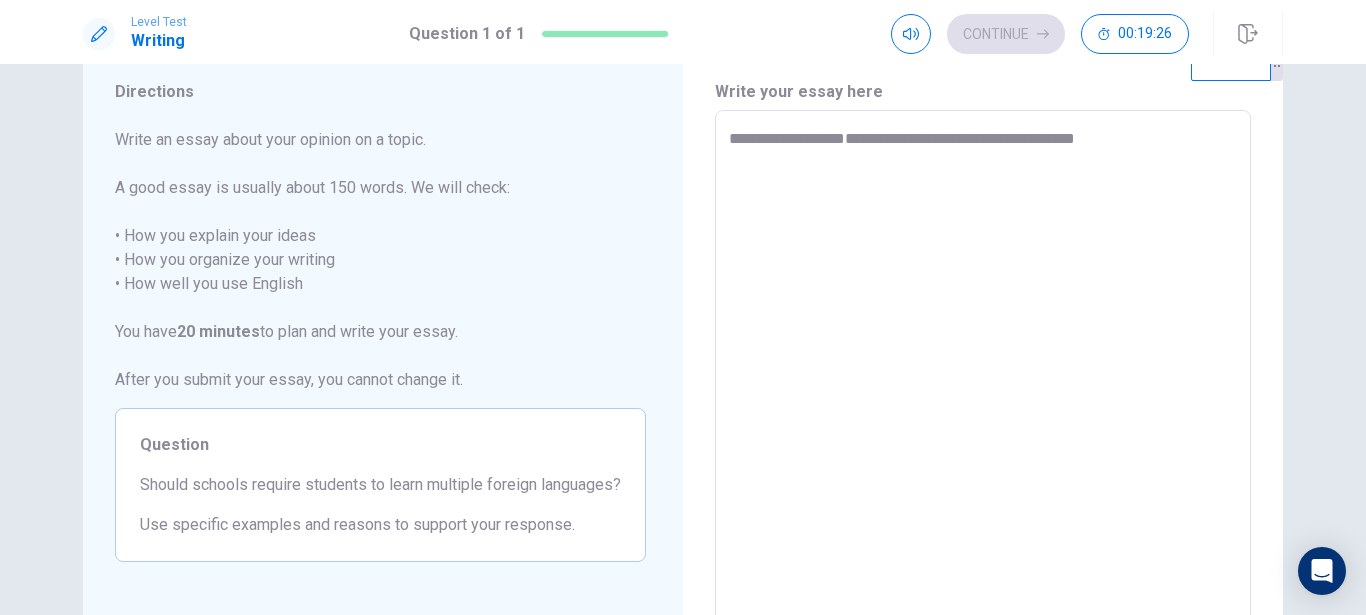 type on "**********" 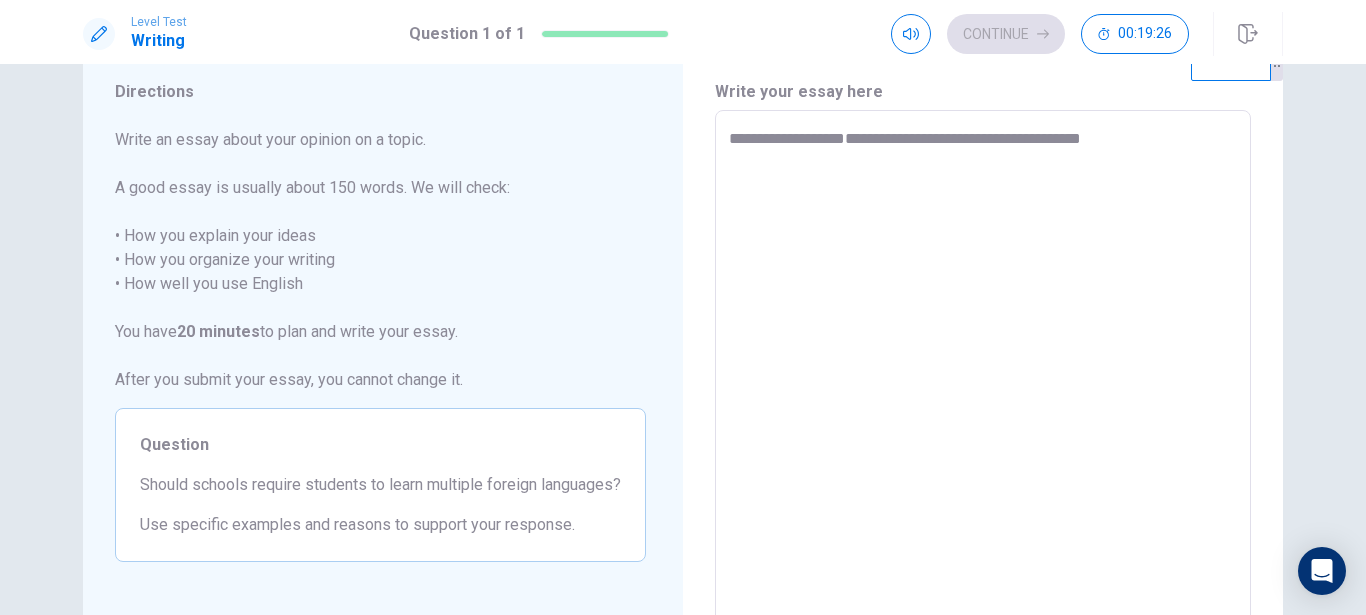 type on "*" 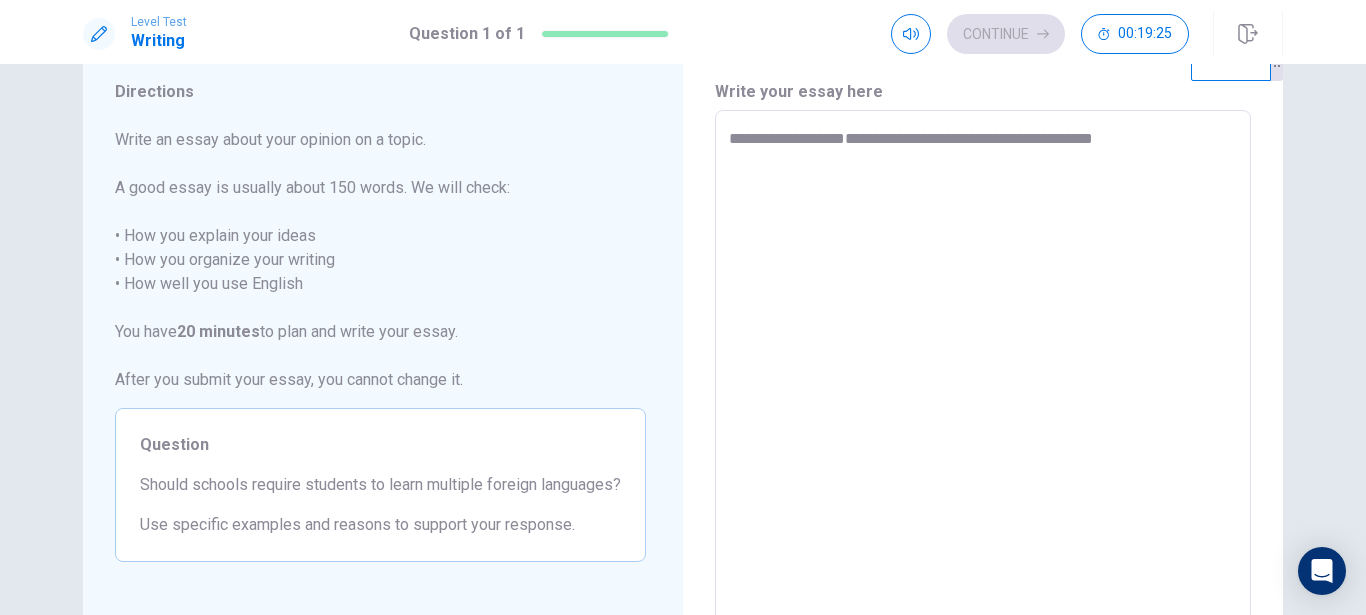type on "**********" 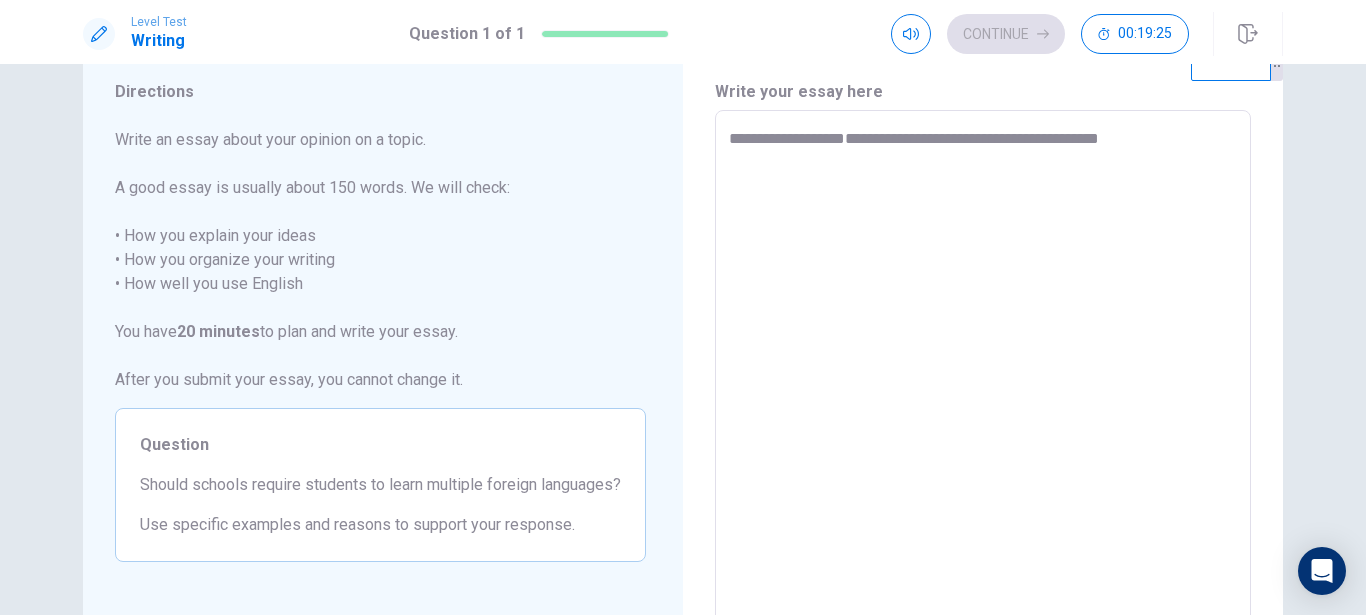 type on "*" 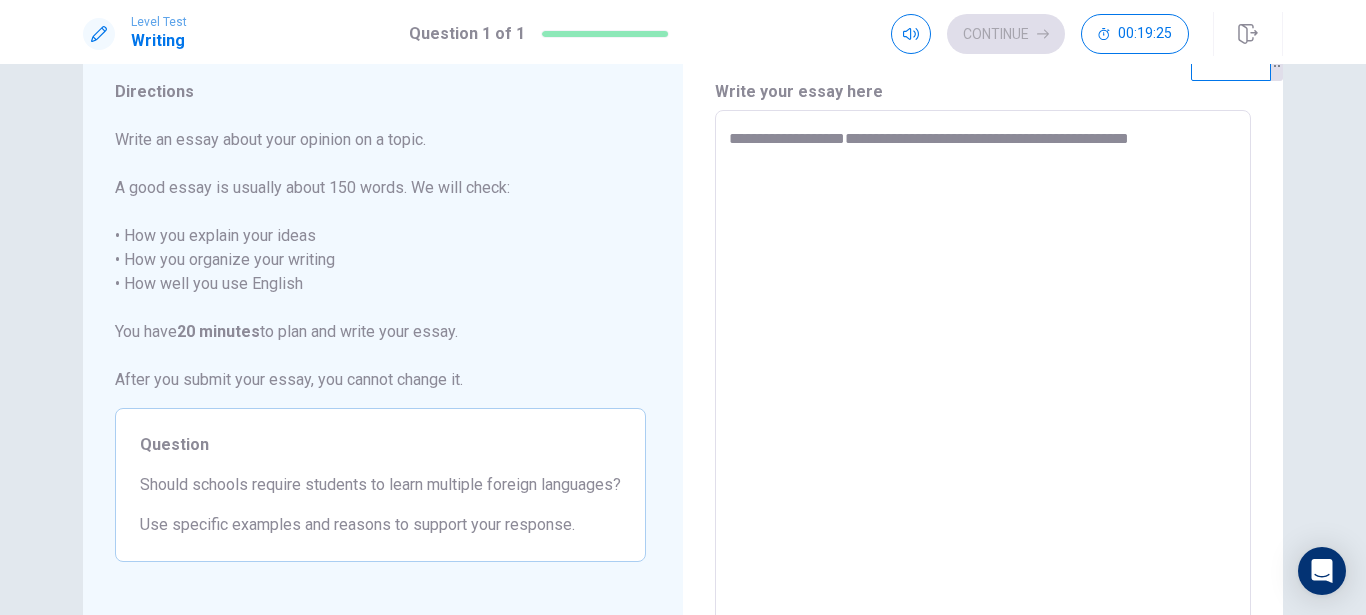 type on "**********" 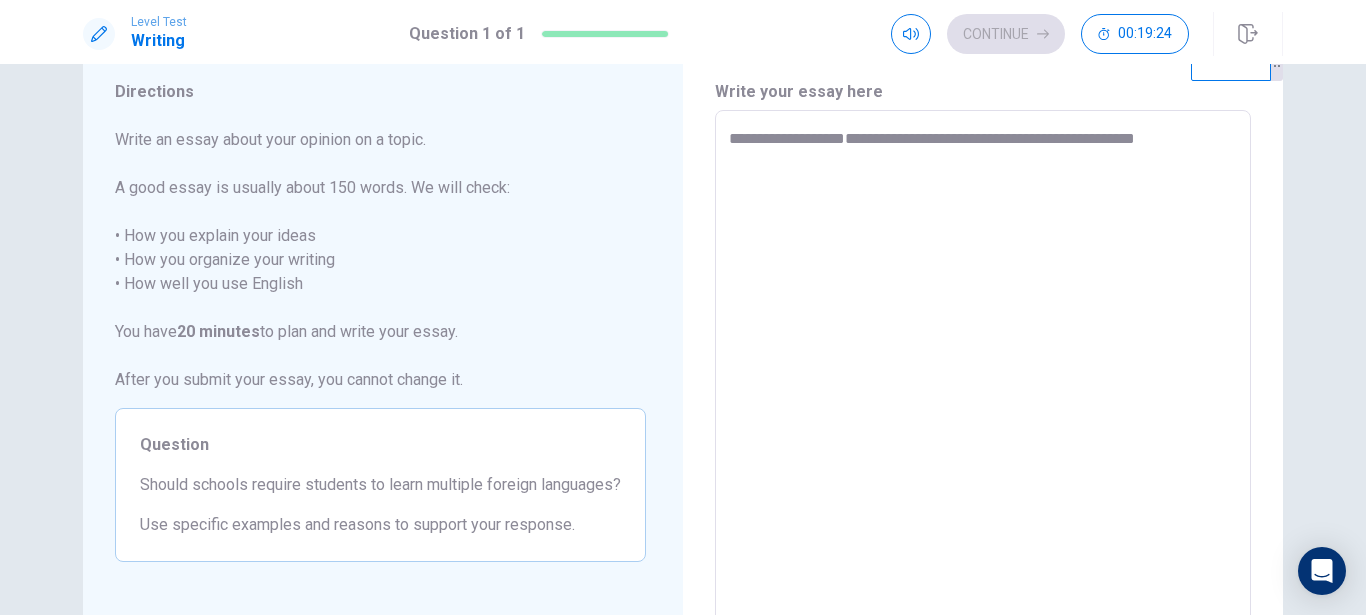 type on "*" 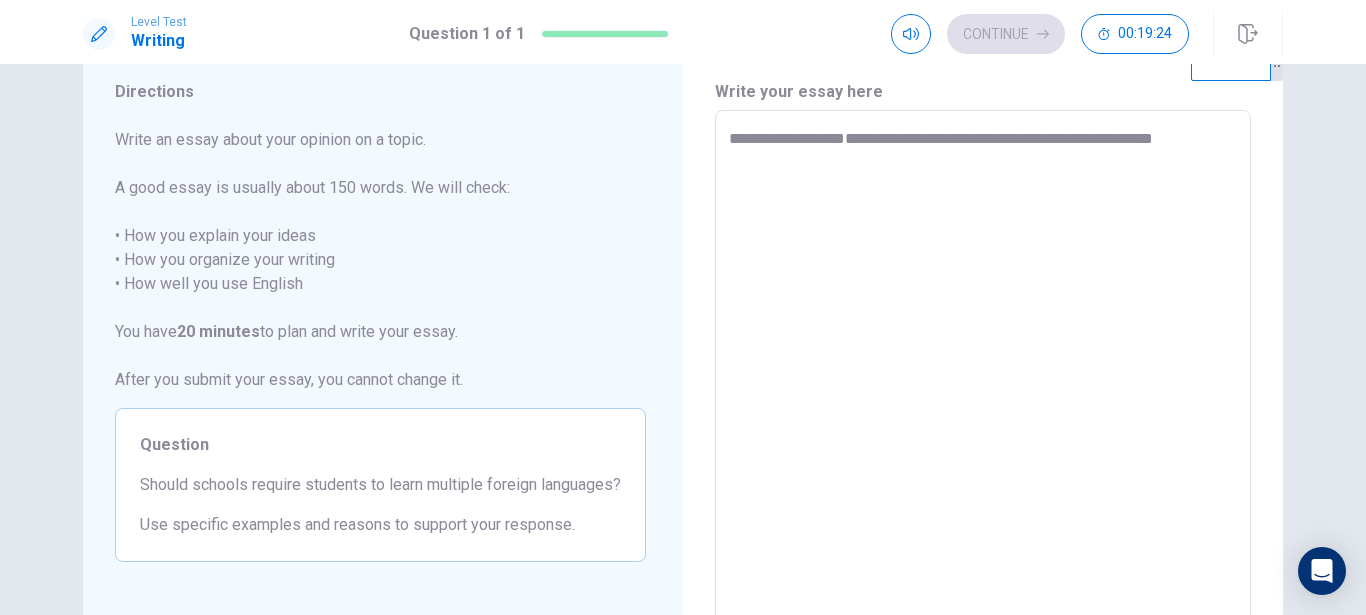 type on "**********" 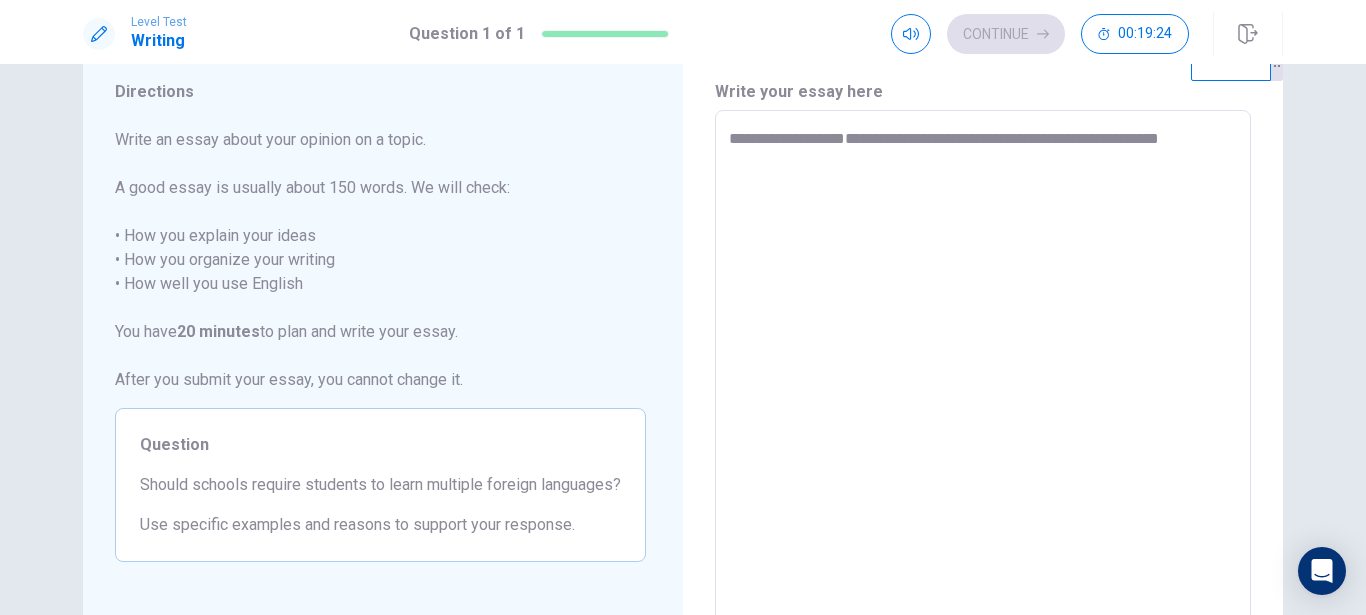 type on "*" 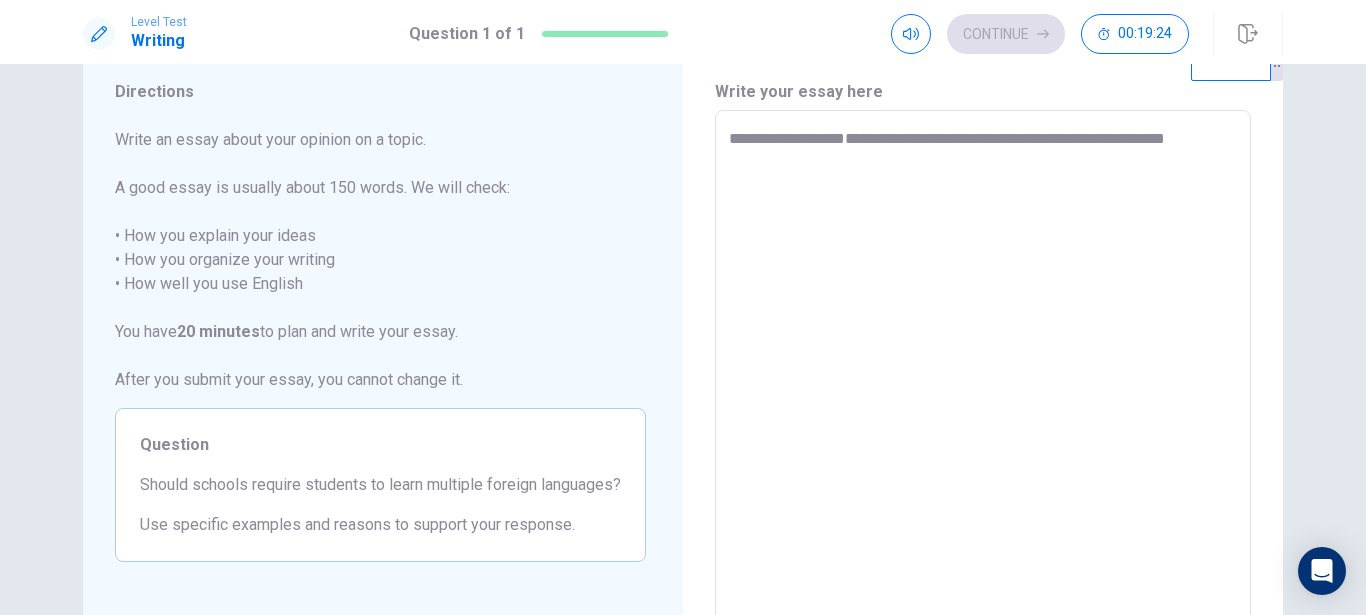 type on "**********" 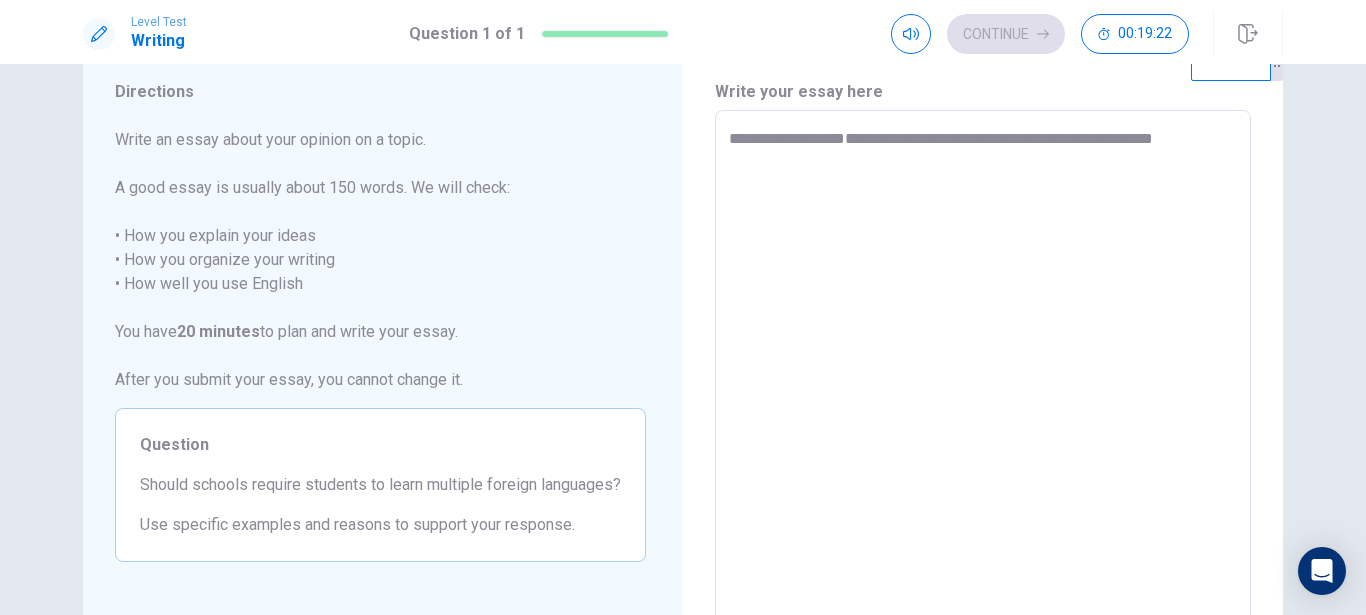 type on "**********" 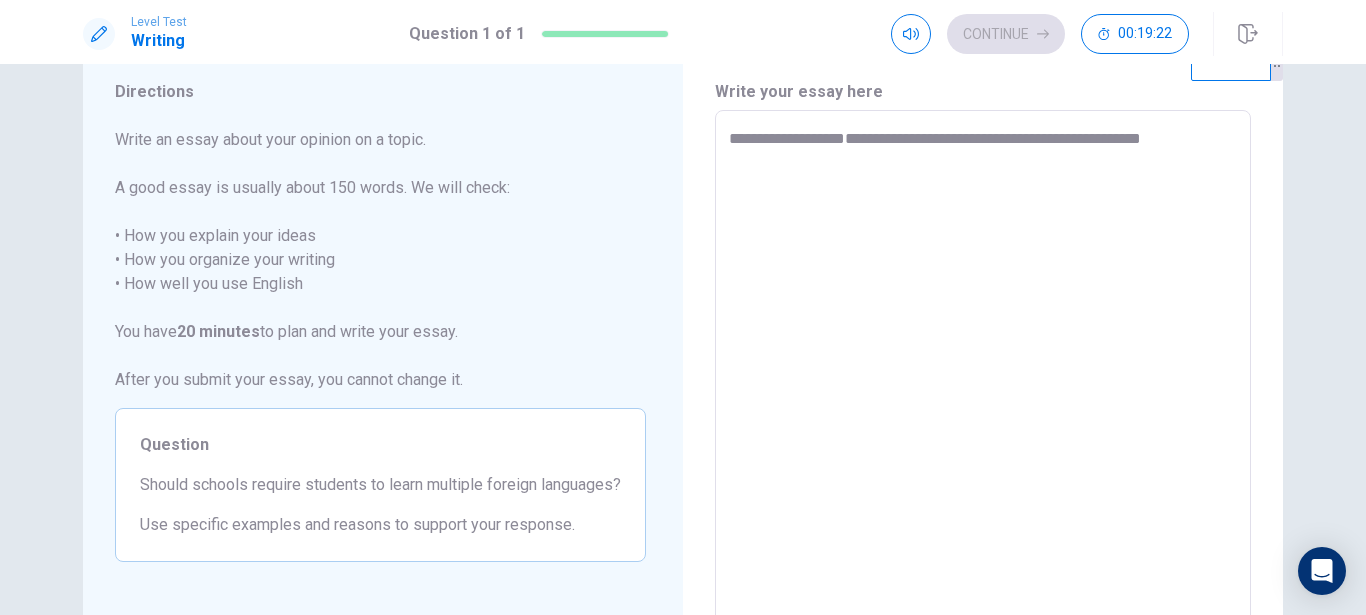 type on "**********" 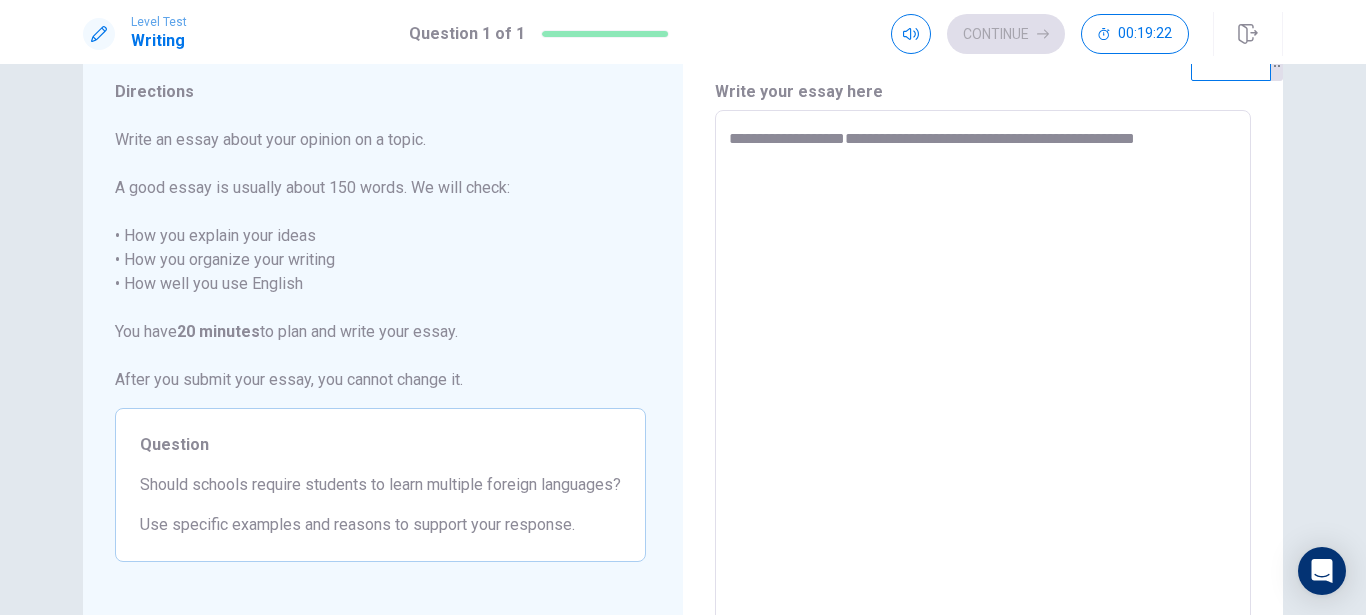 type on "*" 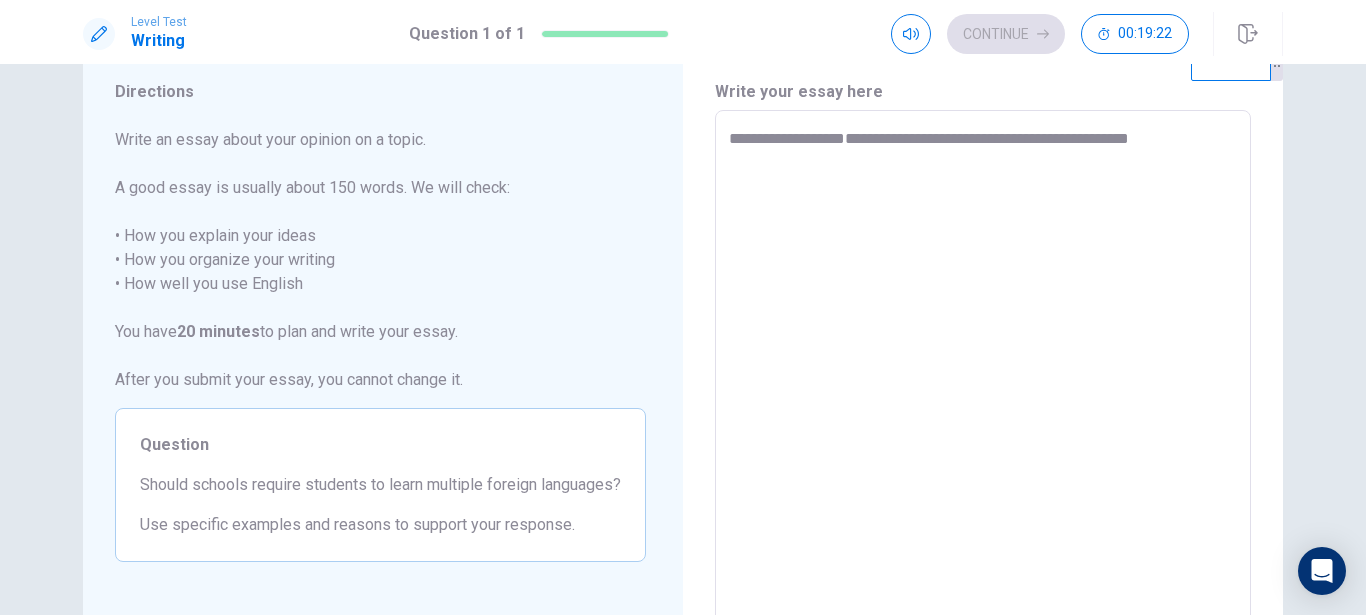 type on "**********" 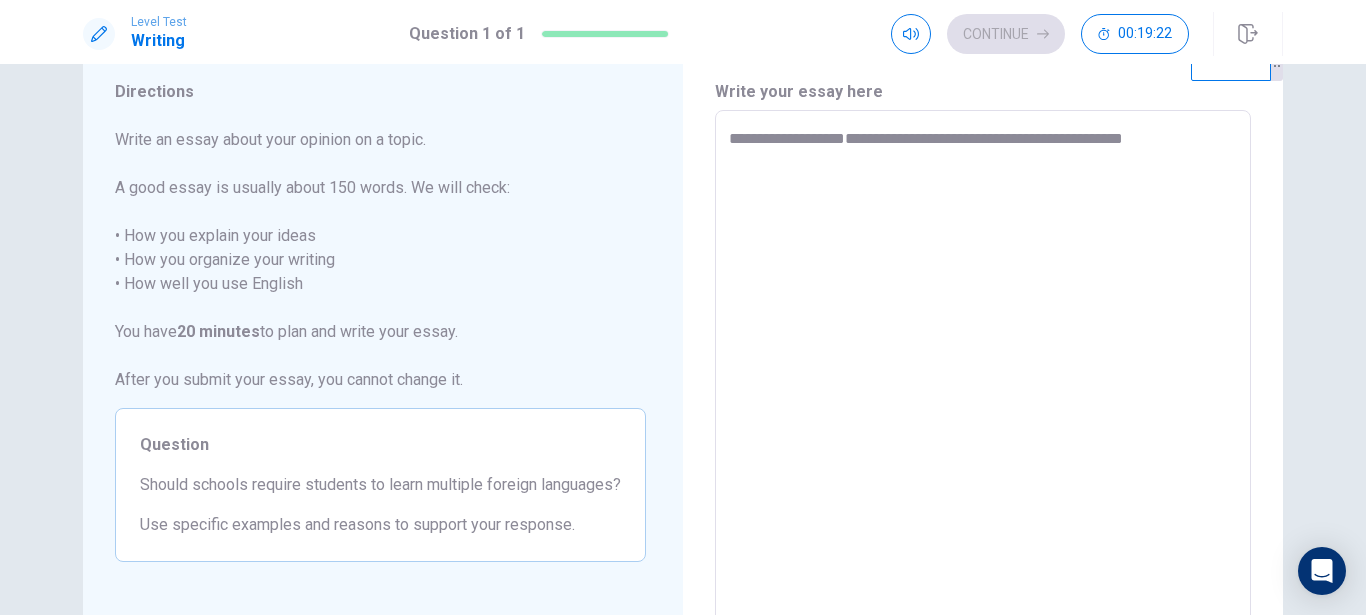 type on "*" 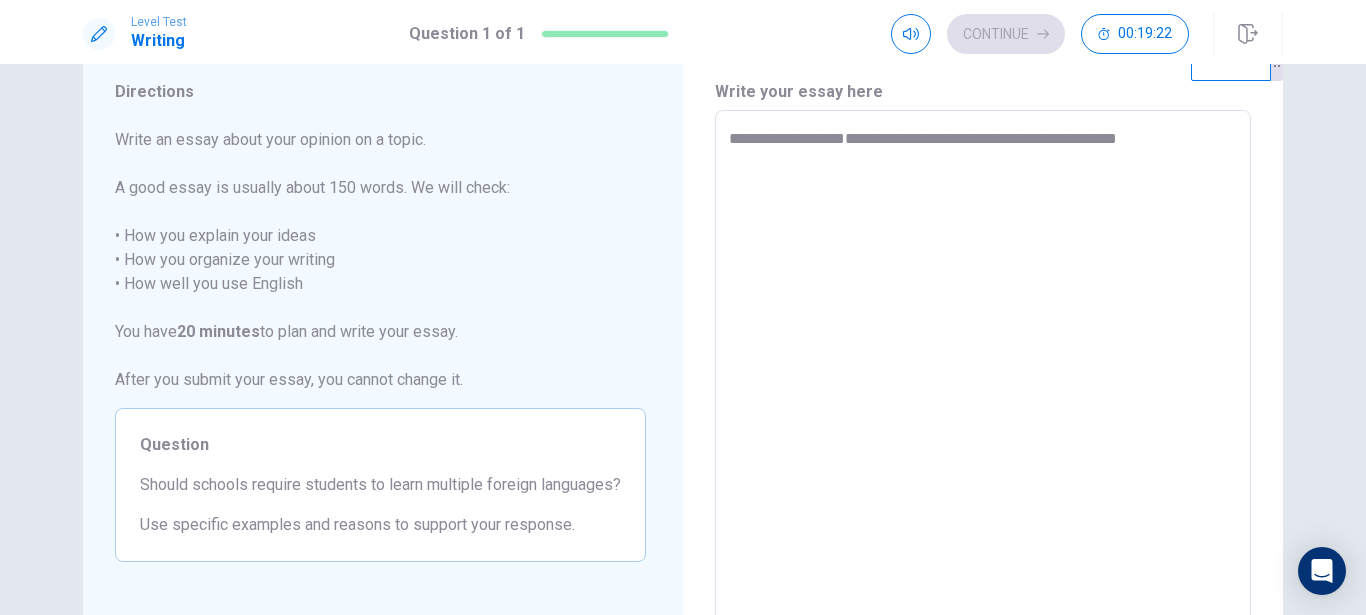 type on "**********" 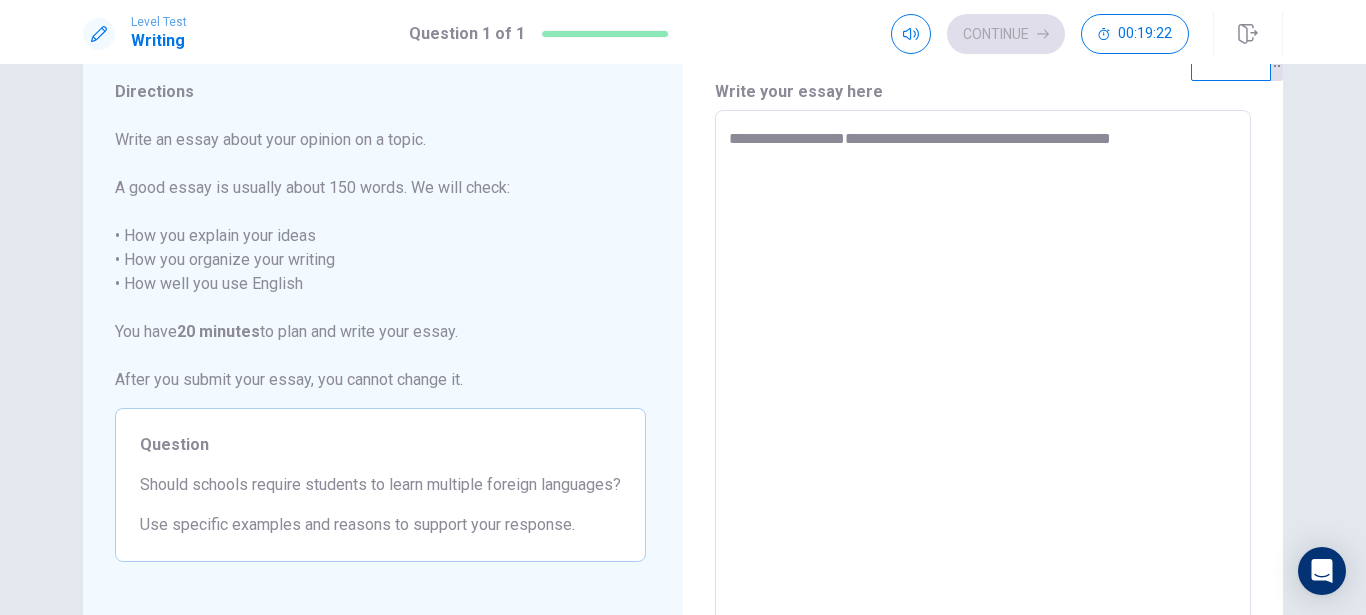 type on "*" 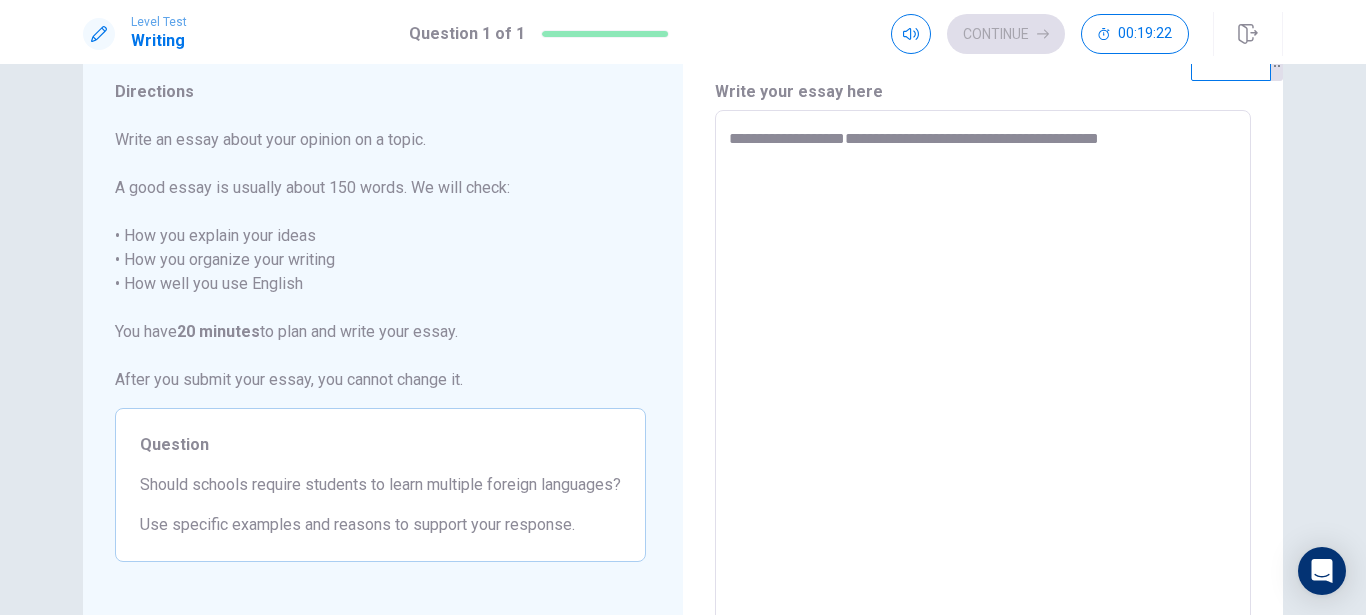 type on "**********" 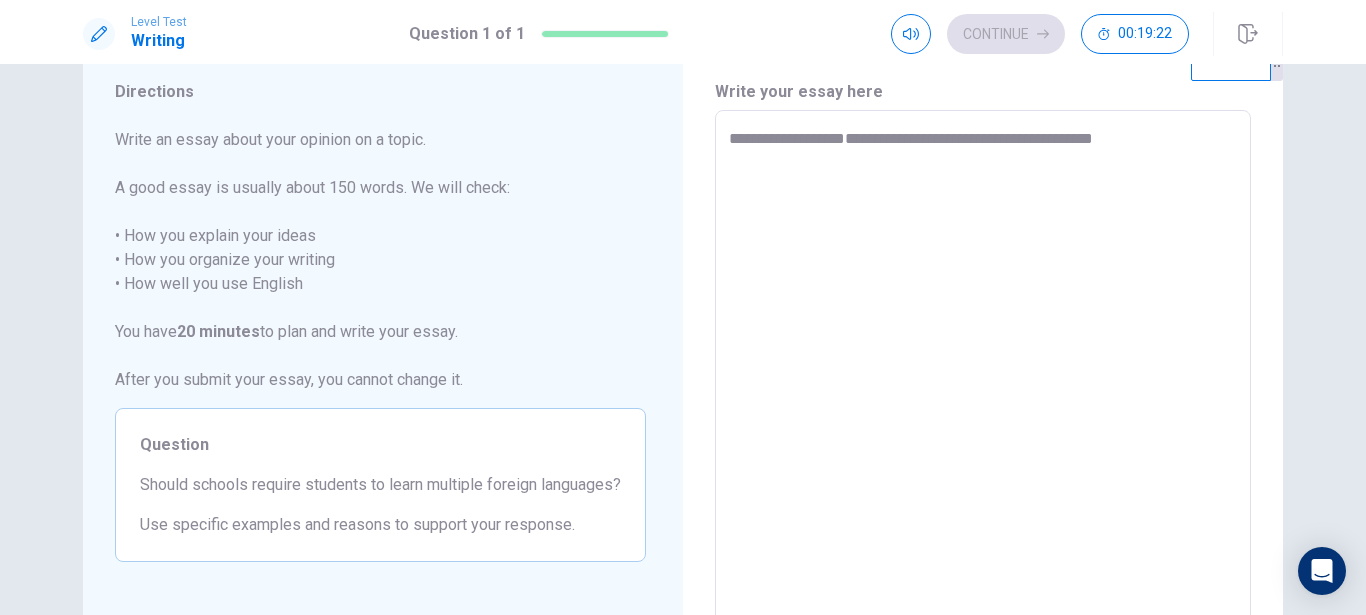 type on "**********" 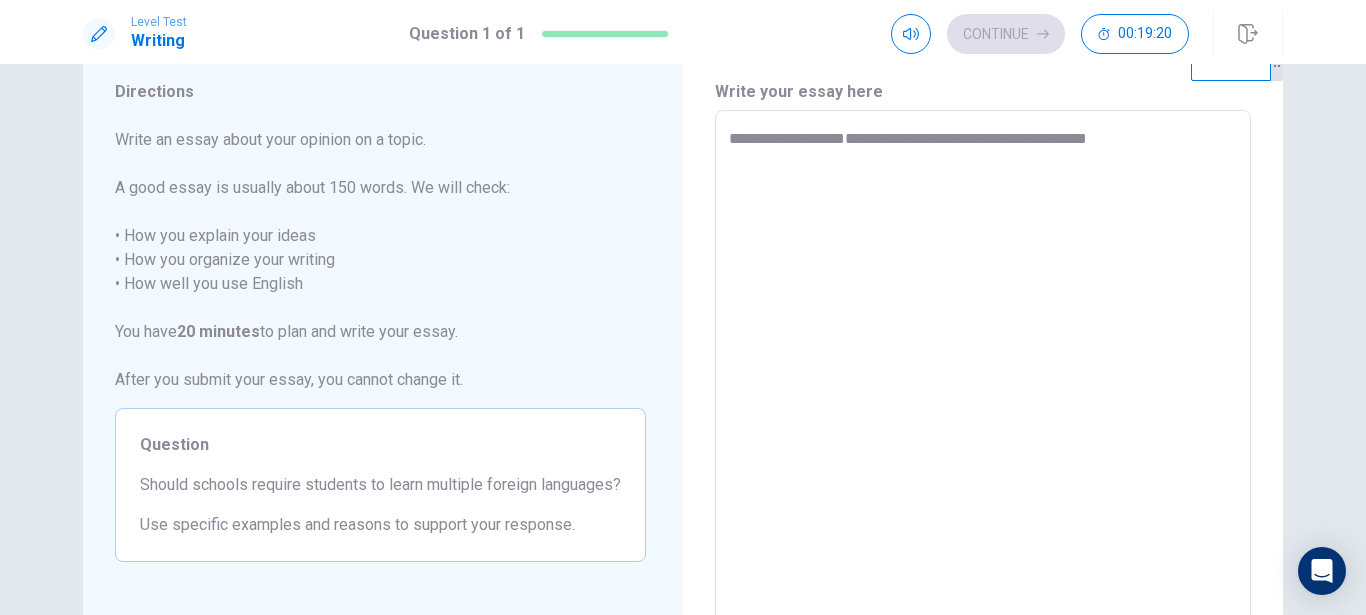 type on "*" 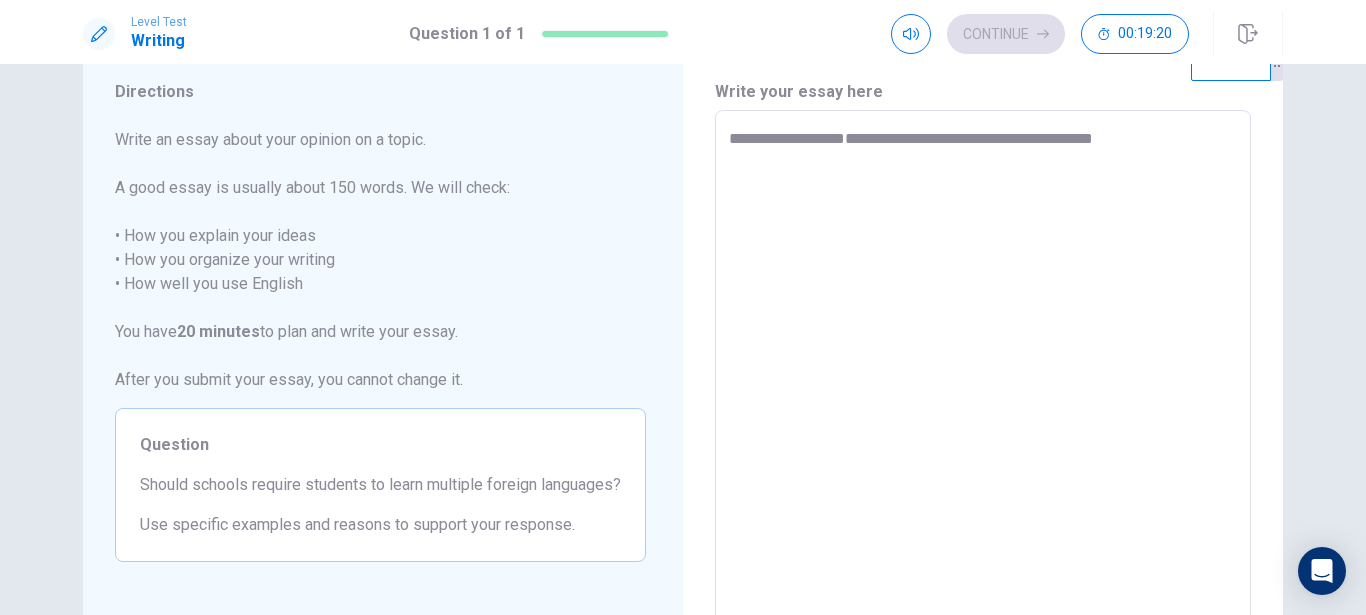 type on "**********" 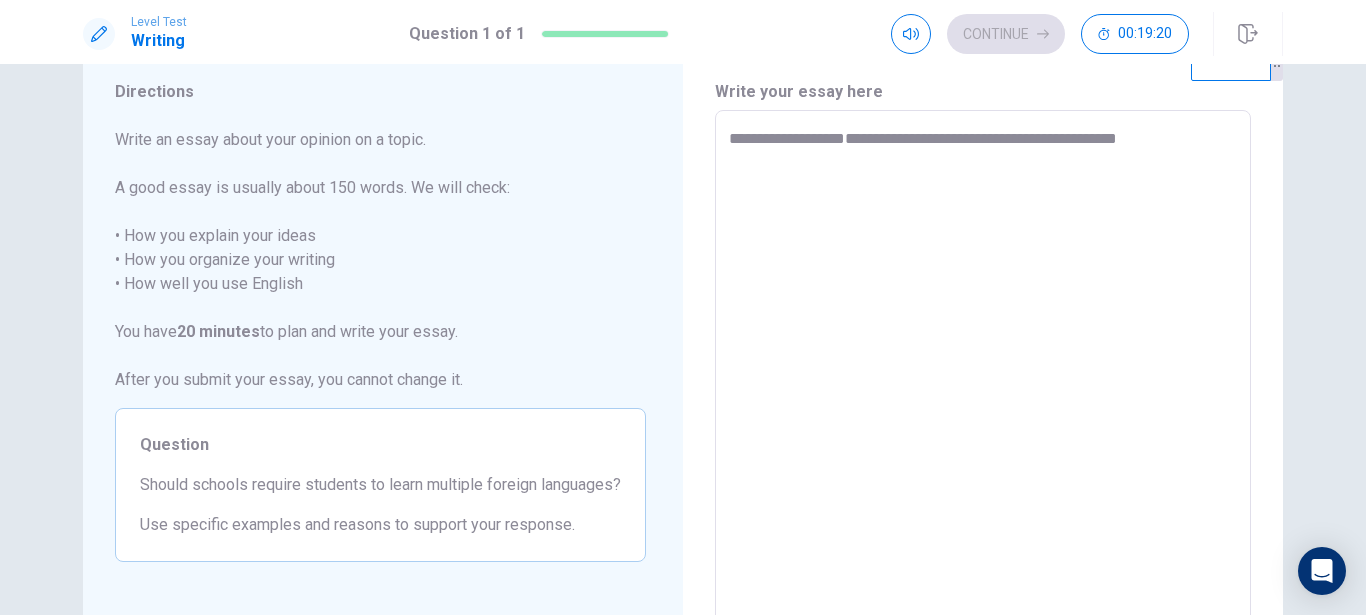 type on "**********" 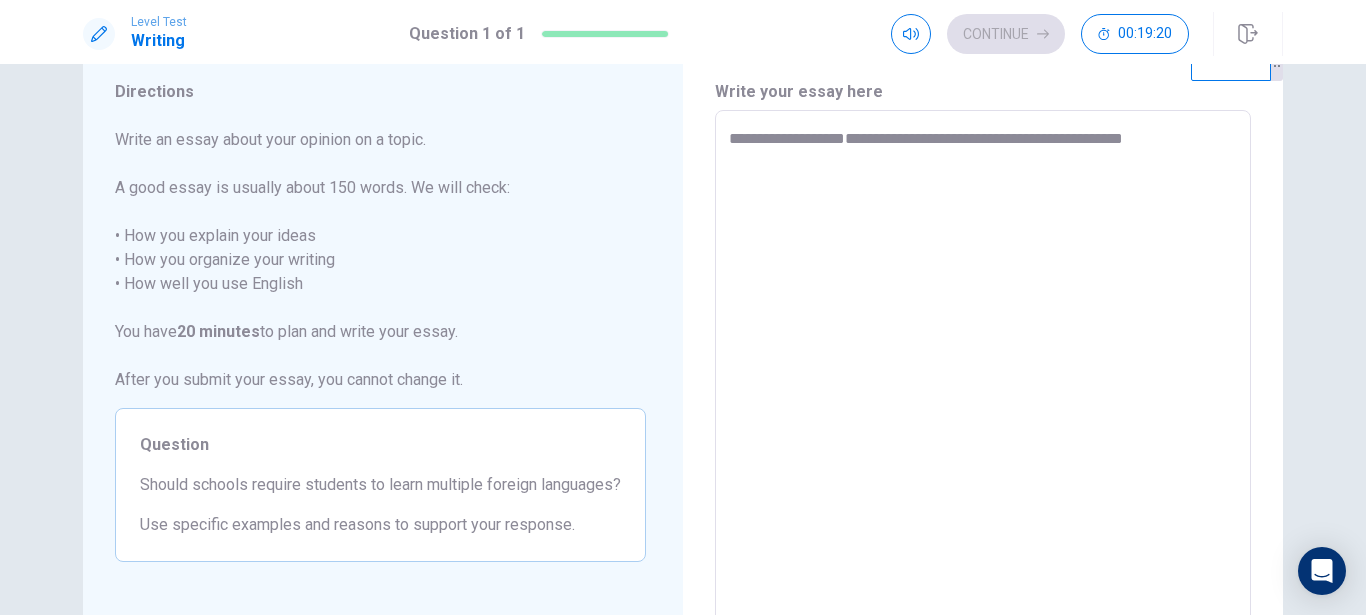 type on "*" 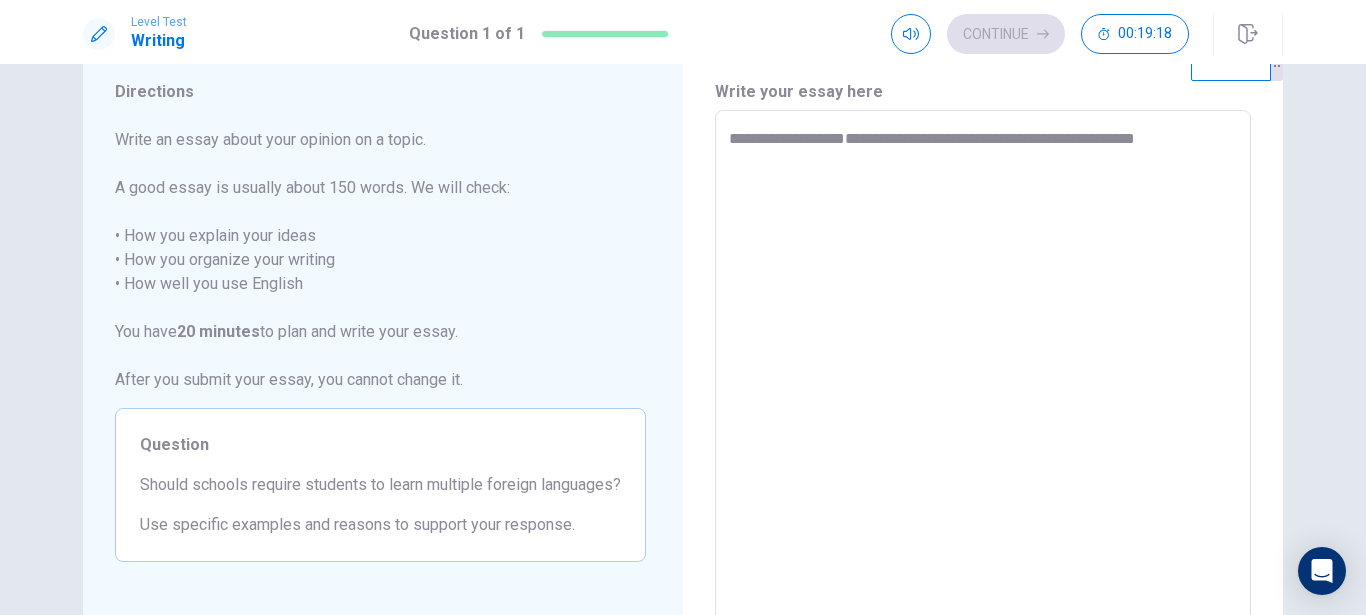 type on "**********" 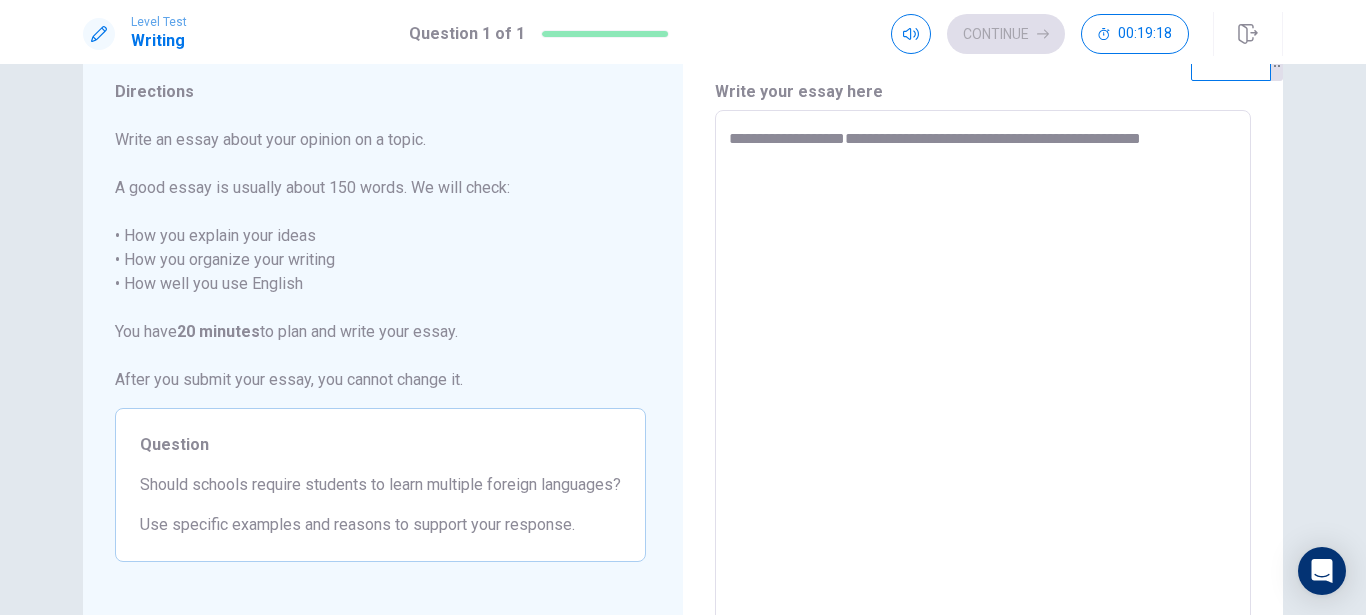 type on "**********" 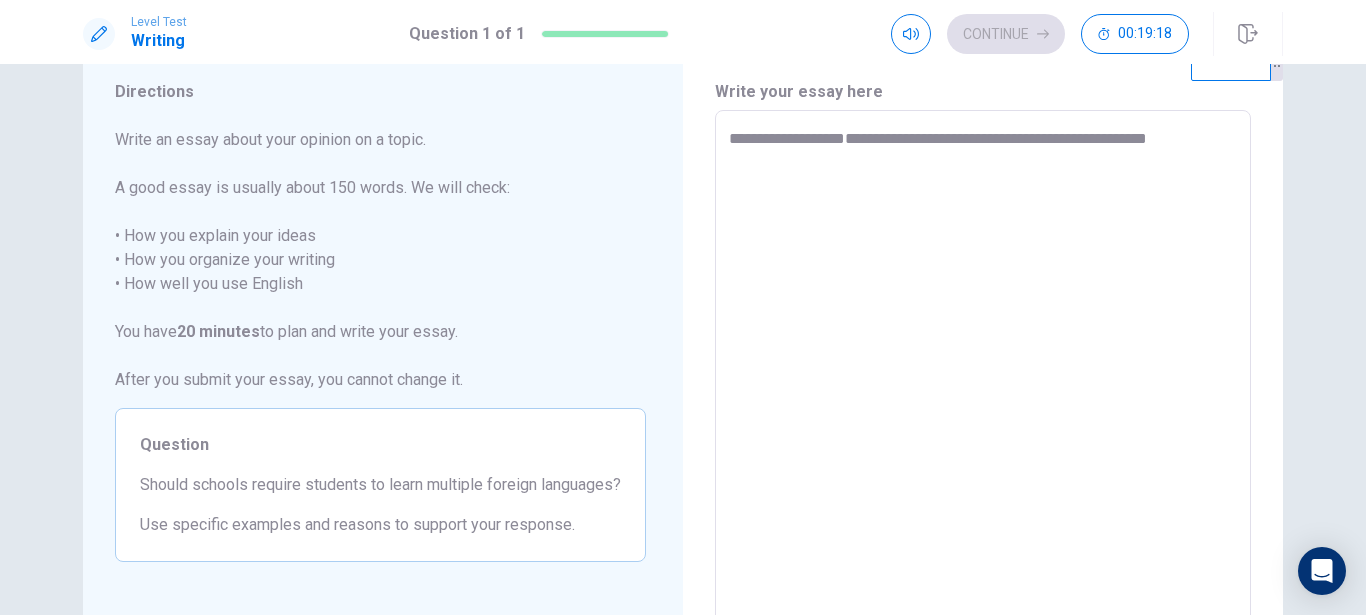type on "*" 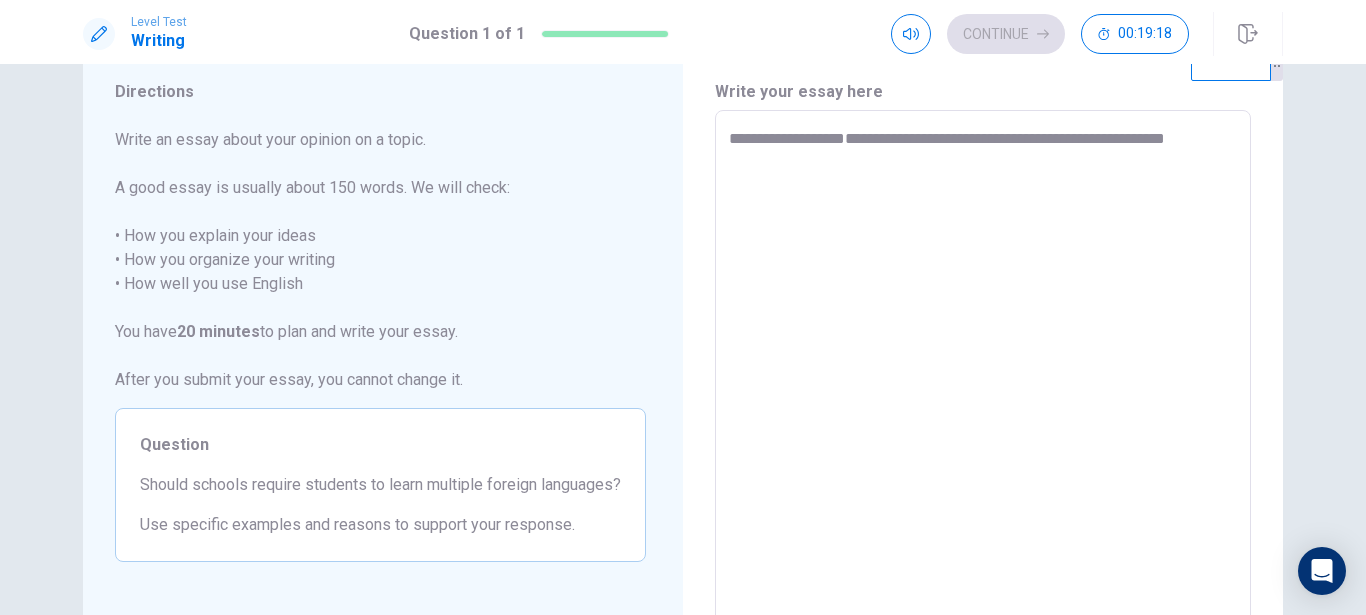 type on "**********" 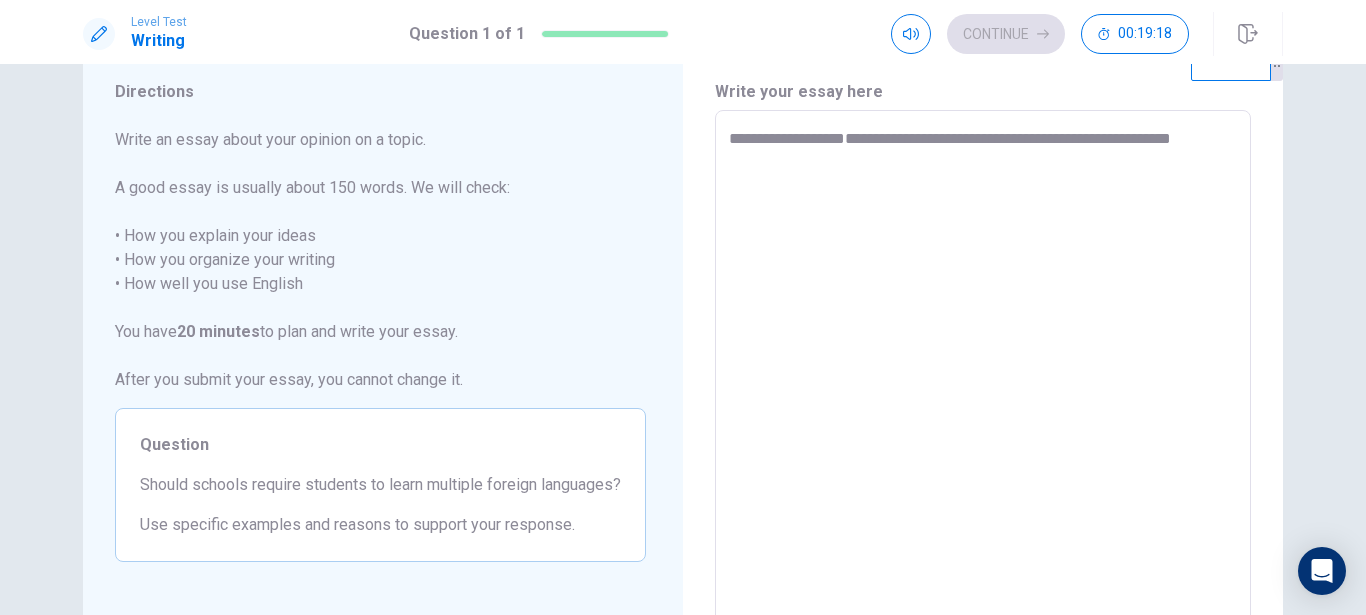 type on "*" 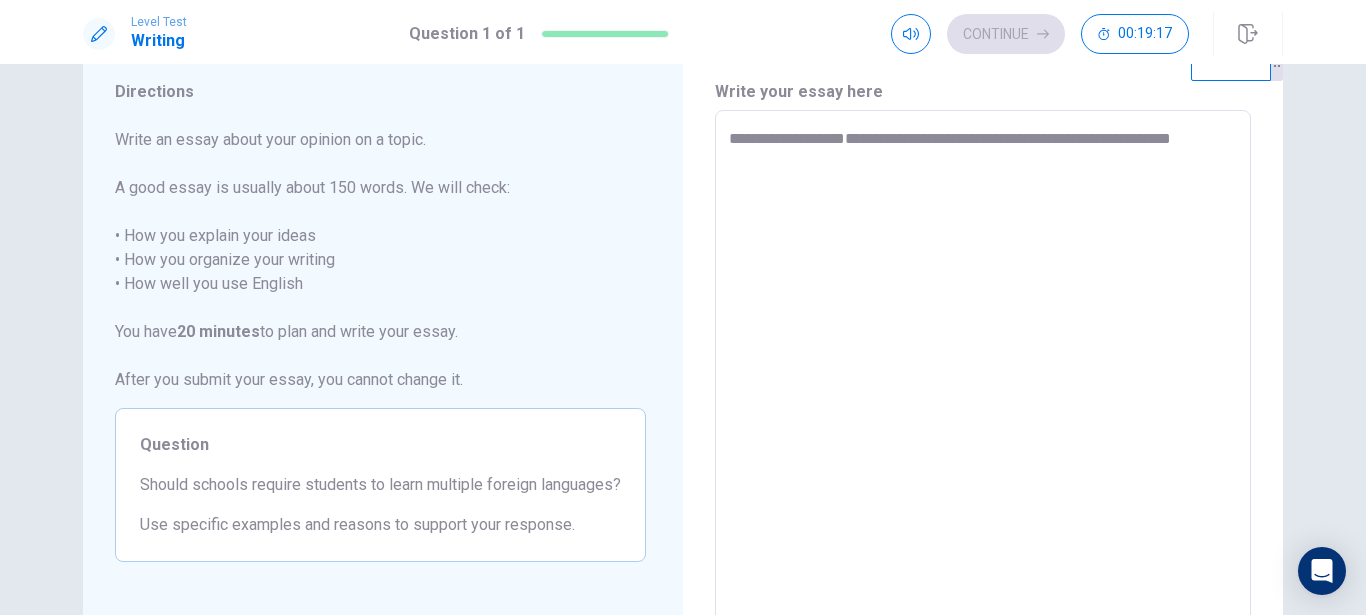 type on "**********" 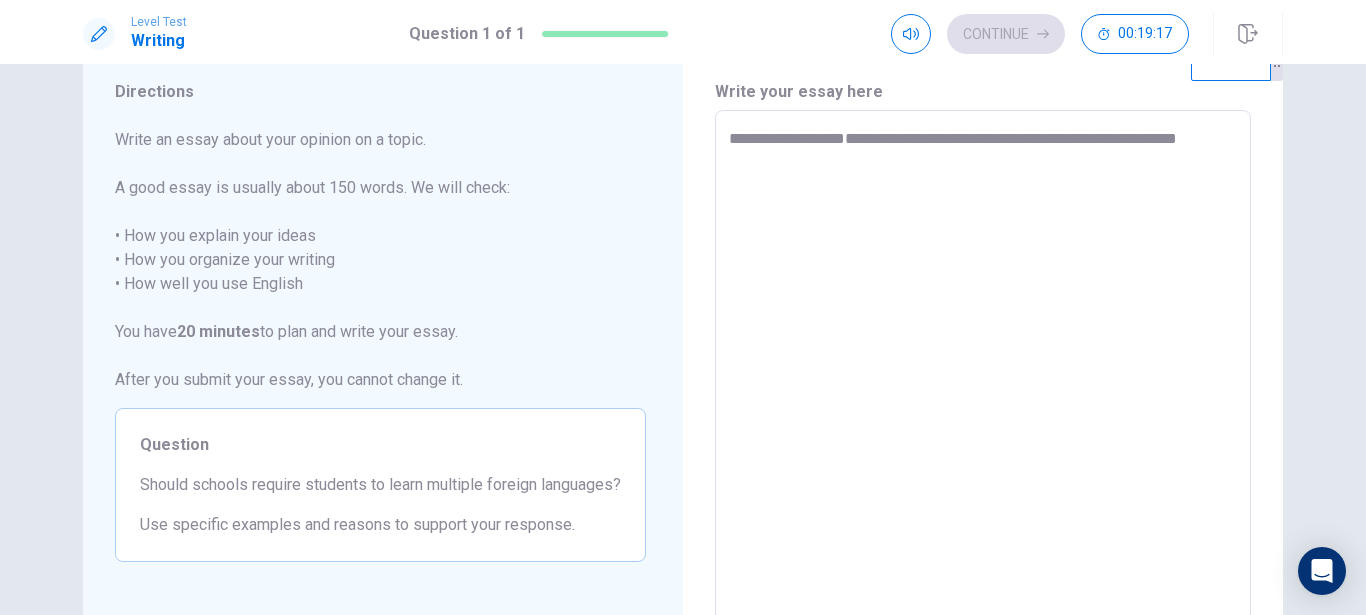 type on "*" 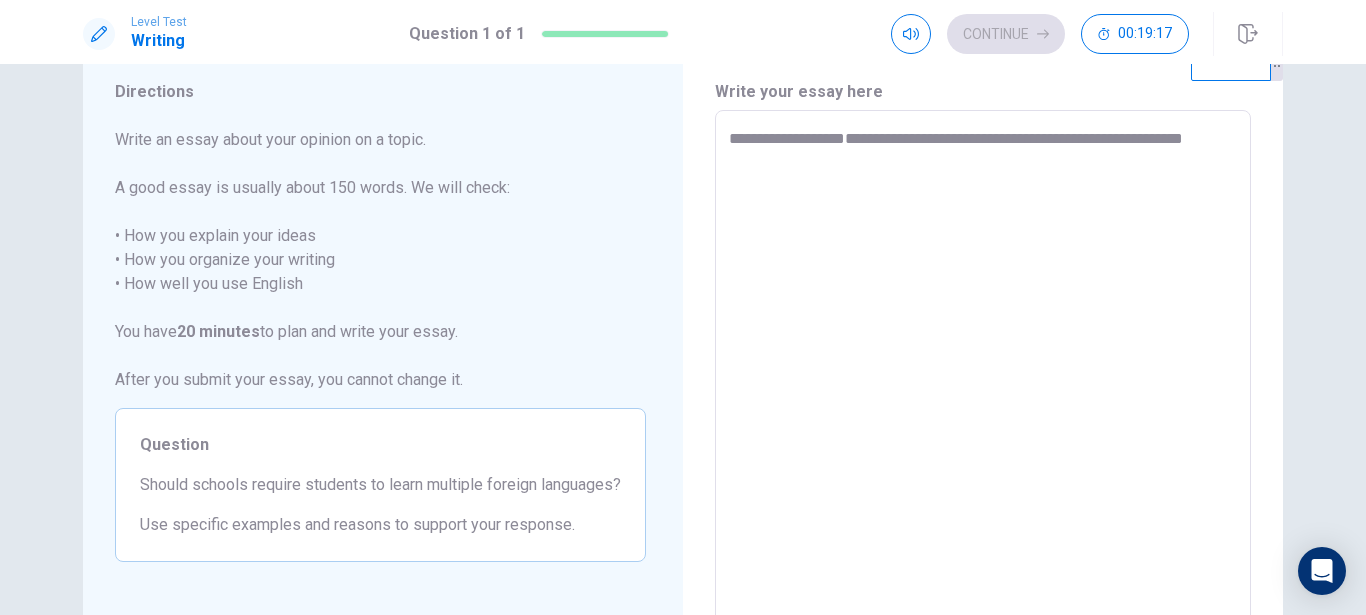 type on "**********" 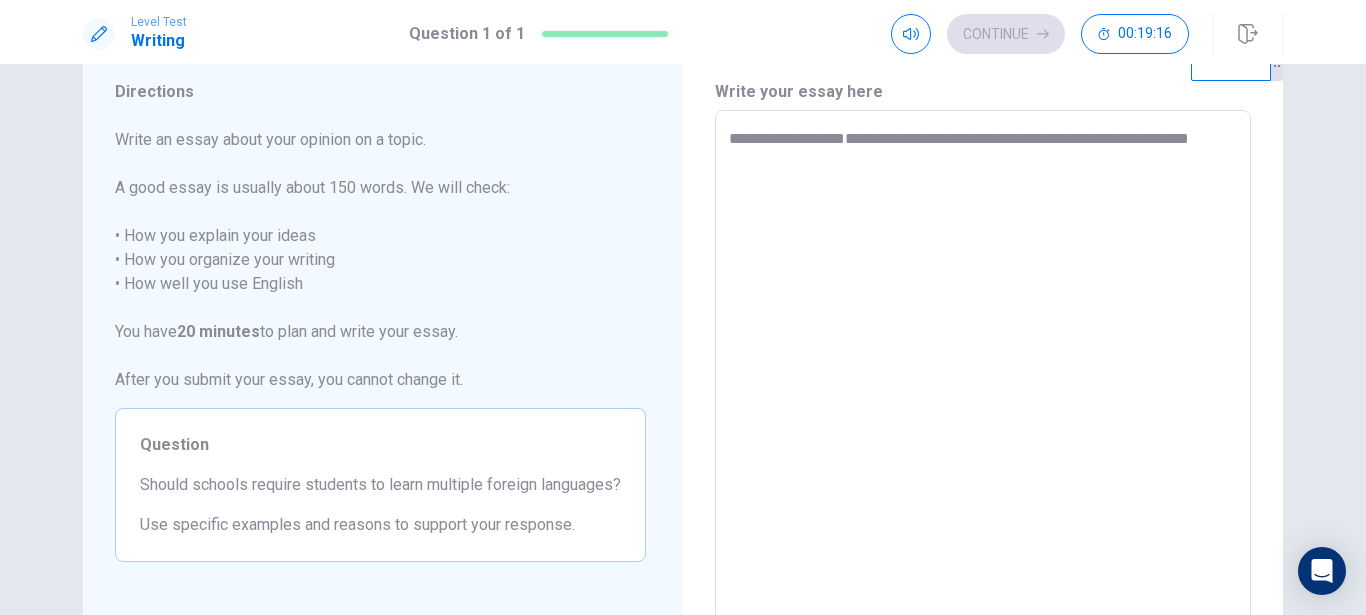 type on "*" 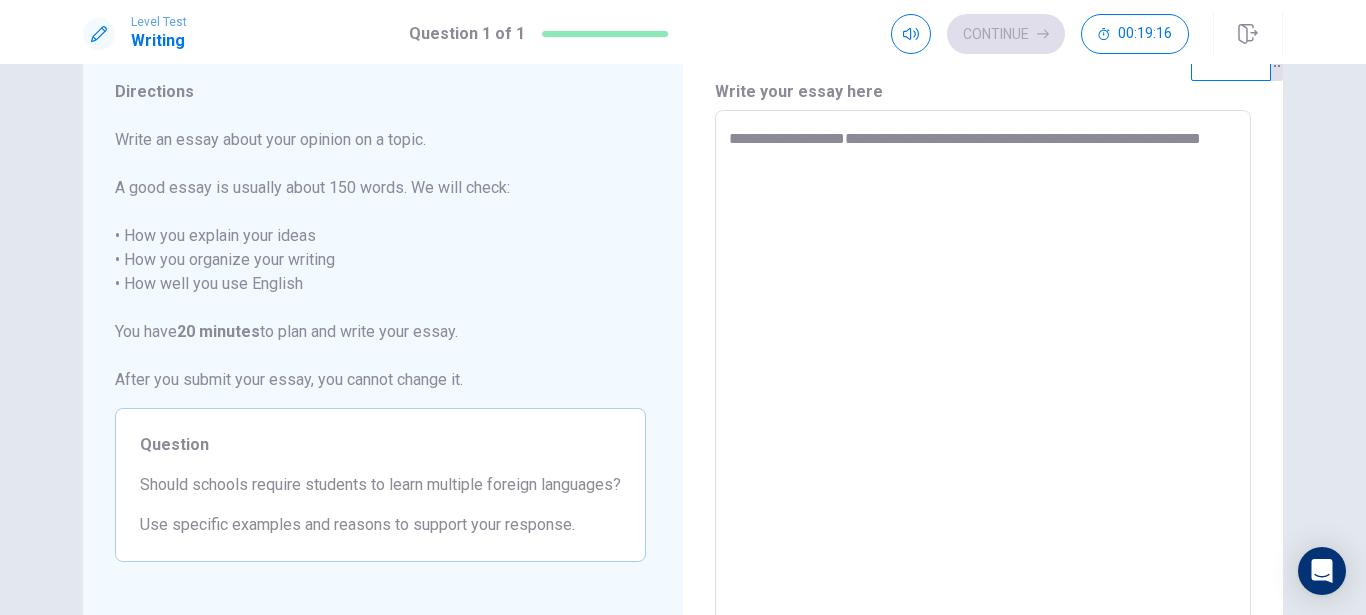 type on "**********" 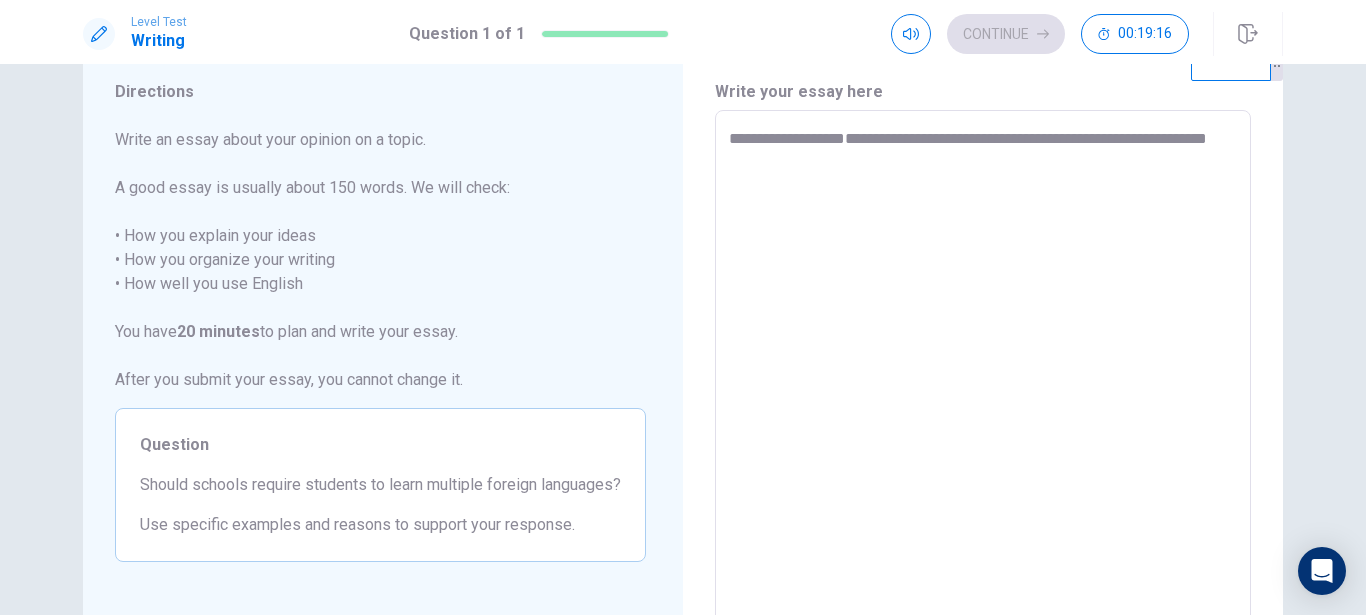 type on "*" 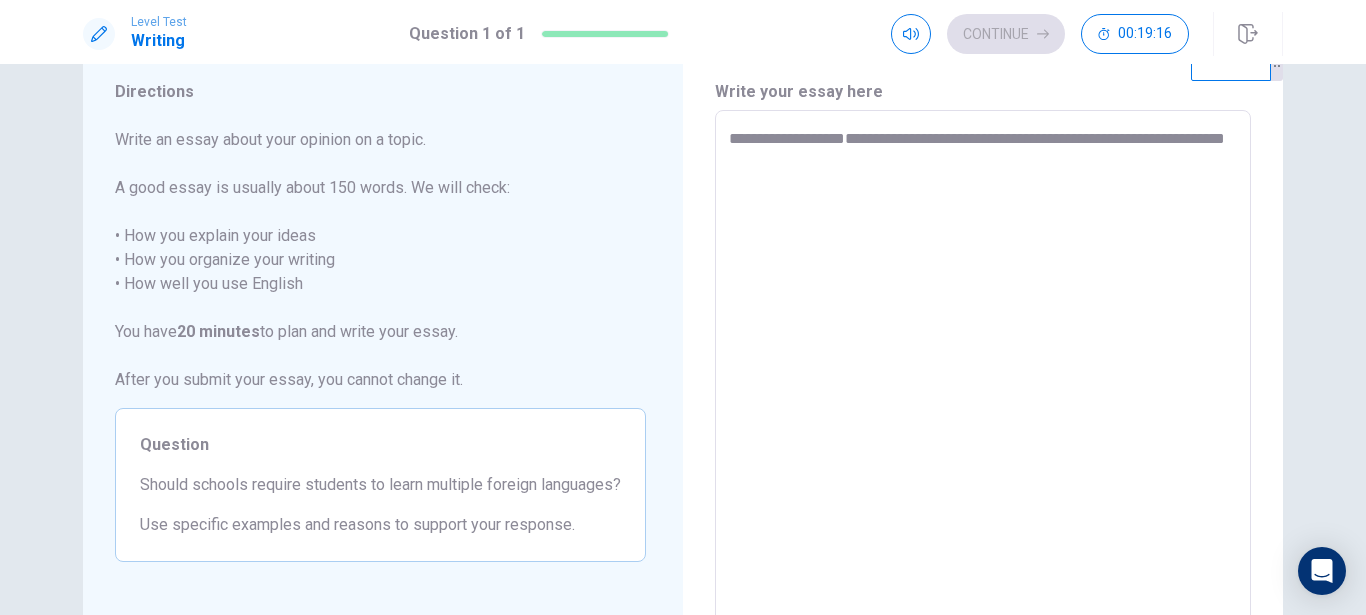 type on "**********" 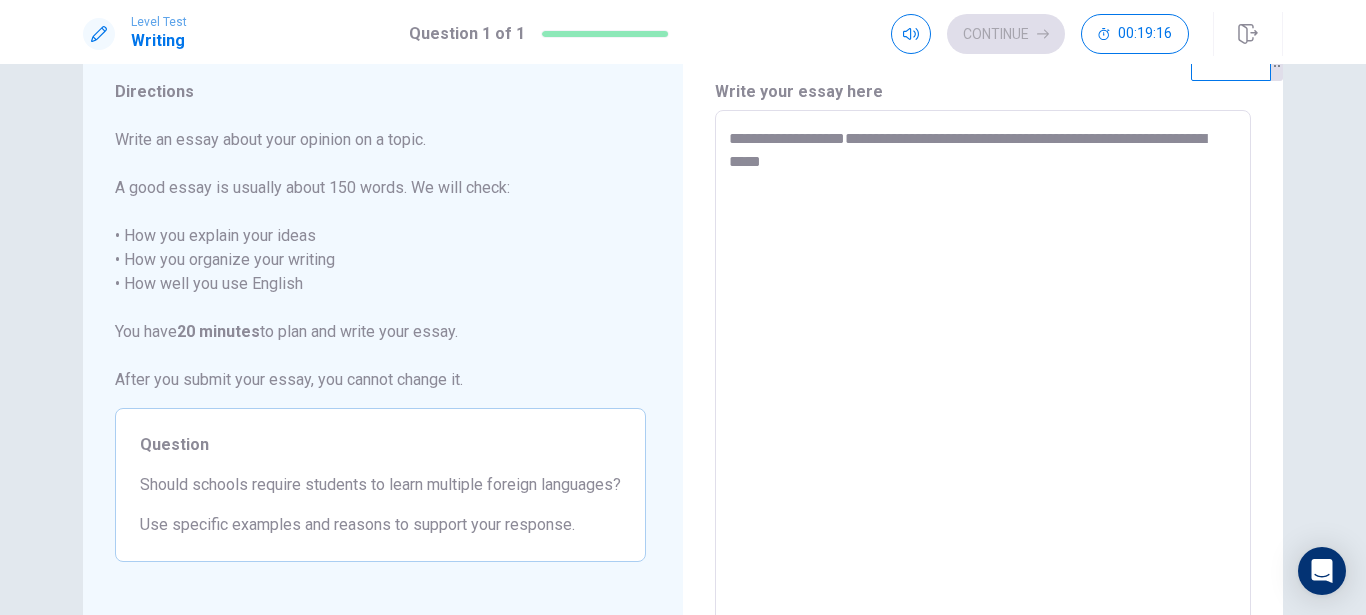 type on "**********" 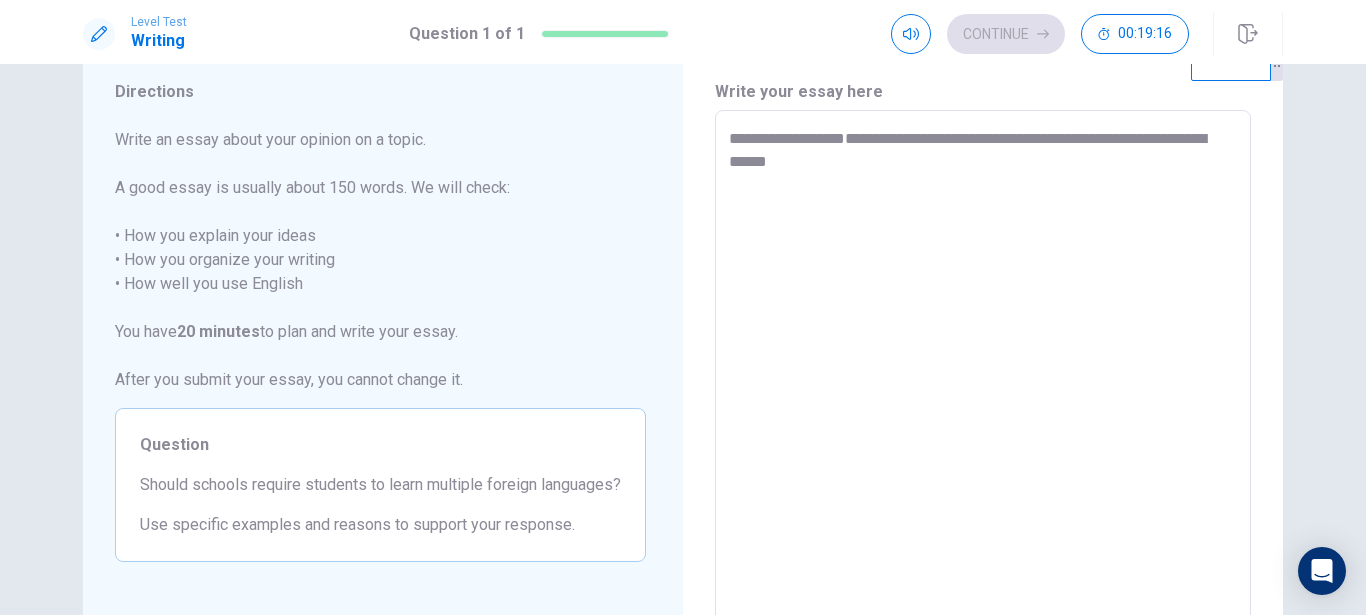 type on "*" 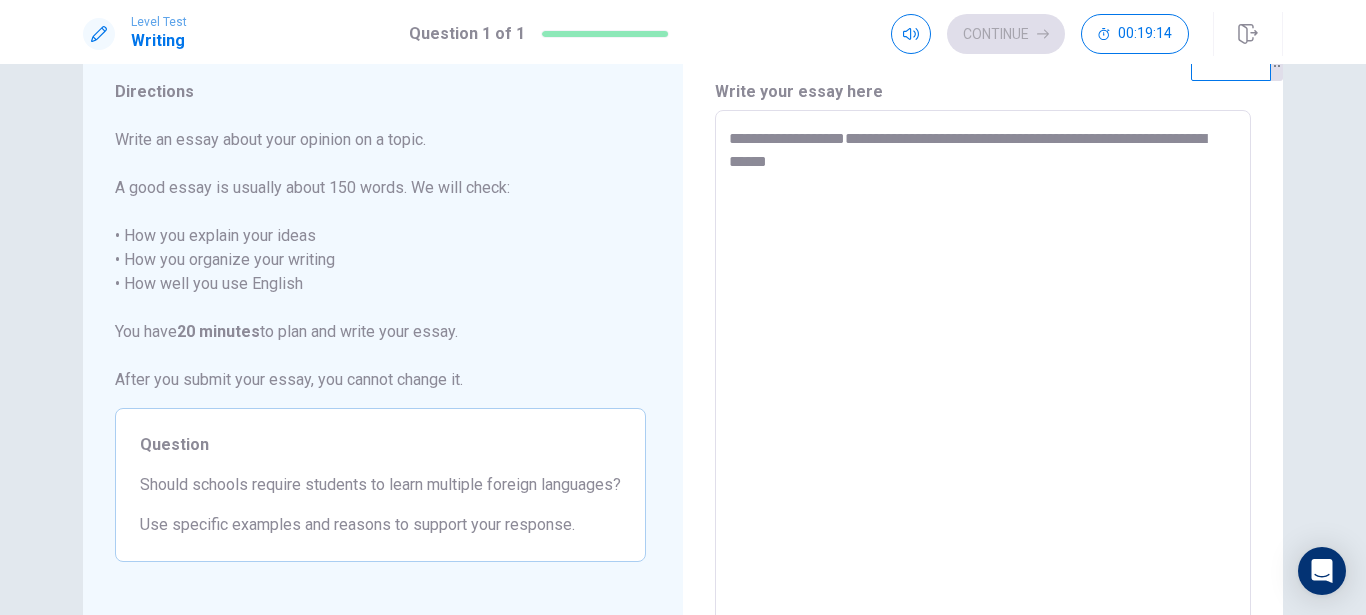 type on "**********" 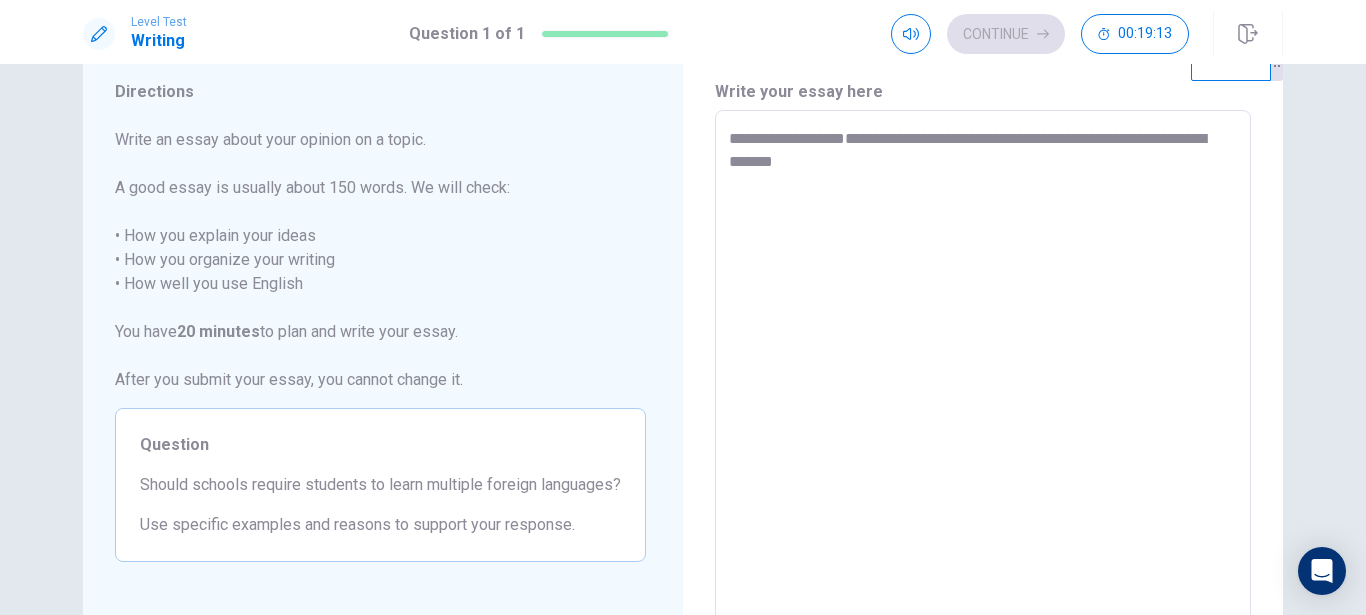 type on "*" 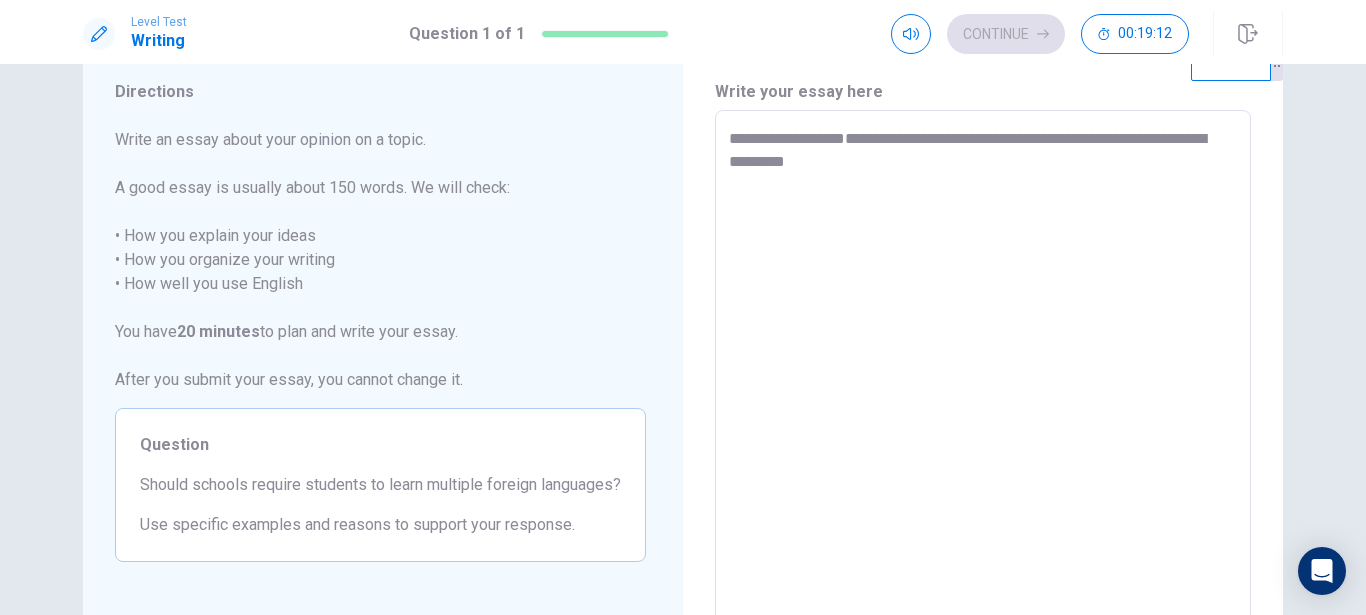 type on "**********" 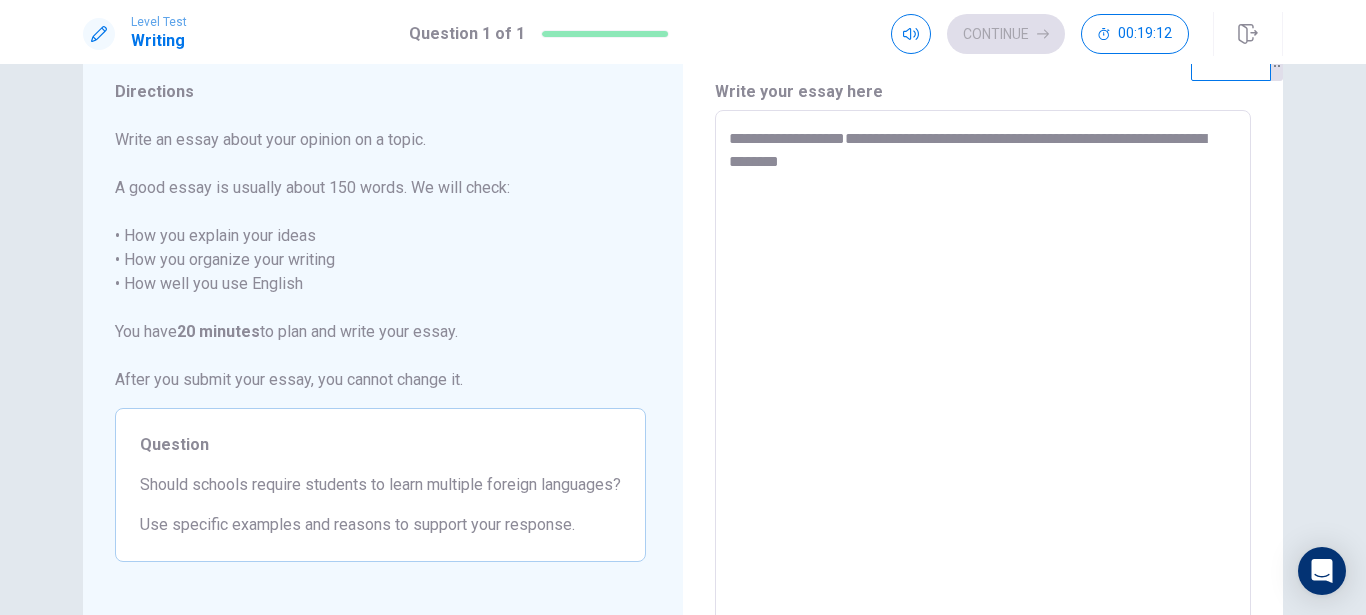 type on "*" 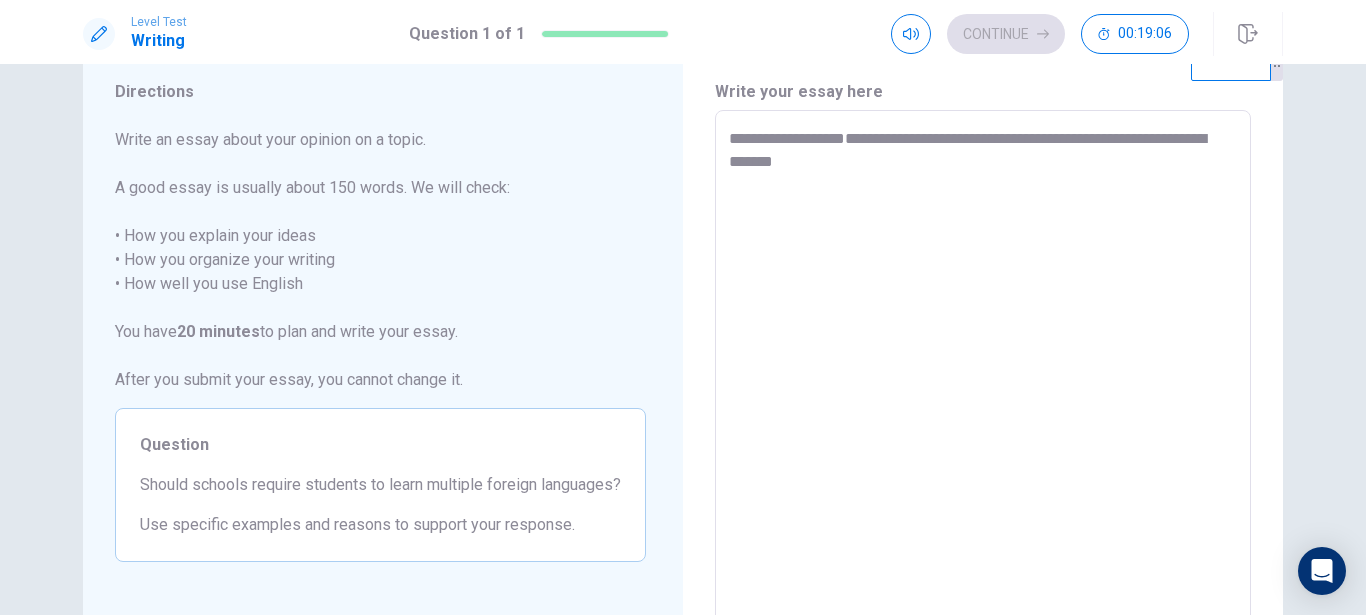 type on "*" 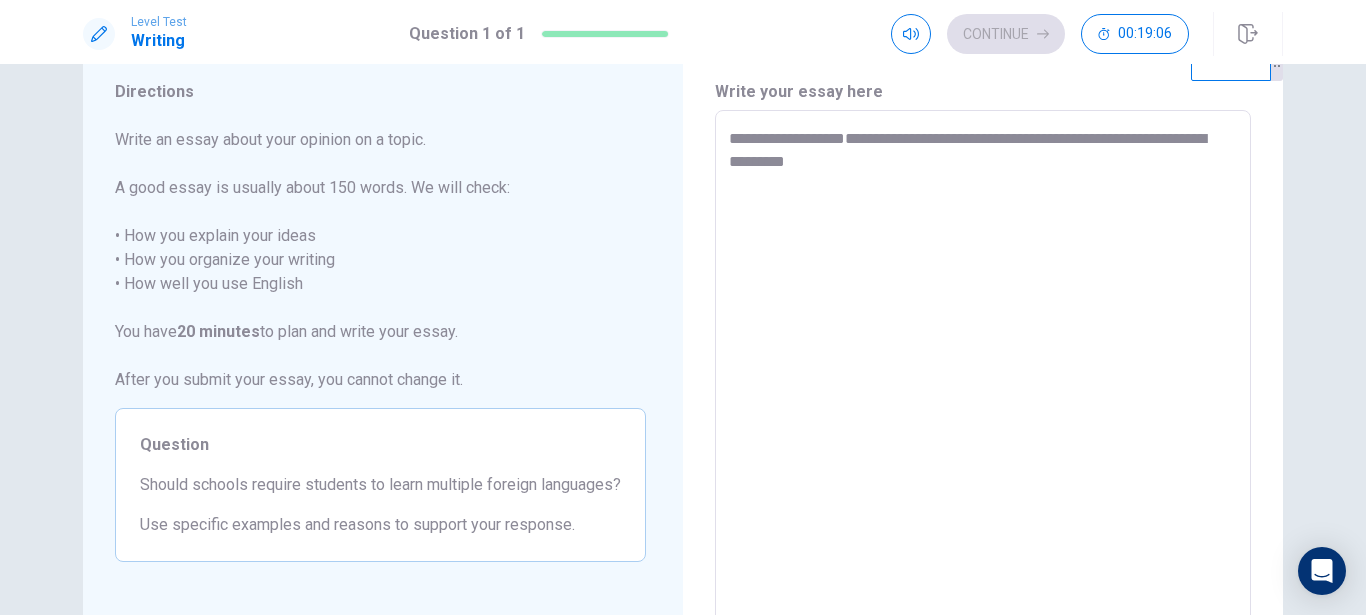 type on "**********" 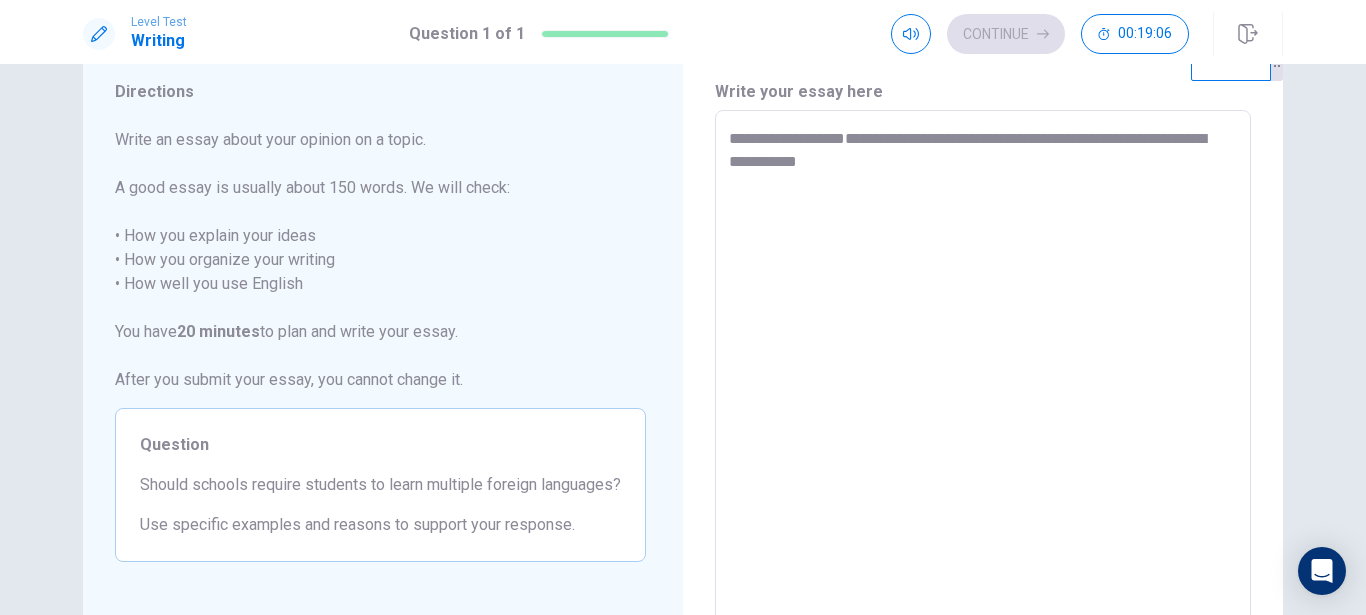 type on "**********" 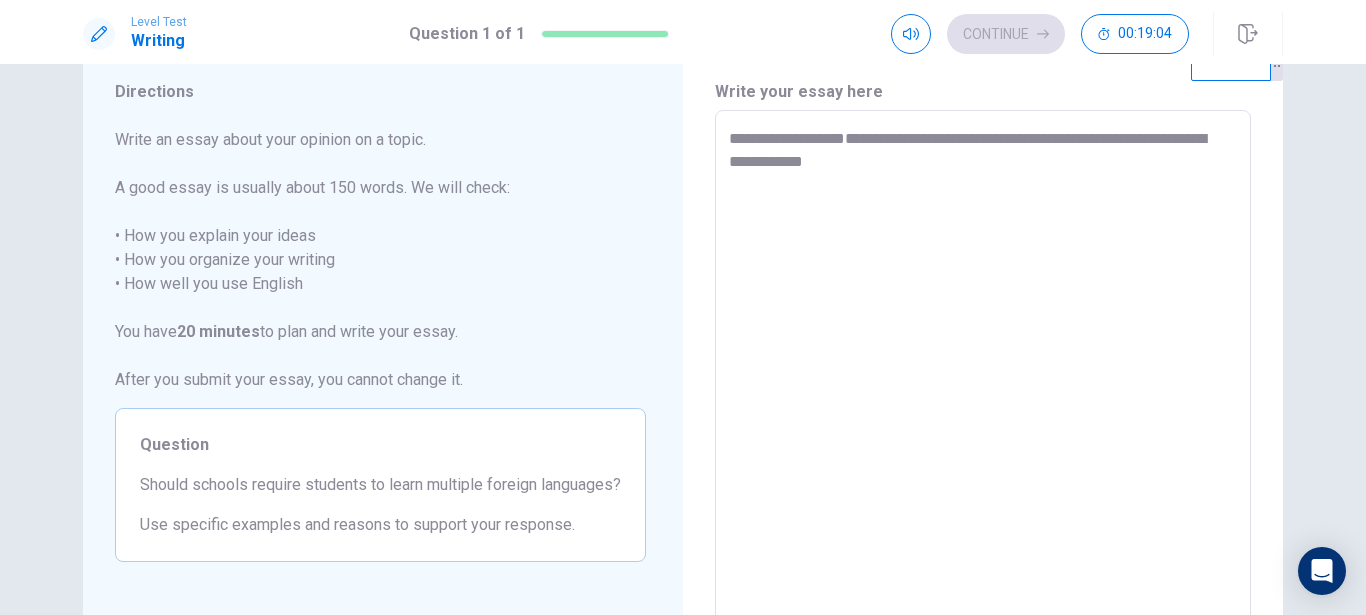 type on "*" 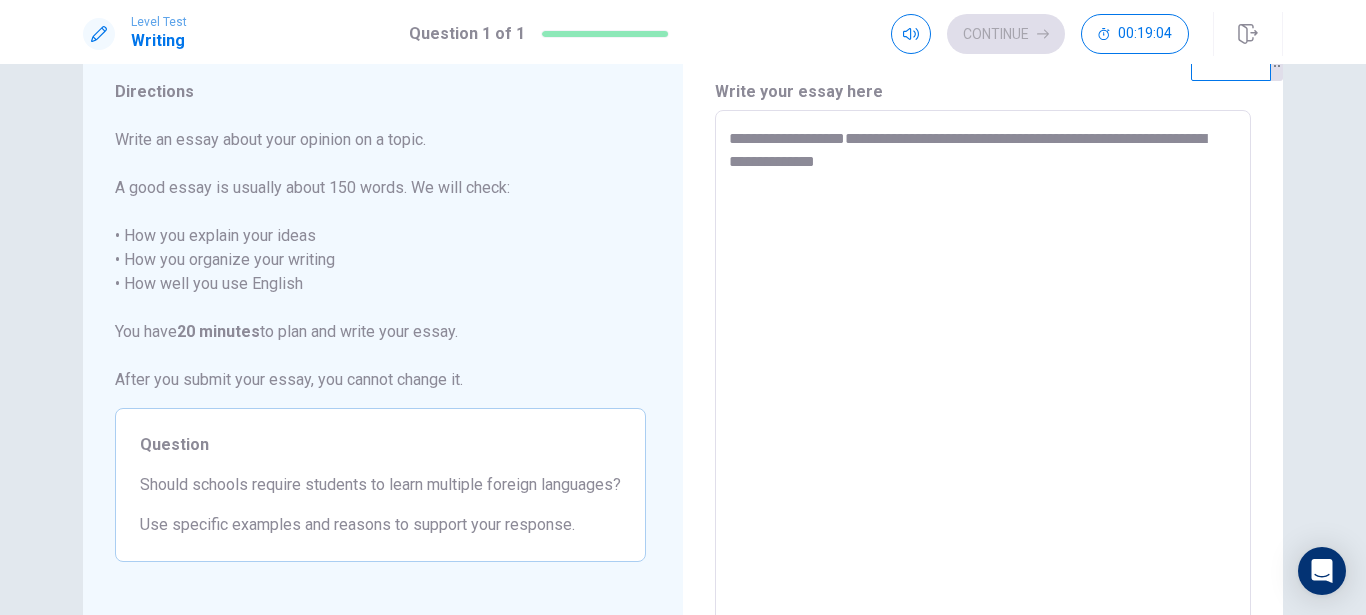 type on "**********" 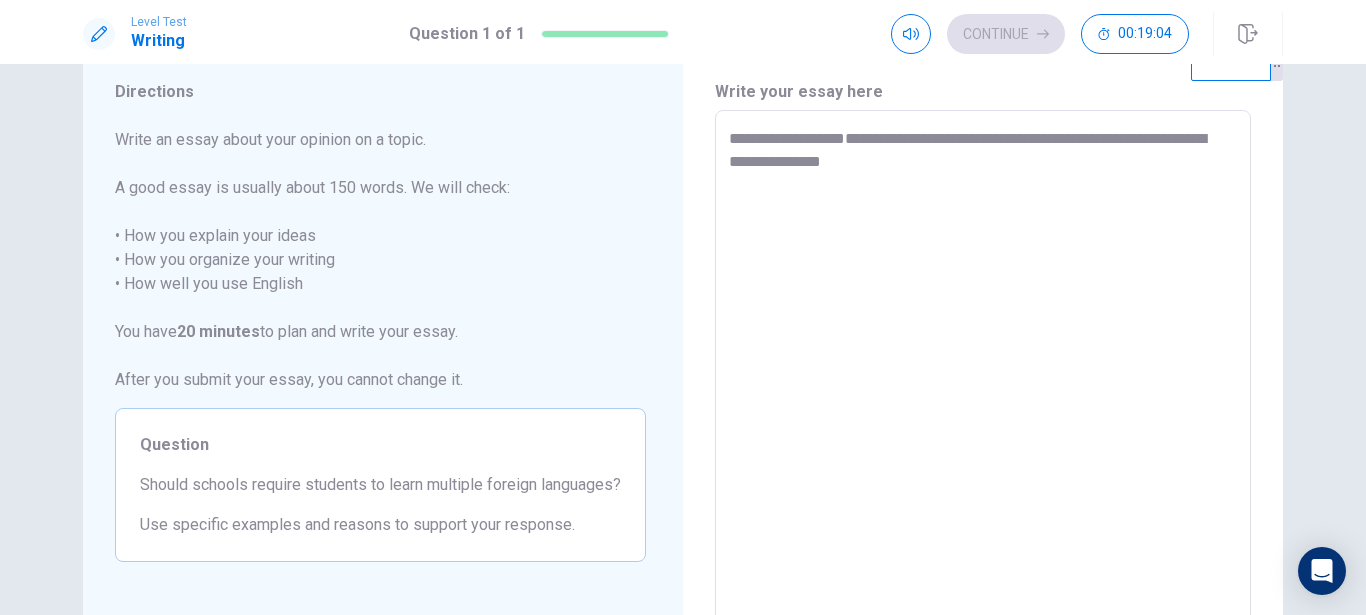 type on "*" 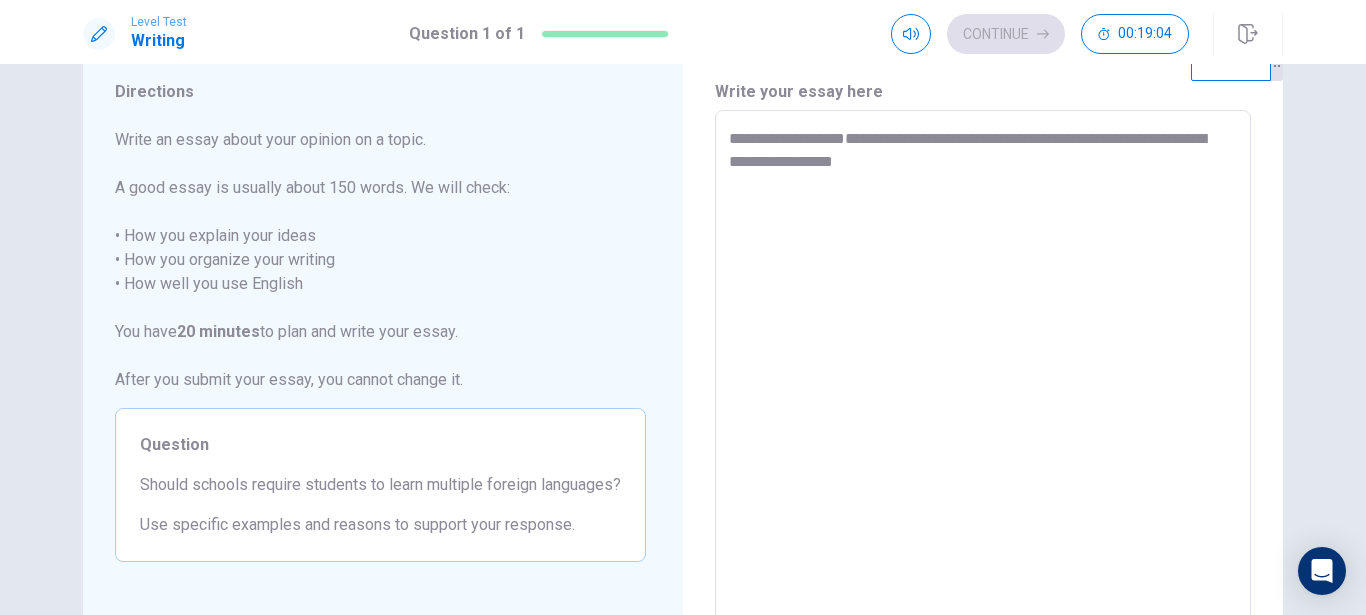 type on "**********" 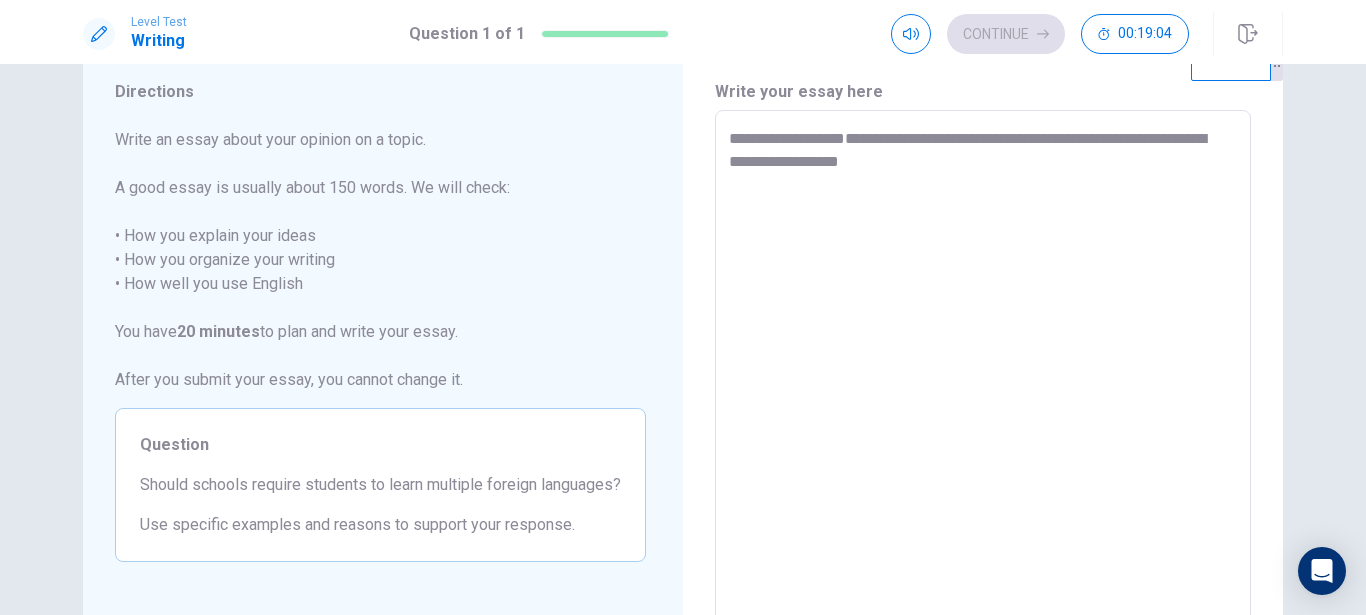 type on "*" 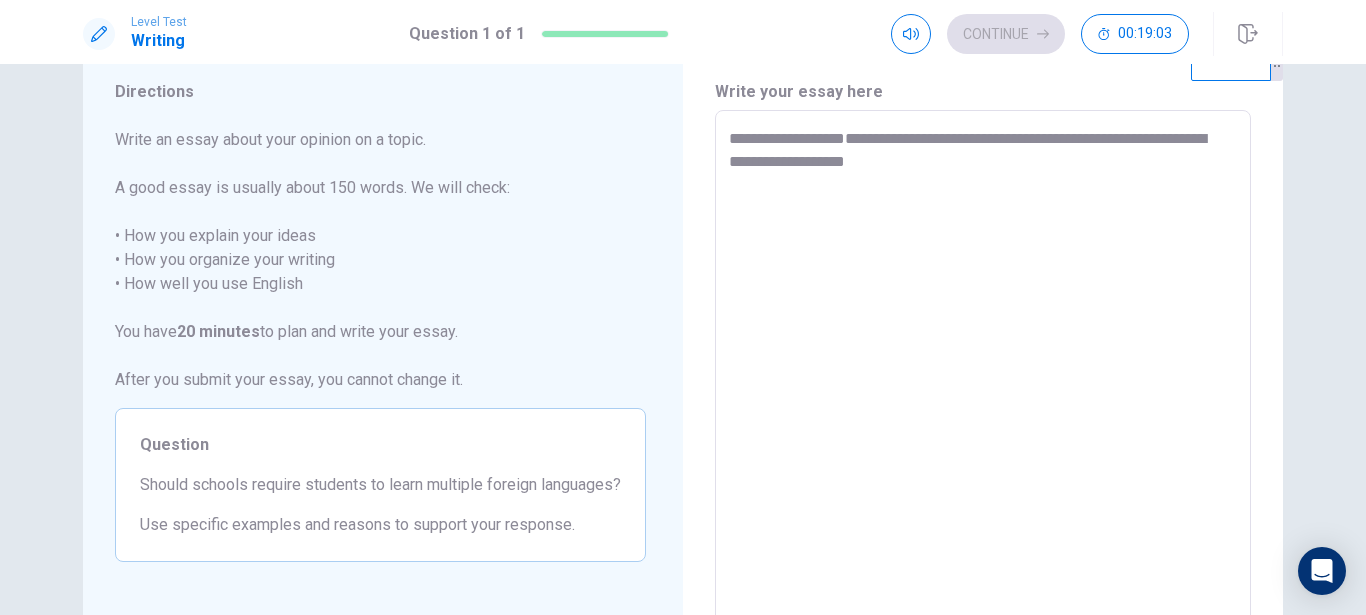 type on "**********" 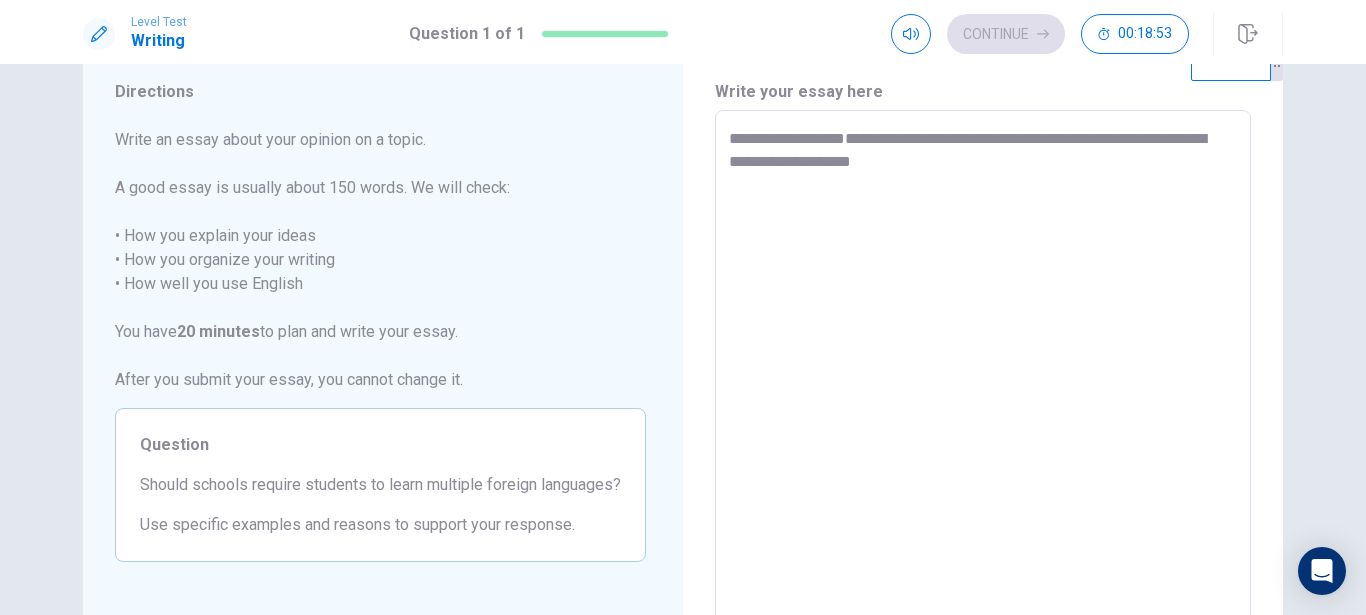 click on "**********" at bounding box center [983, 387] 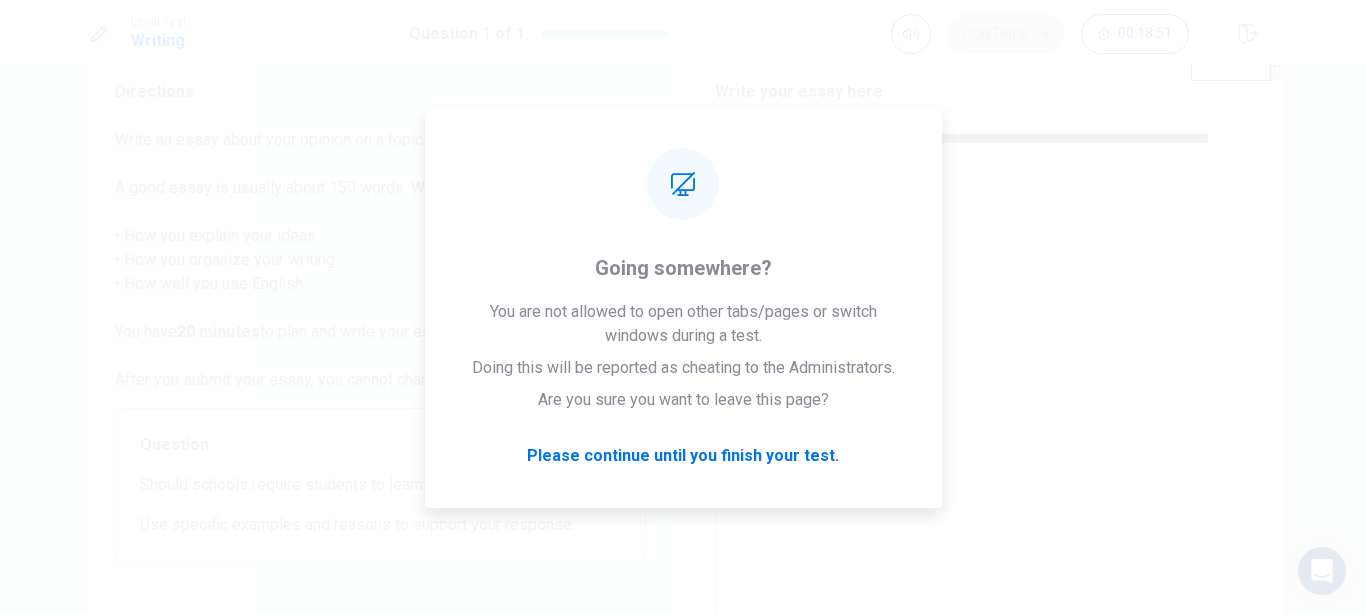 click on "**********" at bounding box center (983, 387) 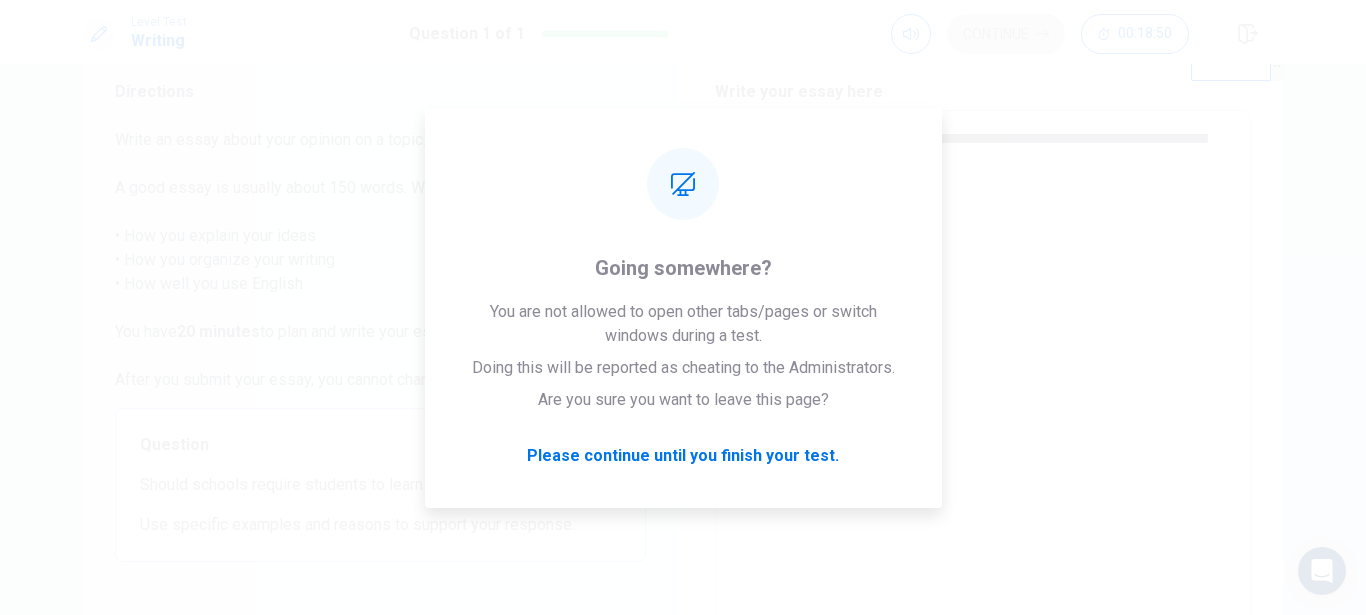 type on "**********" 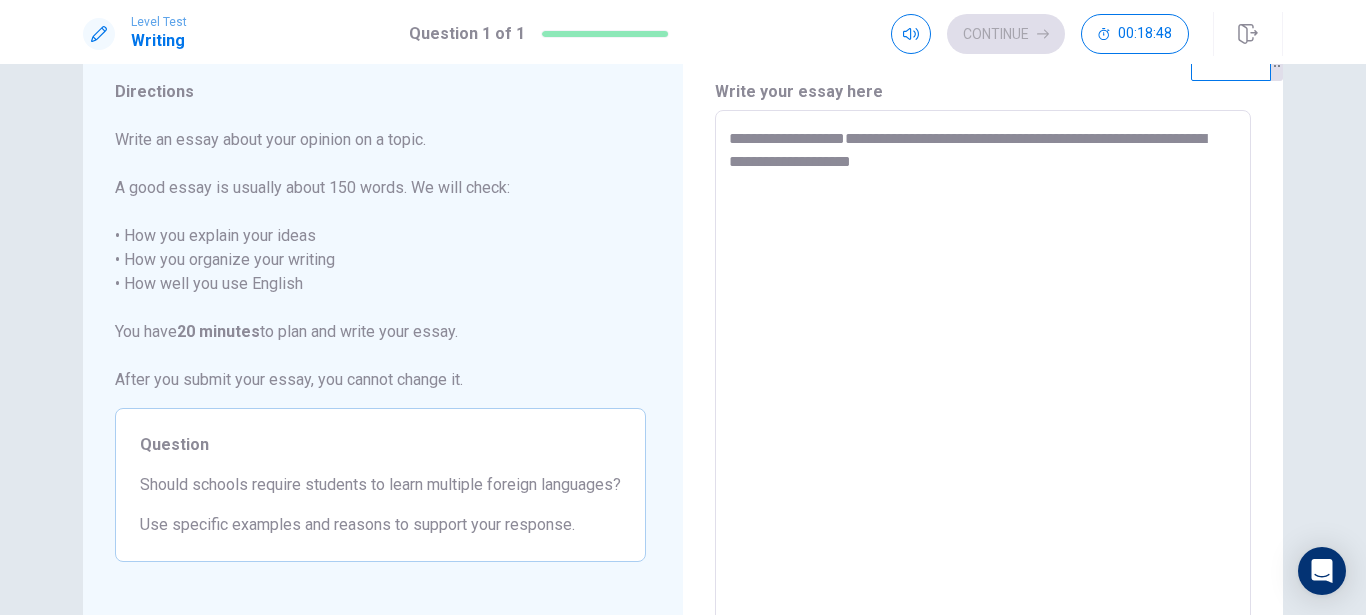 click on "**********" at bounding box center (983, 387) 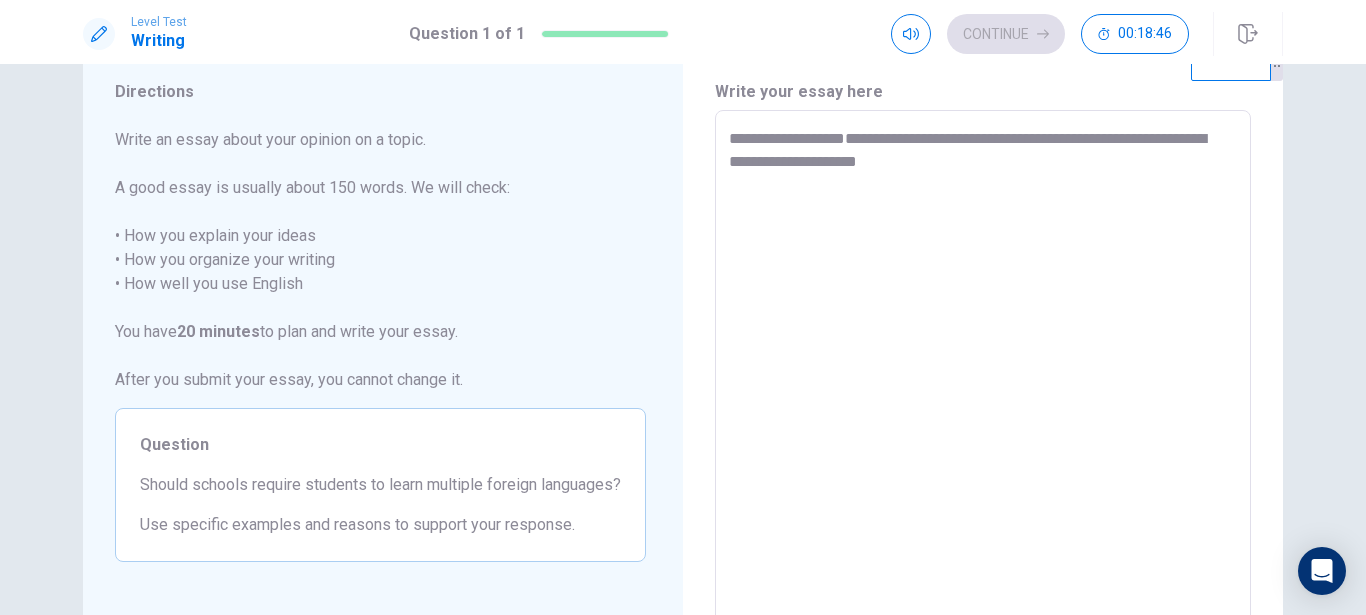 type on "*" 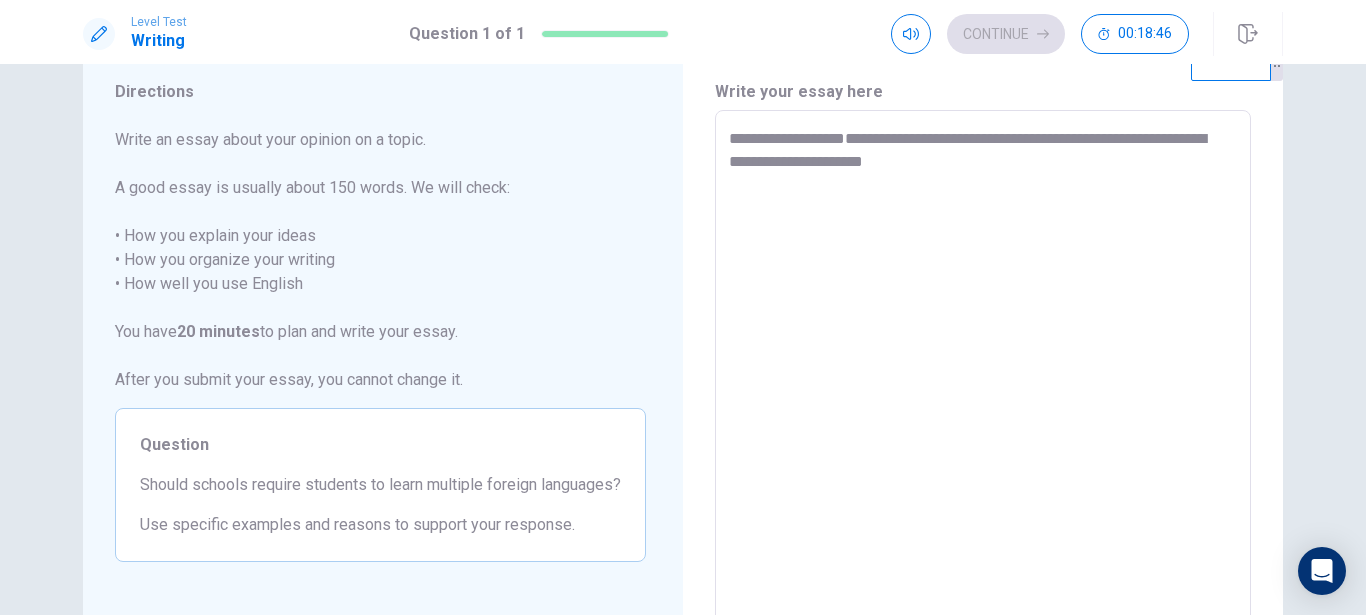 type on "**********" 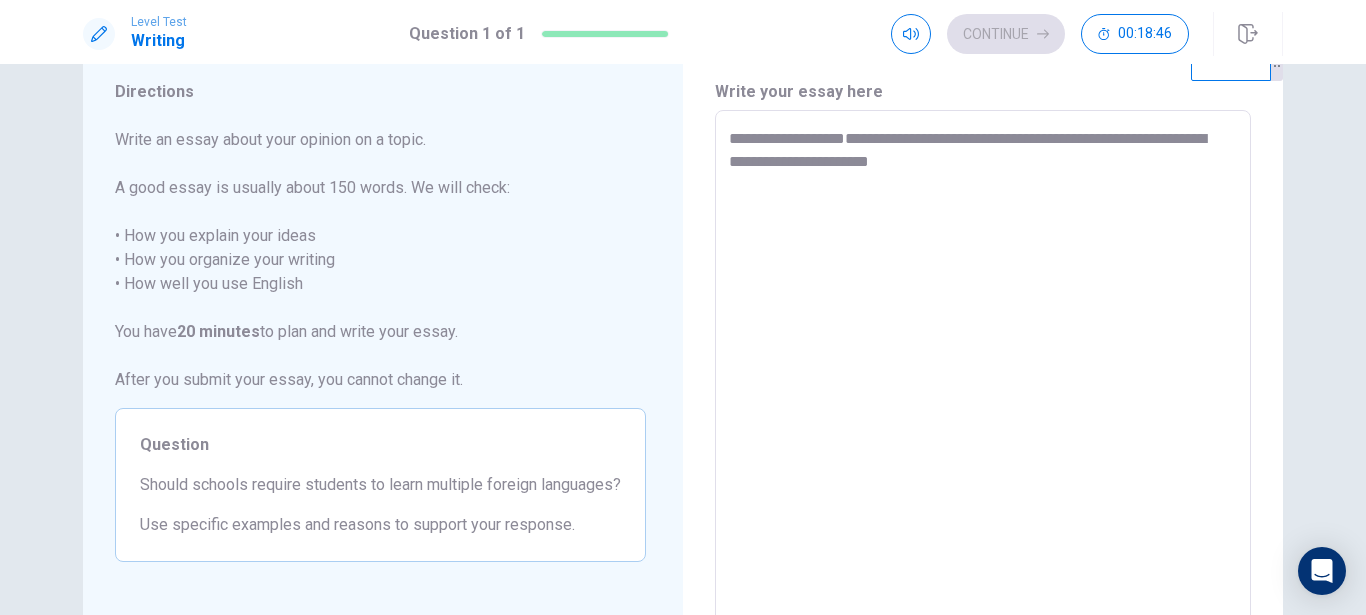 type on "*" 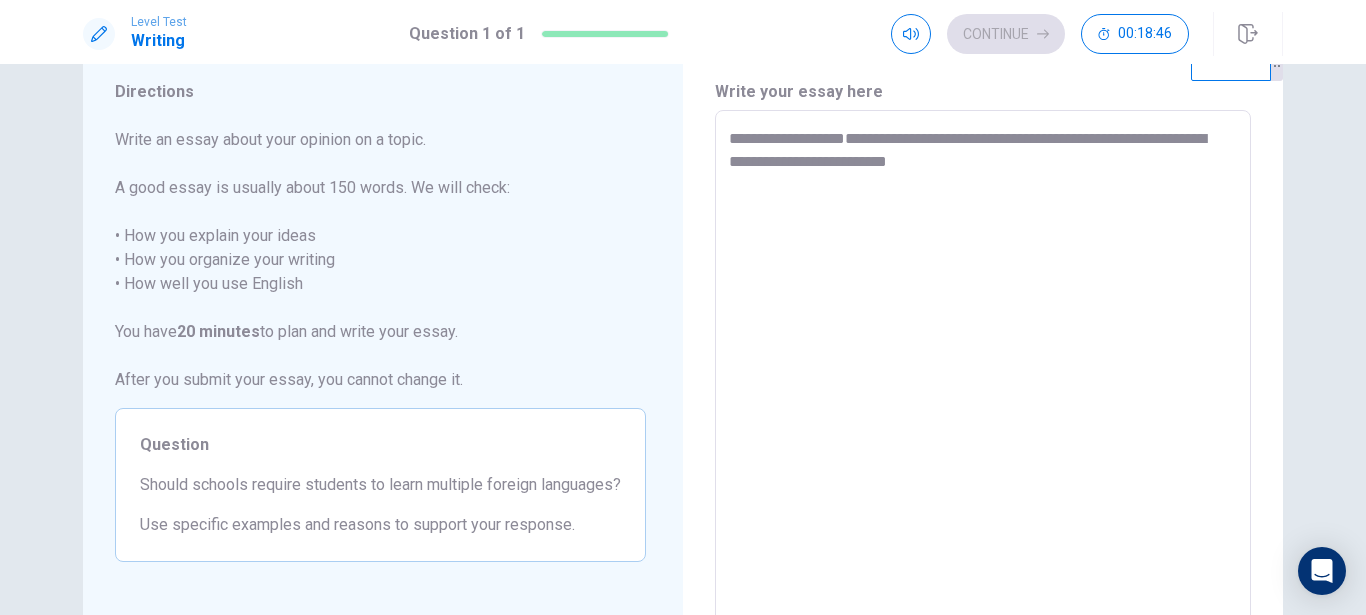 type on "**********" 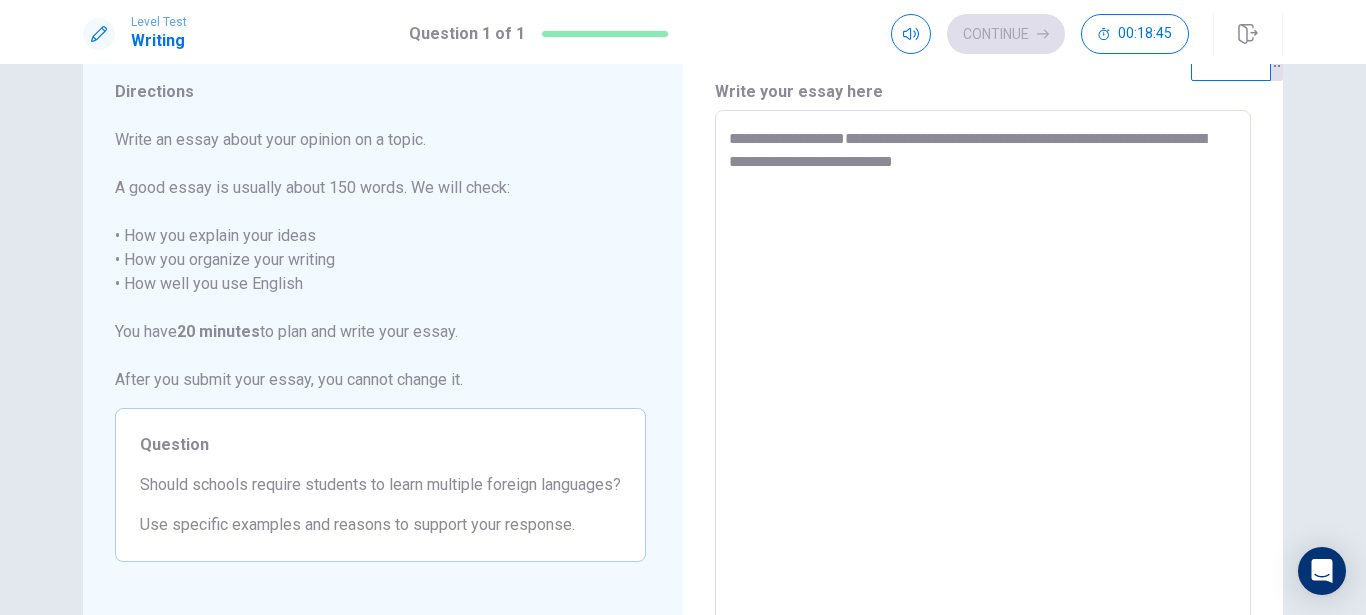 type on "*" 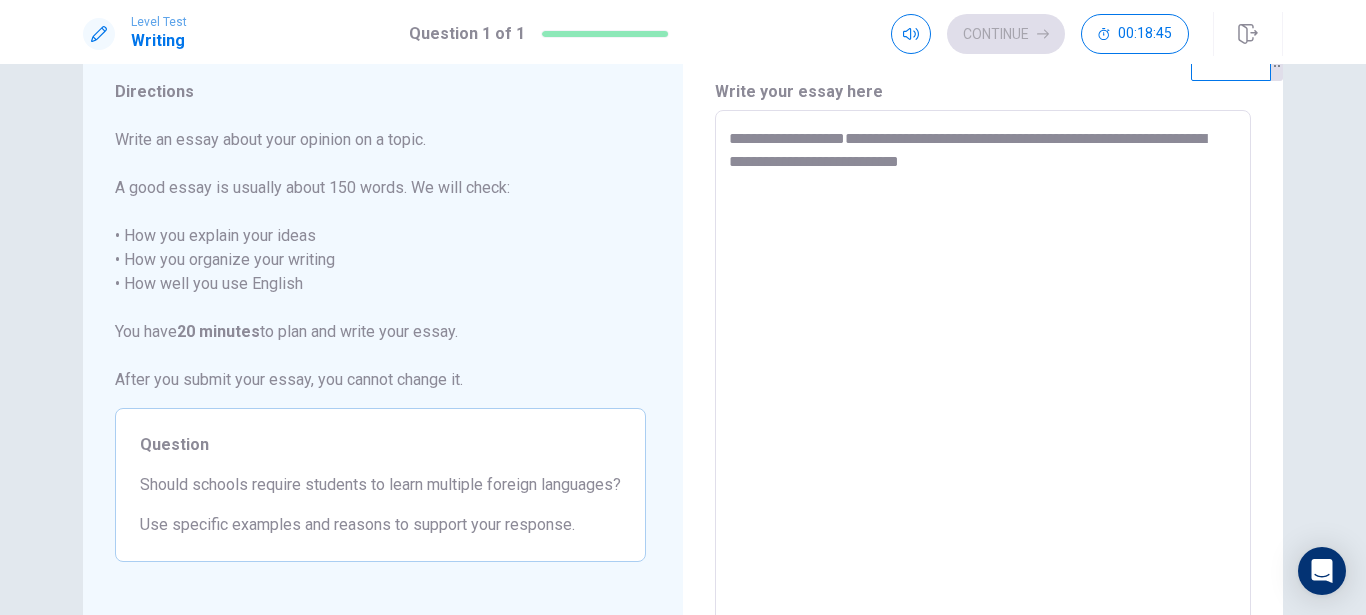 type on "**********" 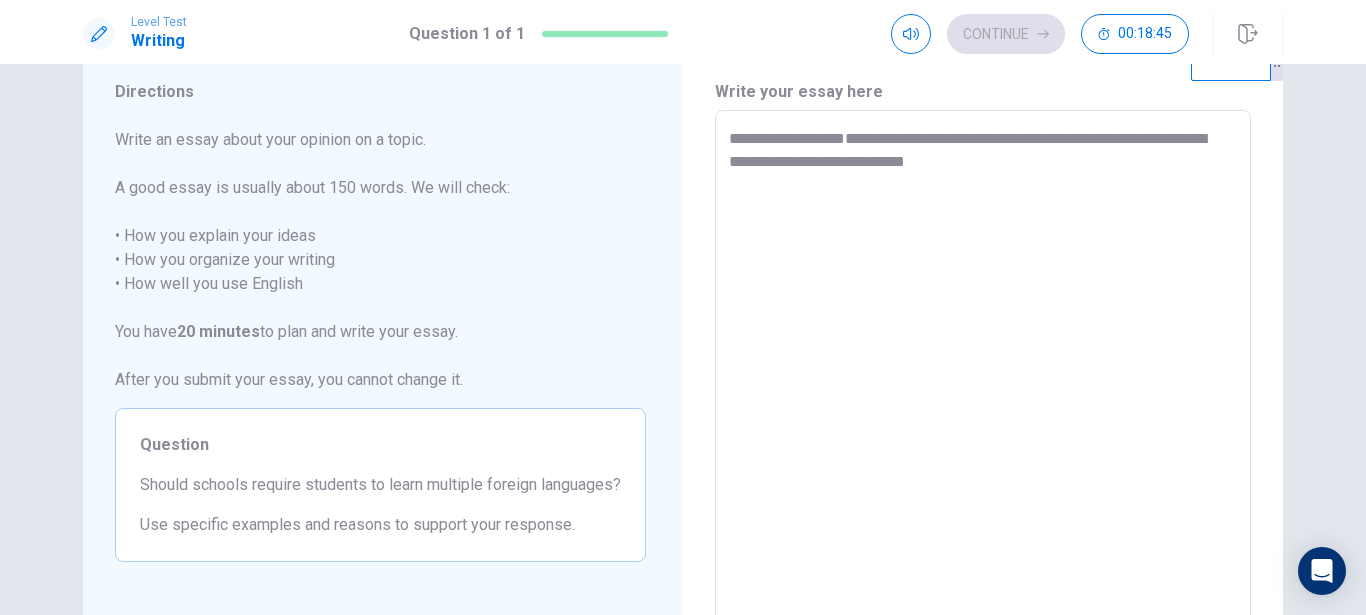 type on "*" 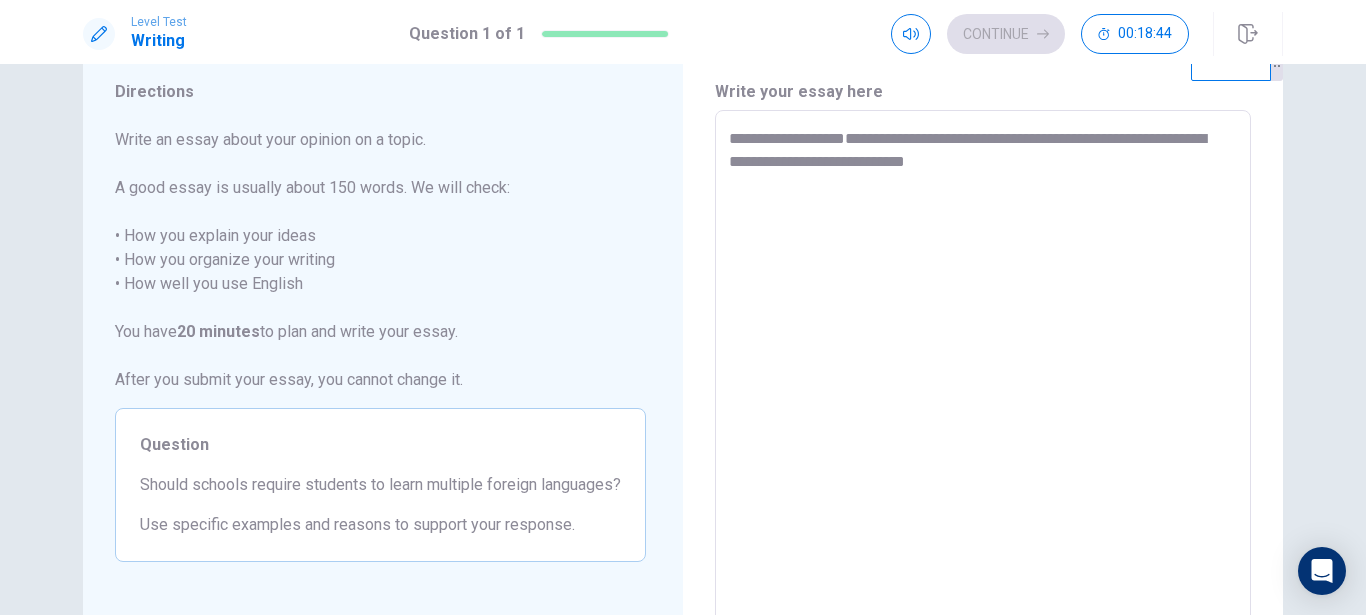 type on "**********" 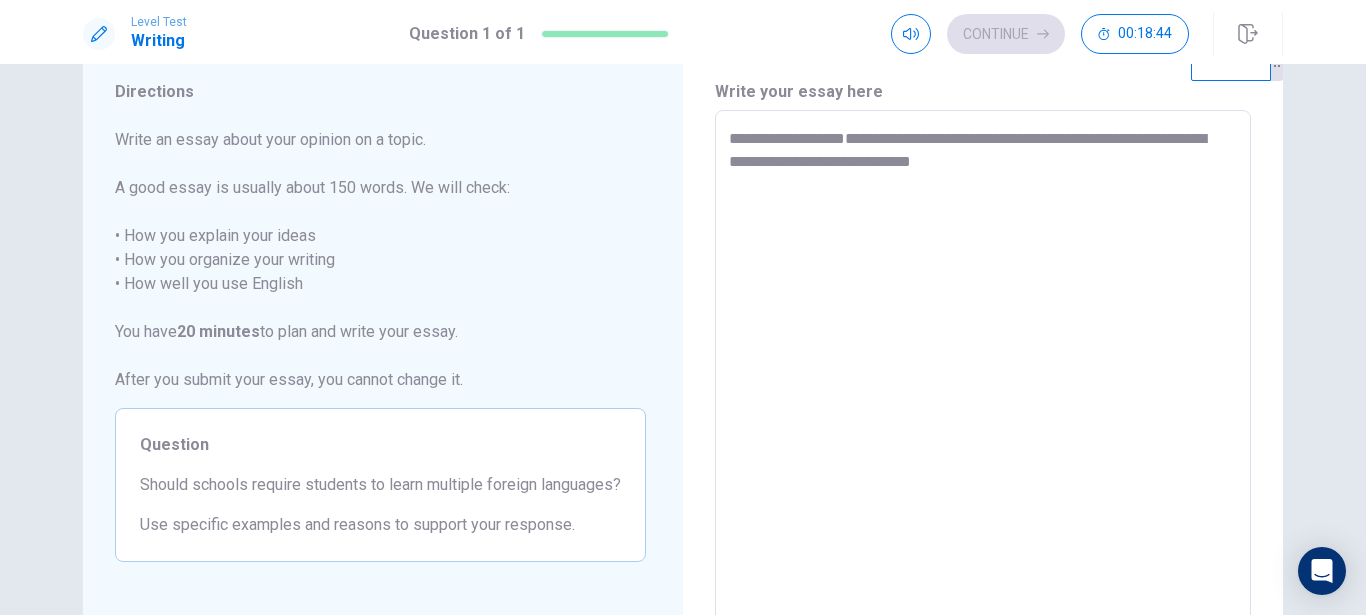 type on "*" 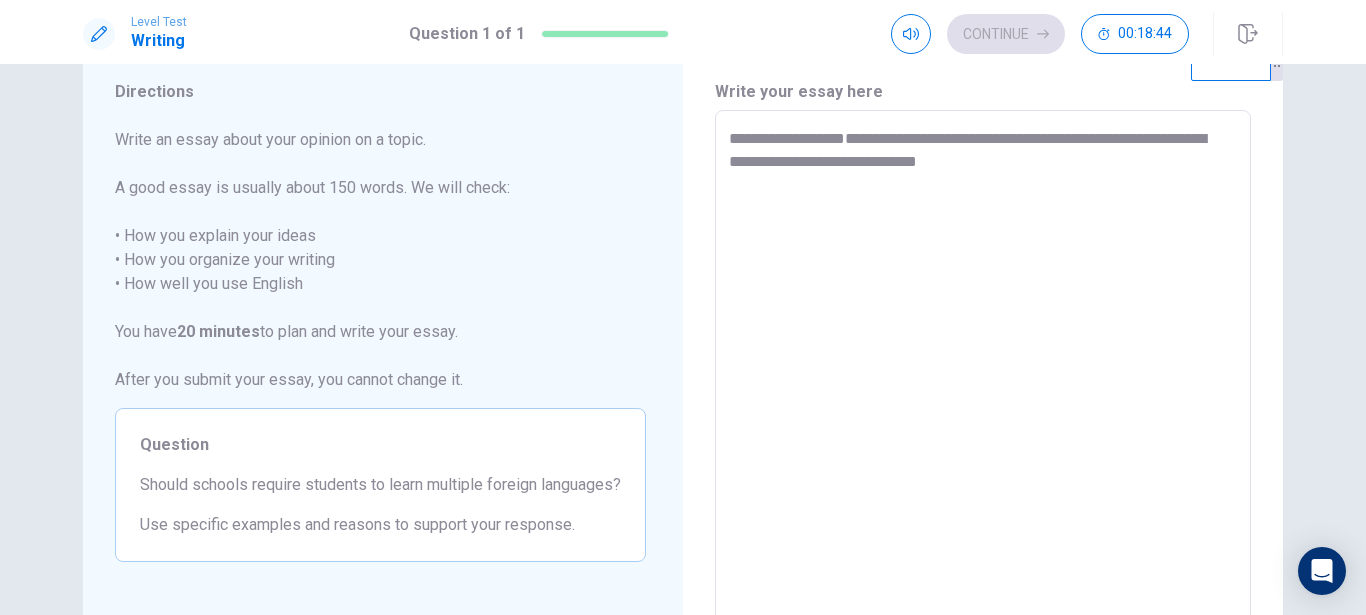 type on "*" 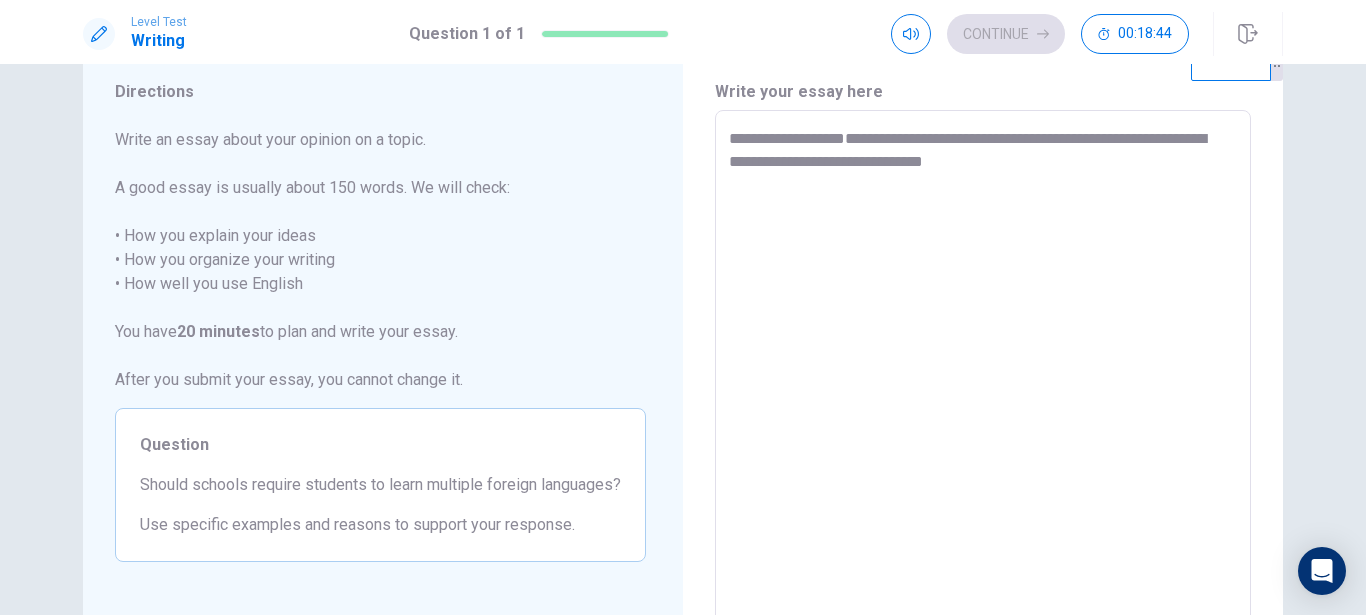 type on "*" 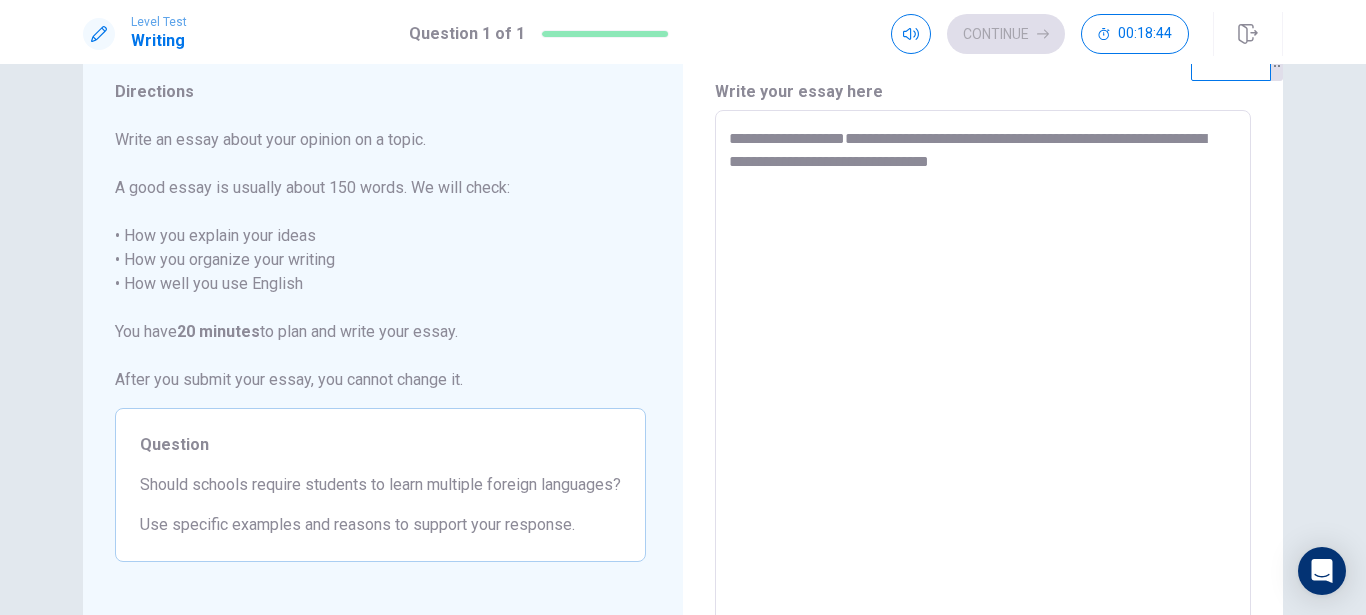 type on "*" 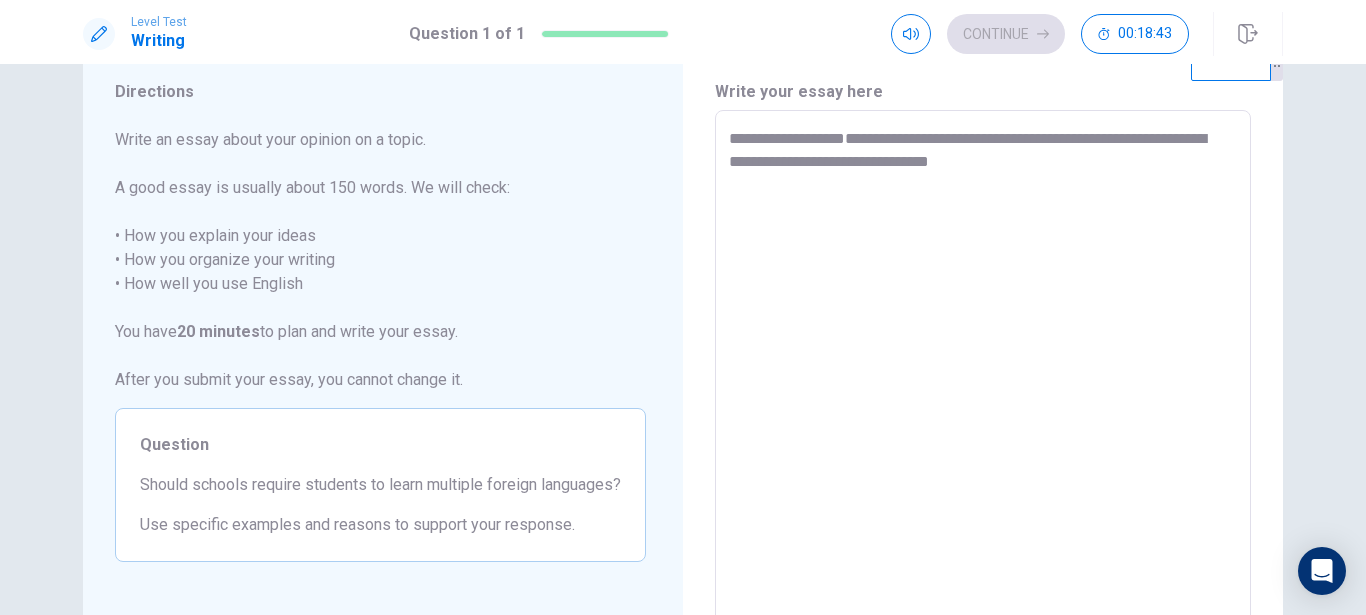 type on "**********" 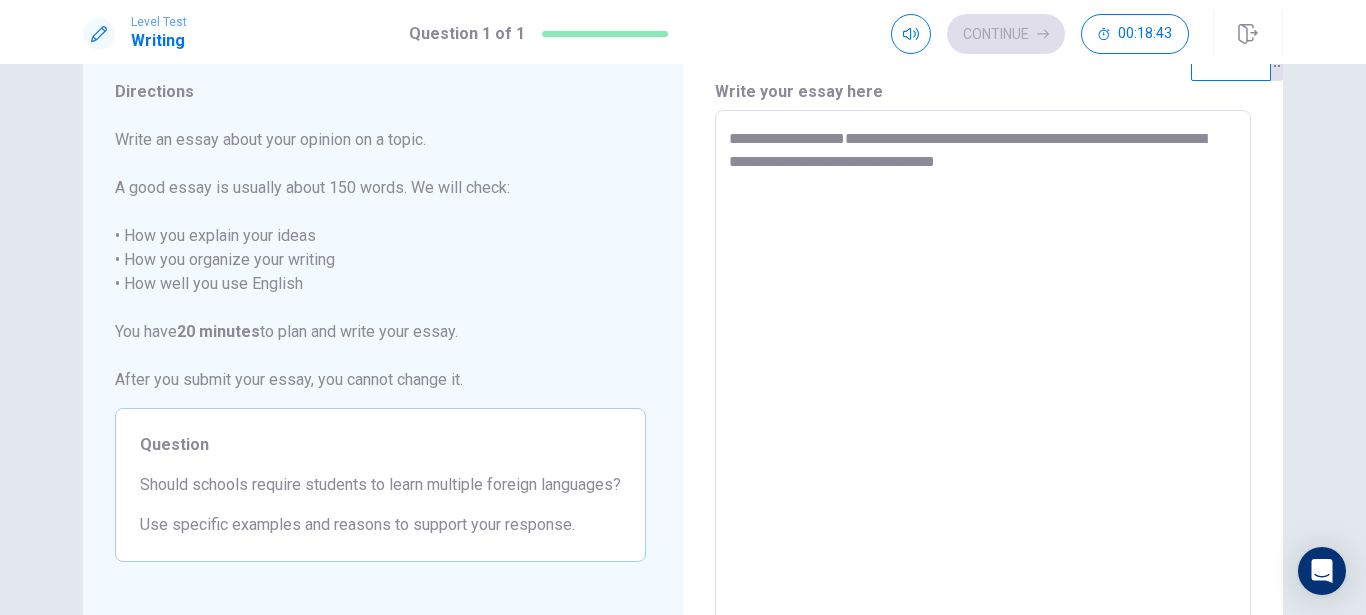 type on "*" 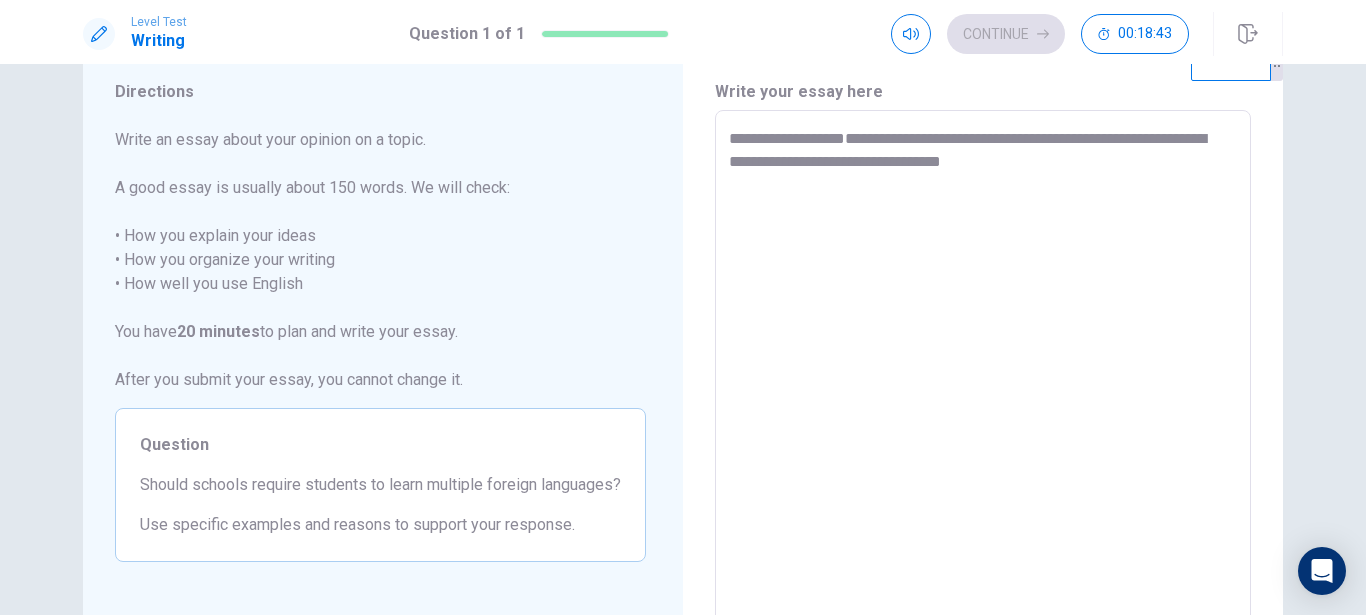 type on "*" 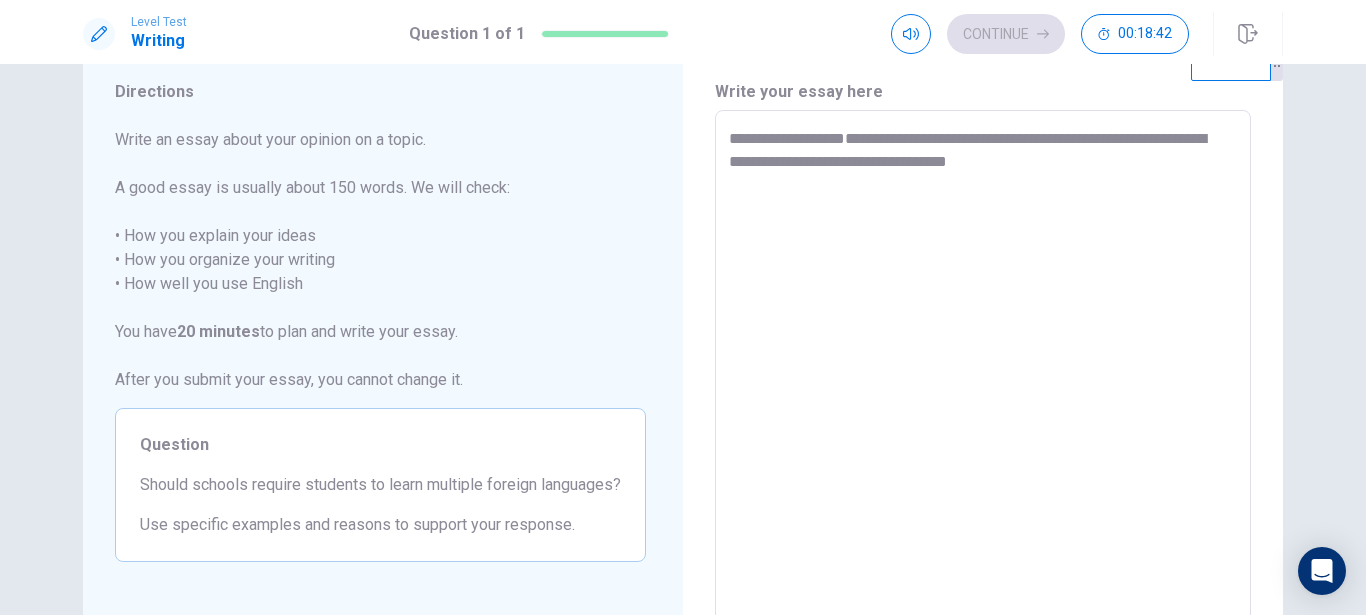 type on "*" 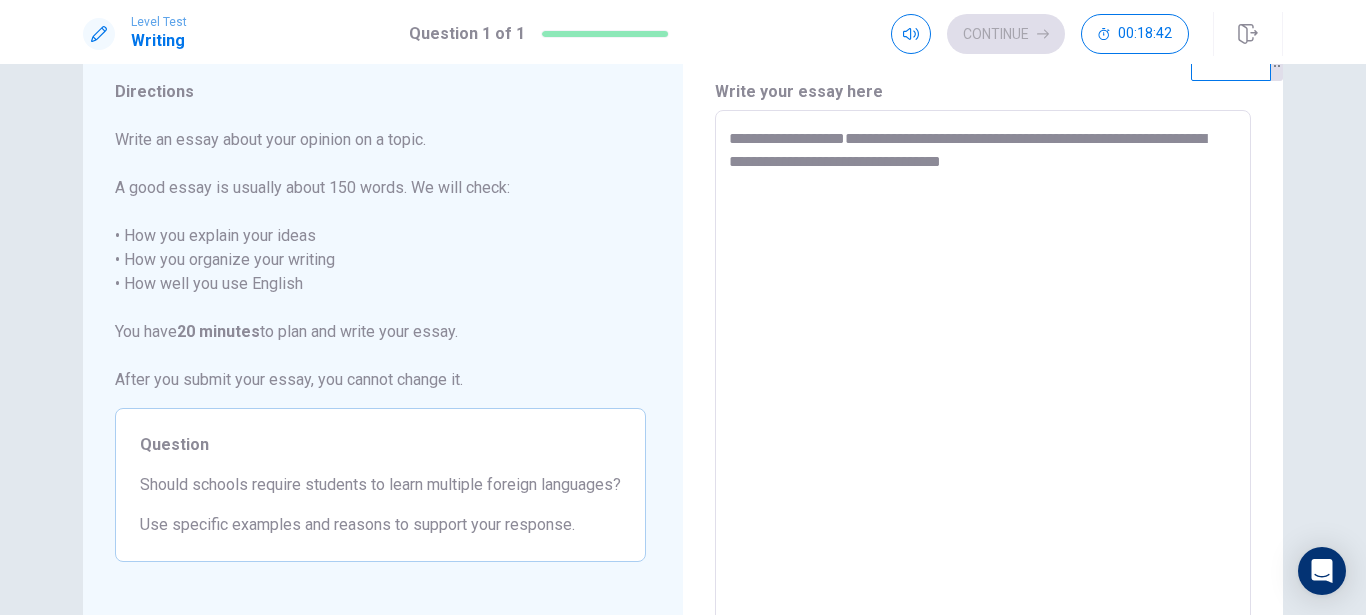 type on "**********" 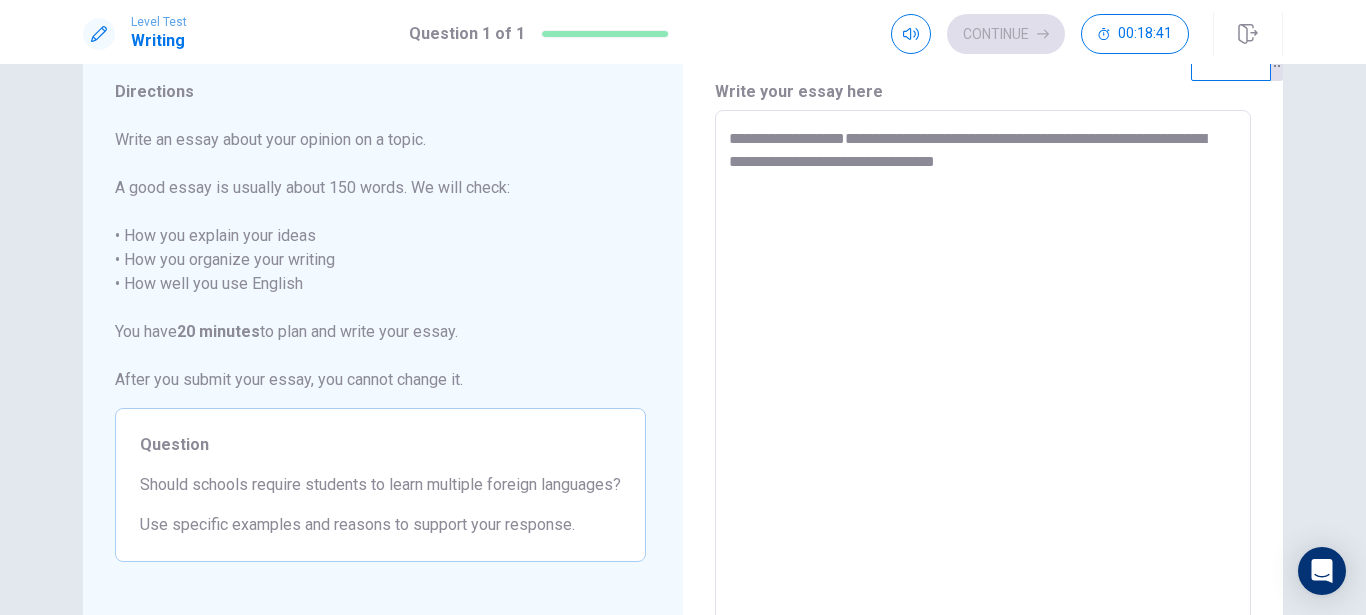 type on "*" 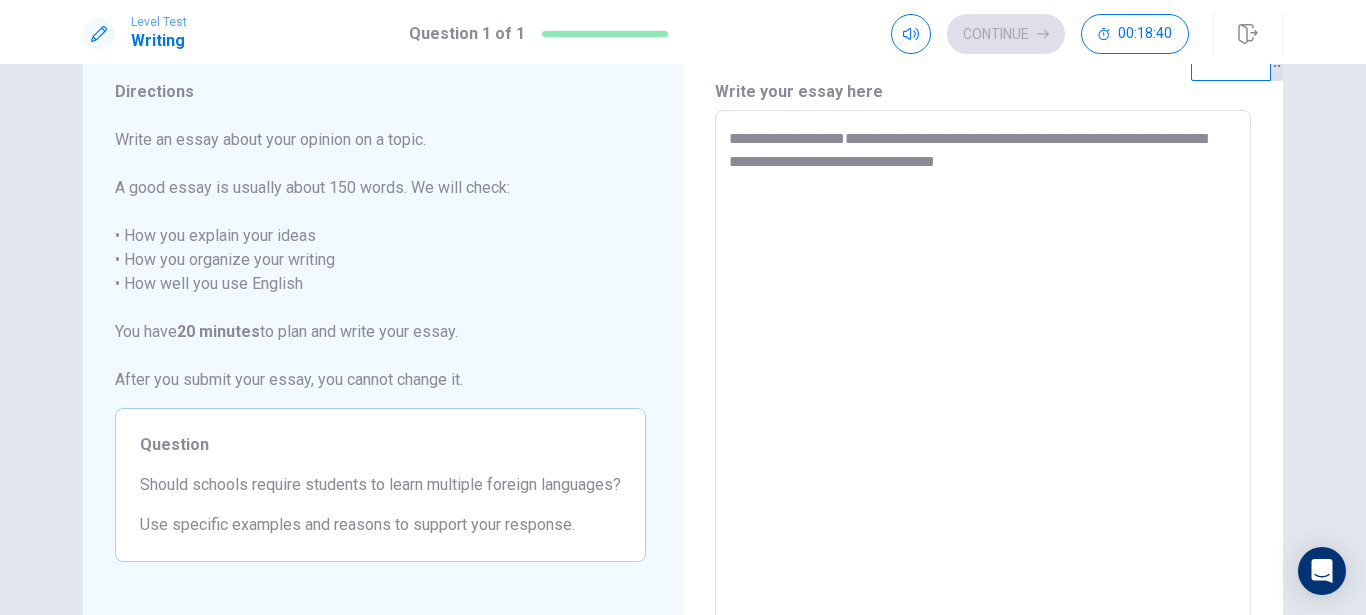 type on "**********" 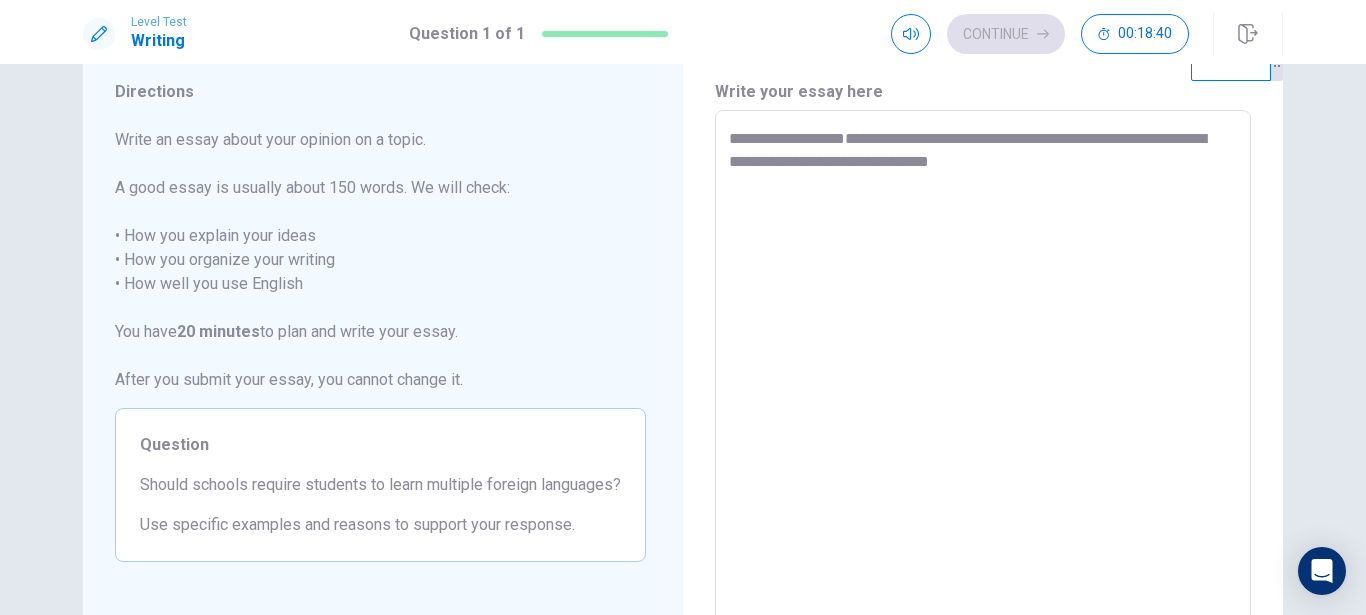 type on "*" 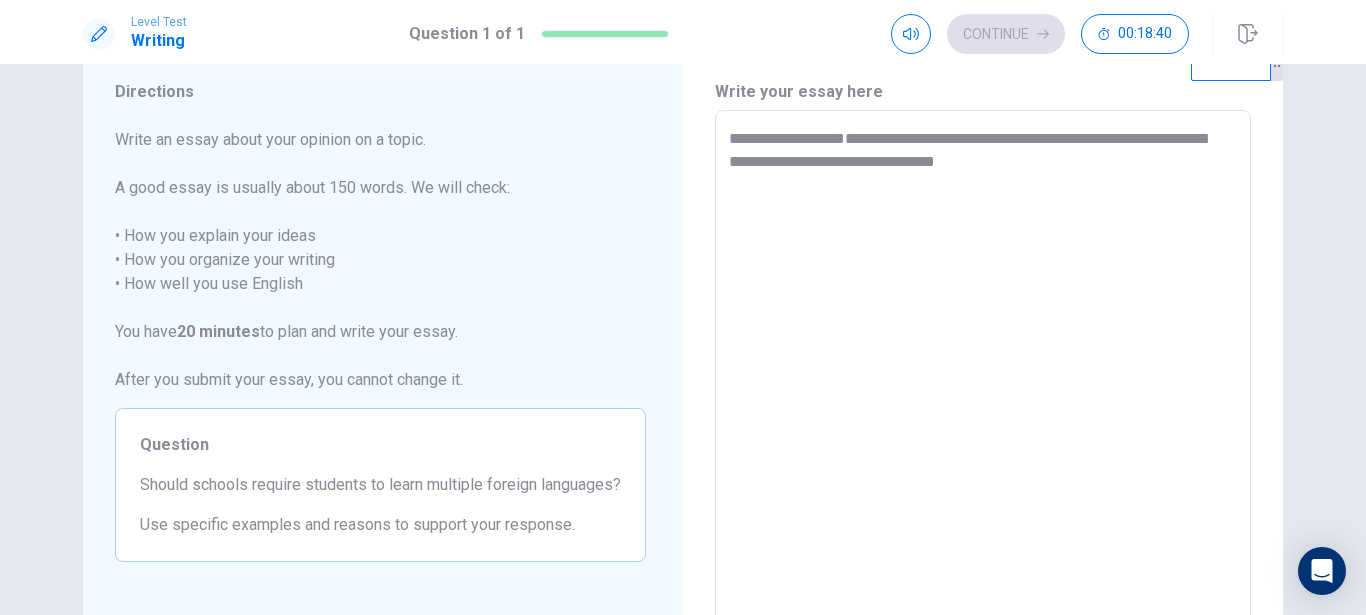 type on "*" 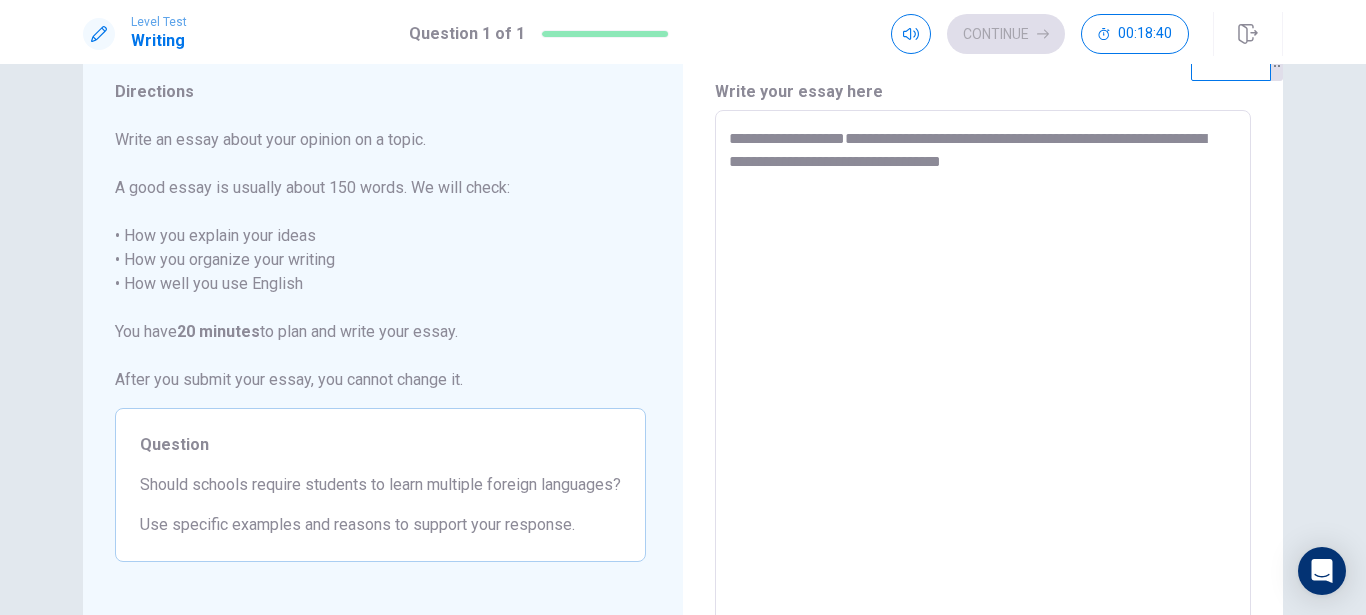 type on "**********" 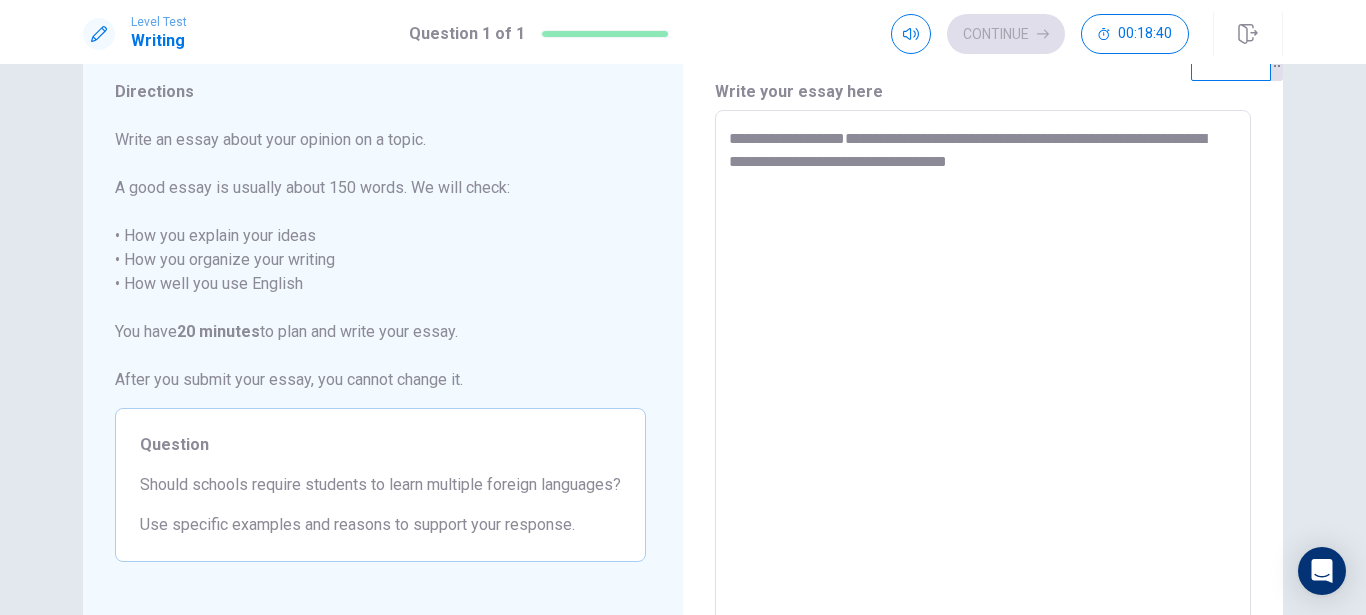 type on "*" 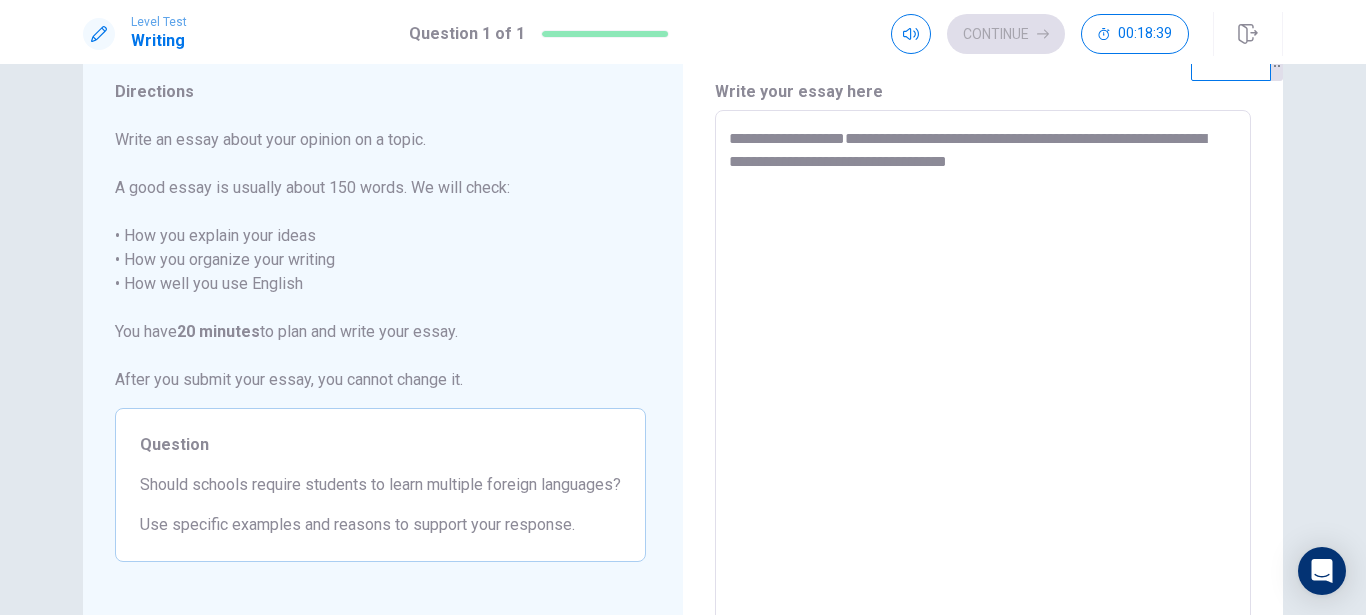 type on "**********" 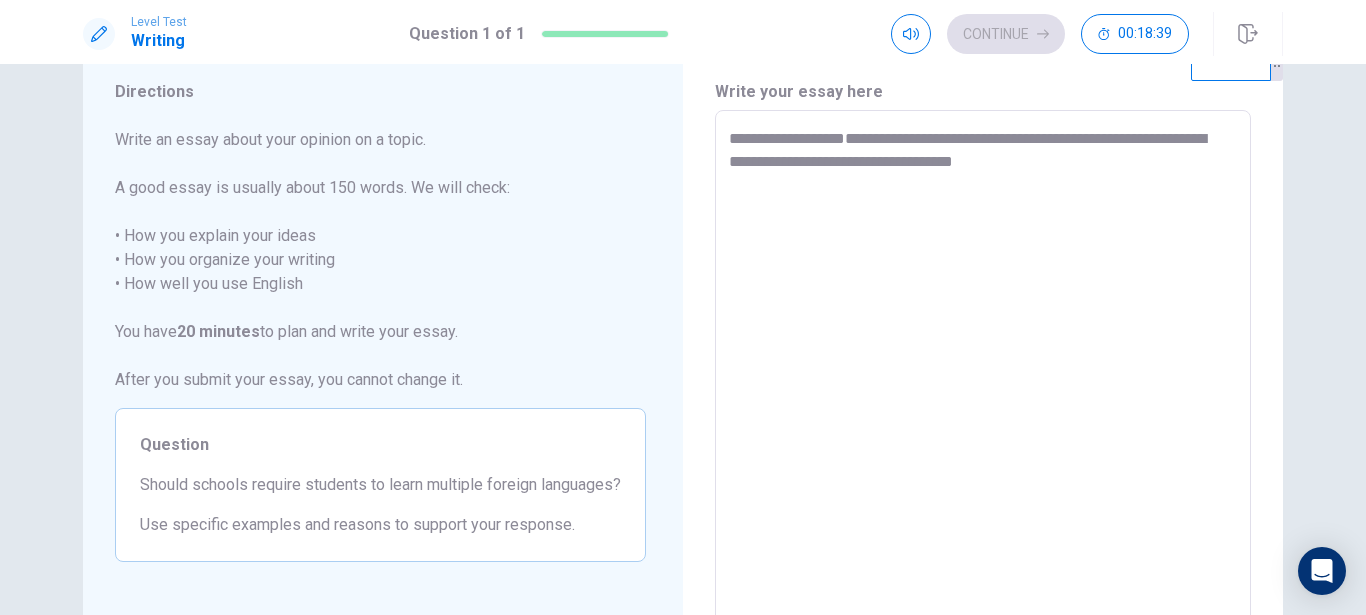 type on "*" 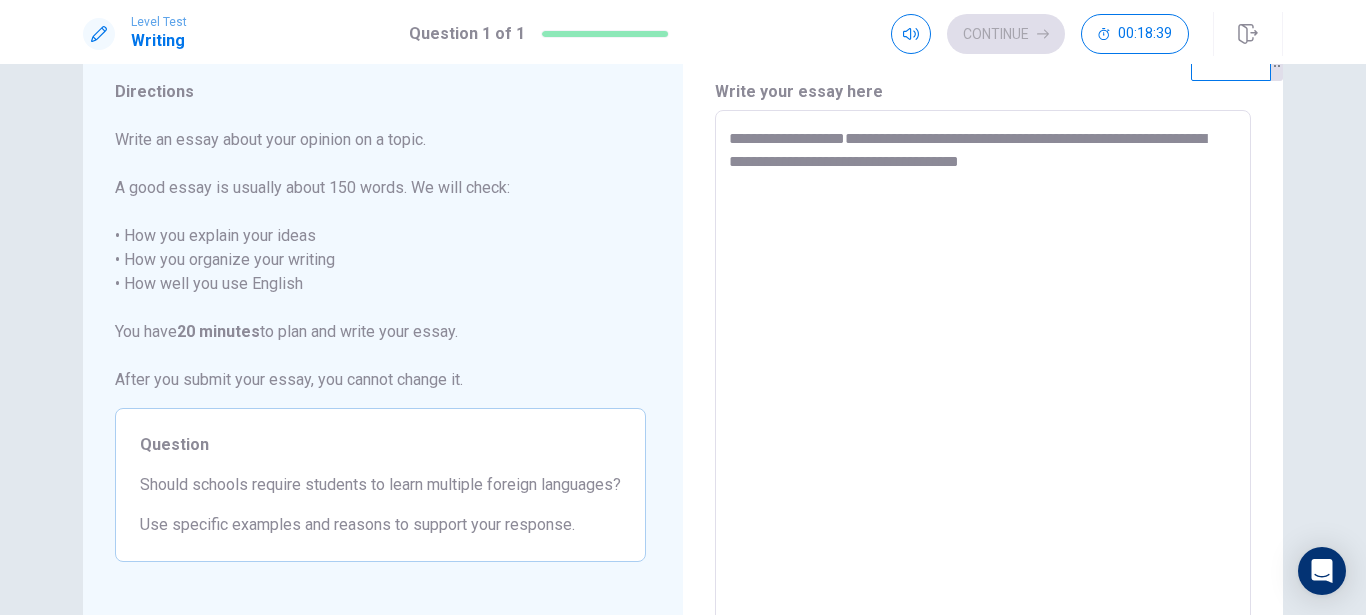 type on "*" 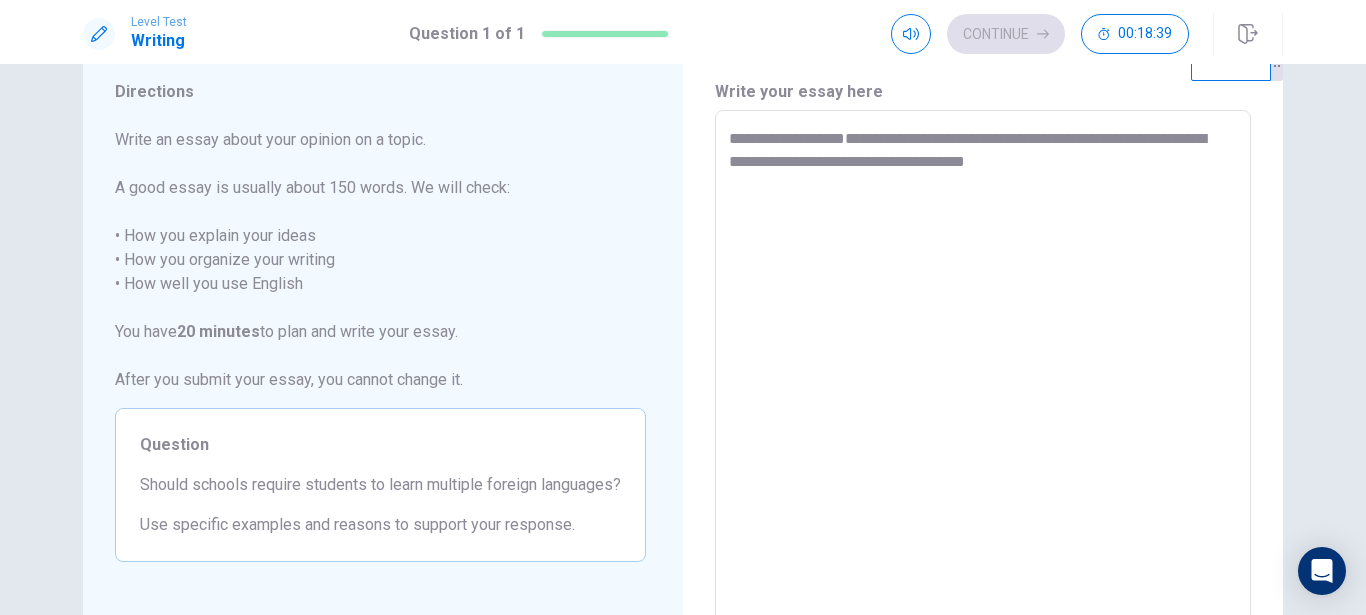type on "*" 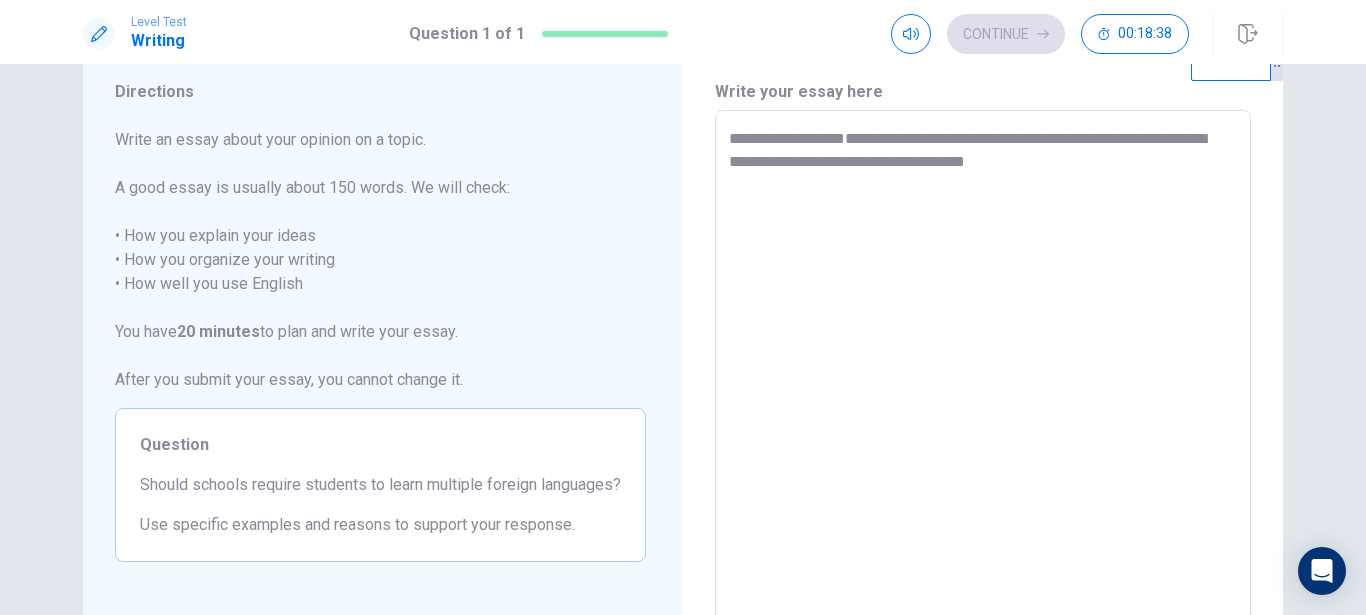 type on "**********" 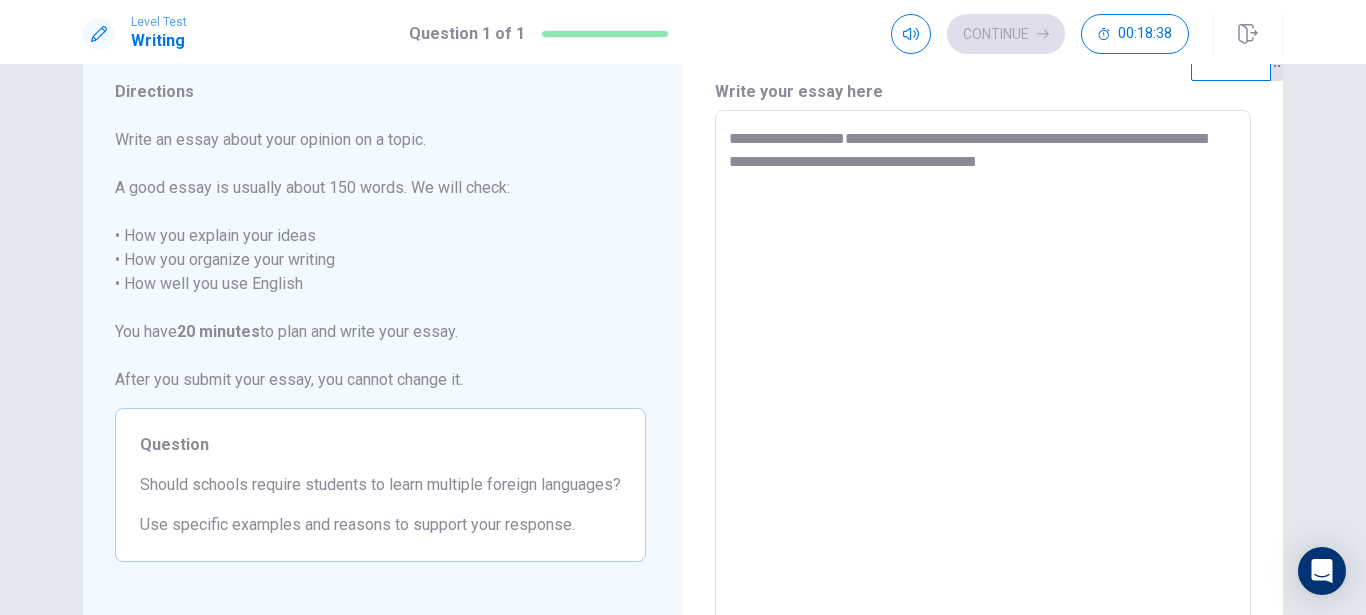 type on "**********" 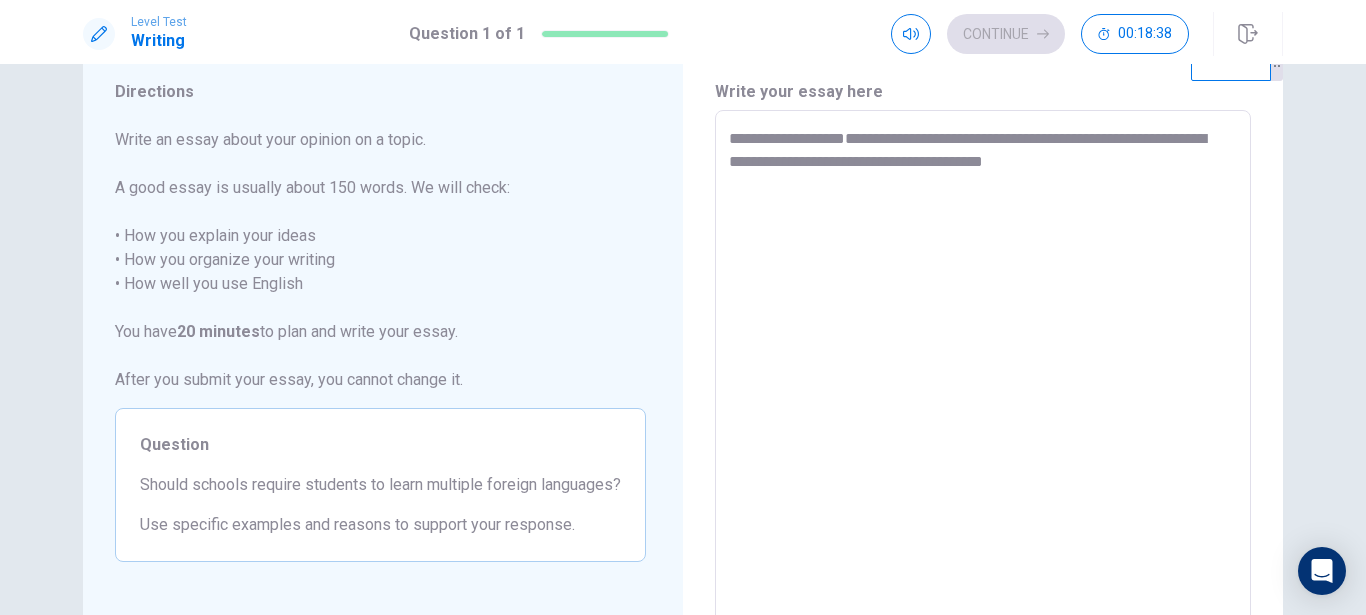 type on "*" 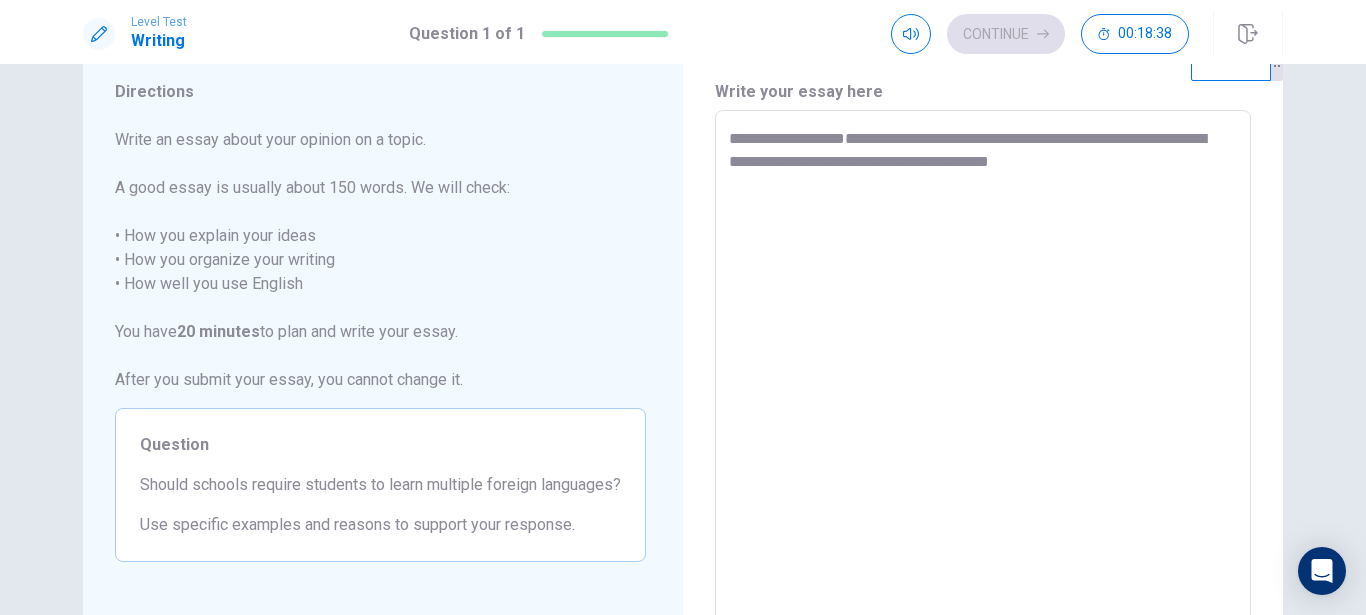 type on "*" 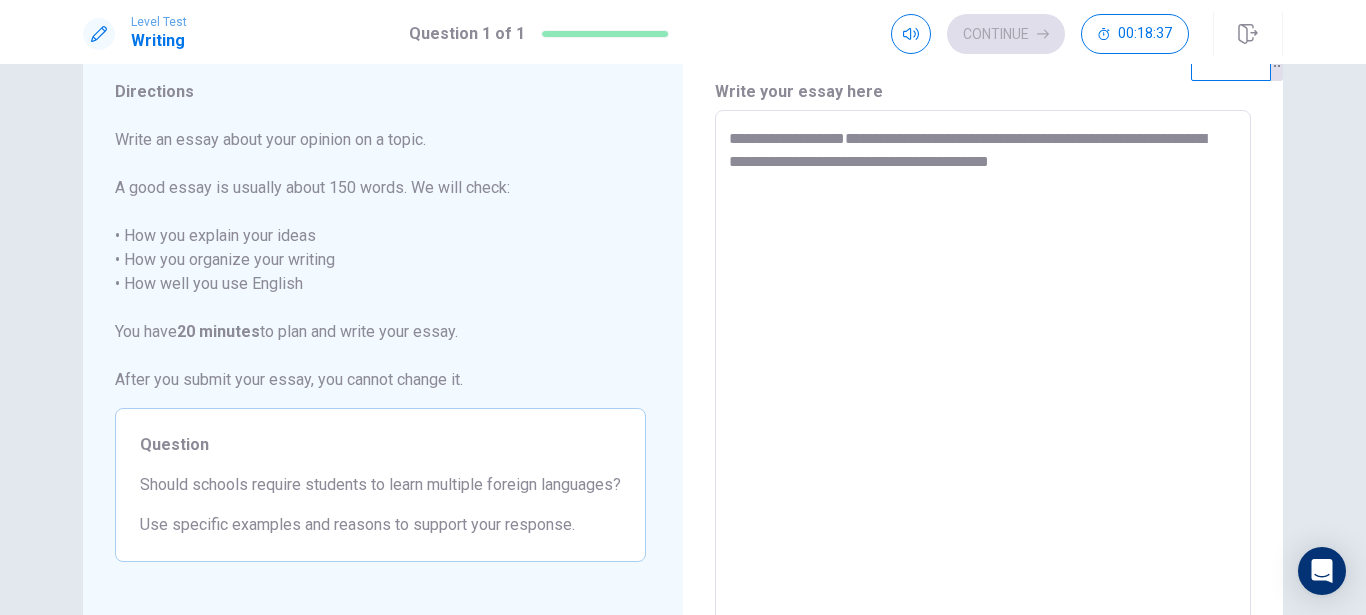type on "**********" 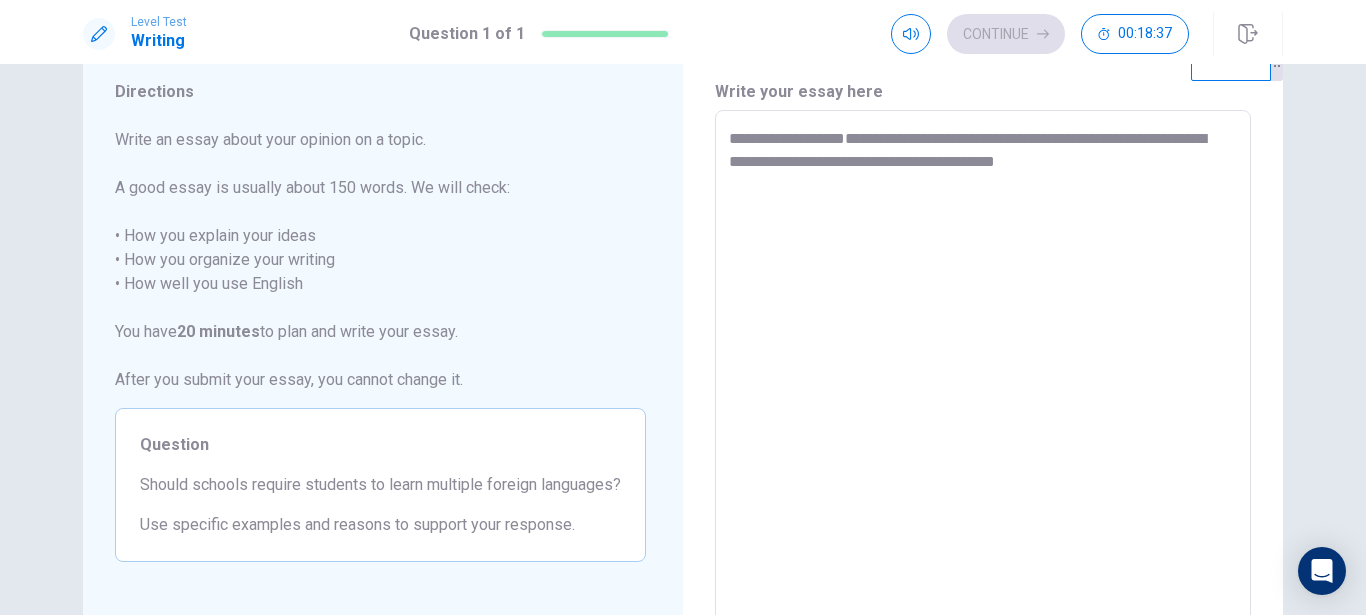type on "*" 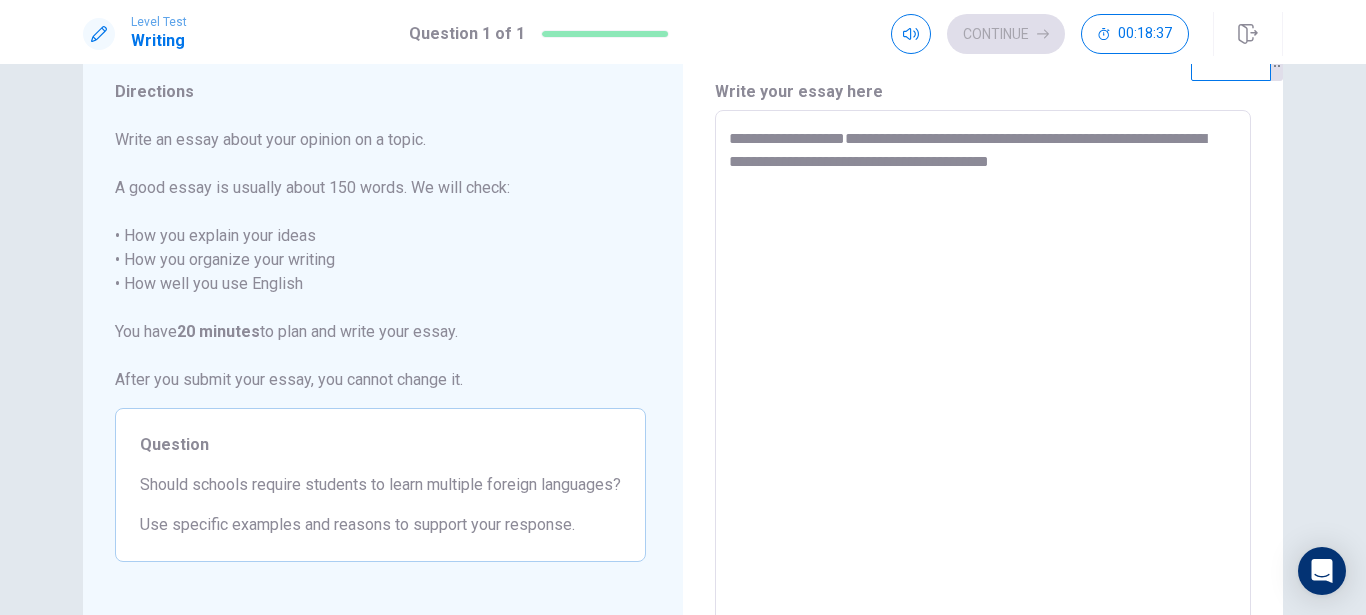 type on "*" 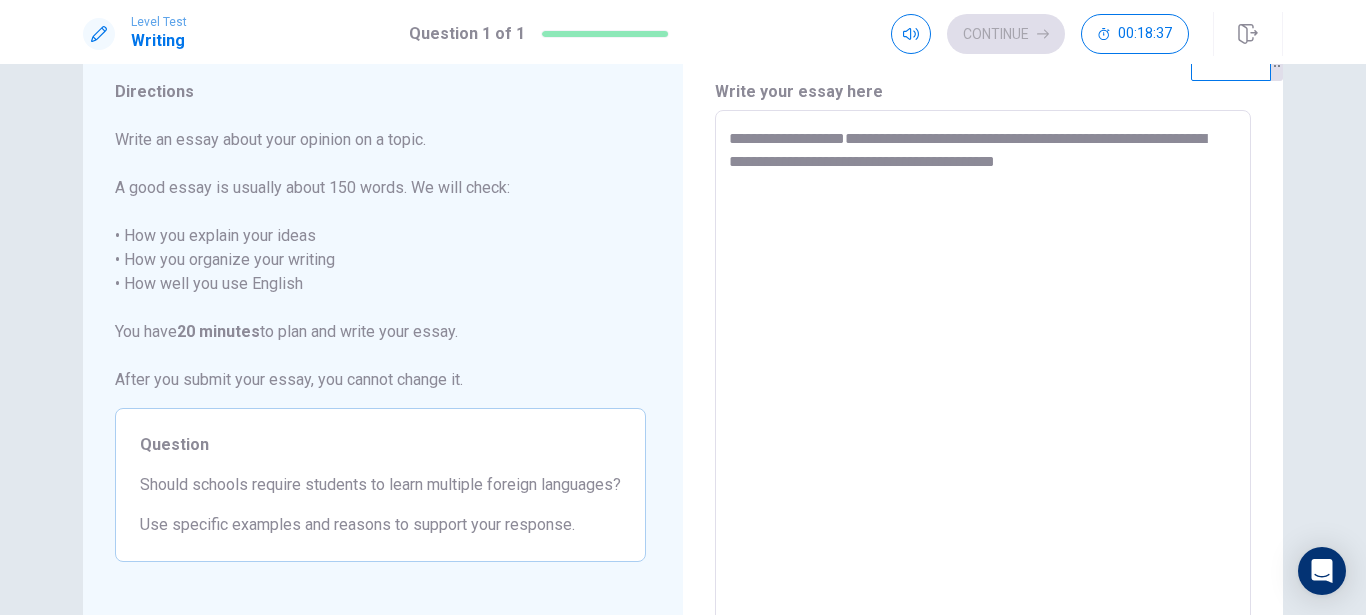type on "**********" 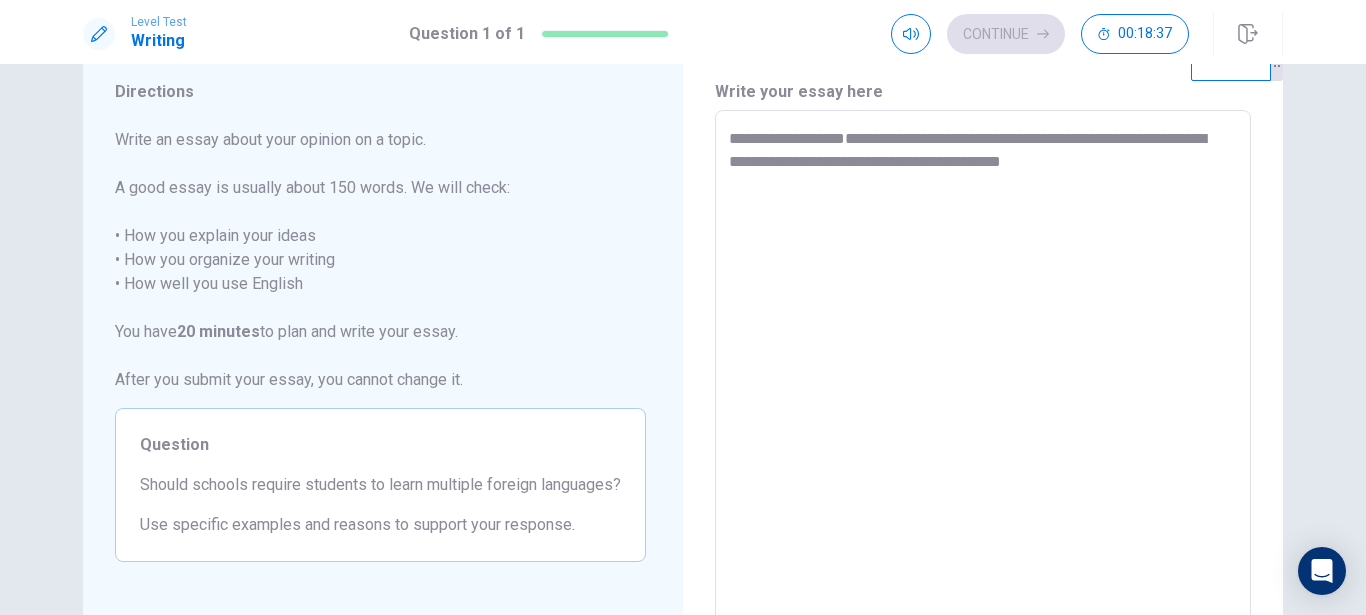 type on "*" 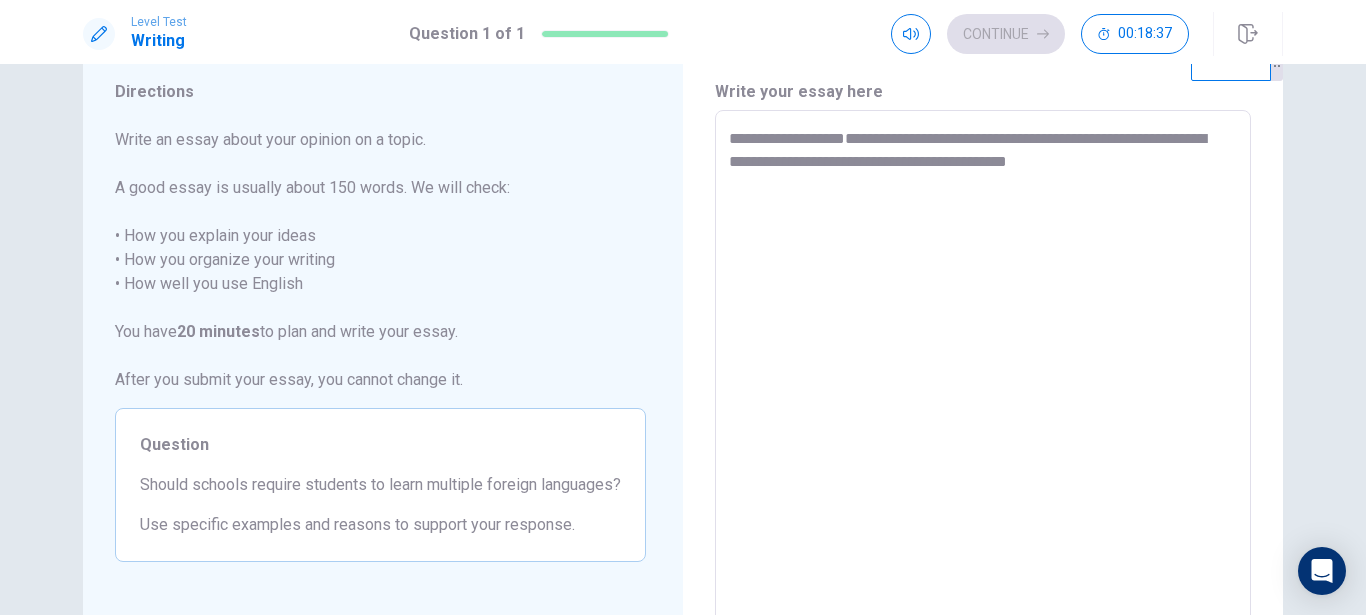type on "*" 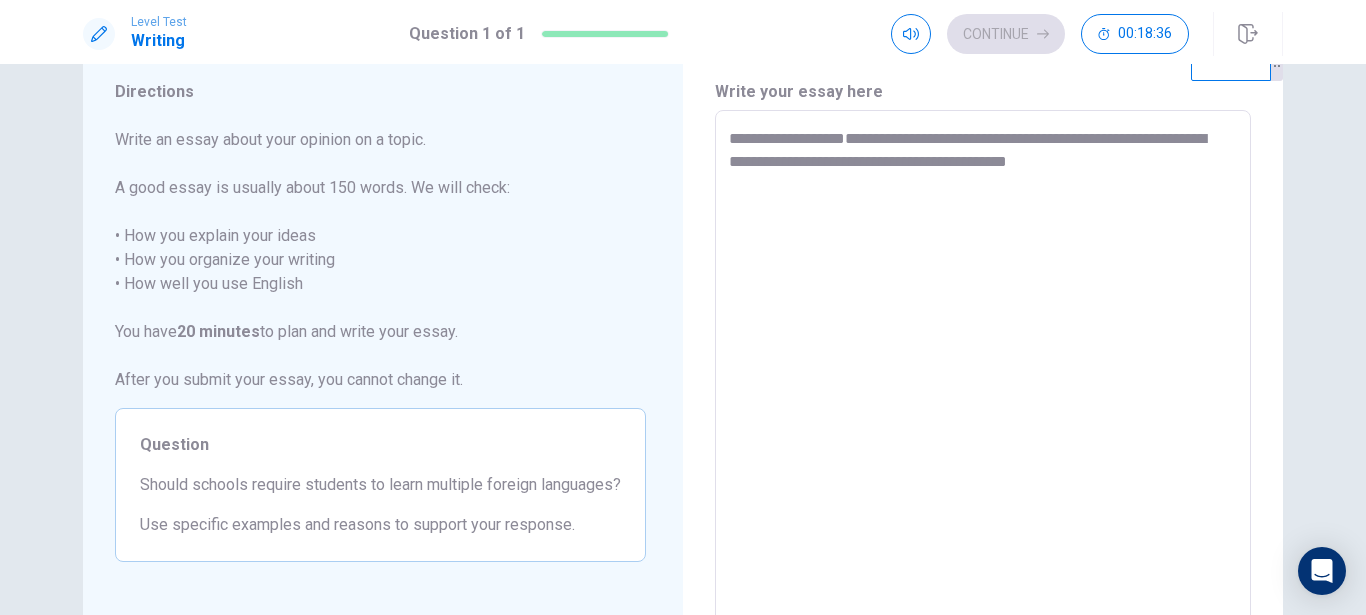 type on "**********" 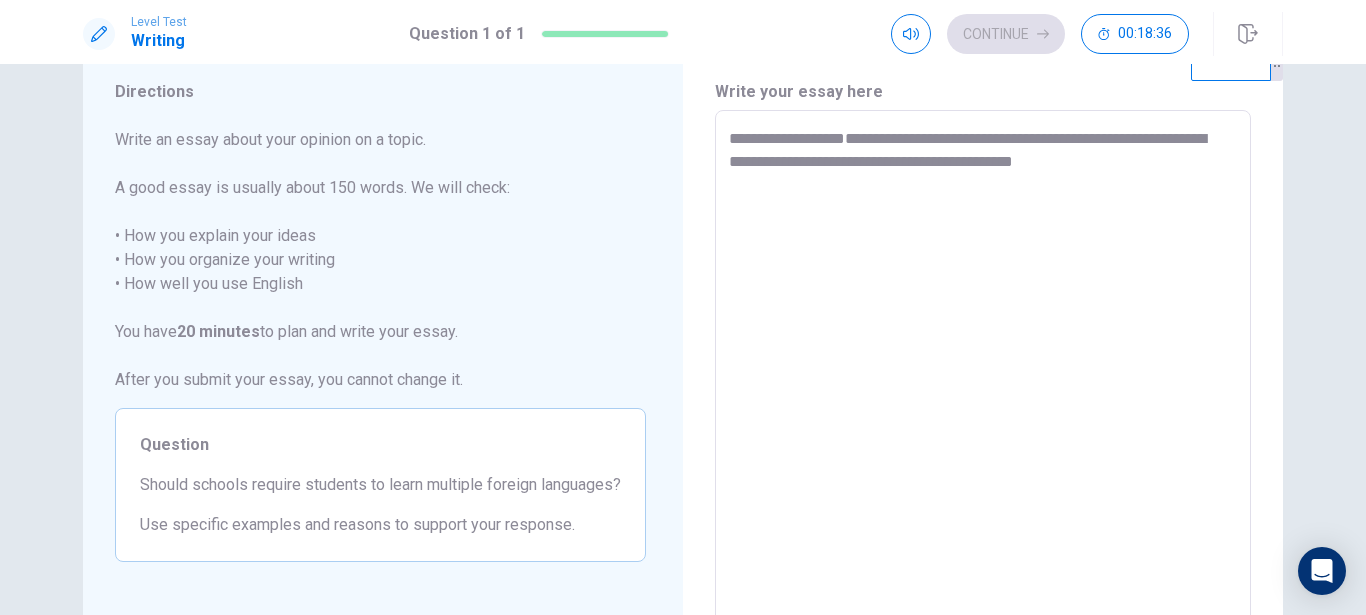 type 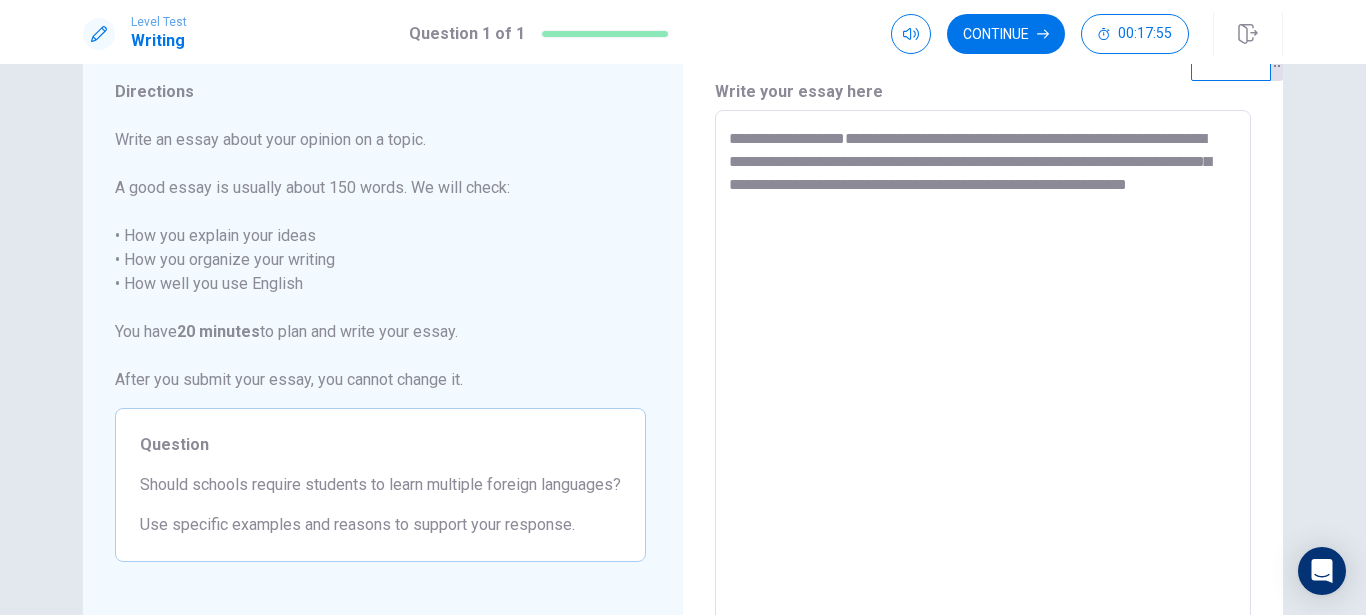 click on "**********" at bounding box center [983, 387] 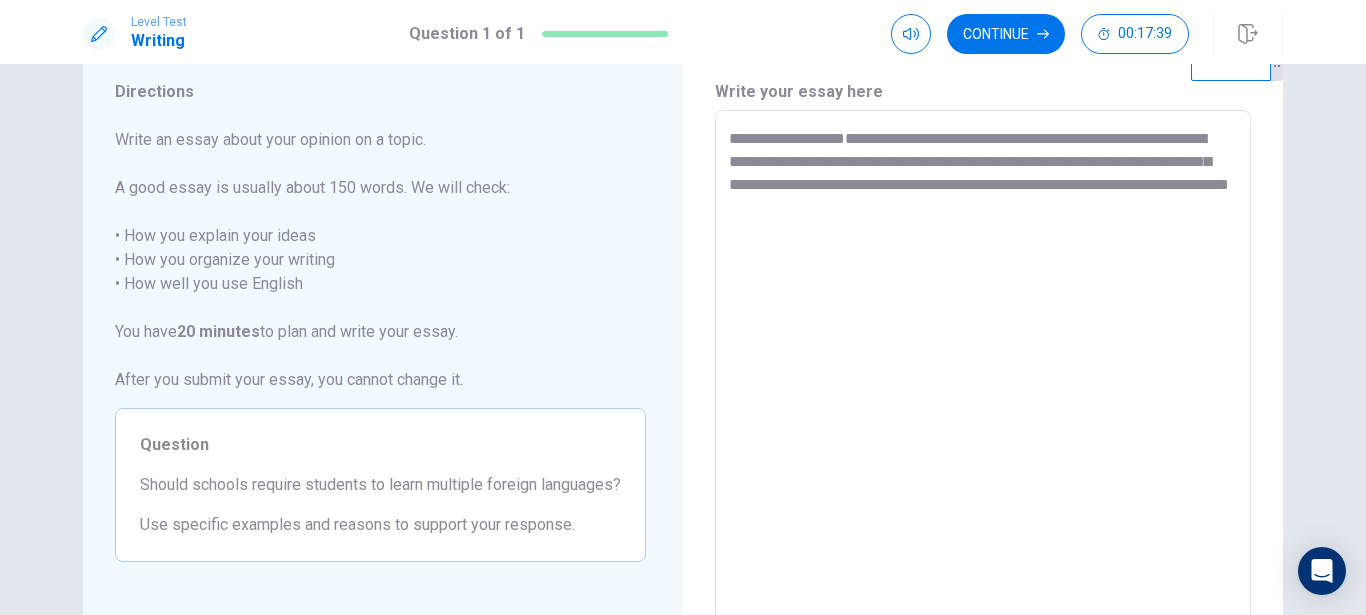 click on "**********" at bounding box center [983, 387] 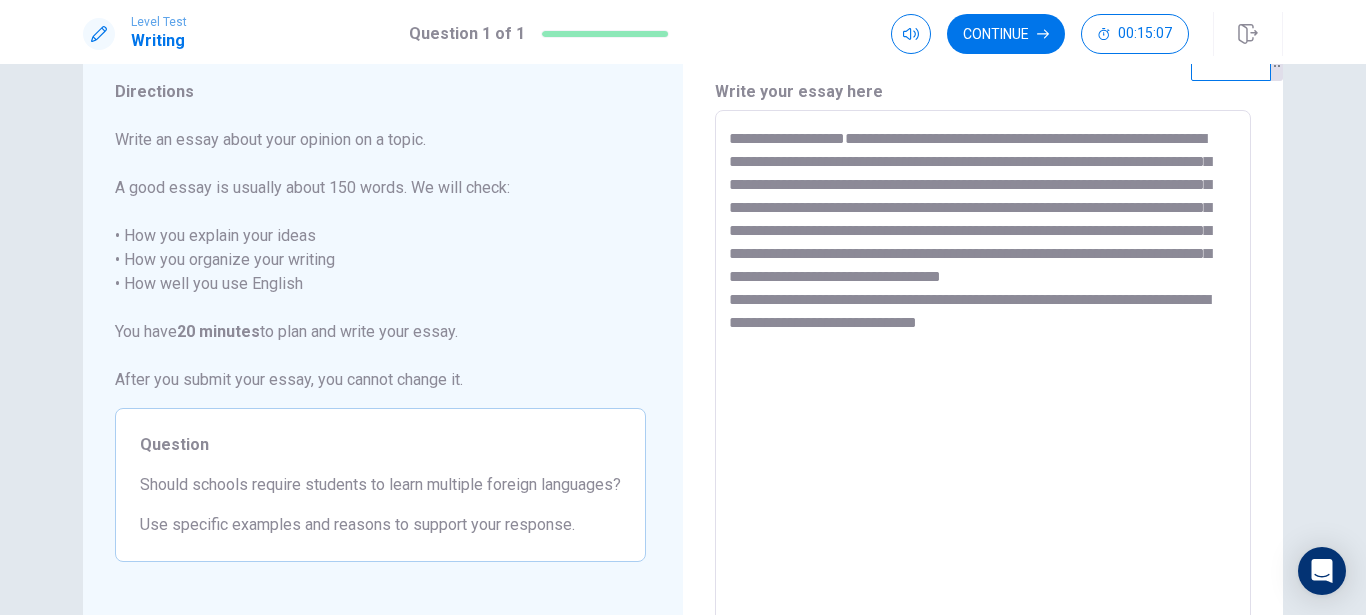 click on "**********" at bounding box center [983, 387] 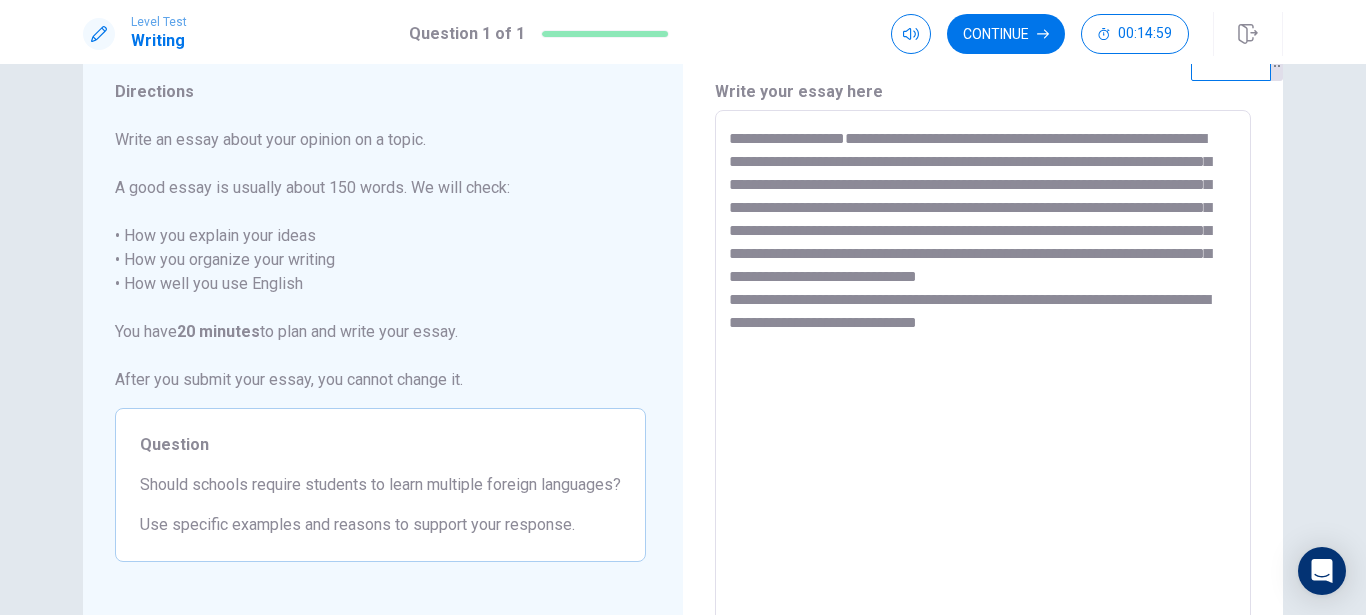 click on "**********" at bounding box center (983, 387) 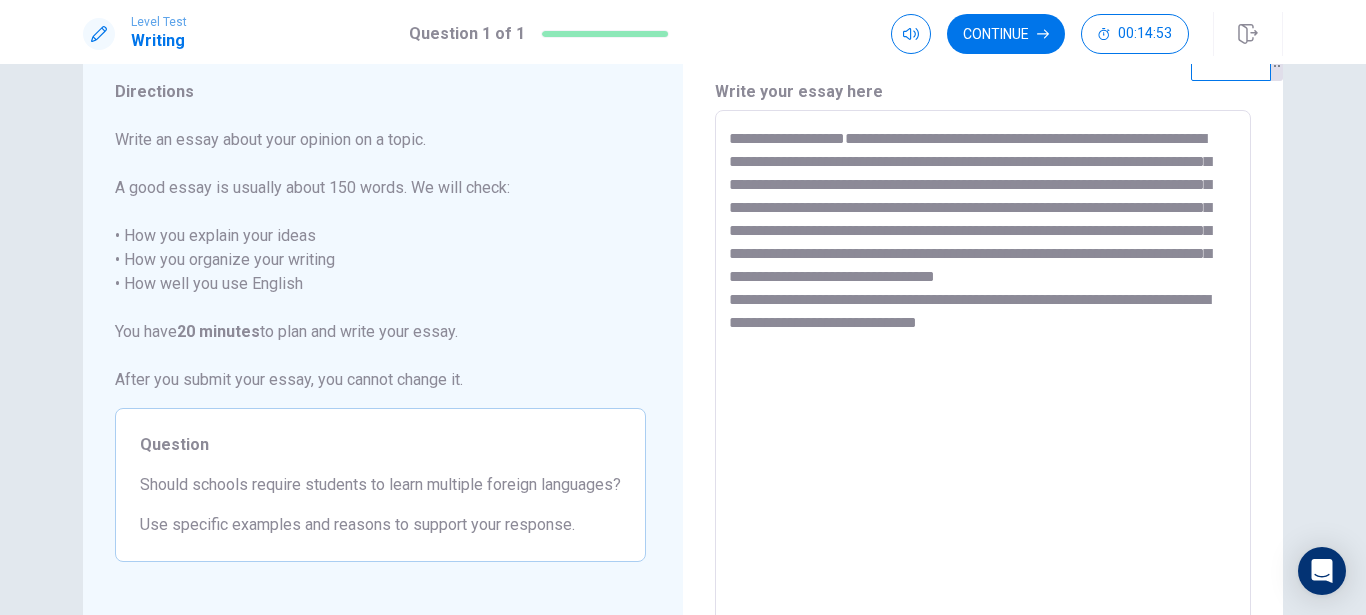click on "**********" at bounding box center [983, 387] 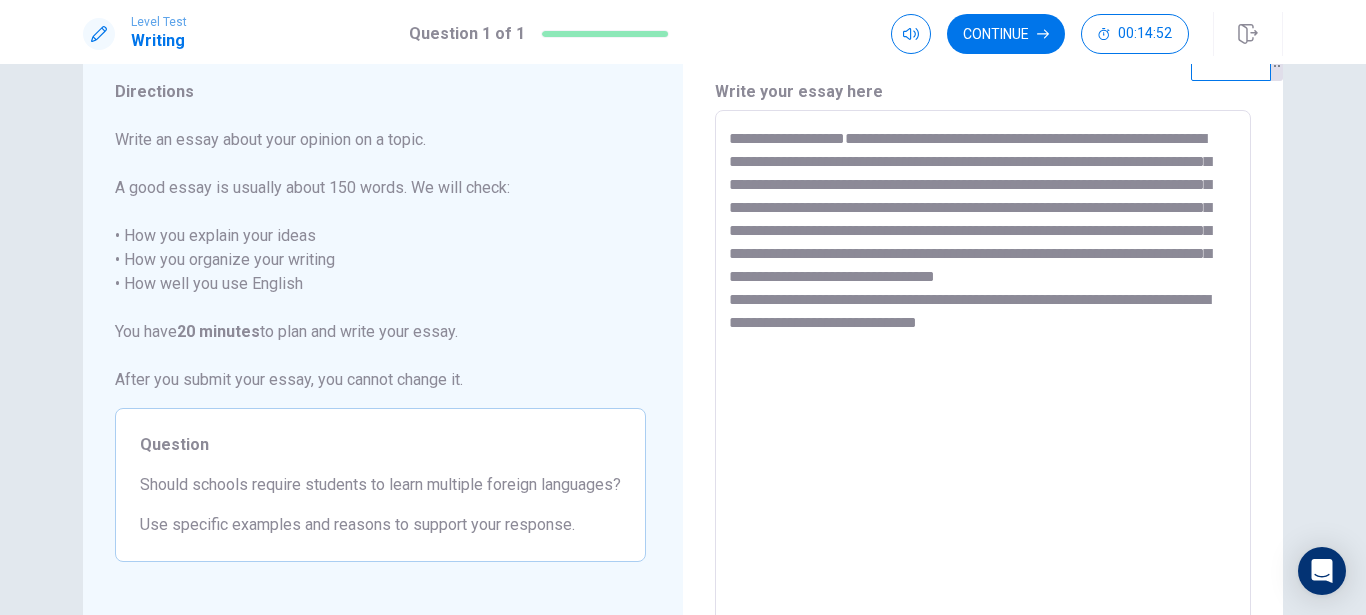 click on "**********" at bounding box center [983, 387] 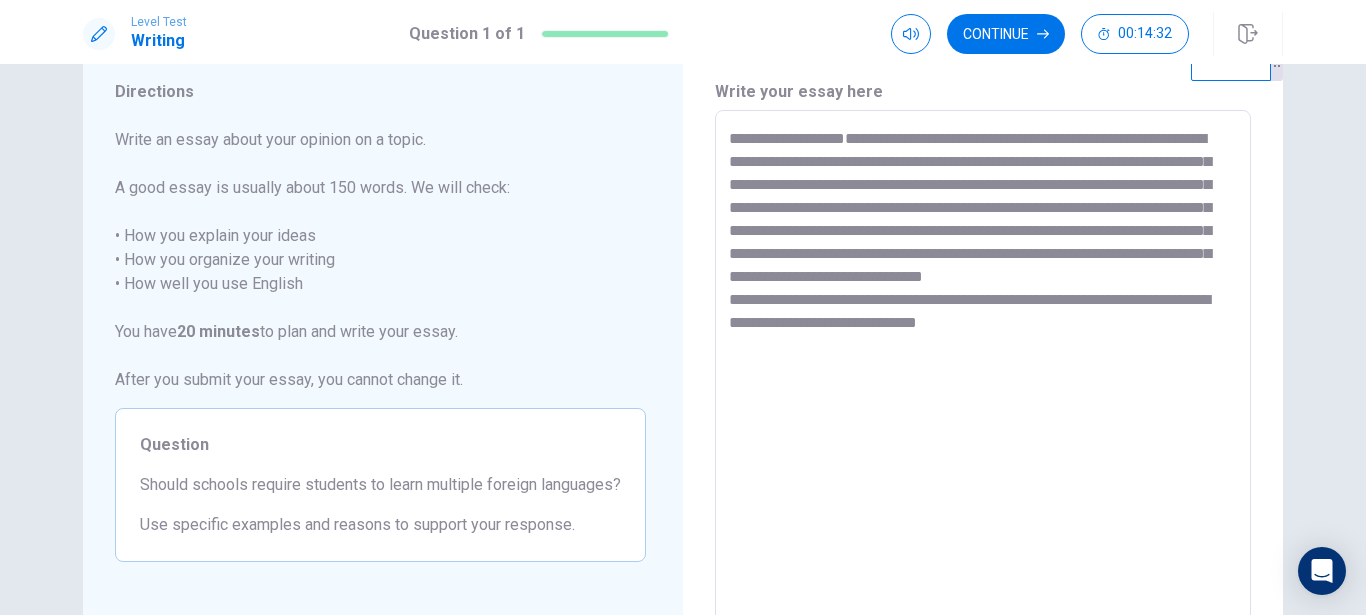 click on "**********" at bounding box center [983, 387] 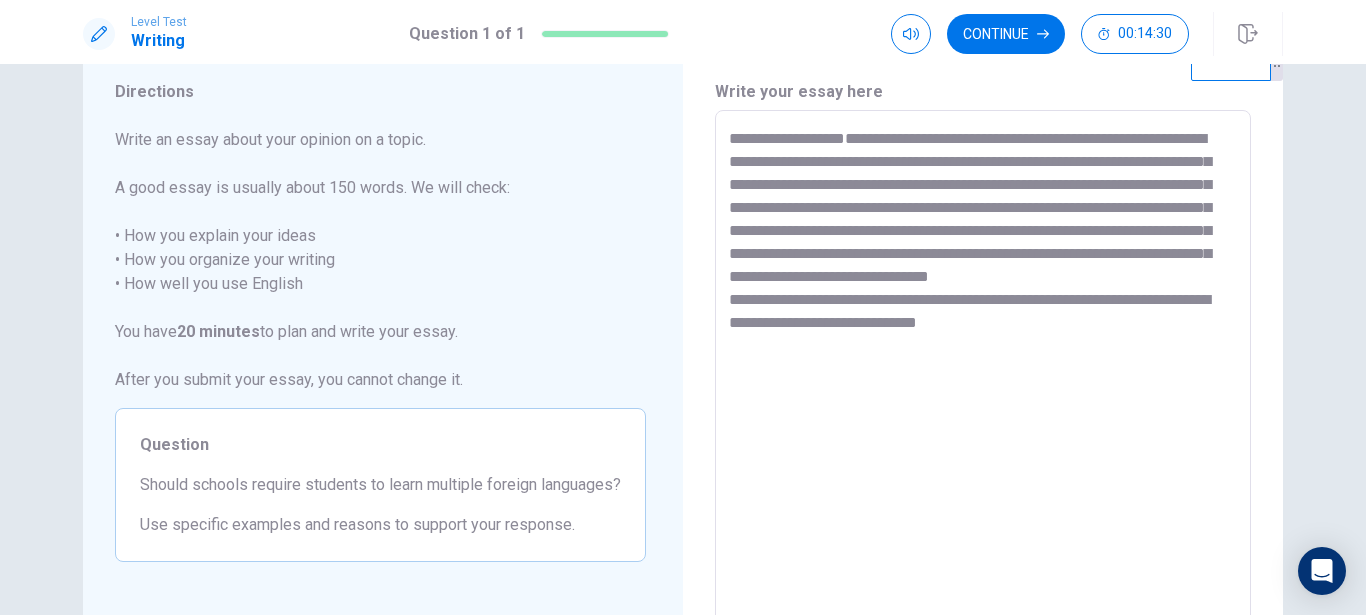 drag, startPoint x: 910, startPoint y: 343, endPoint x: 844, endPoint y: 351, distance: 66.48308 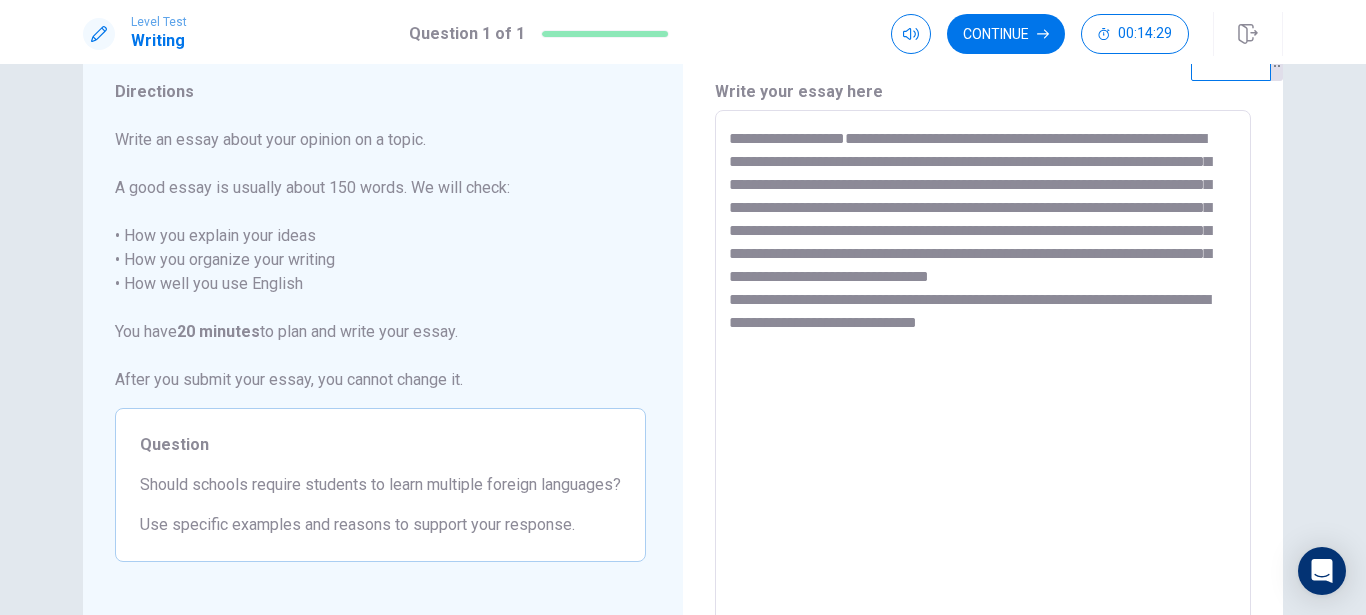 click on "**********" at bounding box center [983, 387] 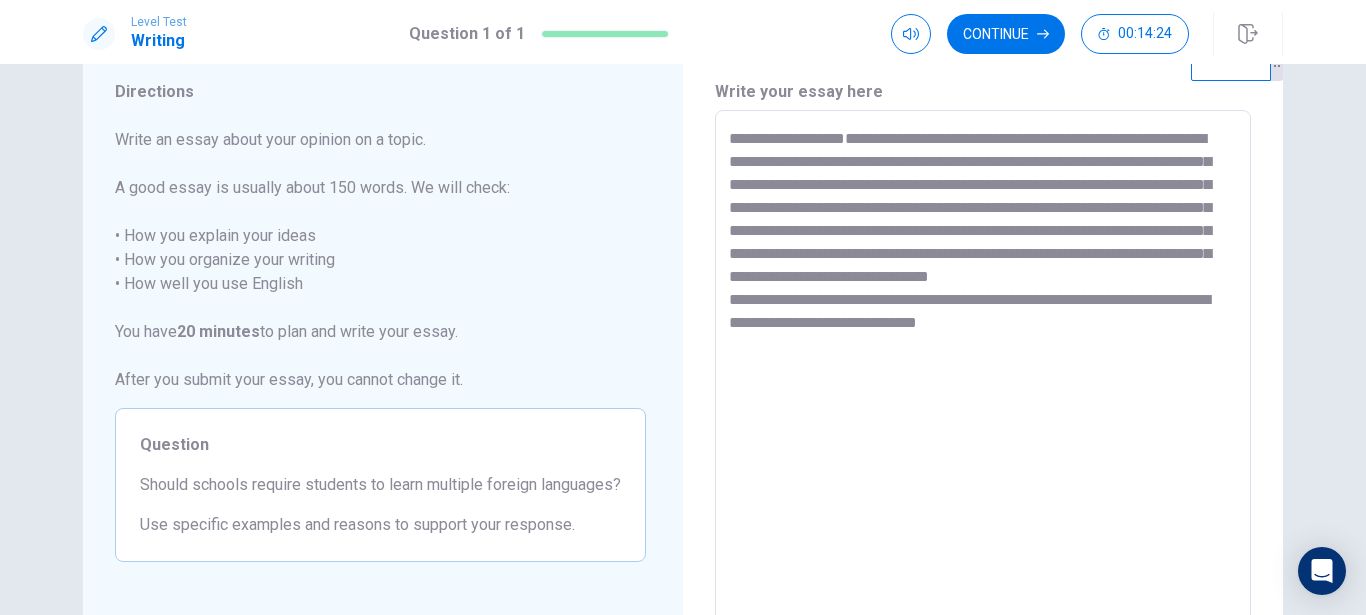 click on "**********" at bounding box center [983, 387] 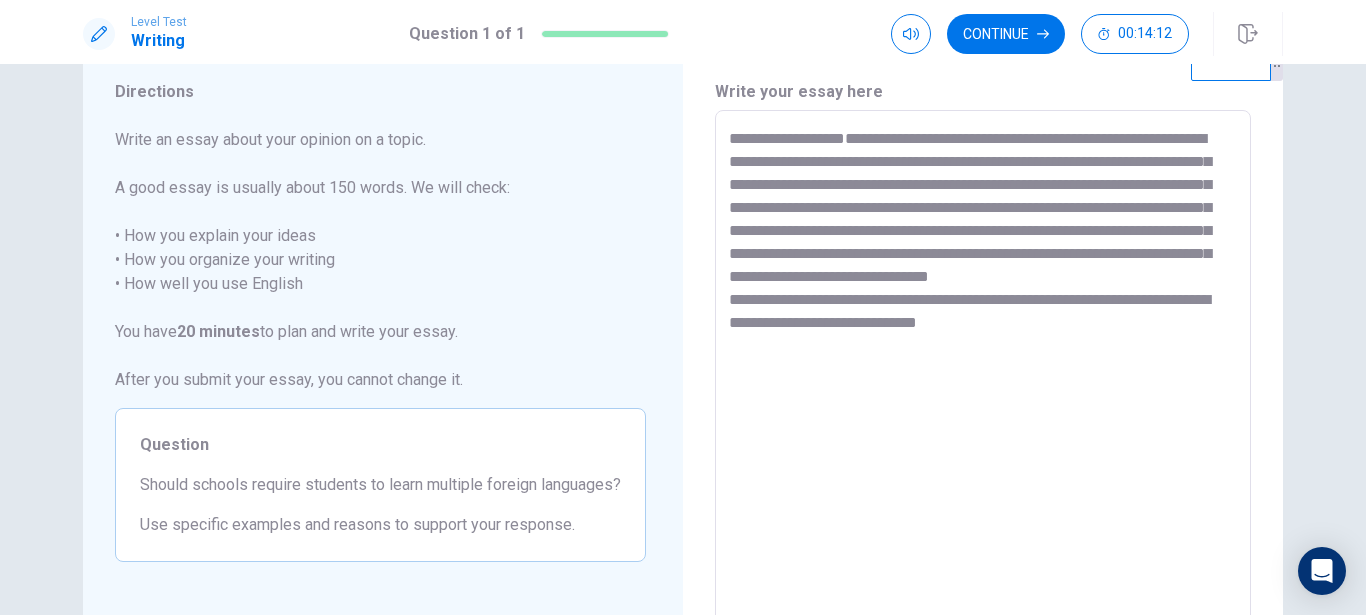 click on "**********" at bounding box center (983, 387) 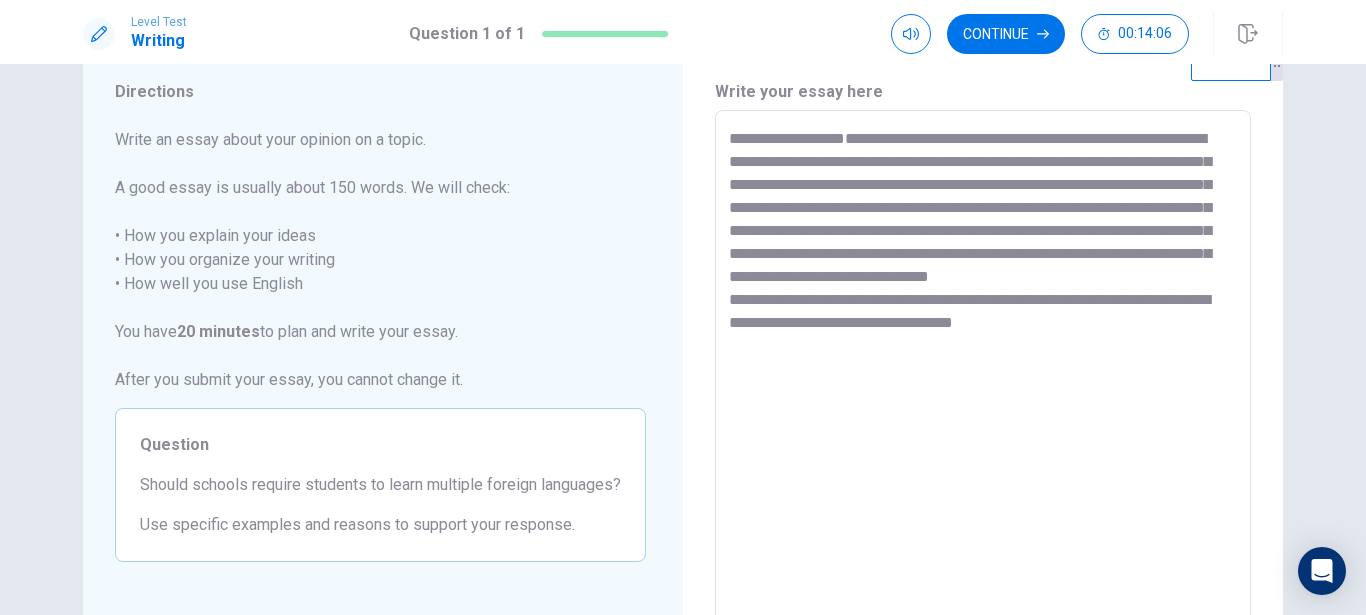 click on "**********" at bounding box center (983, 387) 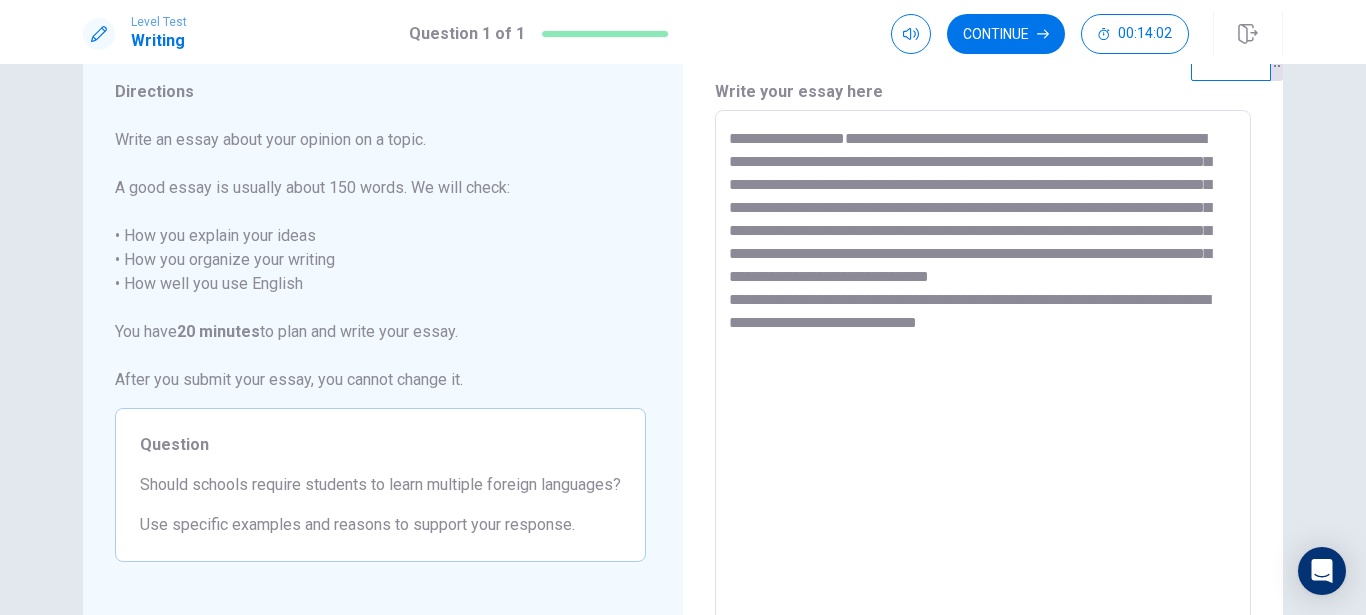 click on "**********" at bounding box center [983, 387] 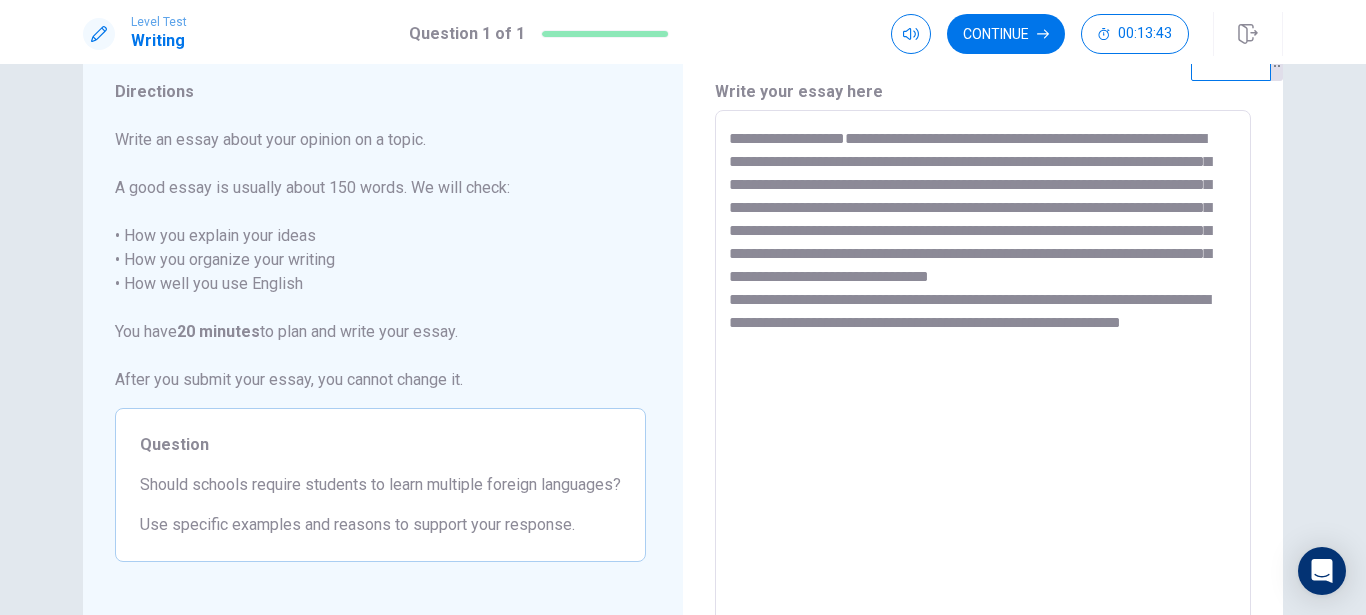 click on "**********" at bounding box center [983, 387] 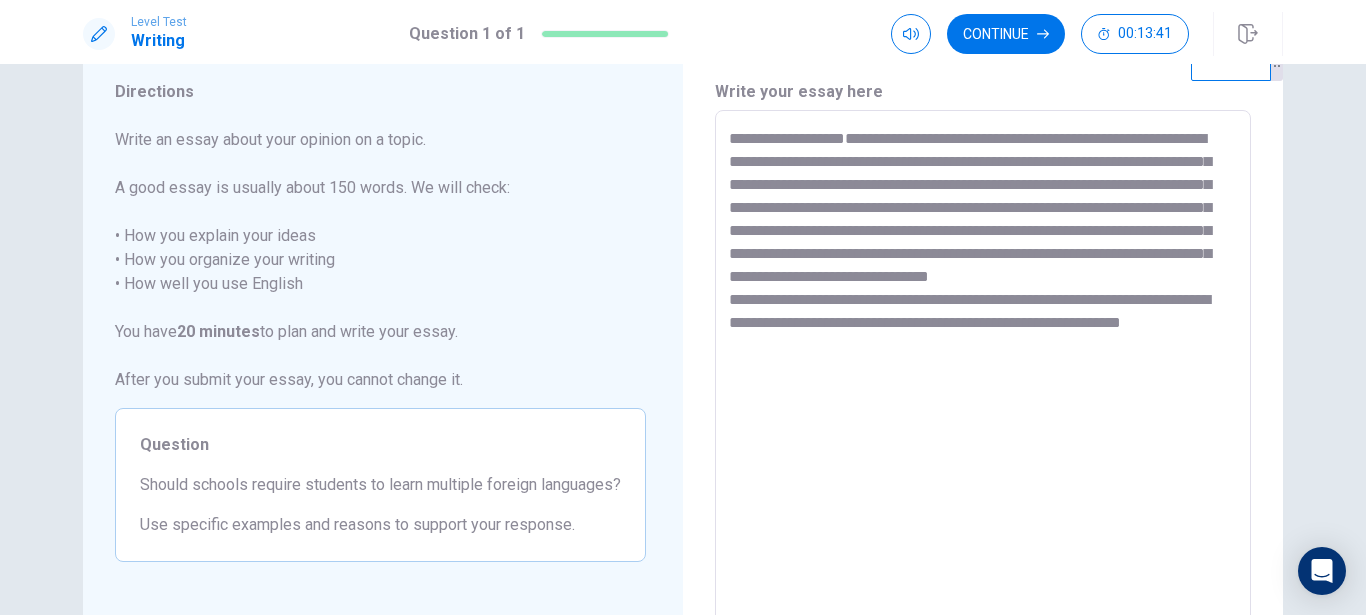 click on "**********" at bounding box center (983, 387) 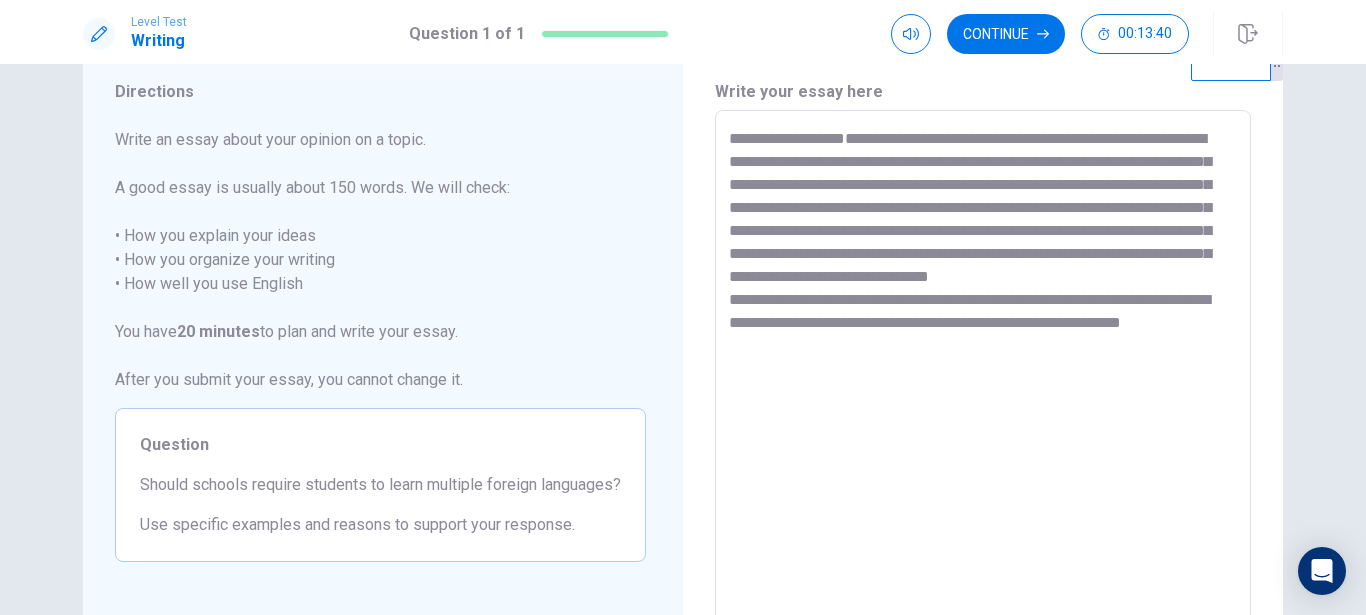 click on "**********" at bounding box center (983, 387) 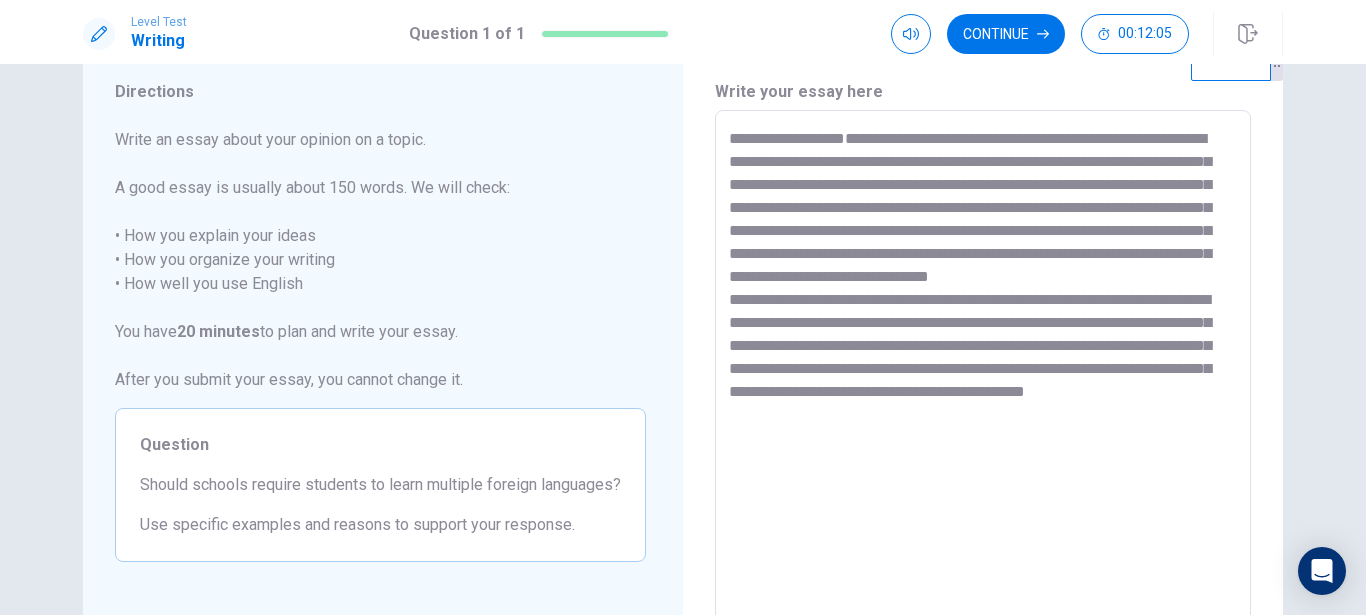 click on "**********" at bounding box center [983, 387] 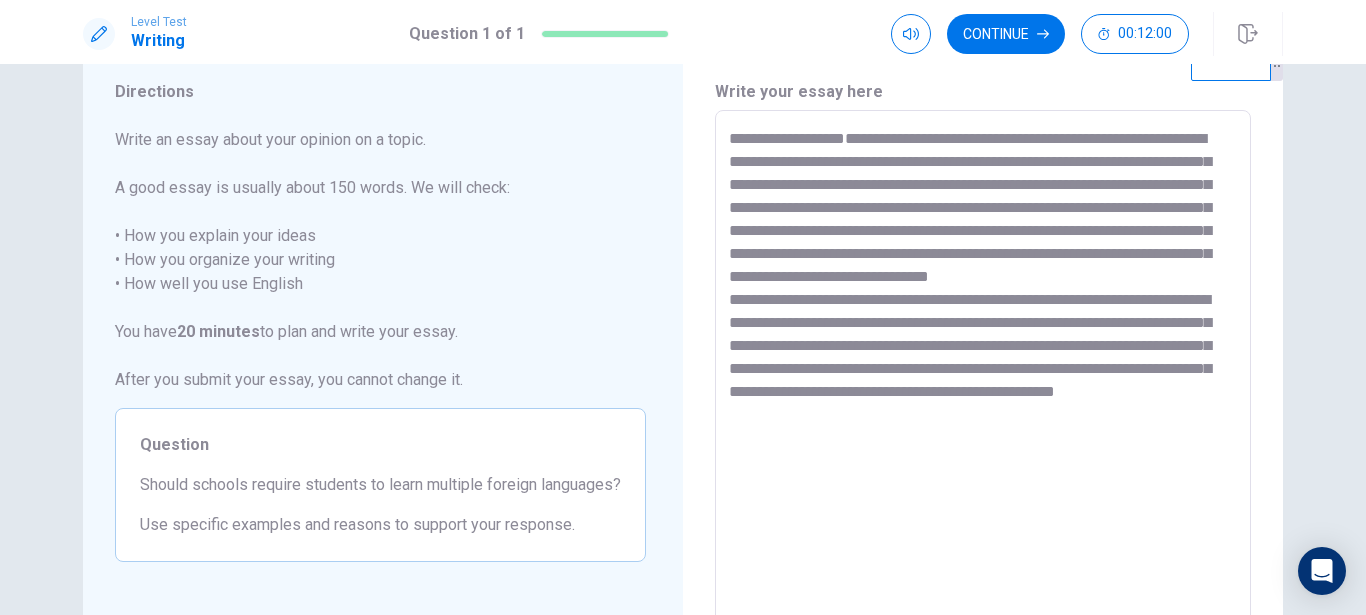 click on "**********" at bounding box center [983, 387] 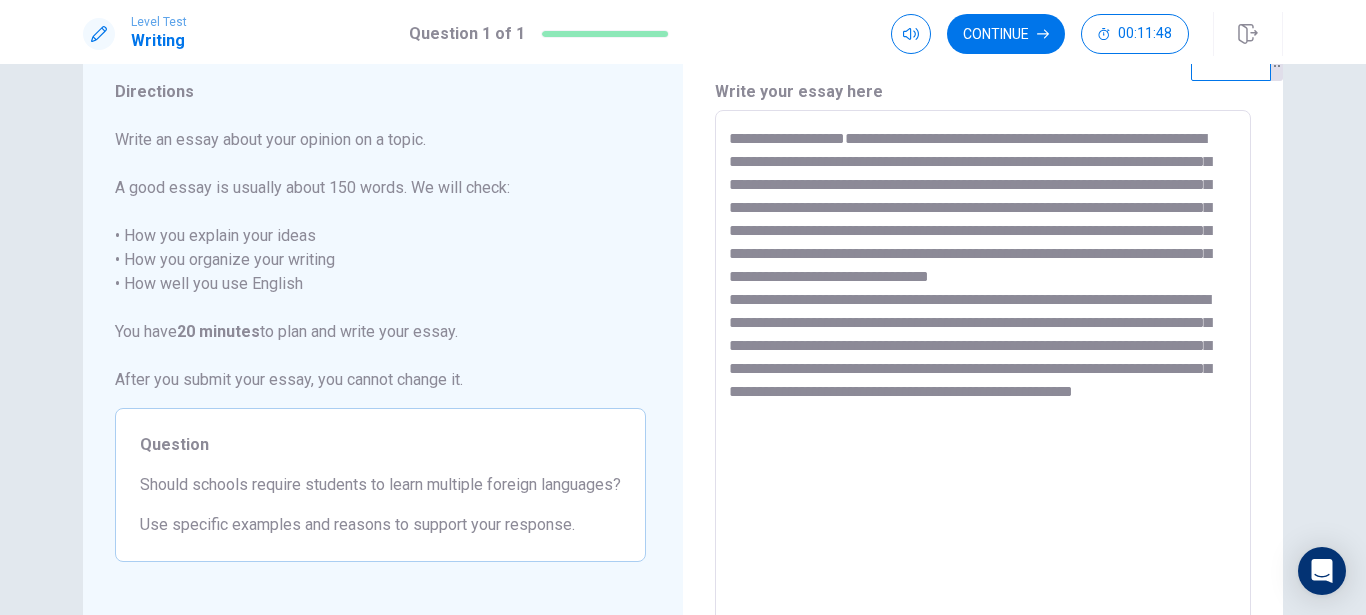 click on "**********" at bounding box center (983, 387) 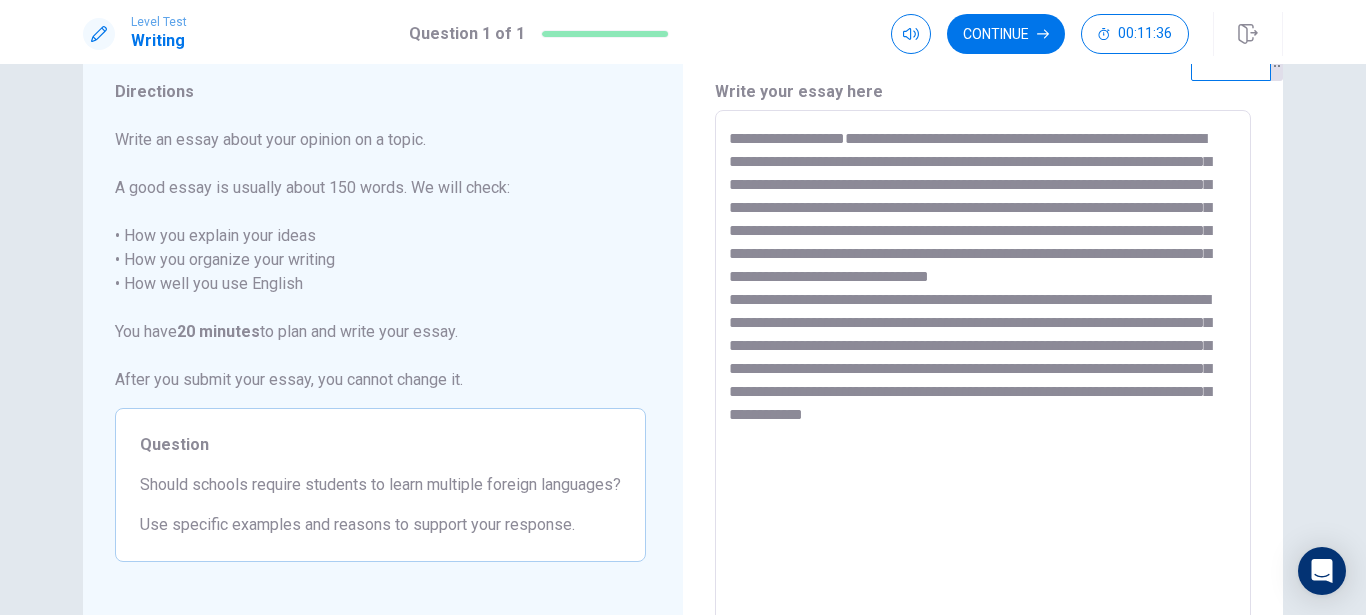 click on "**********" at bounding box center [983, 387] 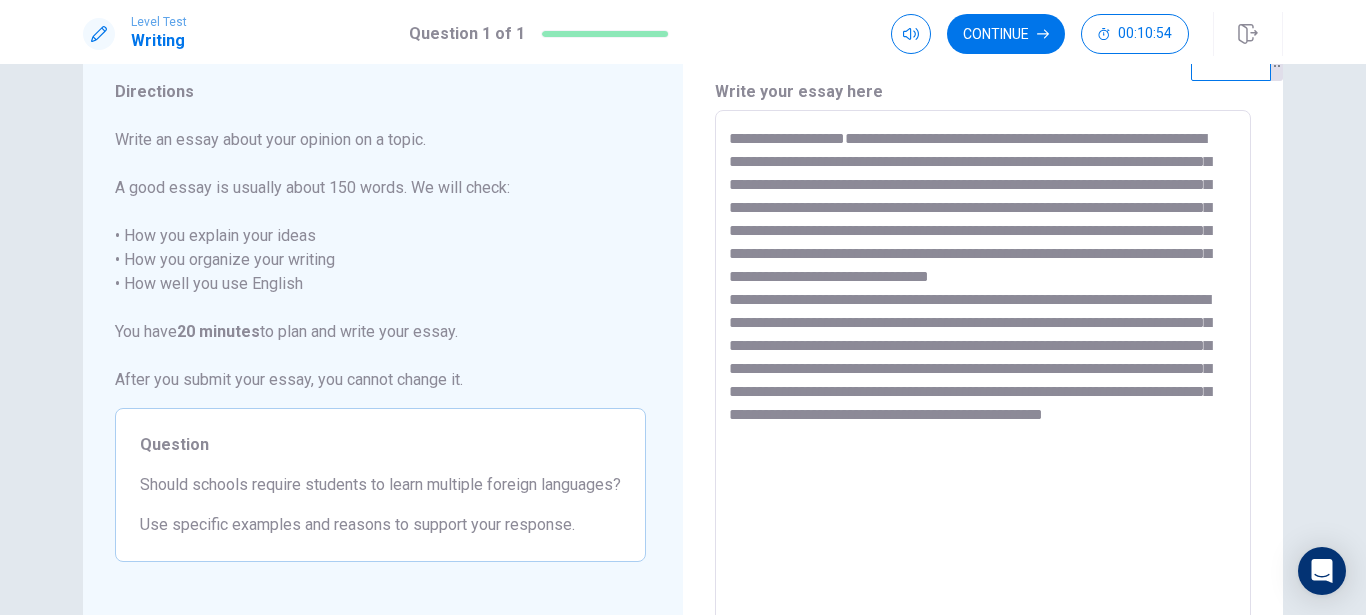 click on "**********" at bounding box center (983, 386) 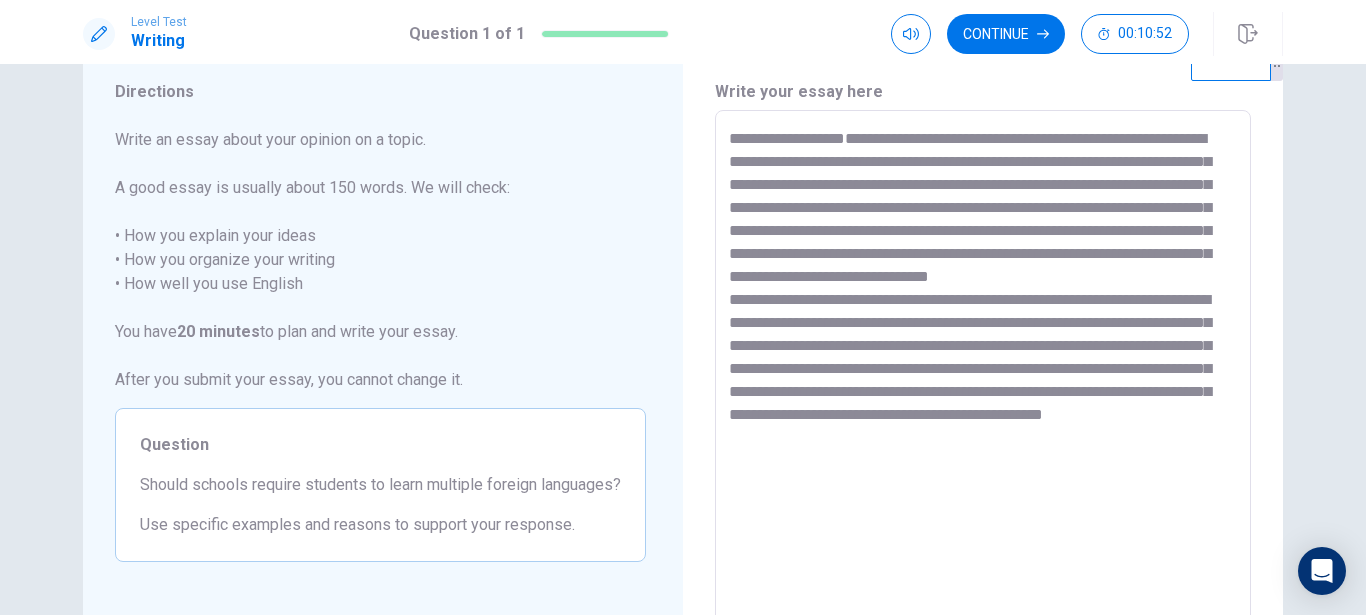 click on "**********" at bounding box center [983, 387] 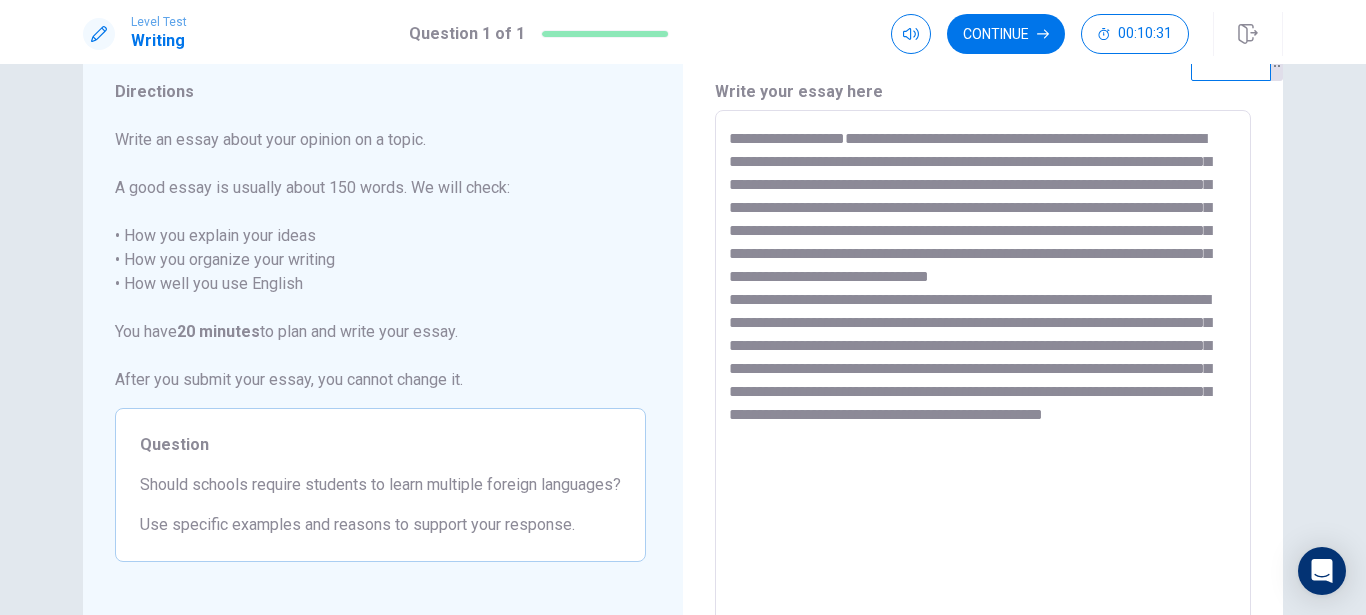 click on "**********" at bounding box center [983, 387] 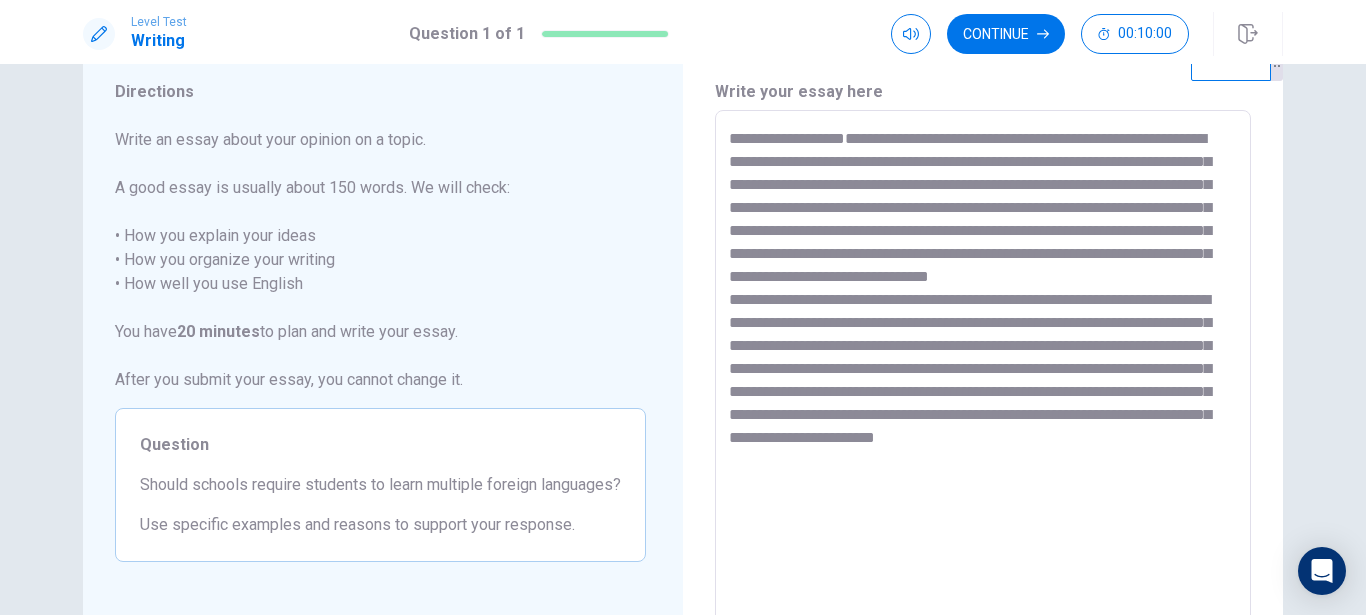 click on "**********" at bounding box center [983, 387] 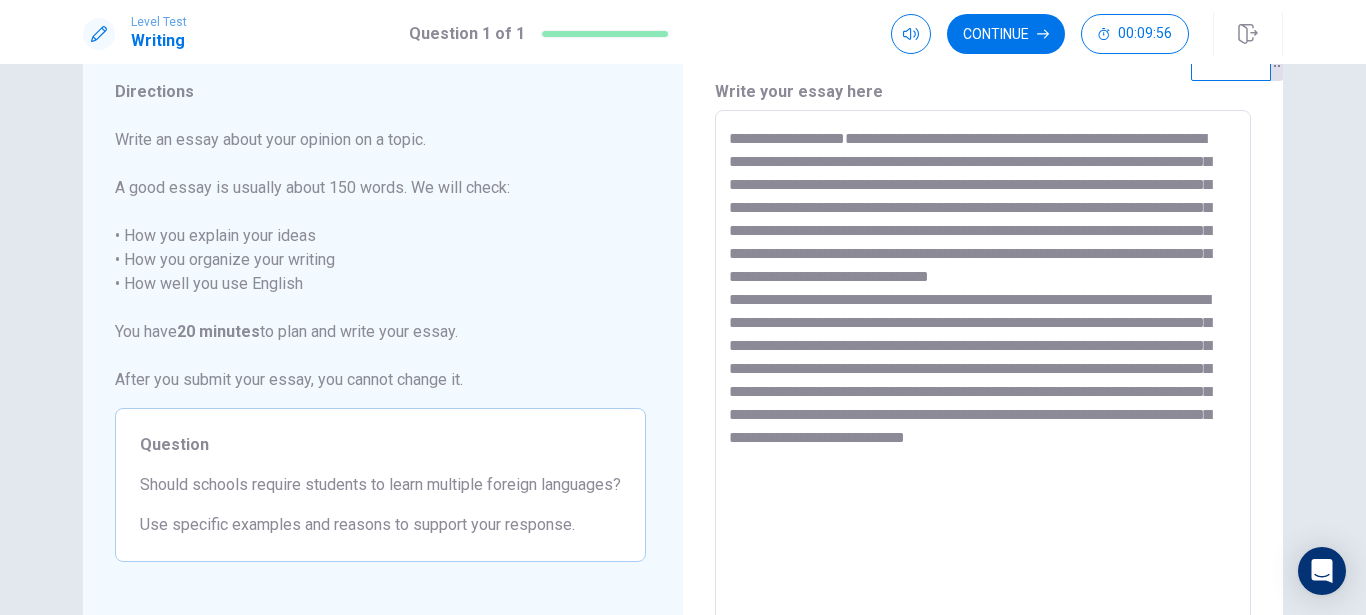 drag, startPoint x: 1112, startPoint y: 480, endPoint x: 1092, endPoint y: 432, distance: 52 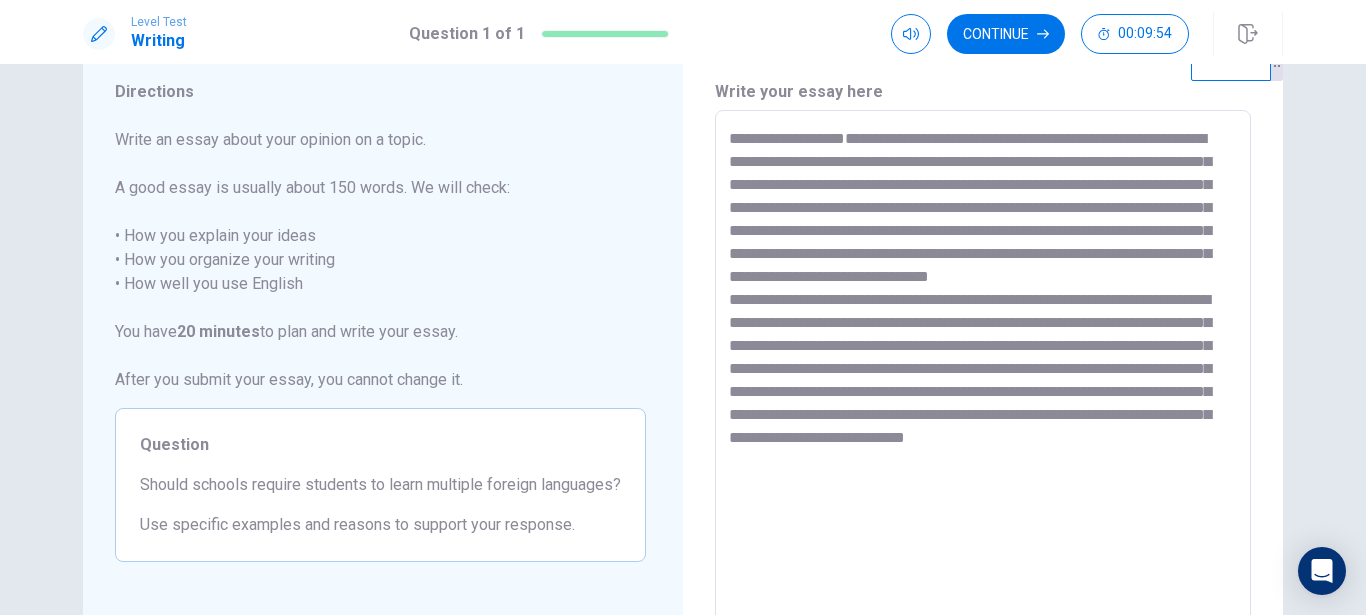 click on "**********" at bounding box center (983, 387) 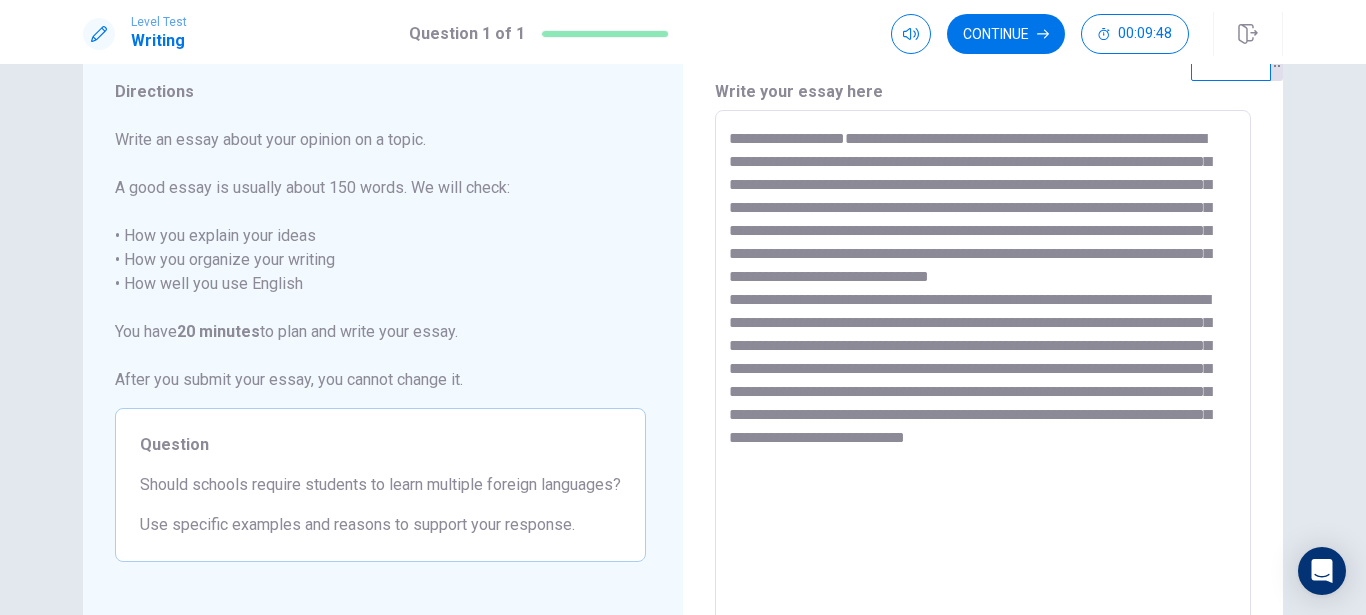 click on "**********" at bounding box center [983, 387] 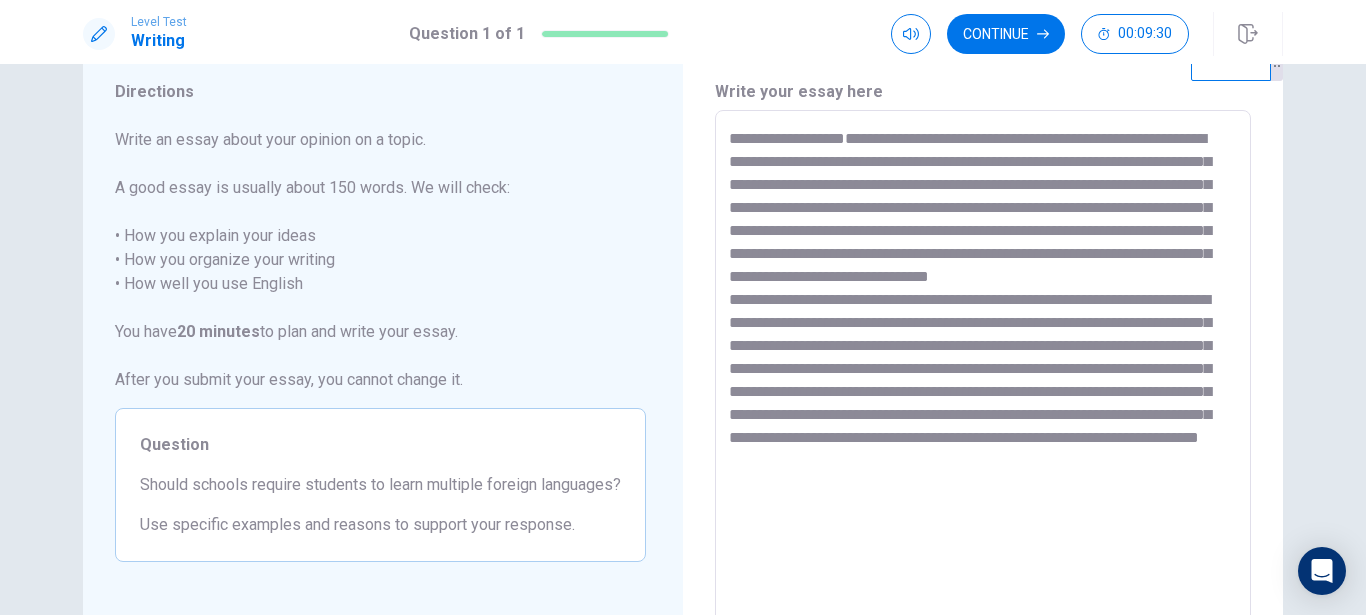 click at bounding box center (983, 387) 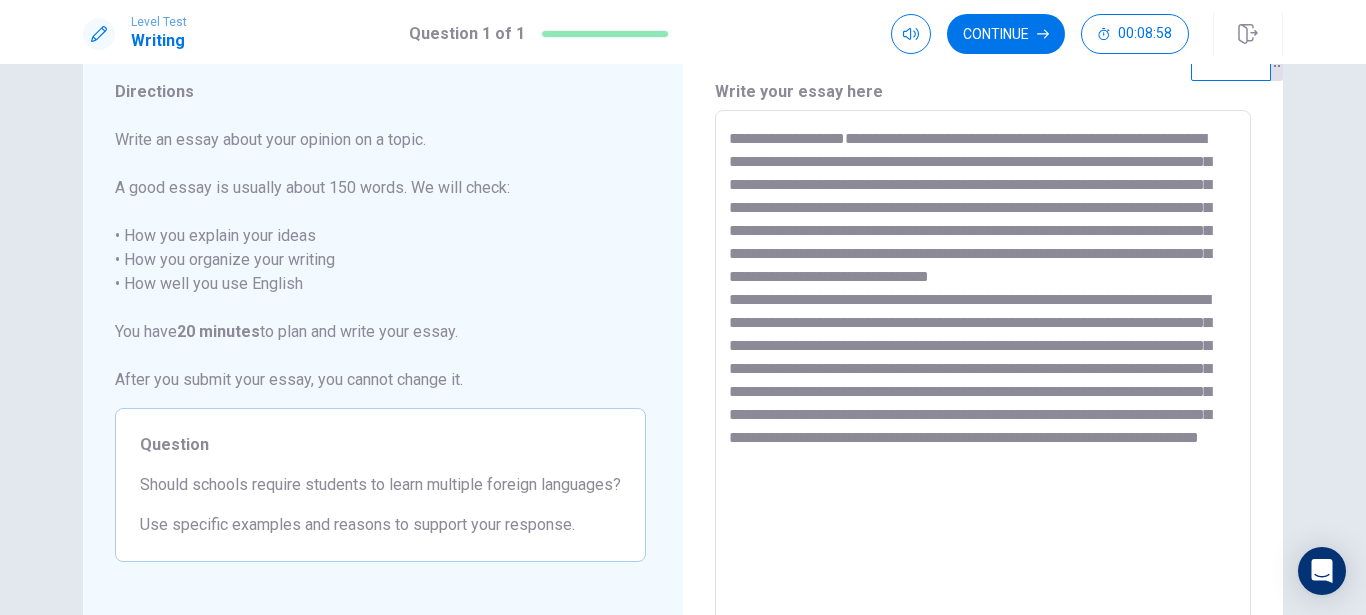 click at bounding box center [983, 387] 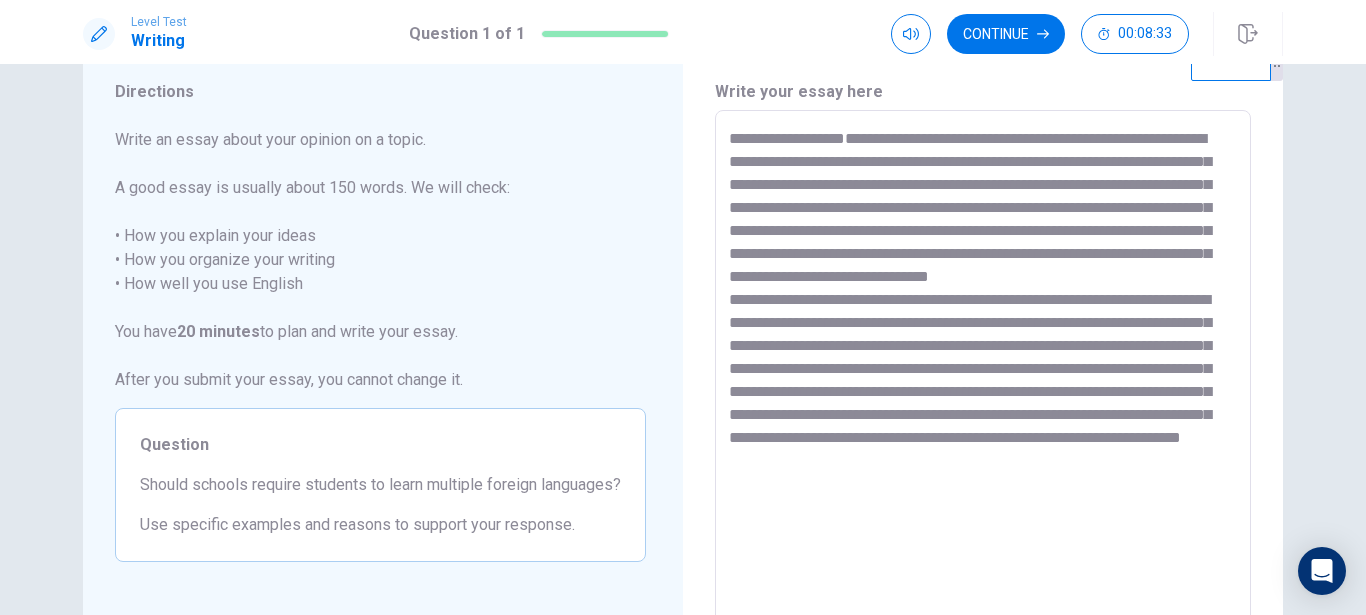 click at bounding box center (983, 387) 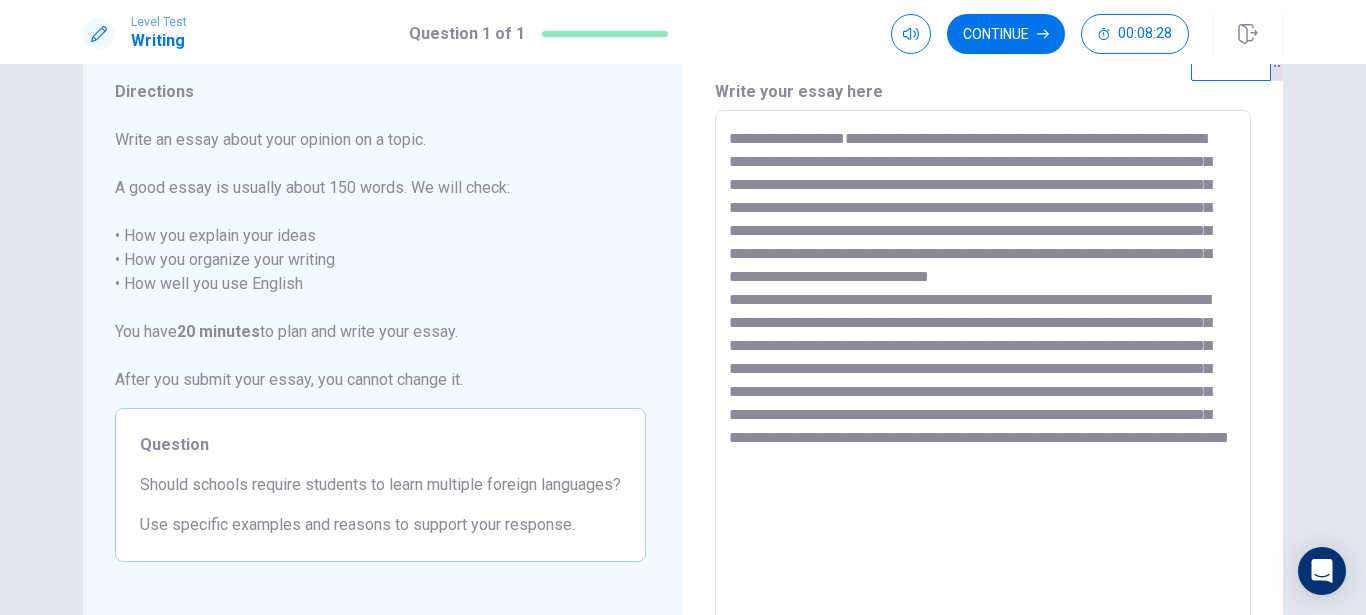 click at bounding box center [983, 387] 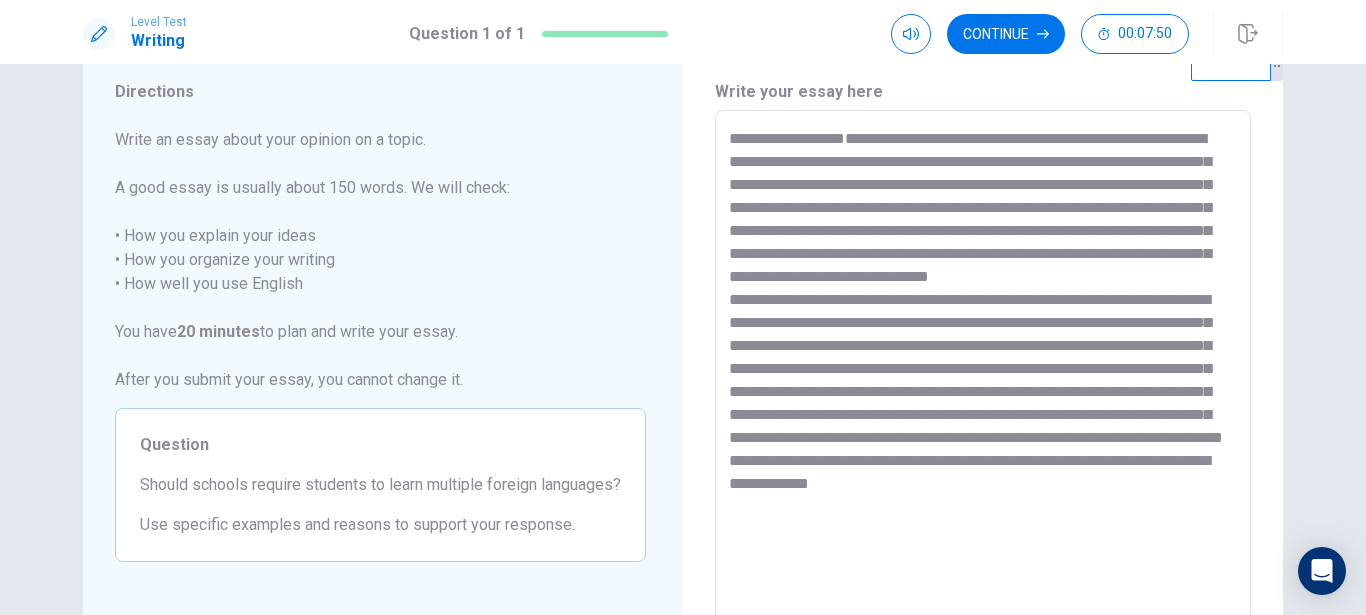 click at bounding box center [983, 387] 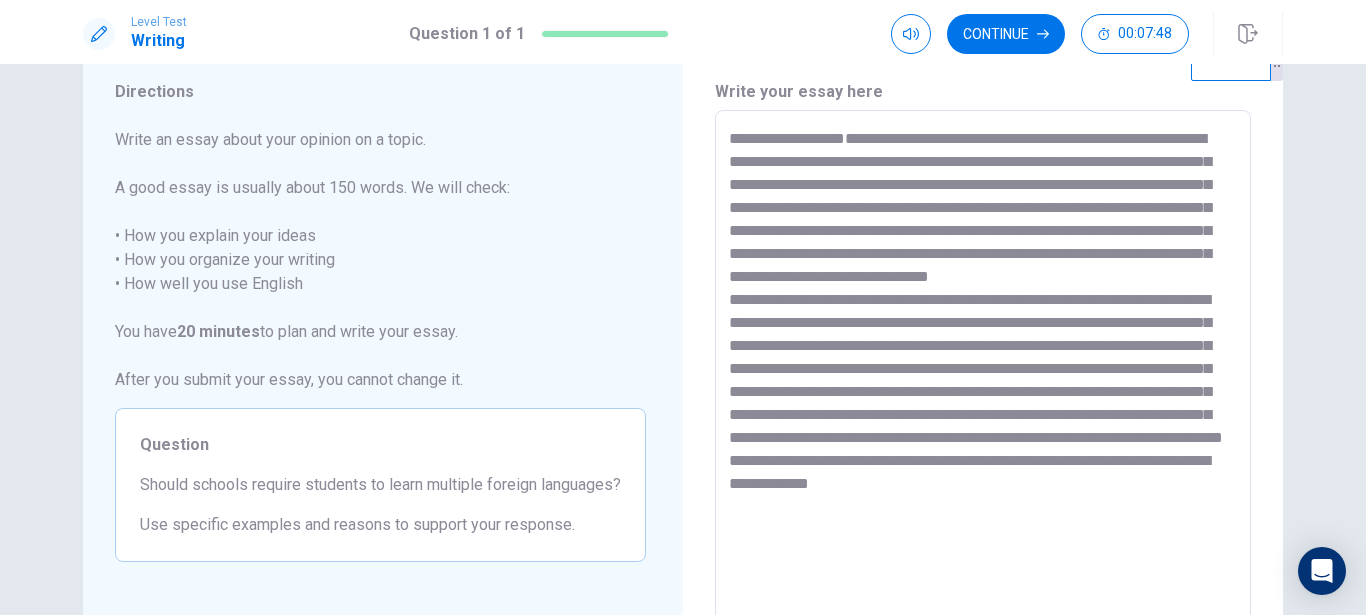 click at bounding box center [983, 387] 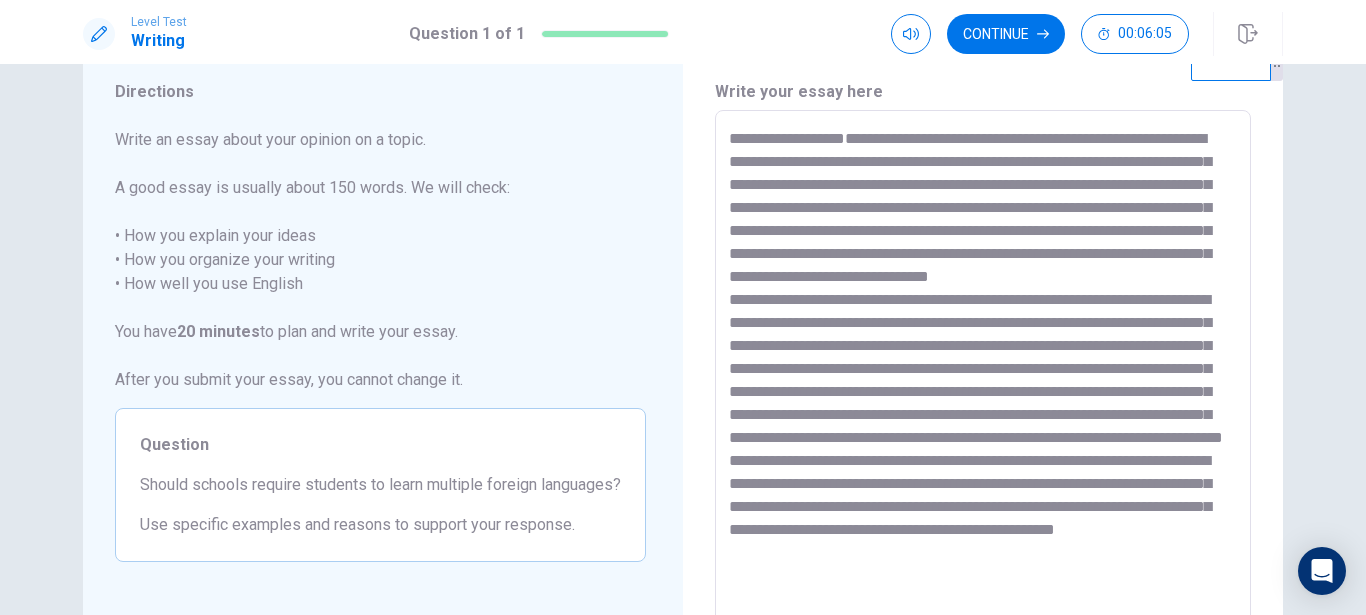 scroll, scrollTop: 80, scrollLeft: 0, axis: vertical 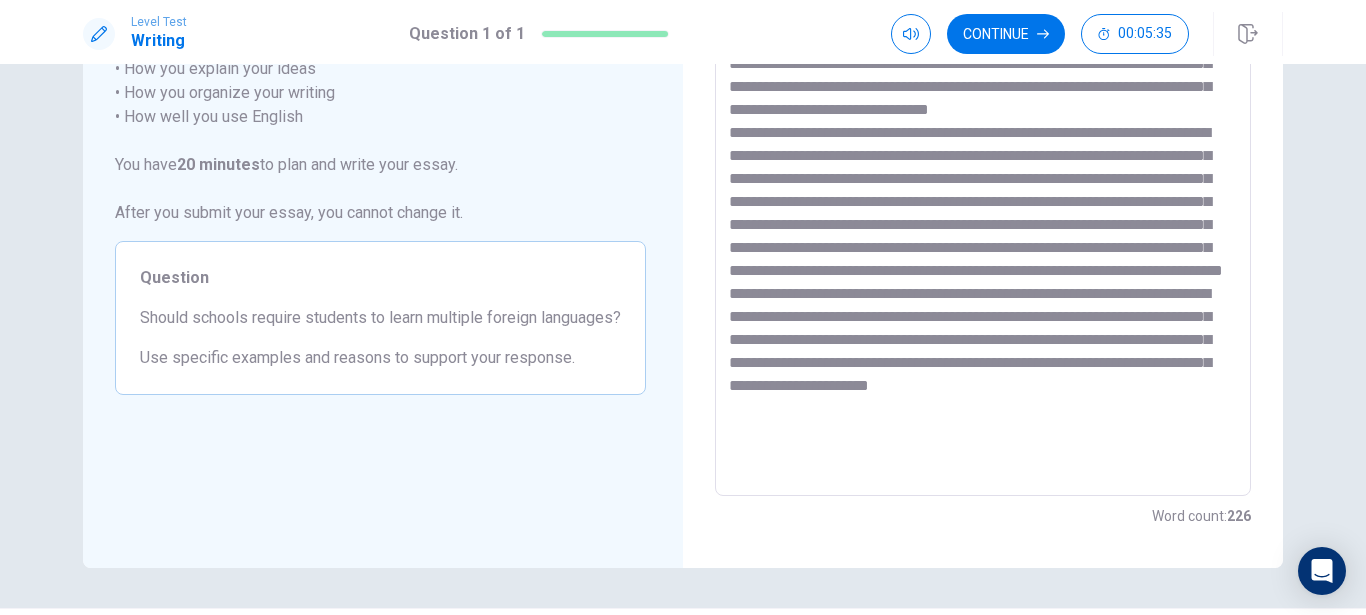 click at bounding box center (983, 220) 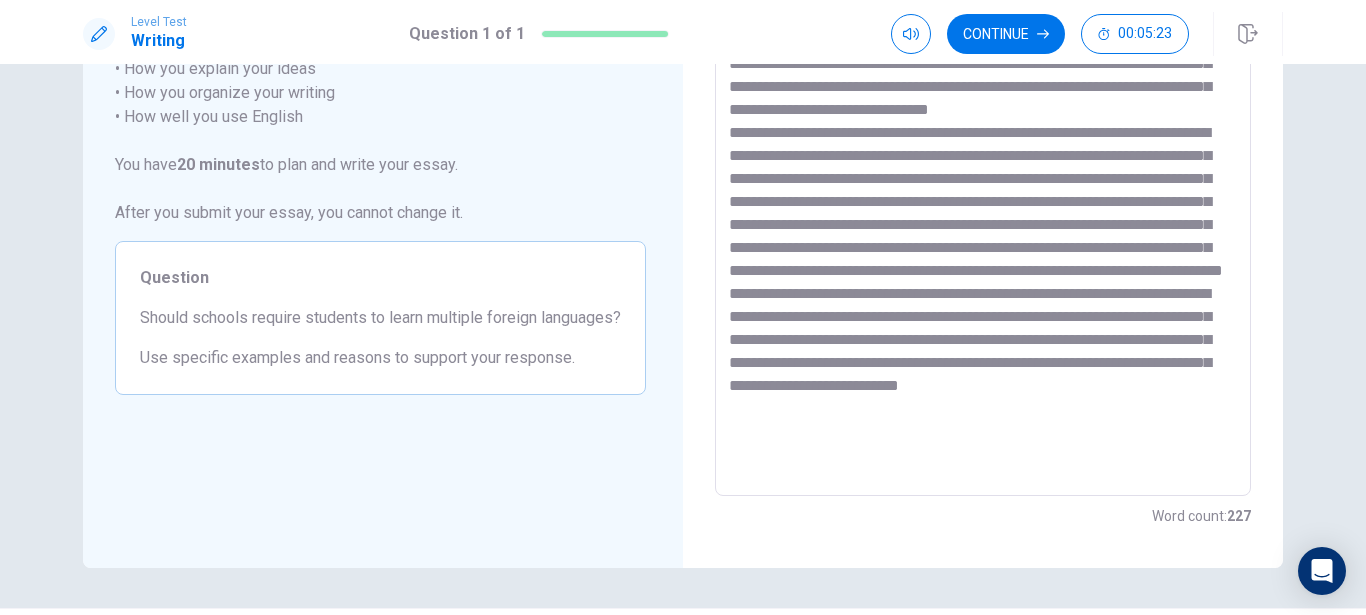 click at bounding box center [983, 220] 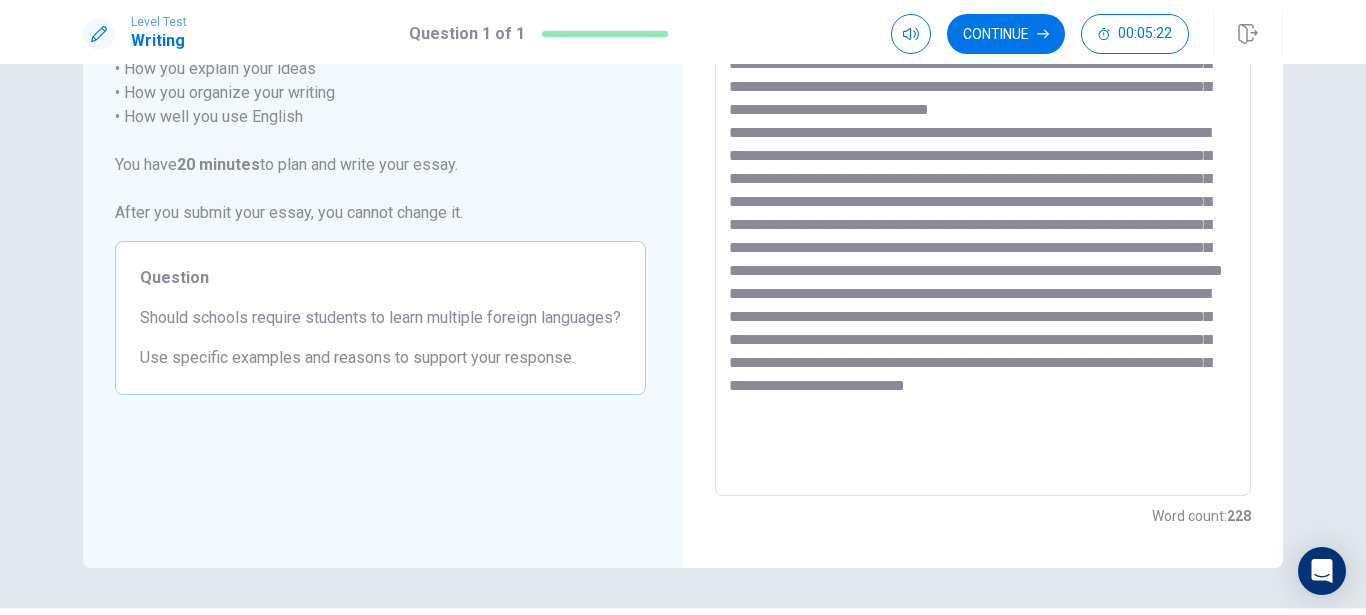 scroll, scrollTop: 8, scrollLeft: 0, axis: vertical 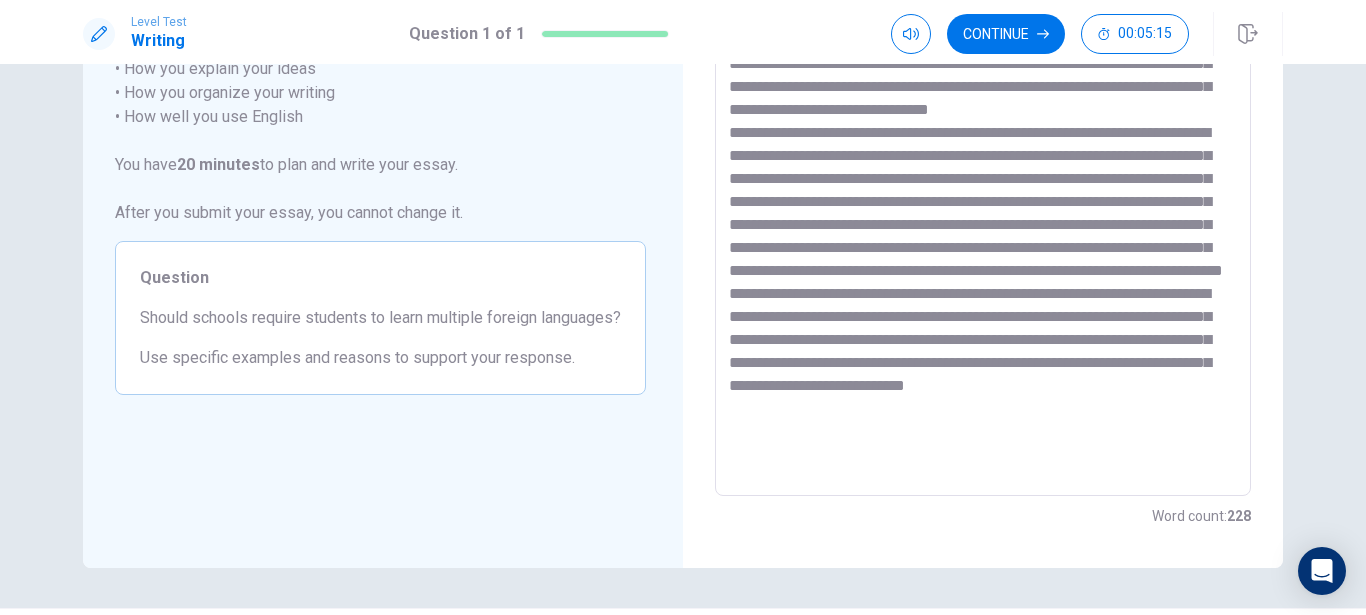 click at bounding box center (983, 220) 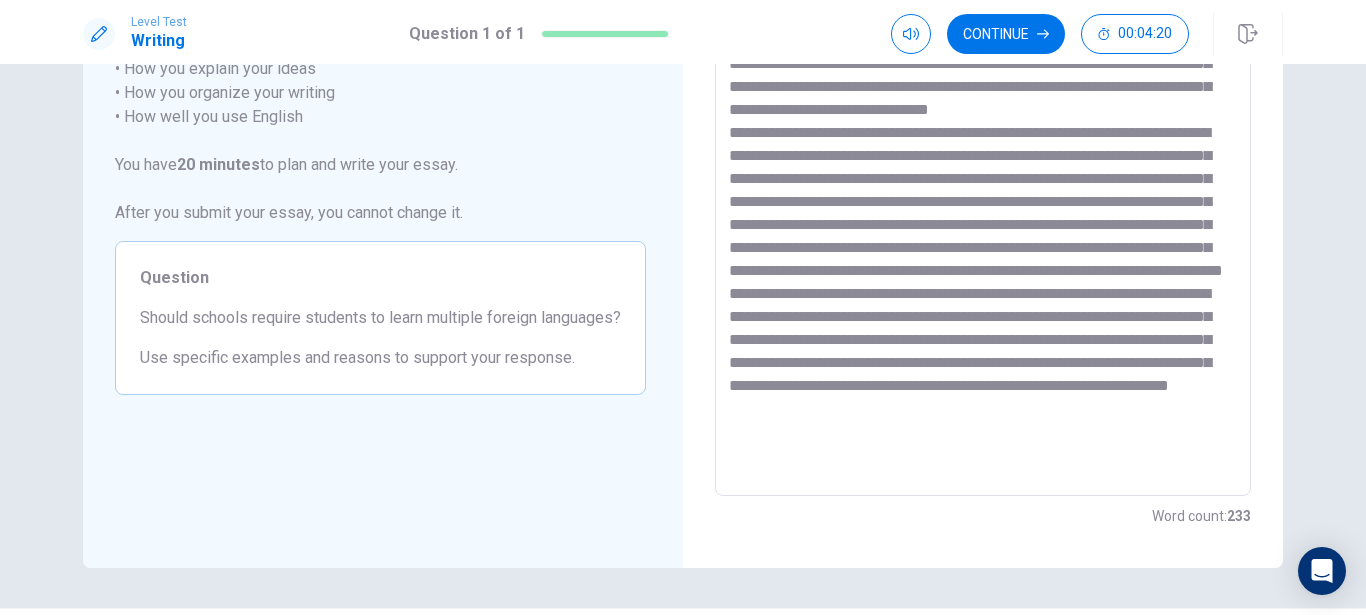 click at bounding box center (983, 220) 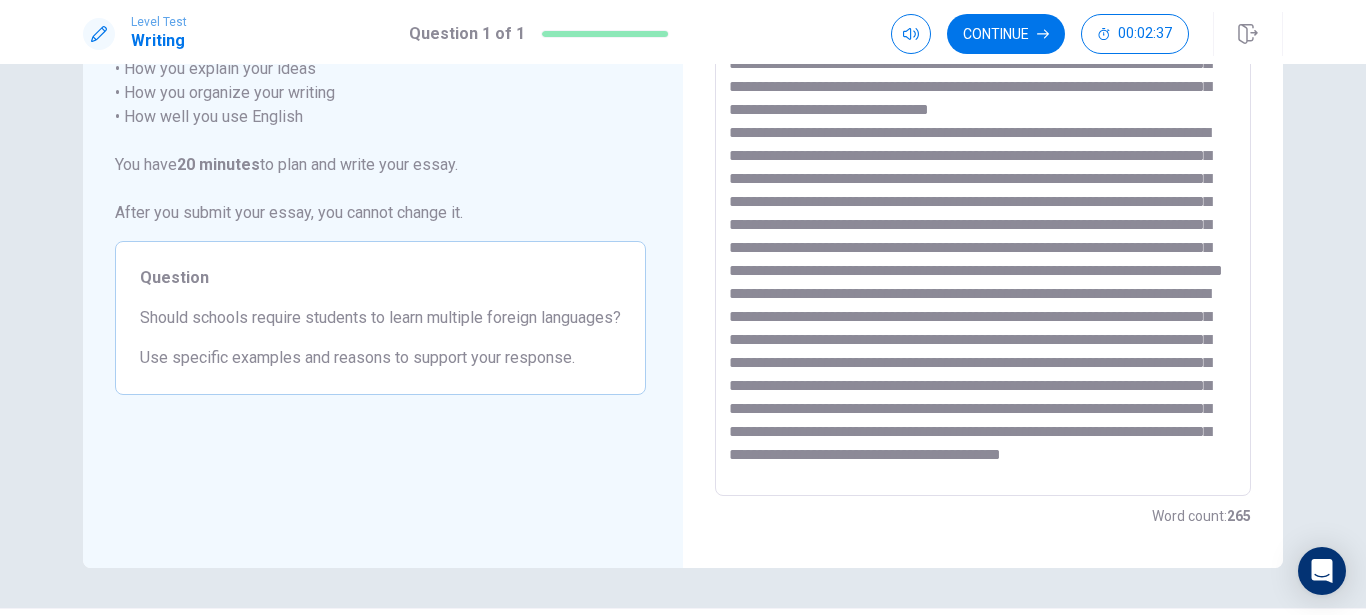 scroll, scrollTop: 123, scrollLeft: 0, axis: vertical 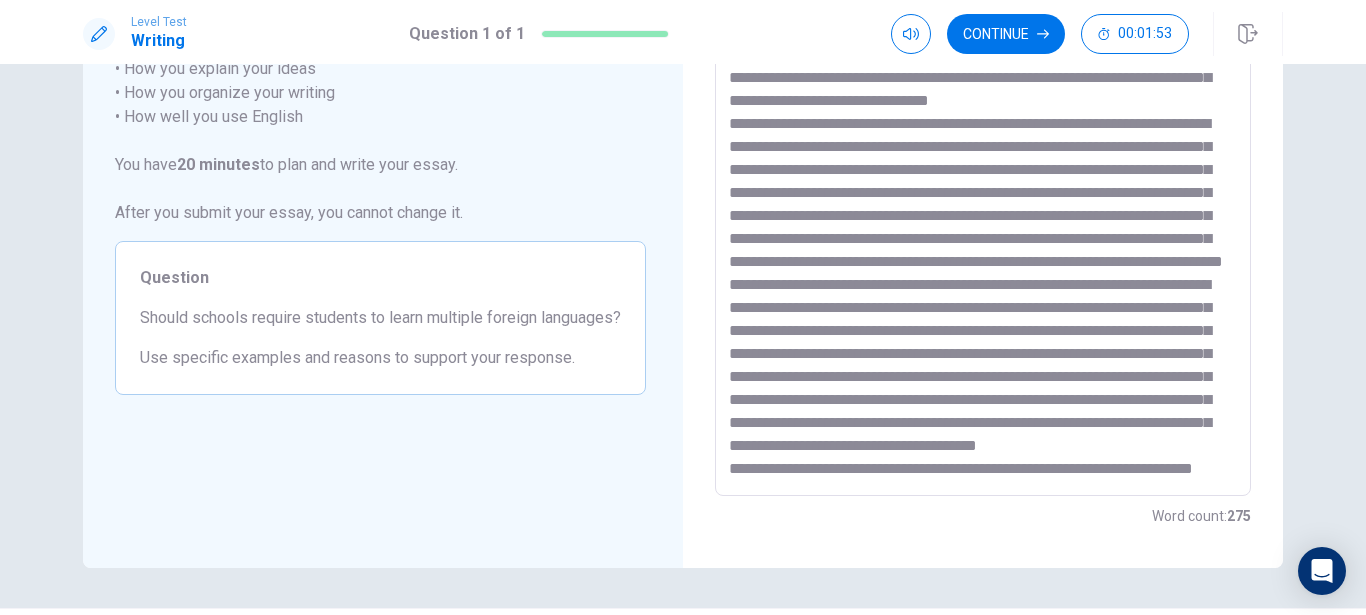 click at bounding box center [983, 220] 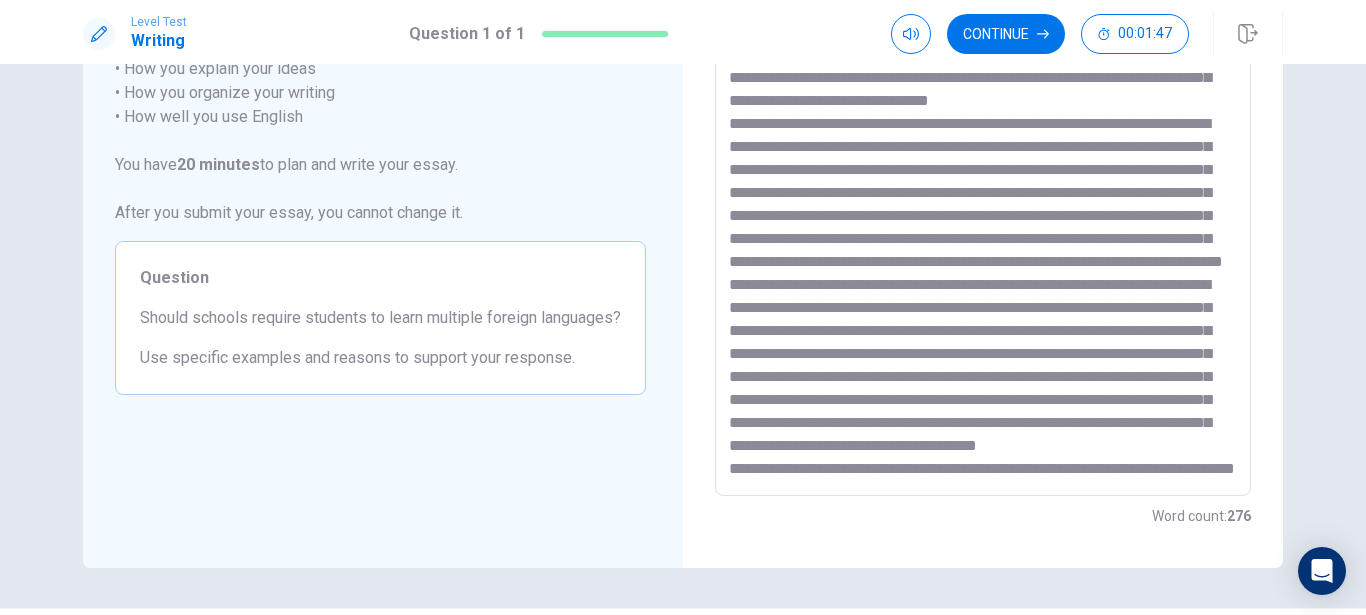 click at bounding box center [983, 220] 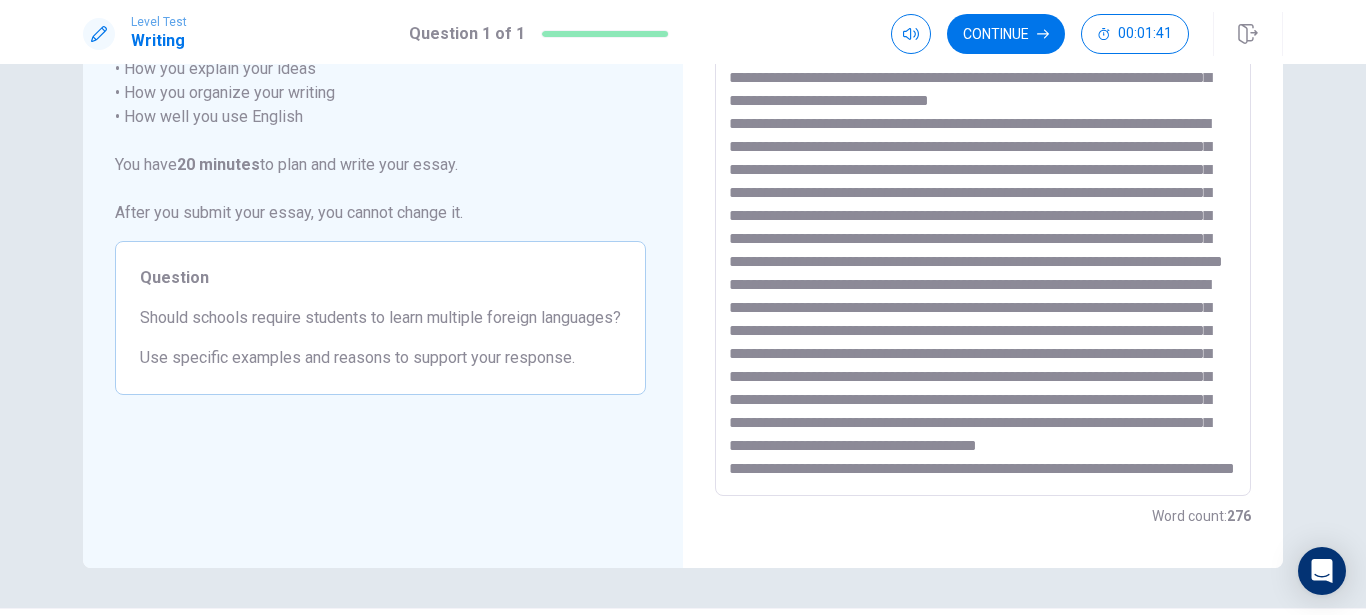 scroll, scrollTop: 147, scrollLeft: 0, axis: vertical 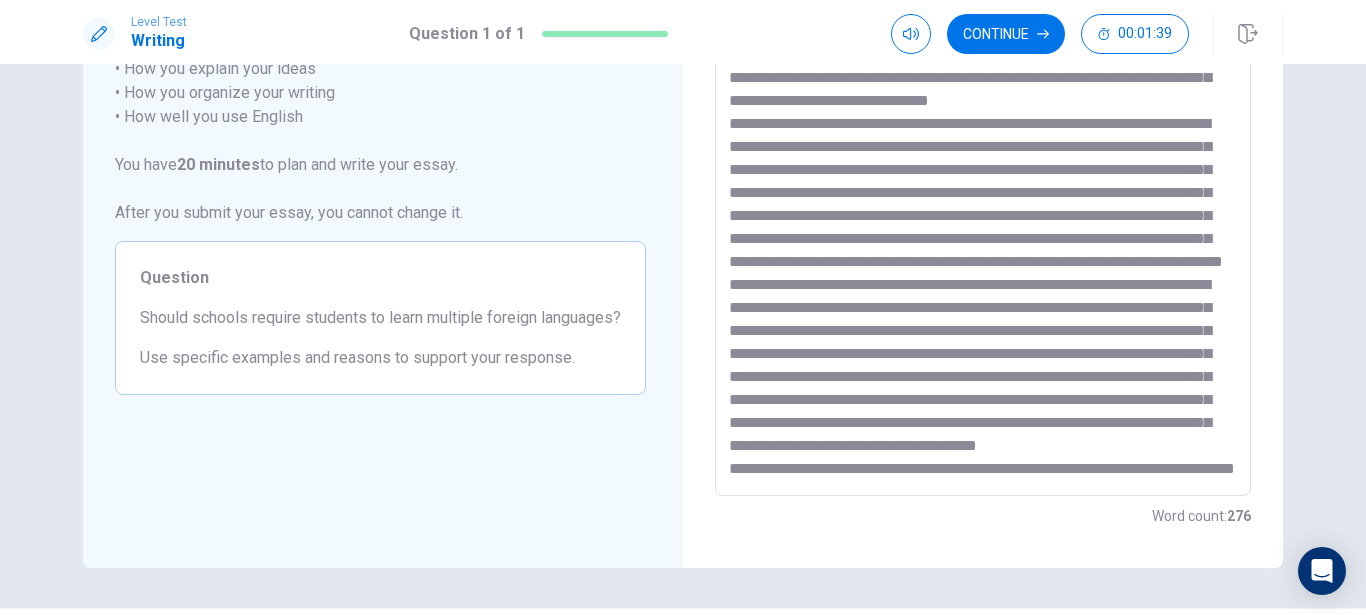 click at bounding box center (983, 220) 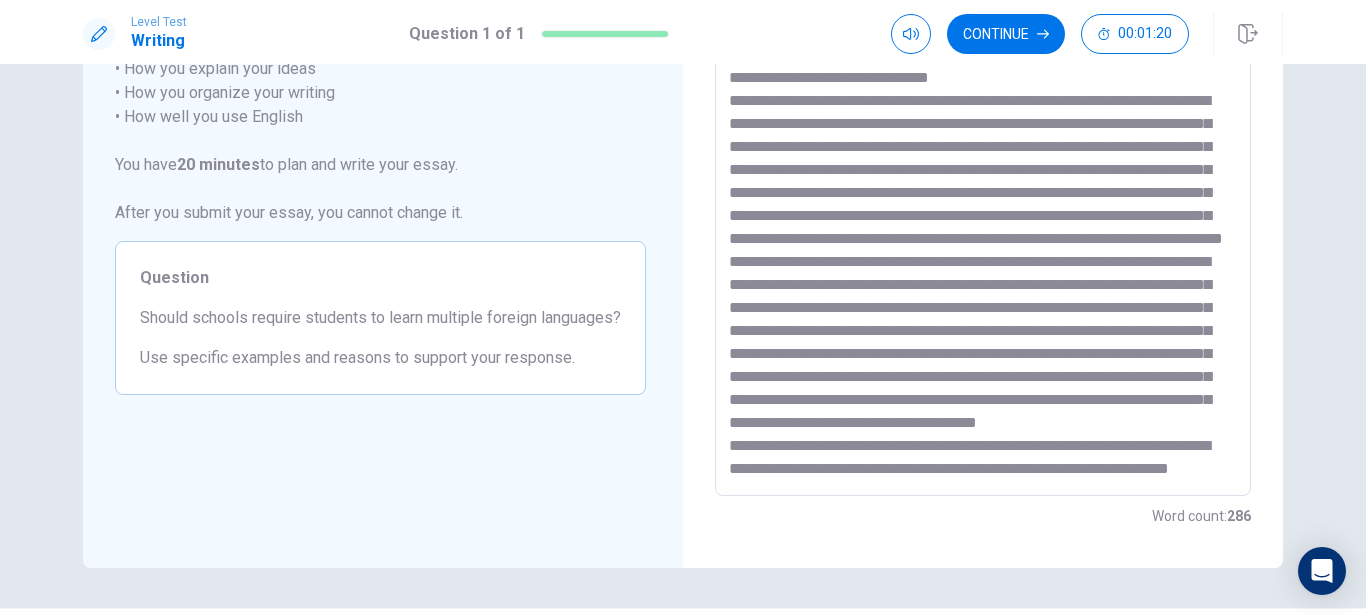 scroll, scrollTop: 169, scrollLeft: 0, axis: vertical 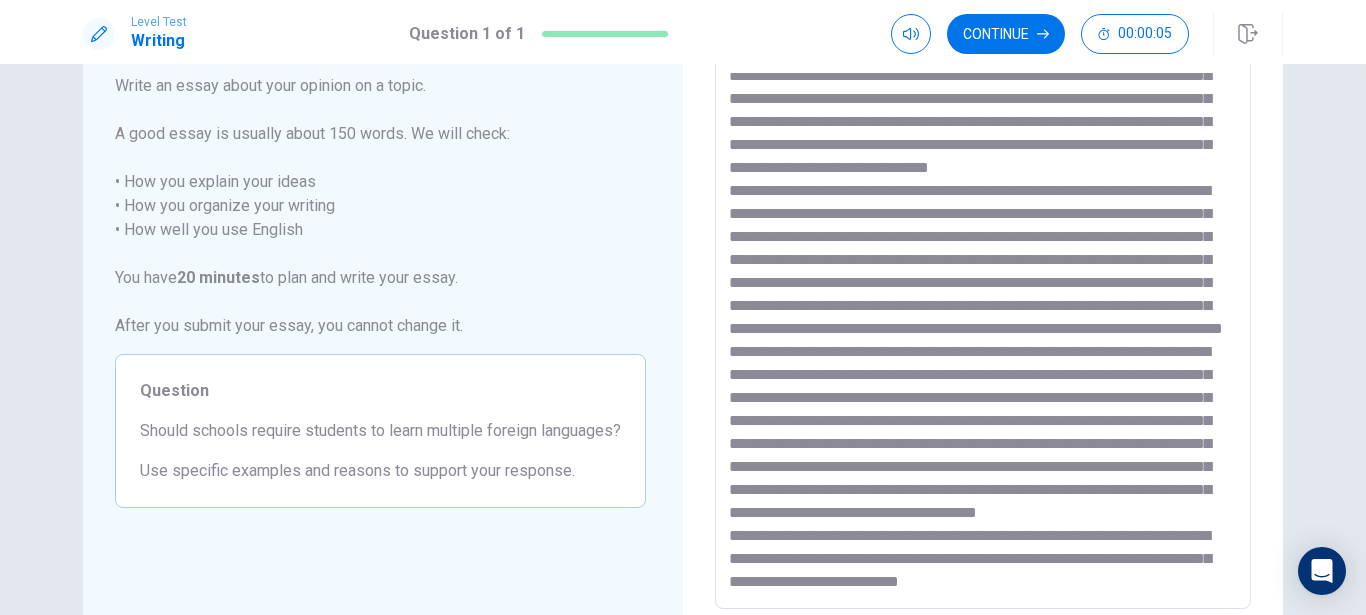 click on "* ​" at bounding box center [983, 332] 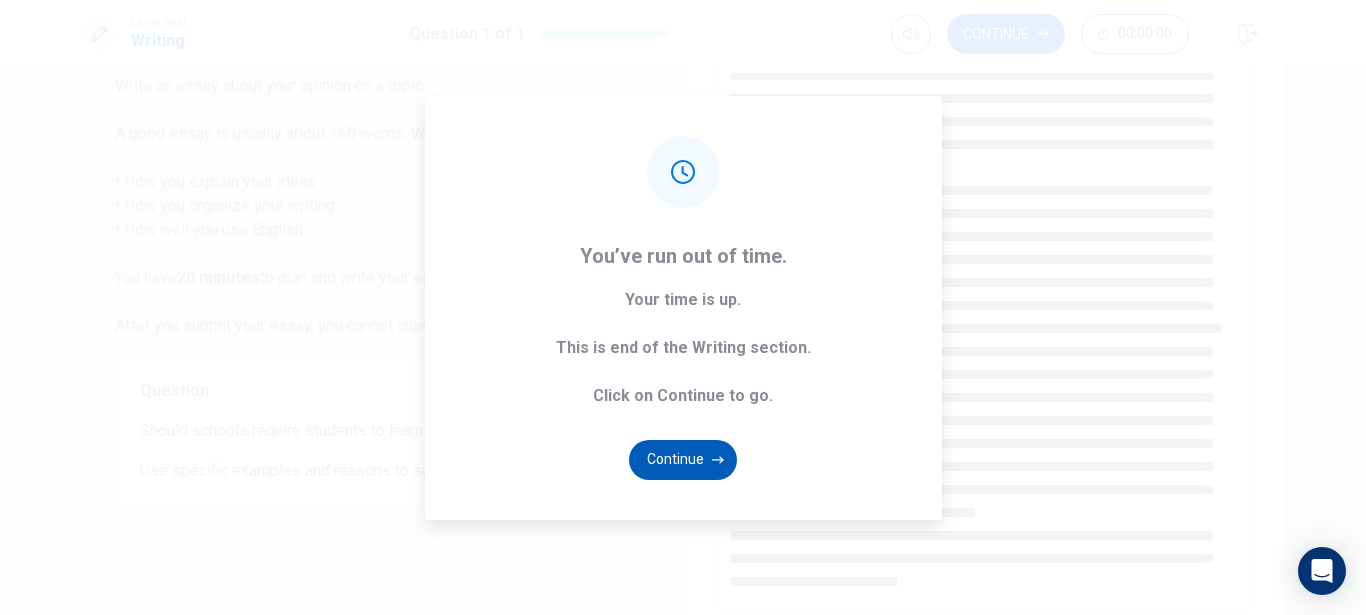 click on "Continue" at bounding box center [683, 460] 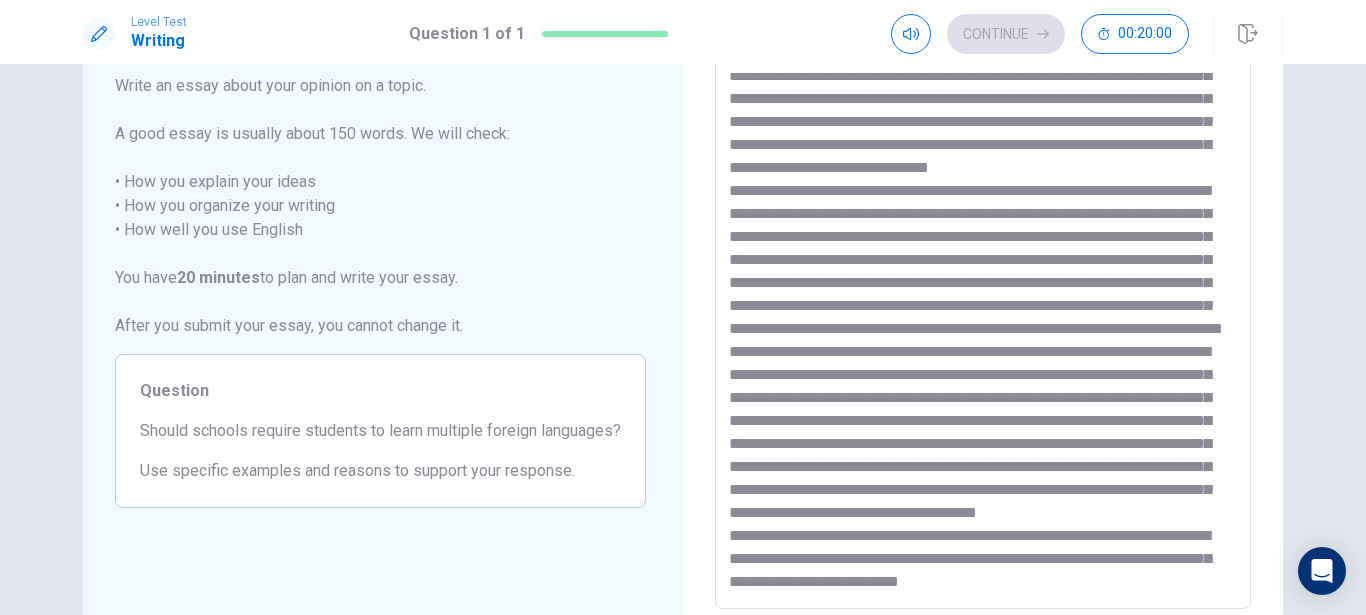 scroll, scrollTop: 177, scrollLeft: 0, axis: vertical 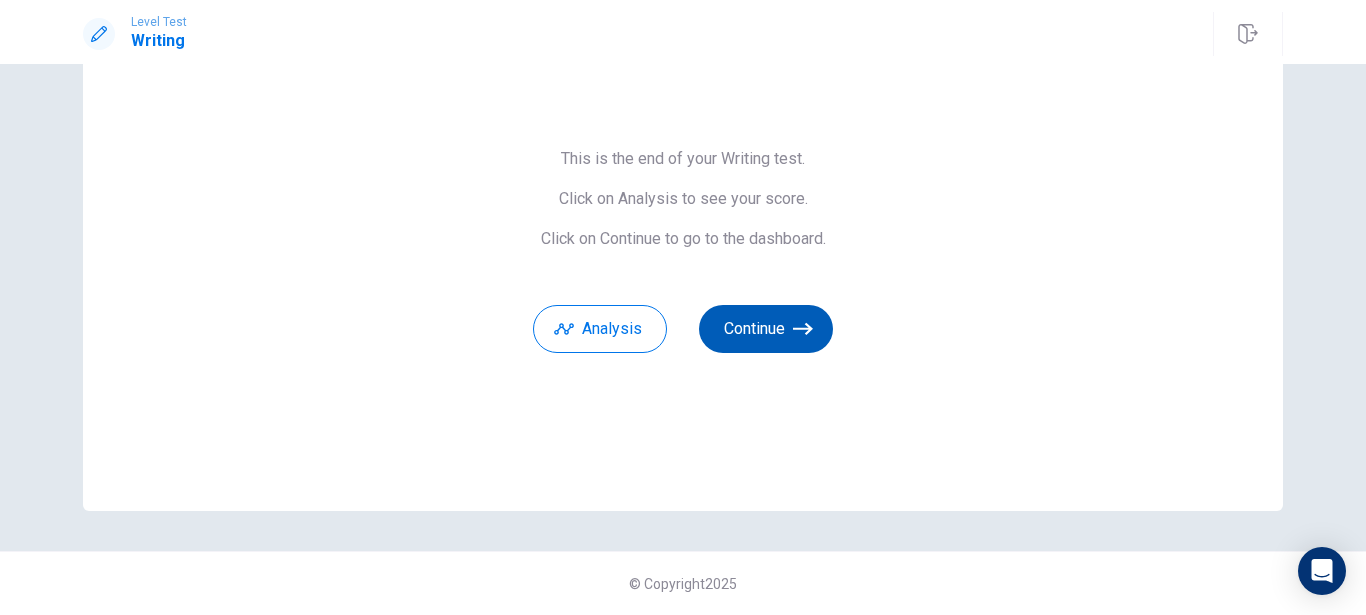 click 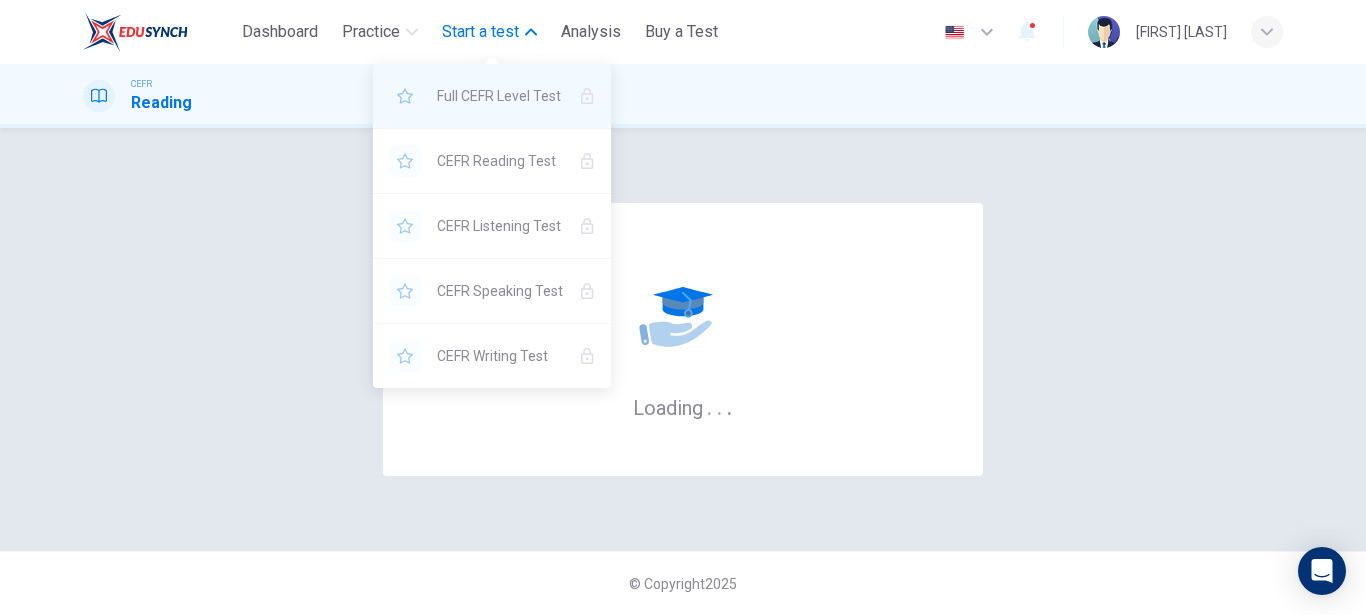 click on "Full CEFR Level Test" at bounding box center [500, 96] 